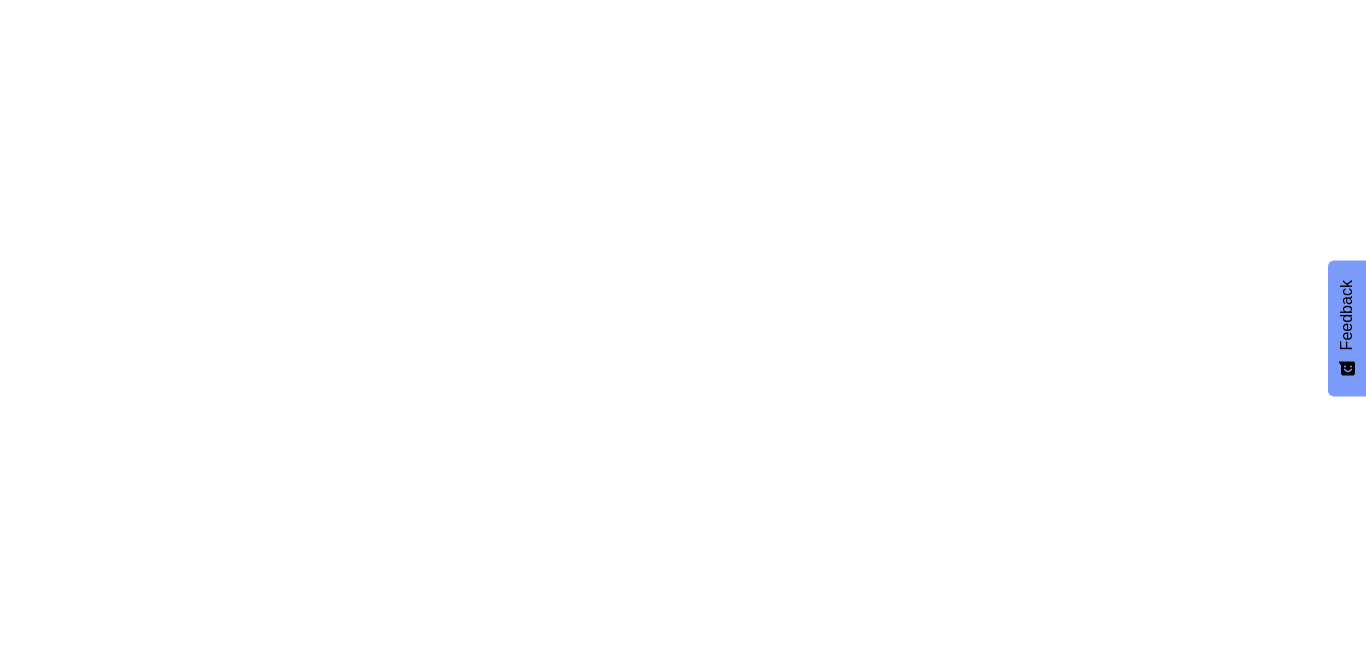 scroll, scrollTop: 0, scrollLeft: 0, axis: both 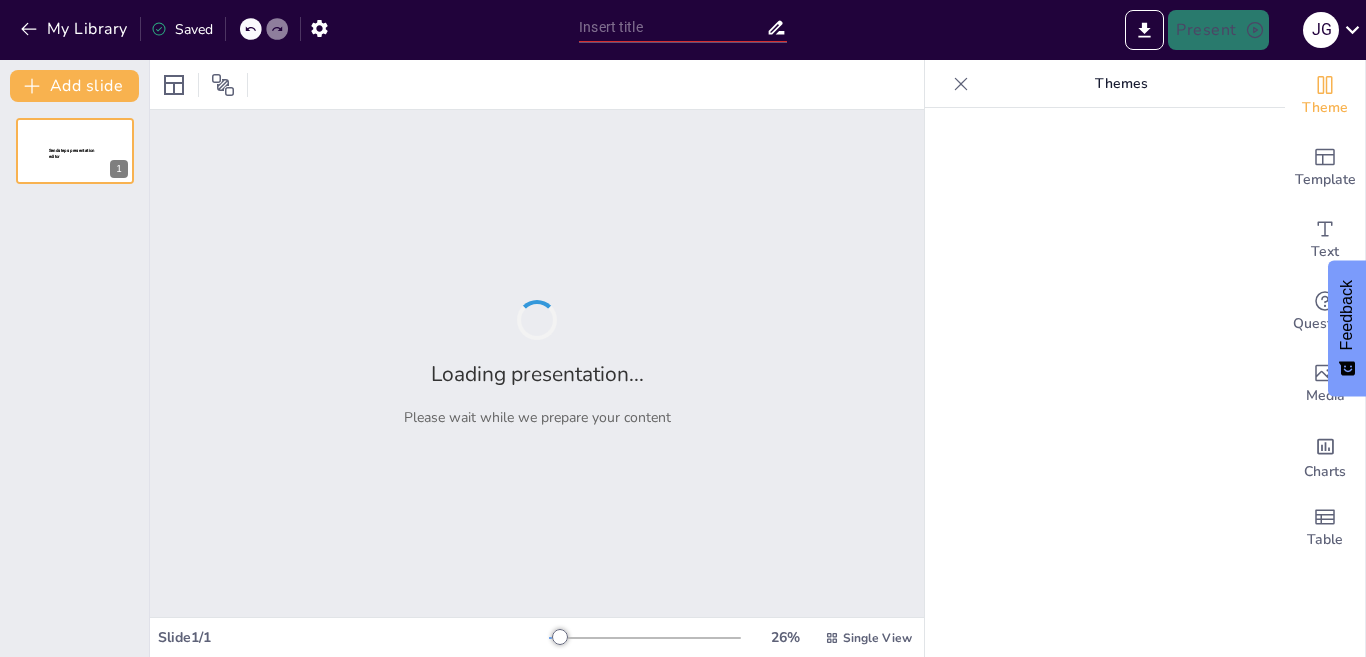 type on "Aguas Interiores, que son" 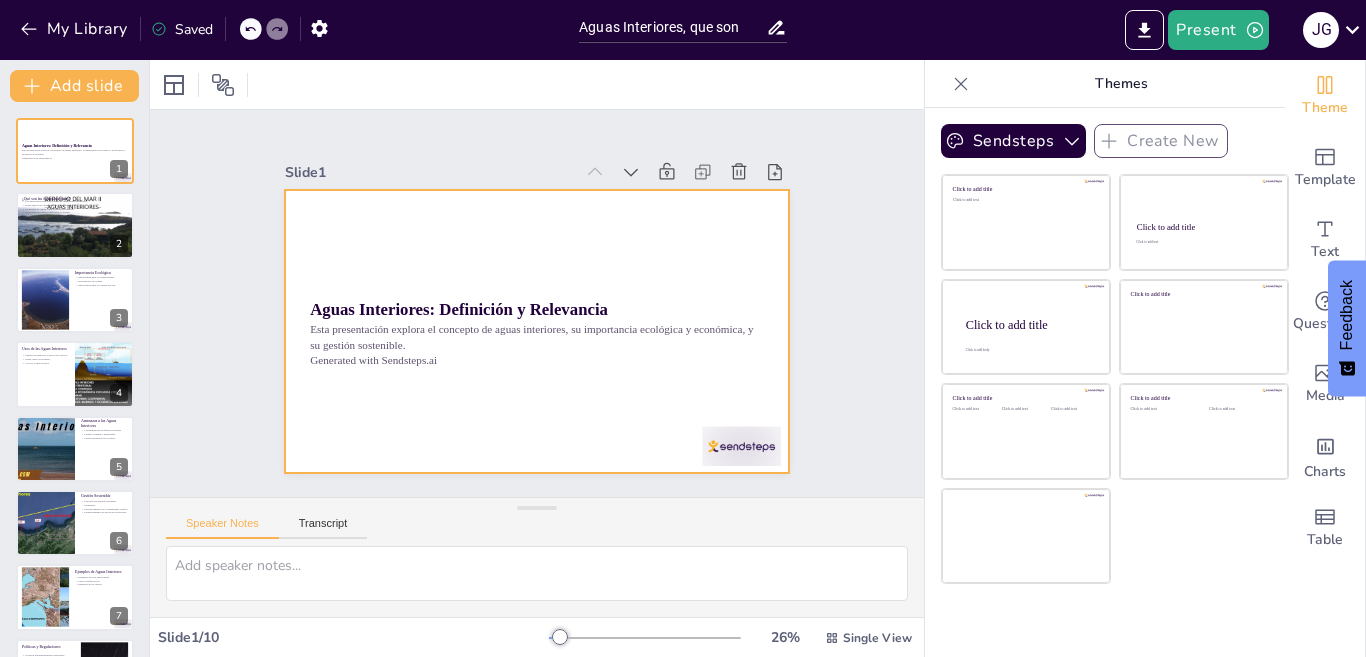 click at bounding box center (742, 446) 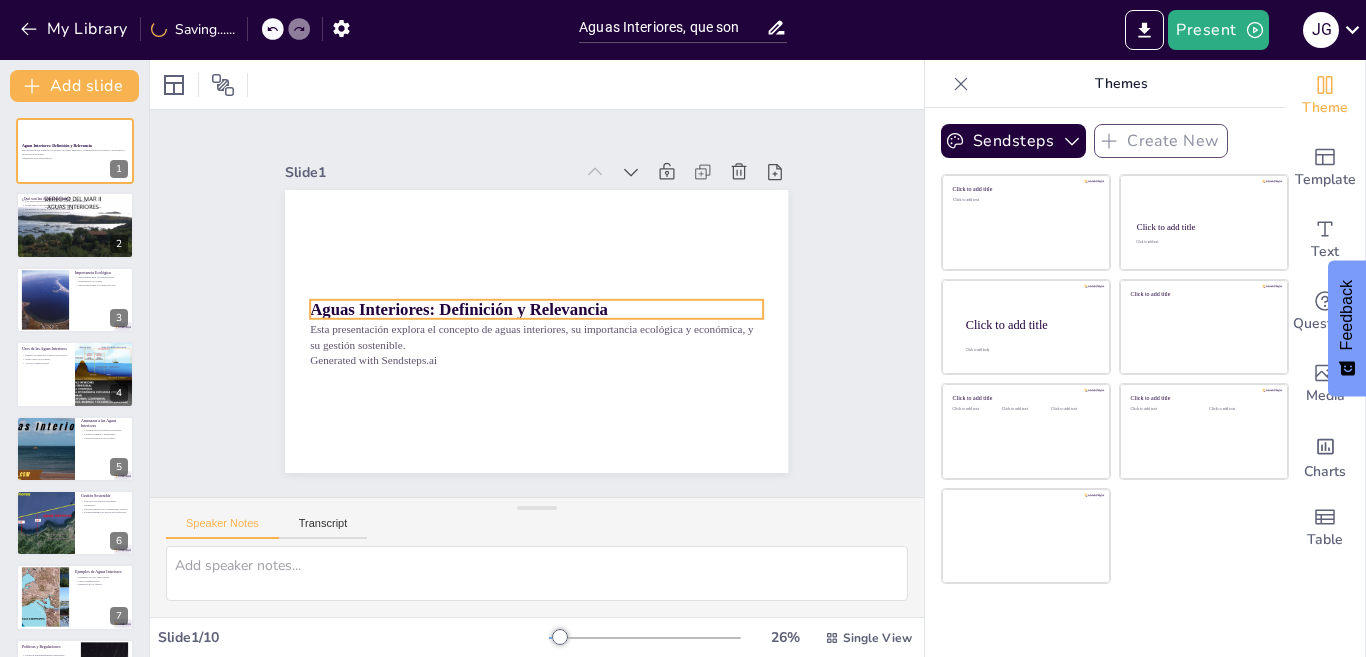click on "Aguas Interiores: Definición y Relevancia" at bounding box center [459, 301] 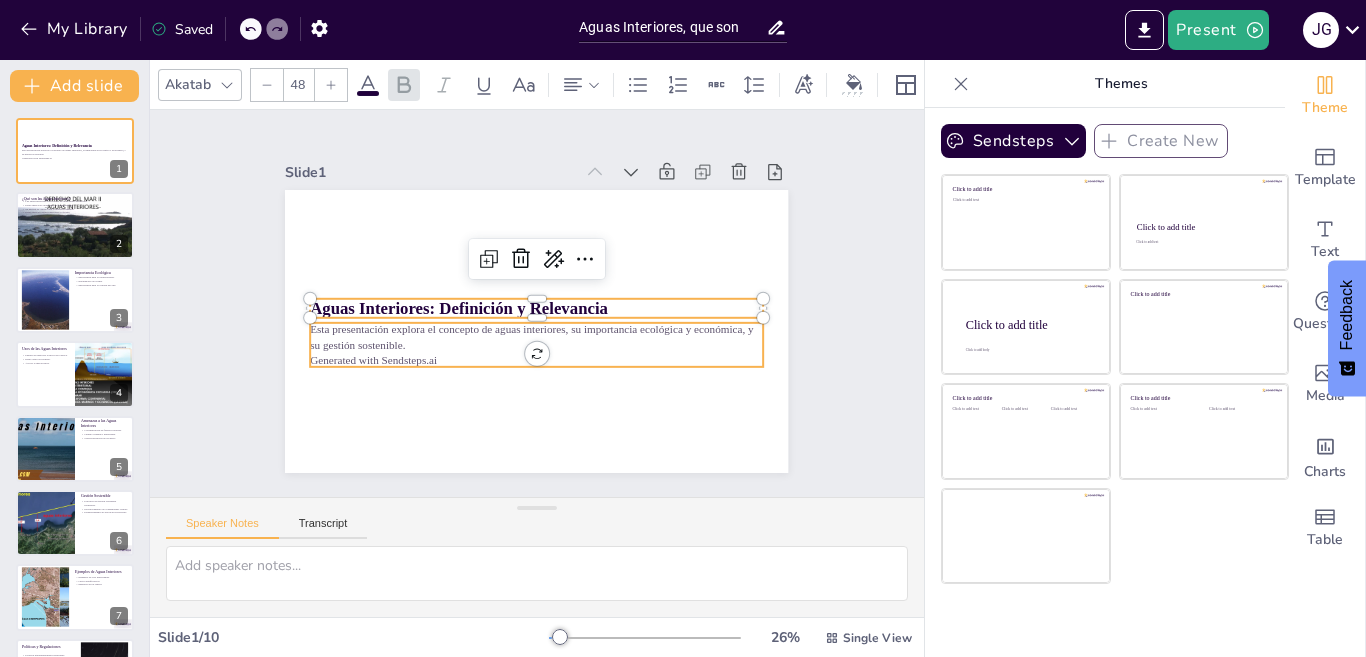 click on "Esta presentación explora el concepto de aguas interiores, su importancia ecológica y económica, y su gestión sostenible." at bounding box center (537, 337) 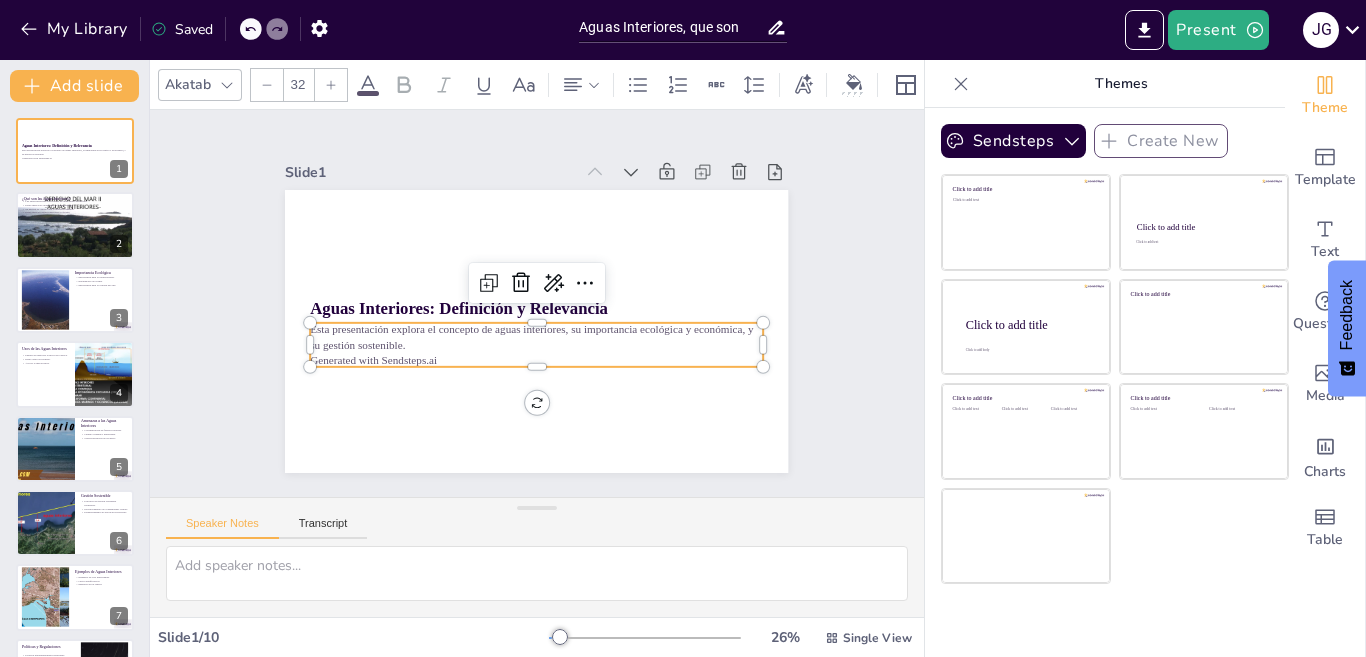 click on "Generated with Sendsteps.ai" at bounding box center [531, 360] 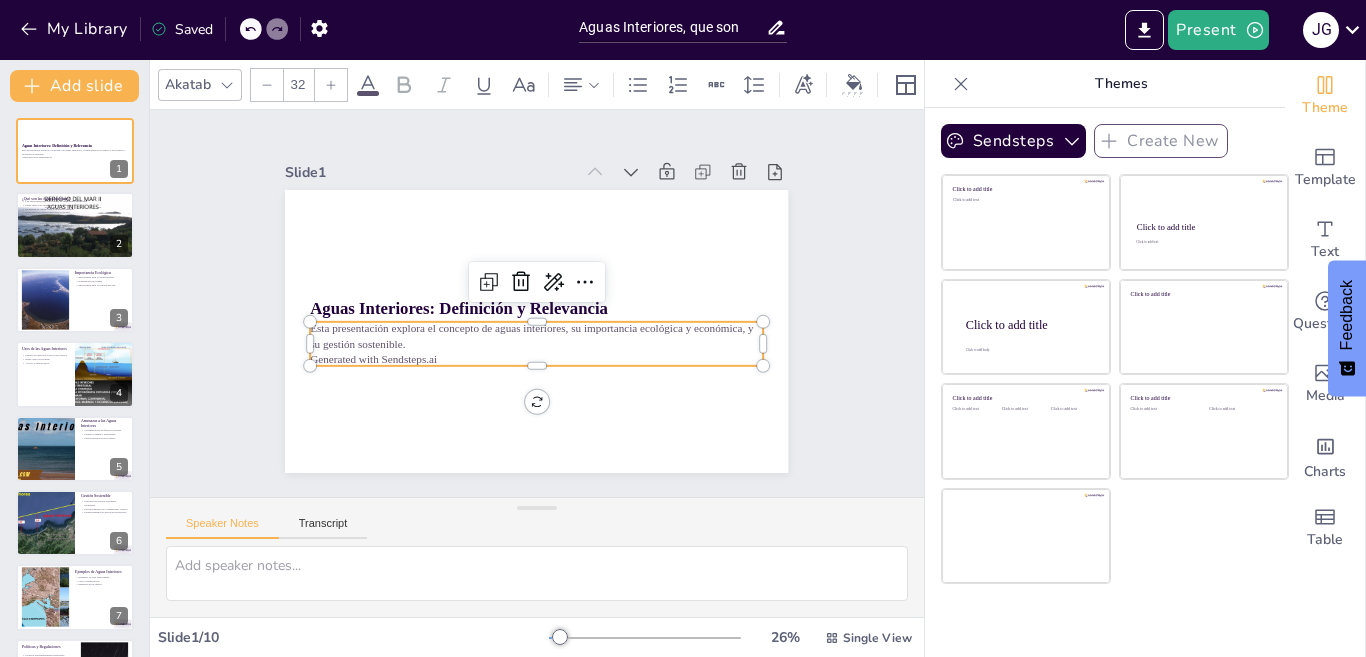 click on "Esta presentación explora el concepto de aguas interiores, su importancia ecológica y económica, y su gestión sostenible." at bounding box center (537, 336) 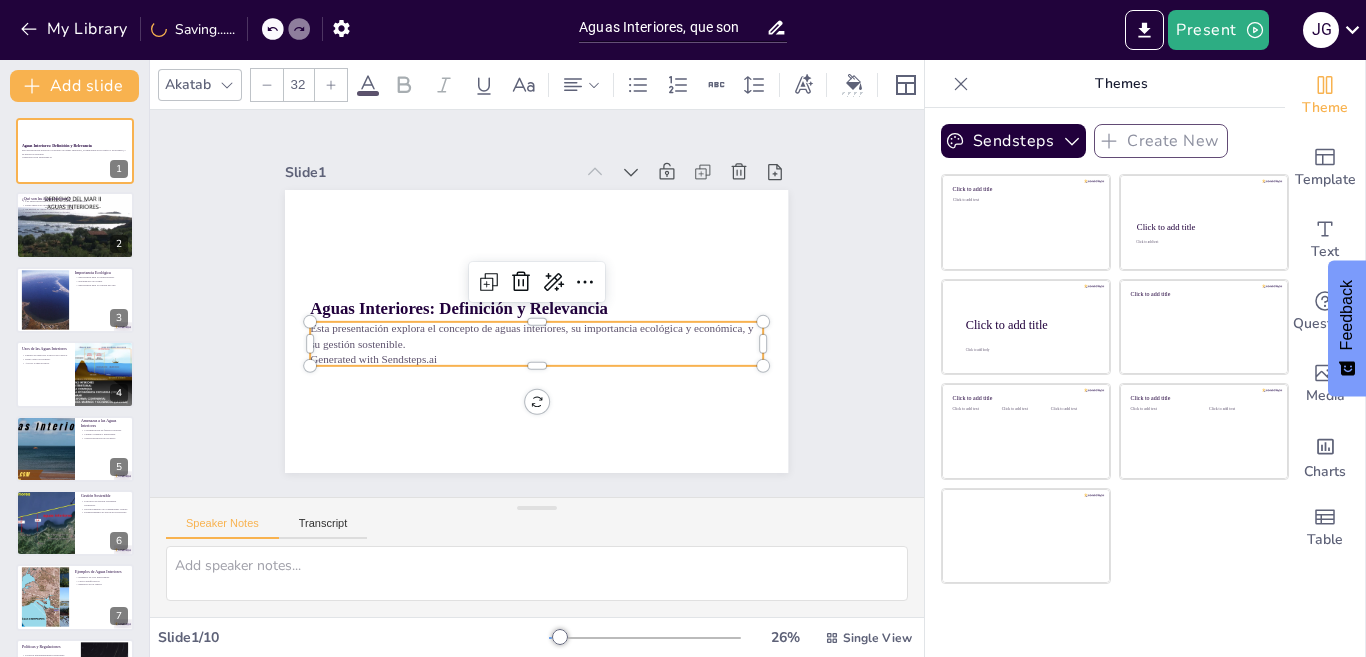 click on "Esta presentación explora el concepto de aguas interiores, su importancia ecológica y económica, y su gestión sostenible." at bounding box center [534, 336] 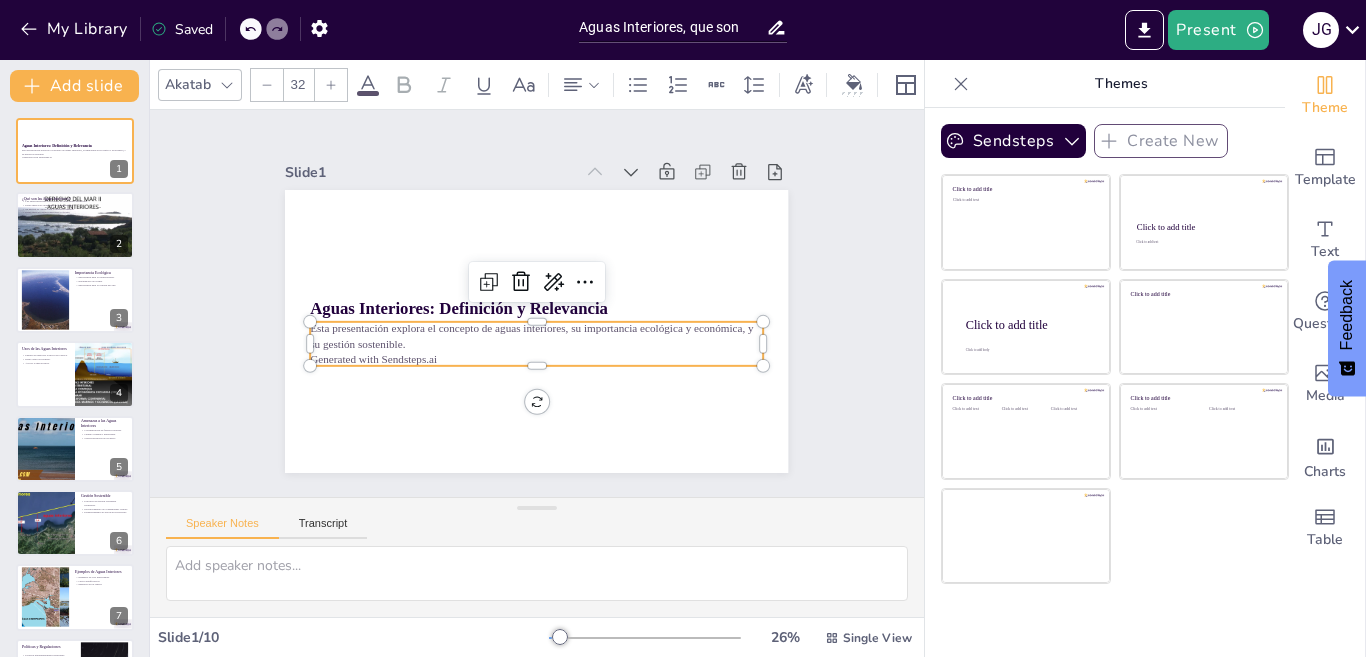 click on "Generated with Sendsteps.ai" at bounding box center [537, 360] 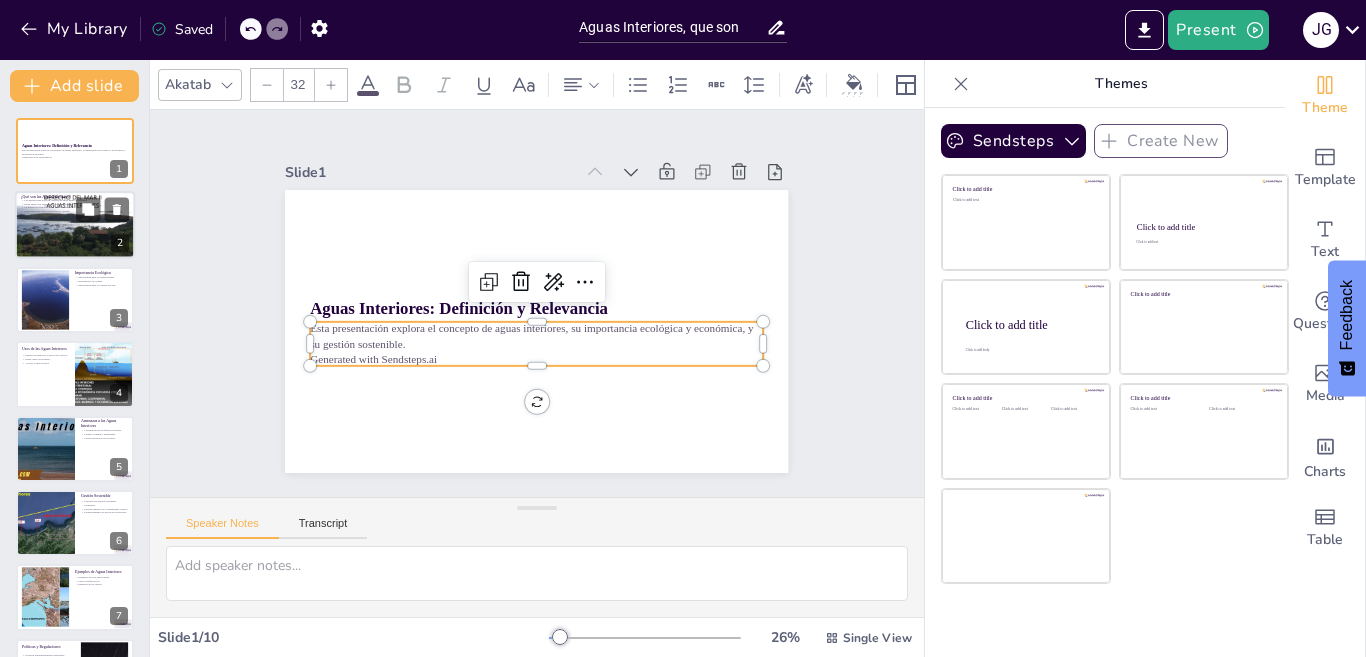 click at bounding box center [75, 225] 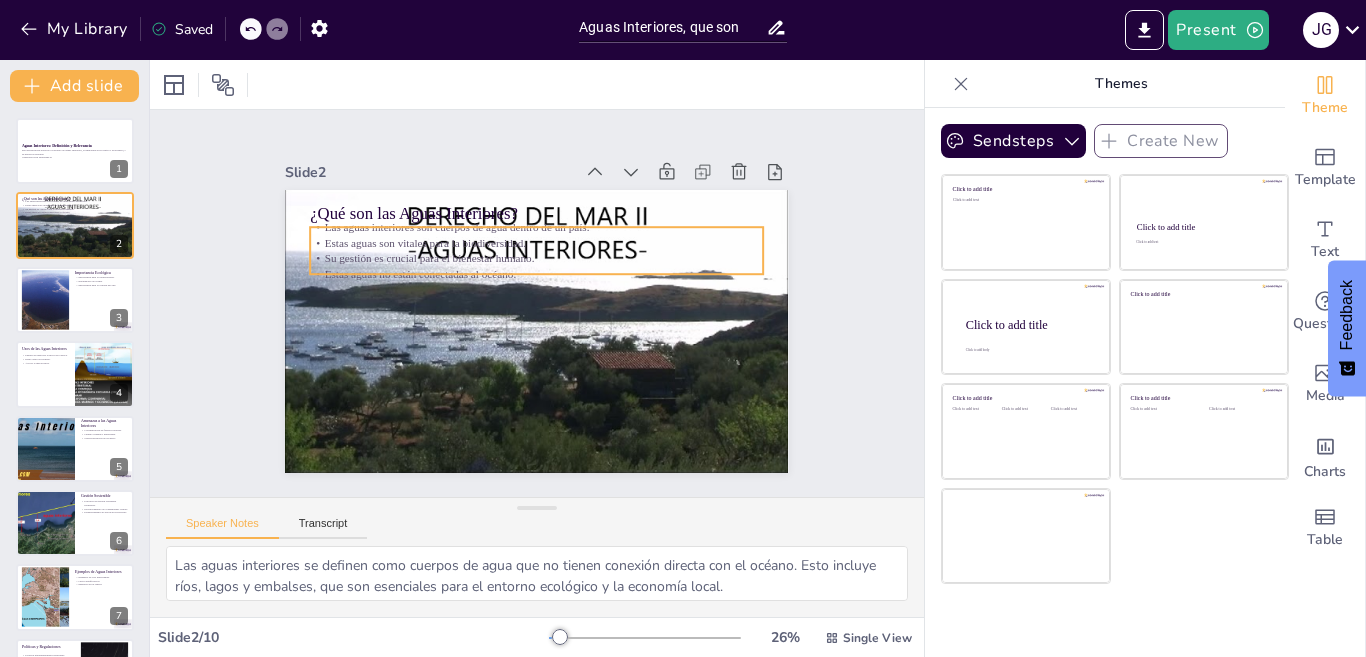 click on "Estas aguas no están conectadas al océano." at bounding box center [540, 274] 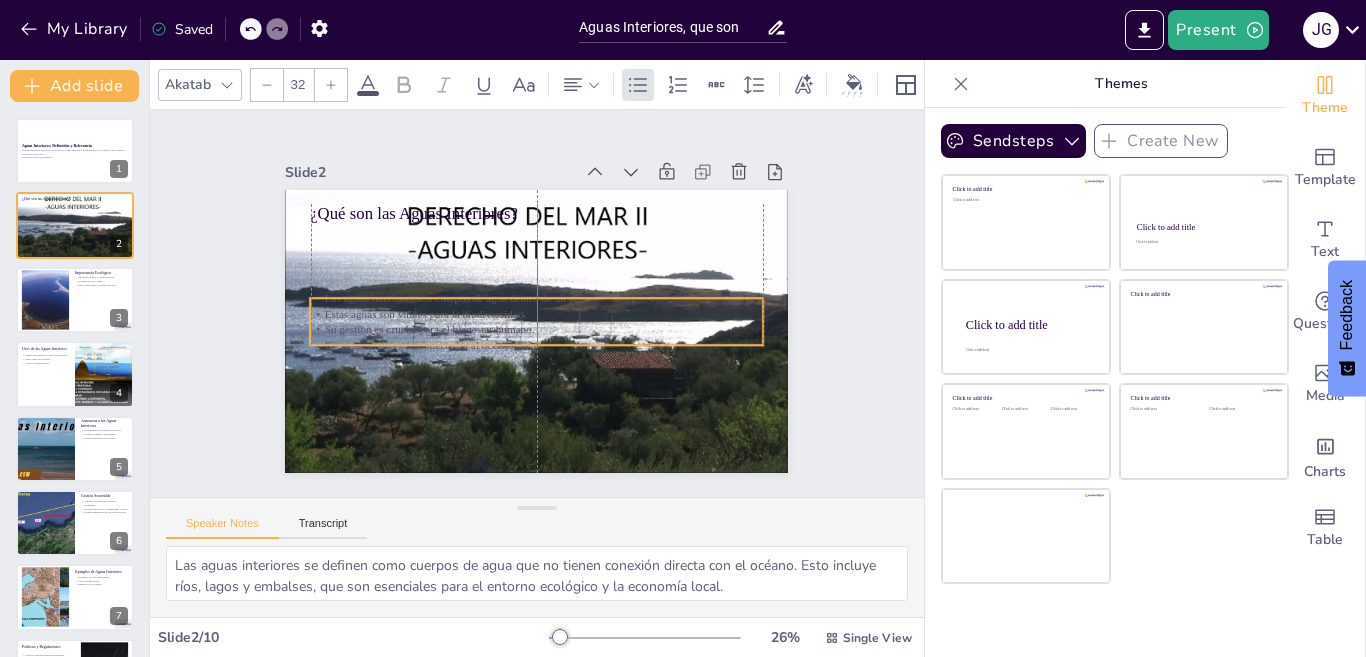 drag, startPoint x: 364, startPoint y: 235, endPoint x: 360, endPoint y: 306, distance: 71.11259 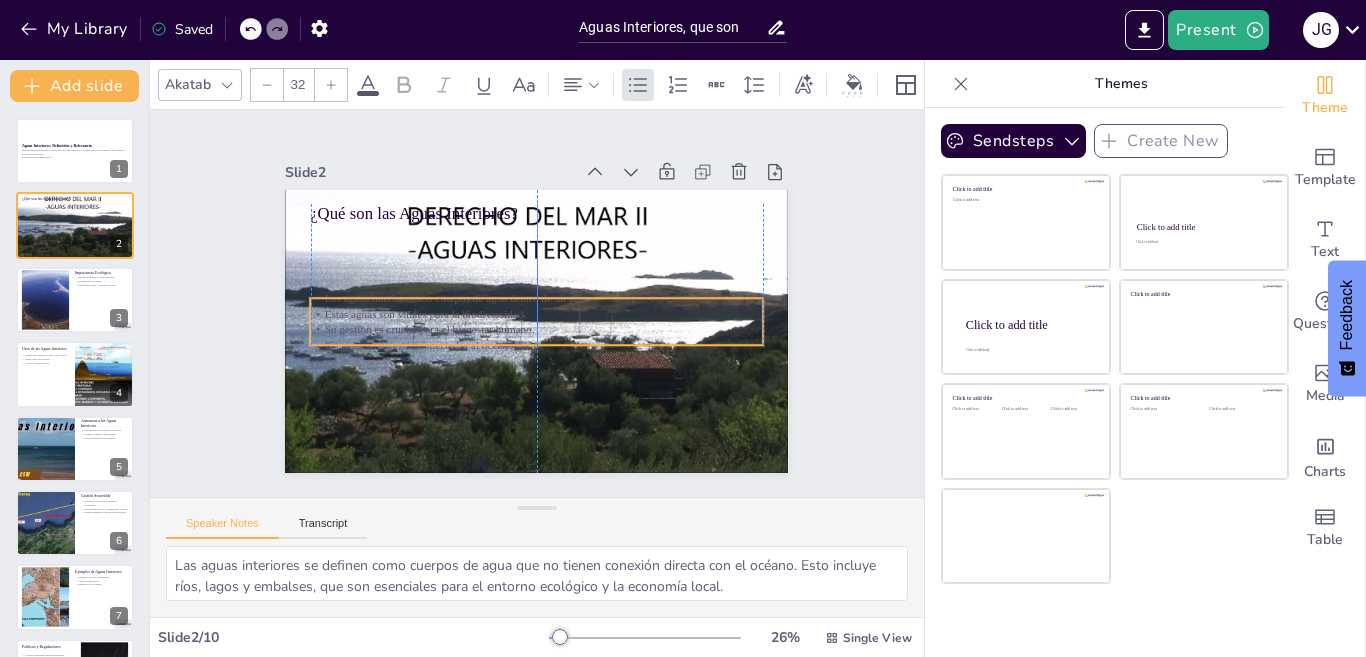 click on "Estas aguas son vitales para la biodiversidad." at bounding box center (537, 314) 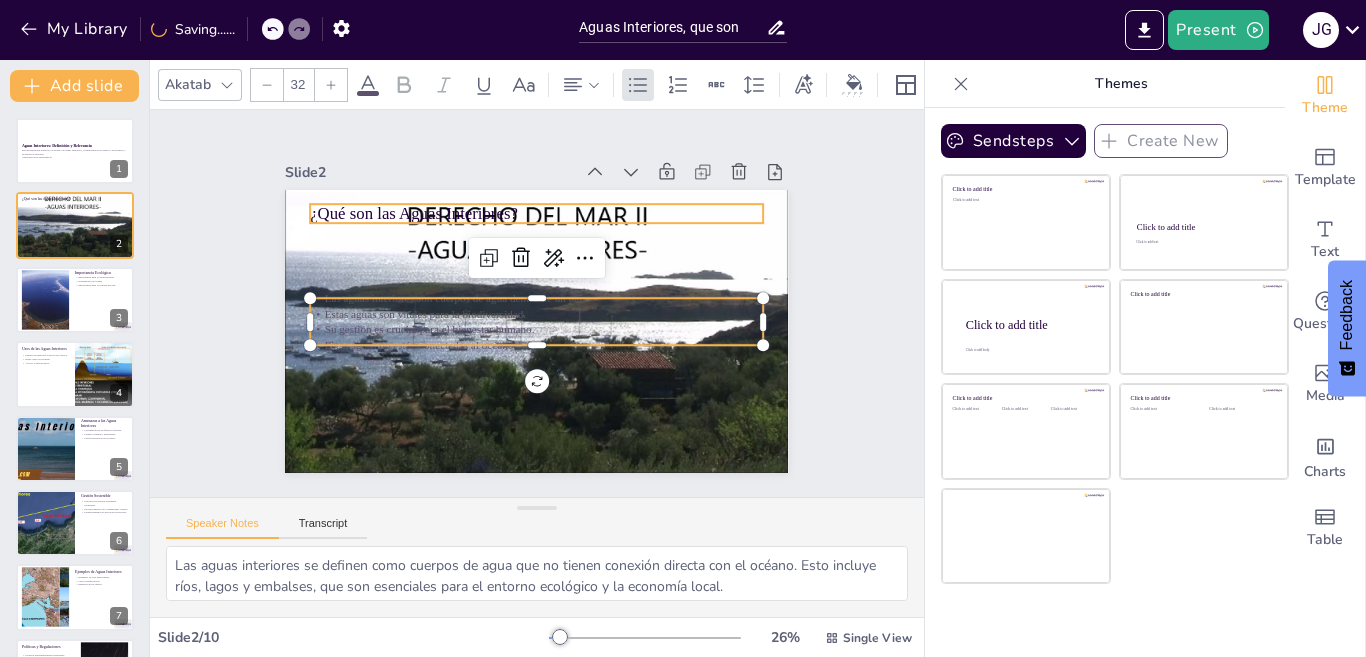 click on "¿Qué son las Aguas Interiores?" at bounding box center [573, 222] 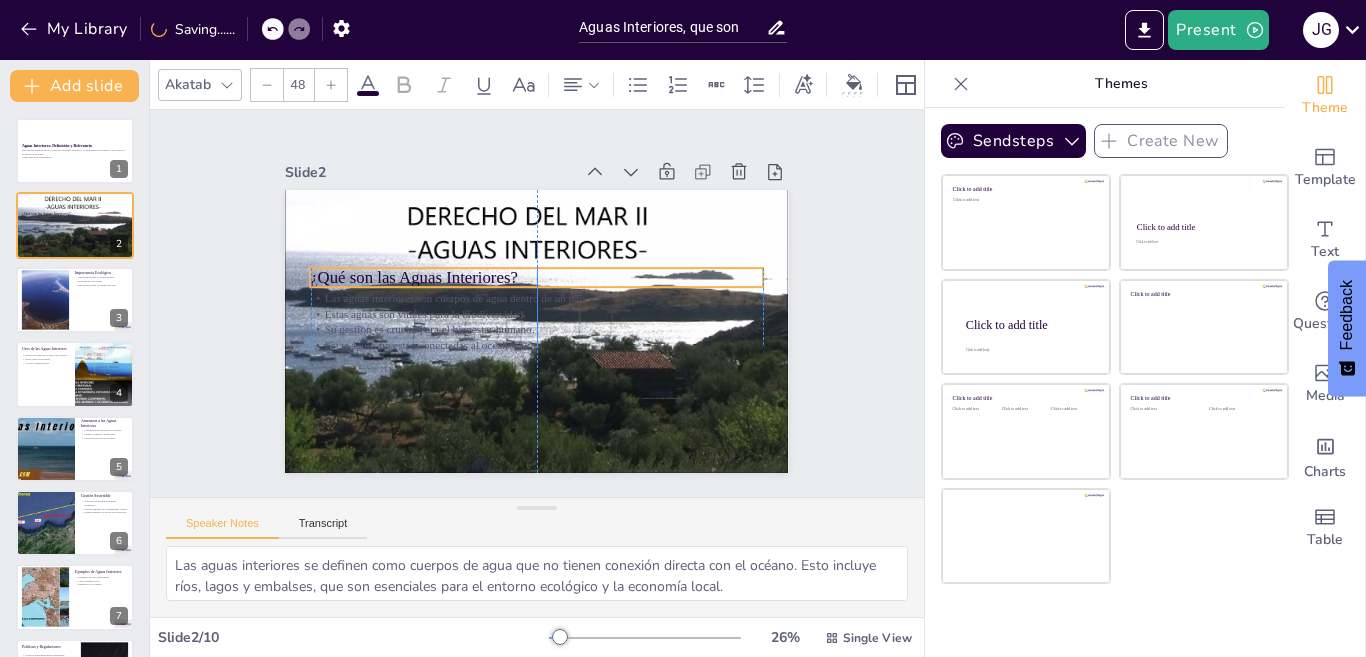 drag, startPoint x: 364, startPoint y: 204, endPoint x: 364, endPoint y: 268, distance: 64 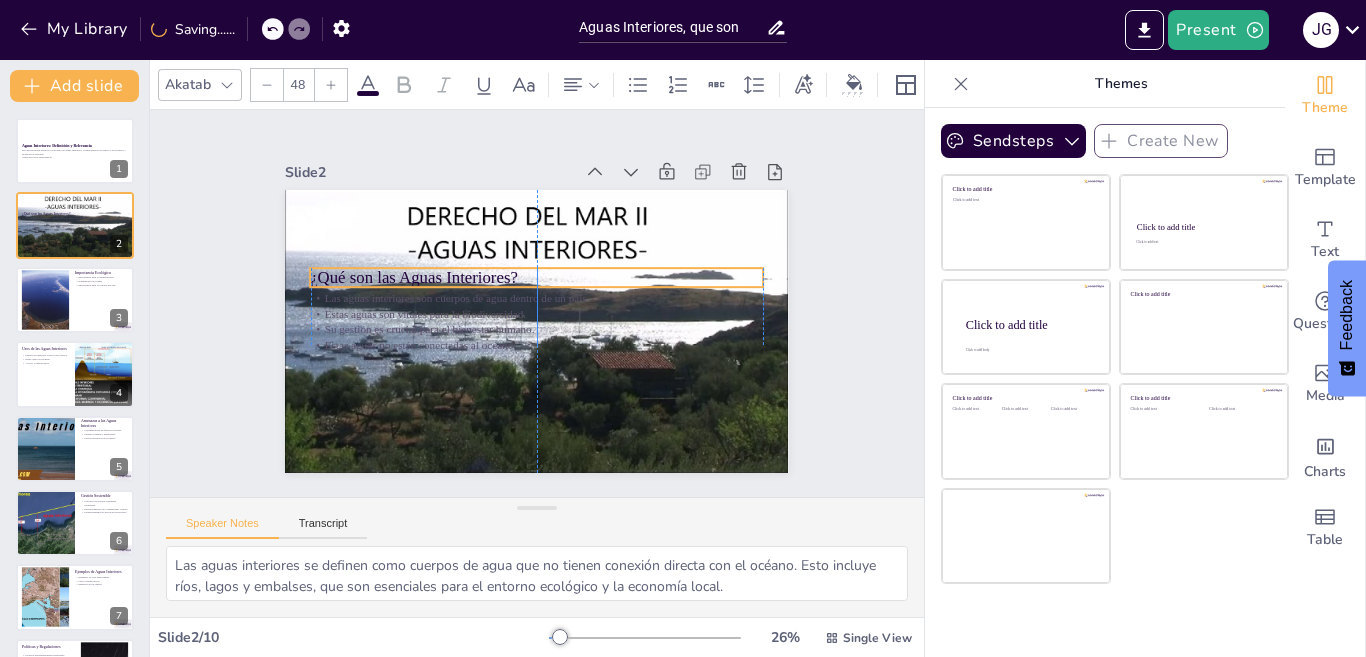 click on "¿Qué son las Aguas Interiores?" at bounding box center (539, 277) 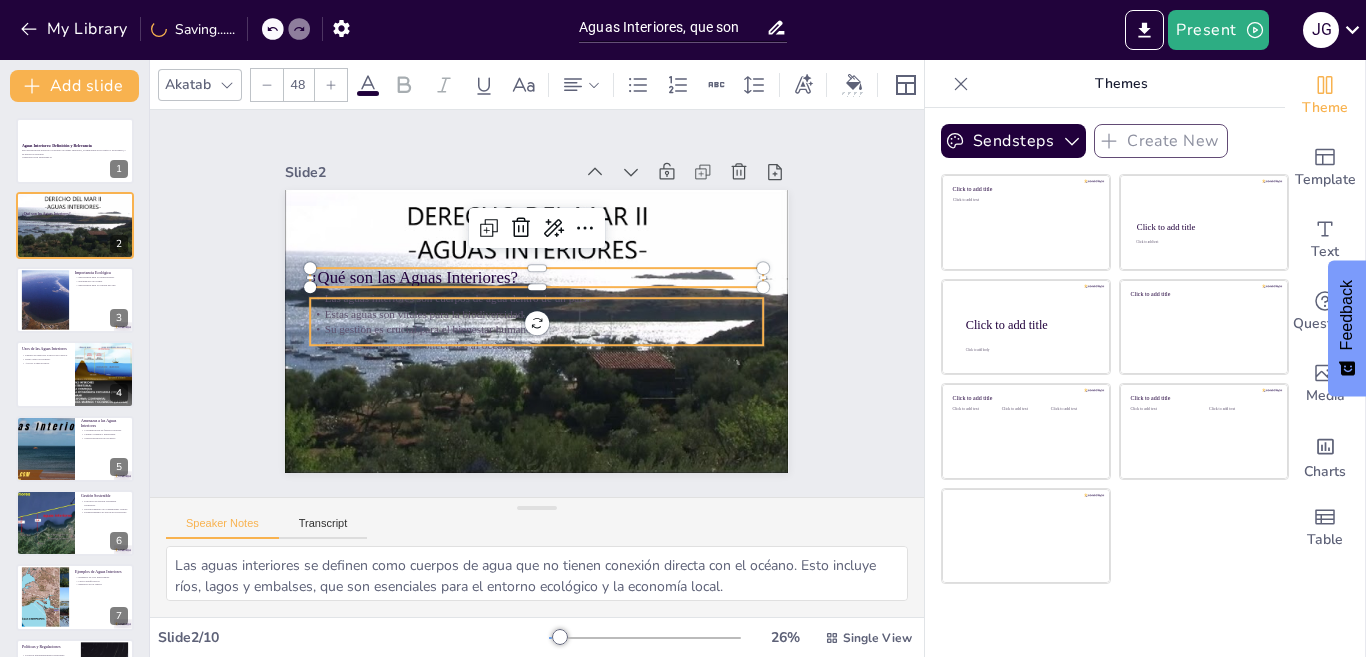 click on "Estas aguas son vitales para la biodiversidad." at bounding box center (535, 314) 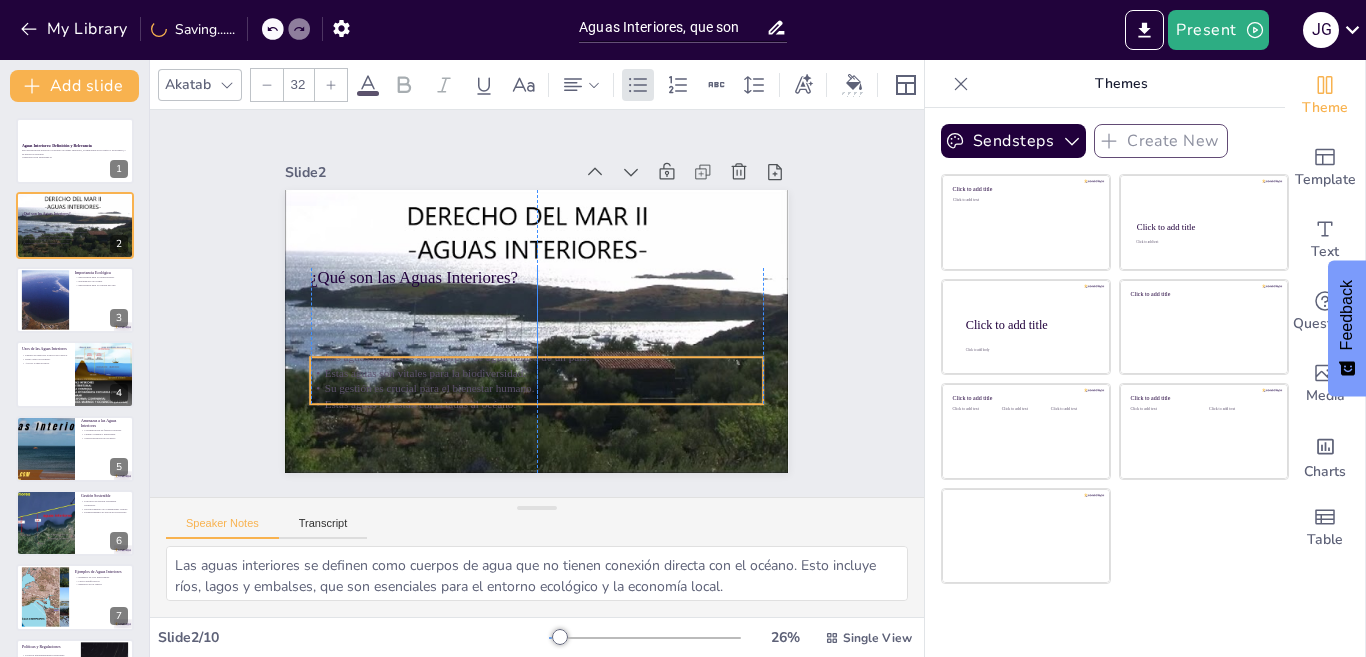 drag, startPoint x: 385, startPoint y: 316, endPoint x: 385, endPoint y: 375, distance: 59 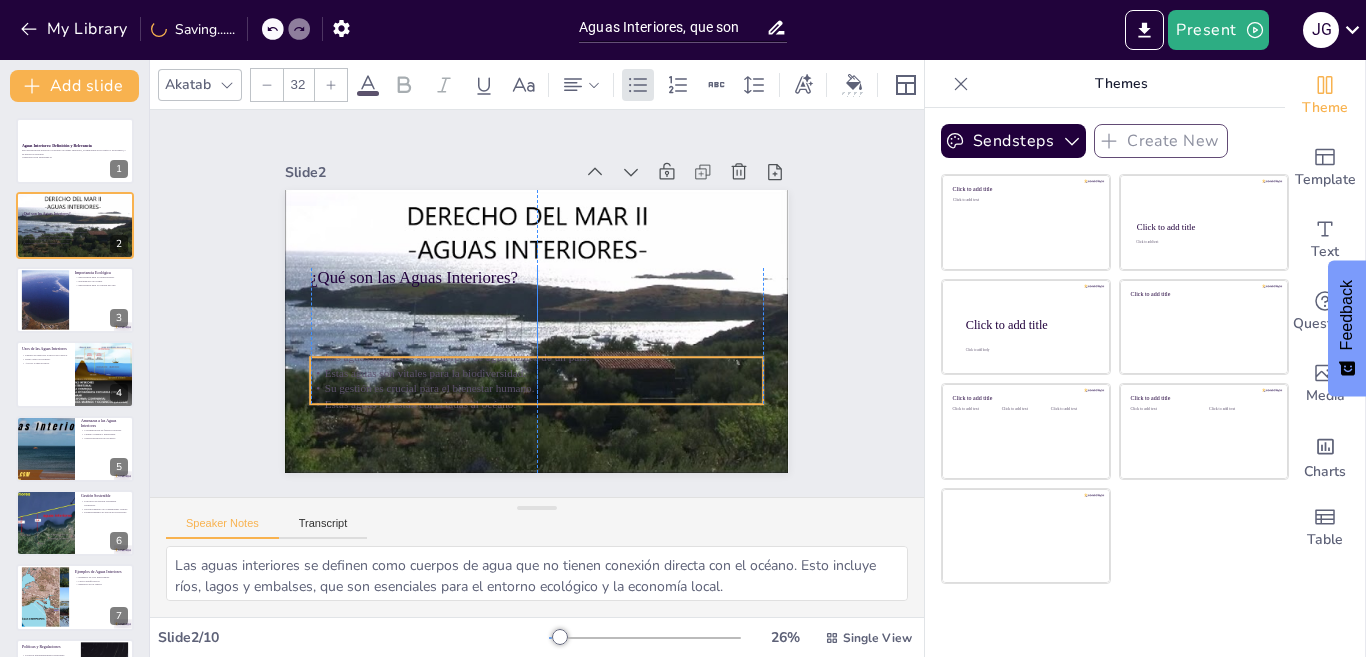click on "Su gestión es crucial para el bienestar humano." at bounding box center (537, 389) 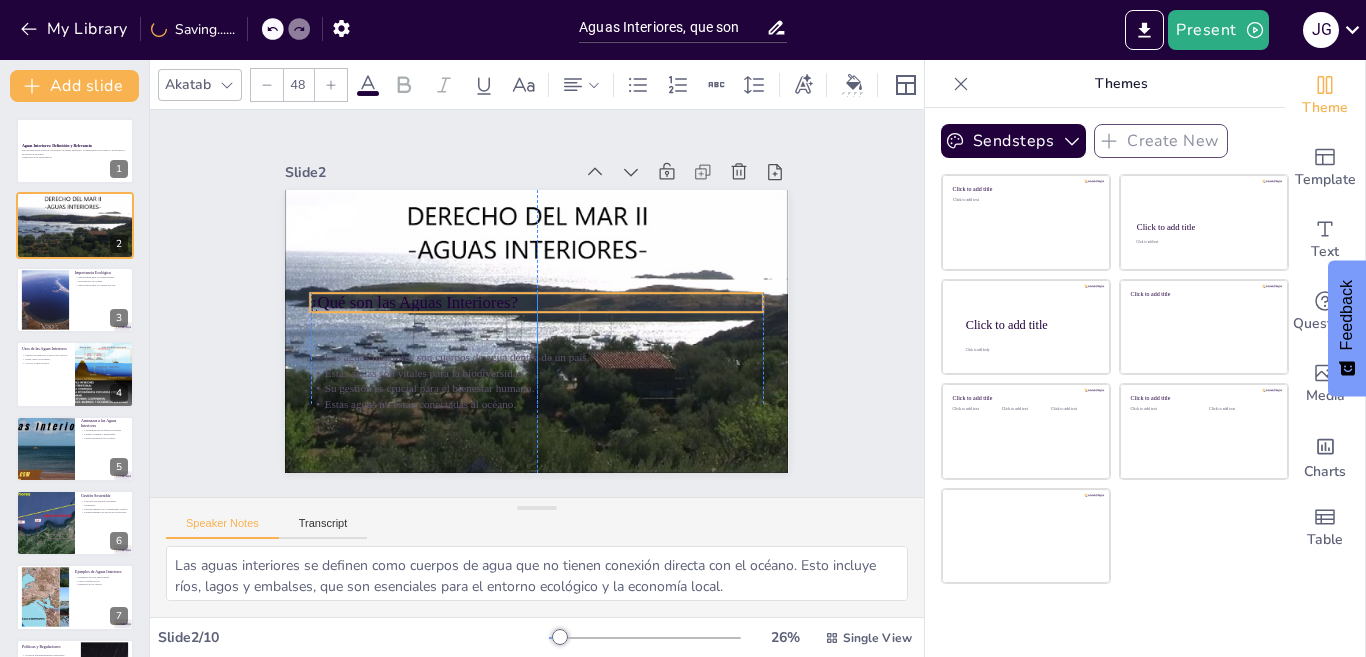 drag, startPoint x: 387, startPoint y: 267, endPoint x: 388, endPoint y: 292, distance: 25.019993 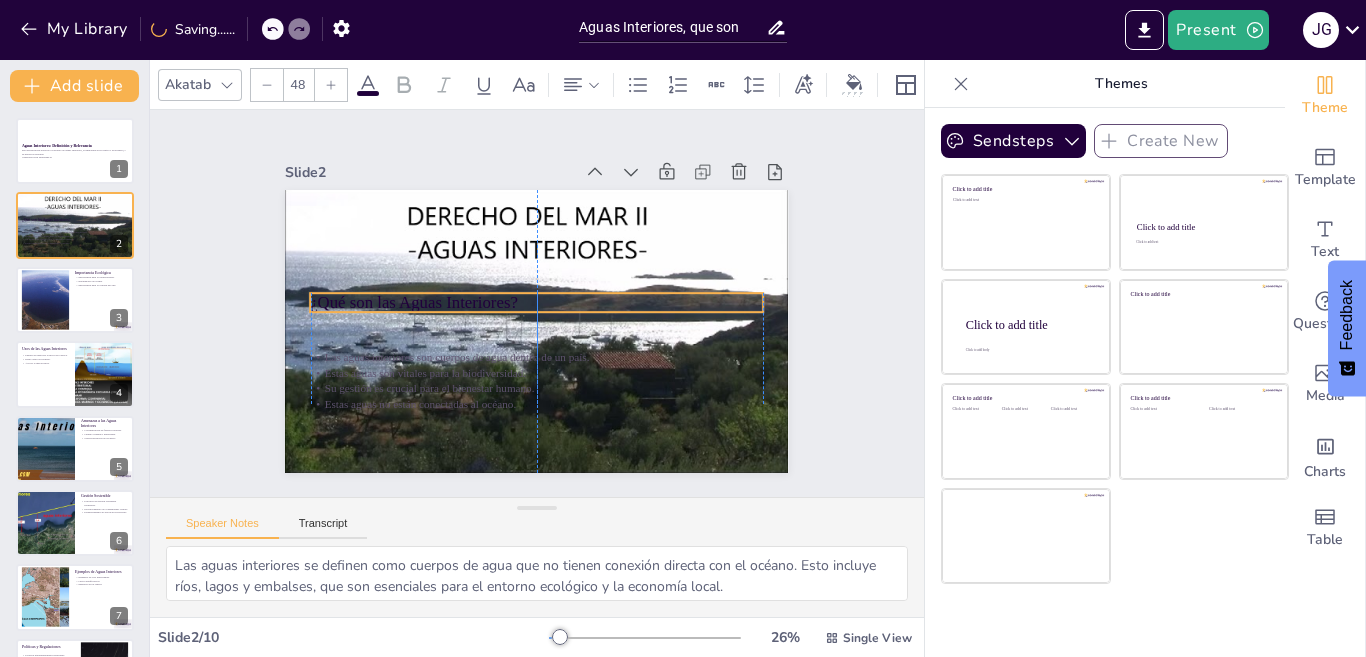 click on "¿Qué son las Aguas Interiores?" at bounding box center (537, 302) 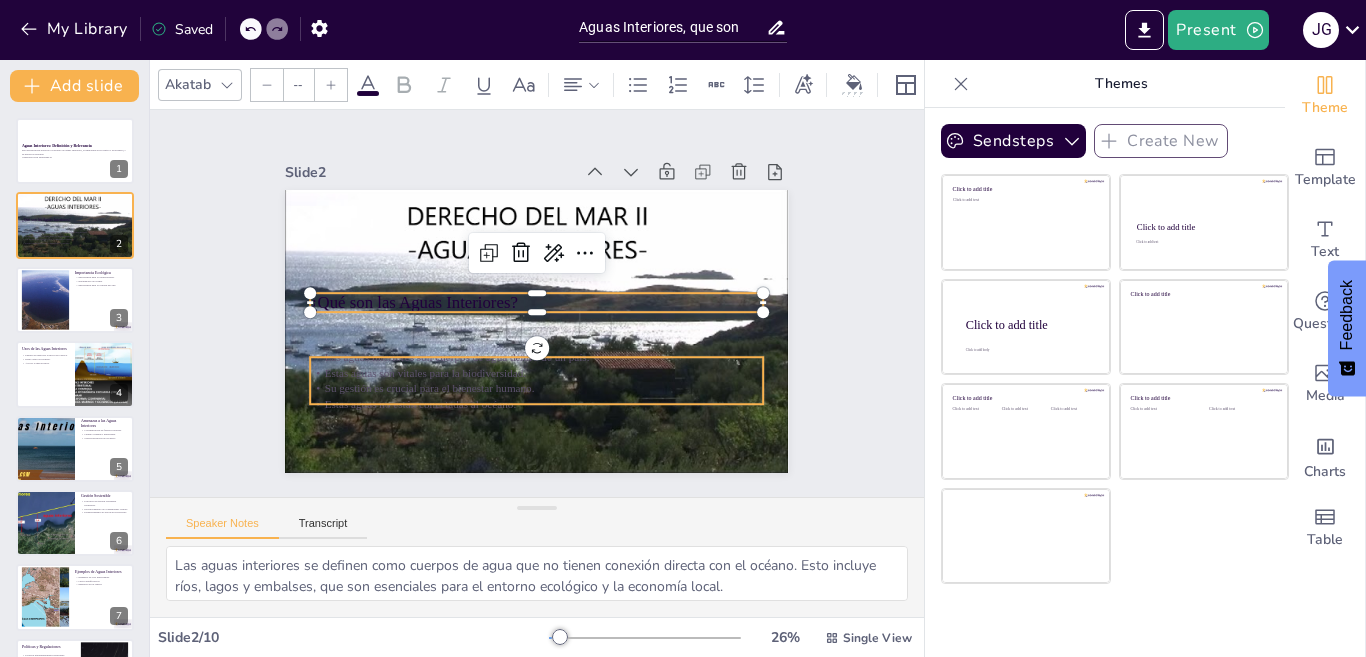 type on "32" 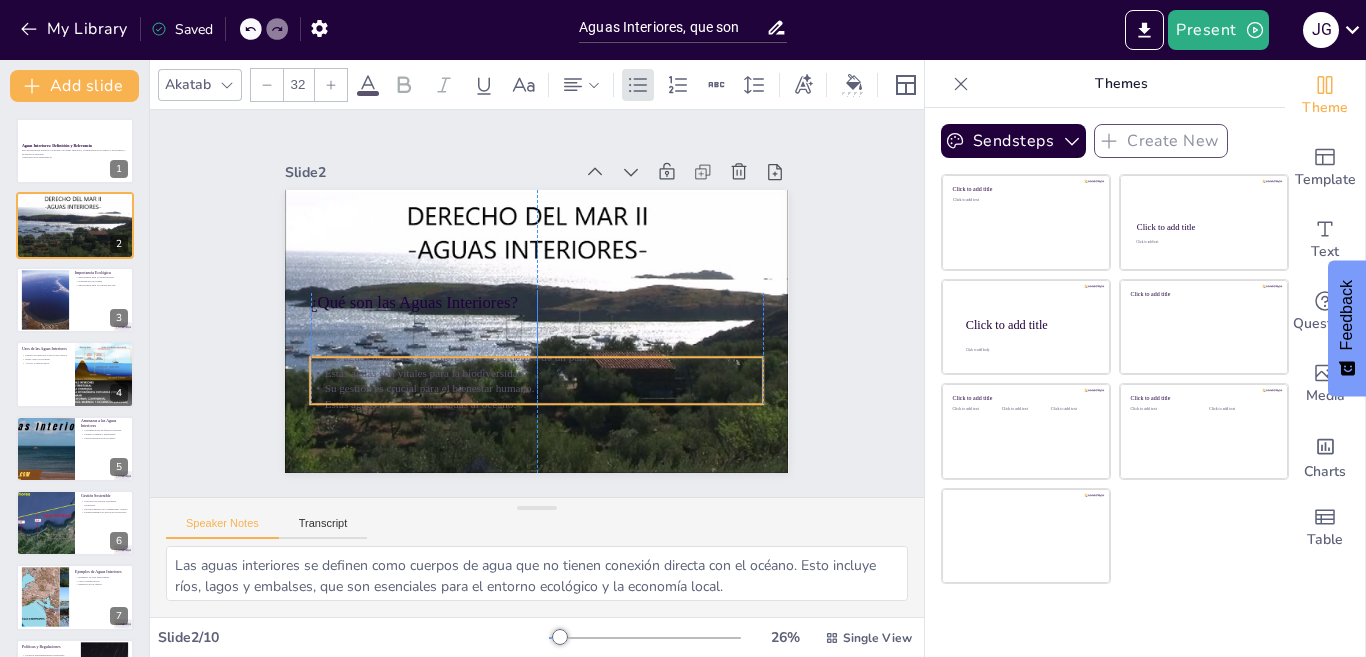 click on "Estas aguas son vitales para la biodiversidad." at bounding box center [530, 372] 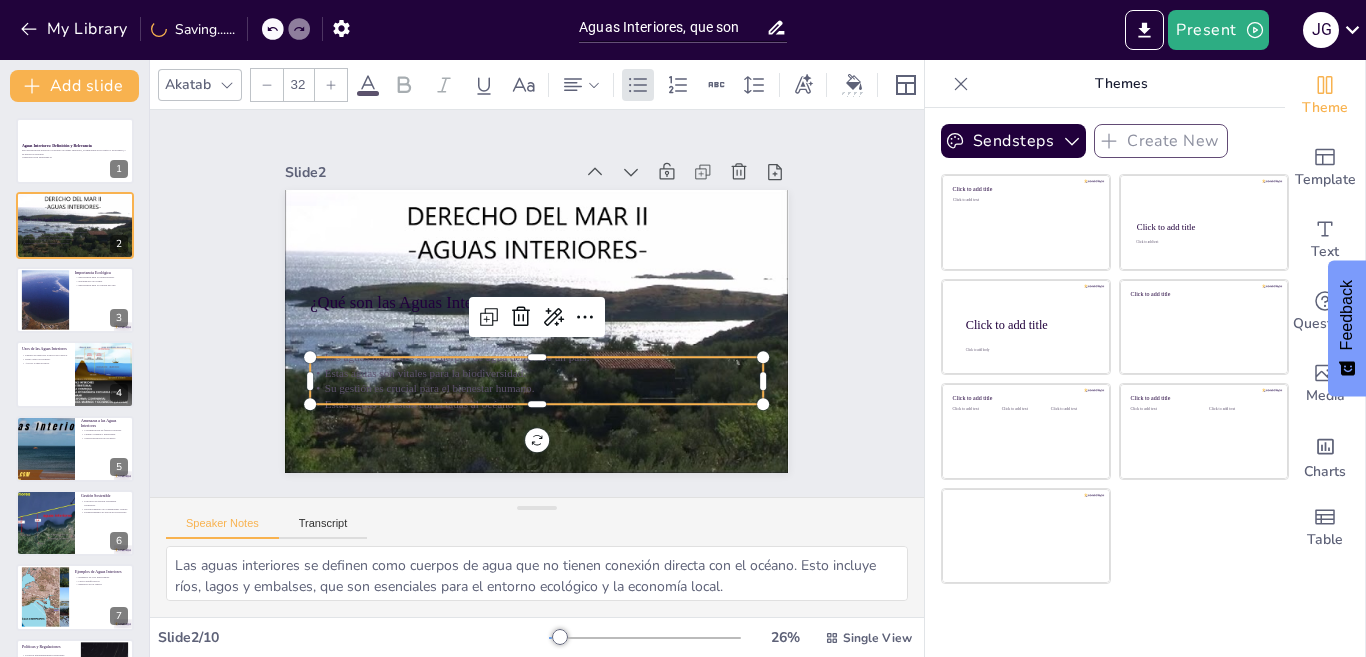 click on "Su gestión es crucial para el bienestar humano." at bounding box center (528, 388) 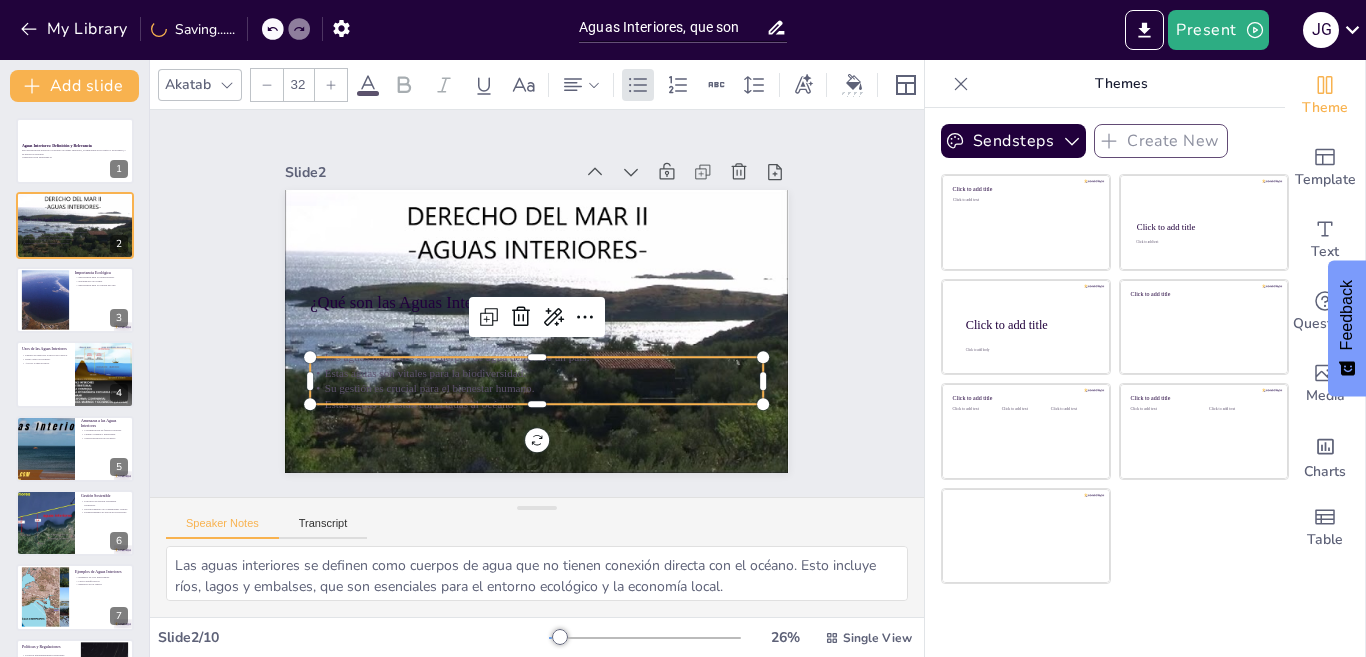 click on "Su gestión es crucial para el bienestar humano." at bounding box center (528, 388) 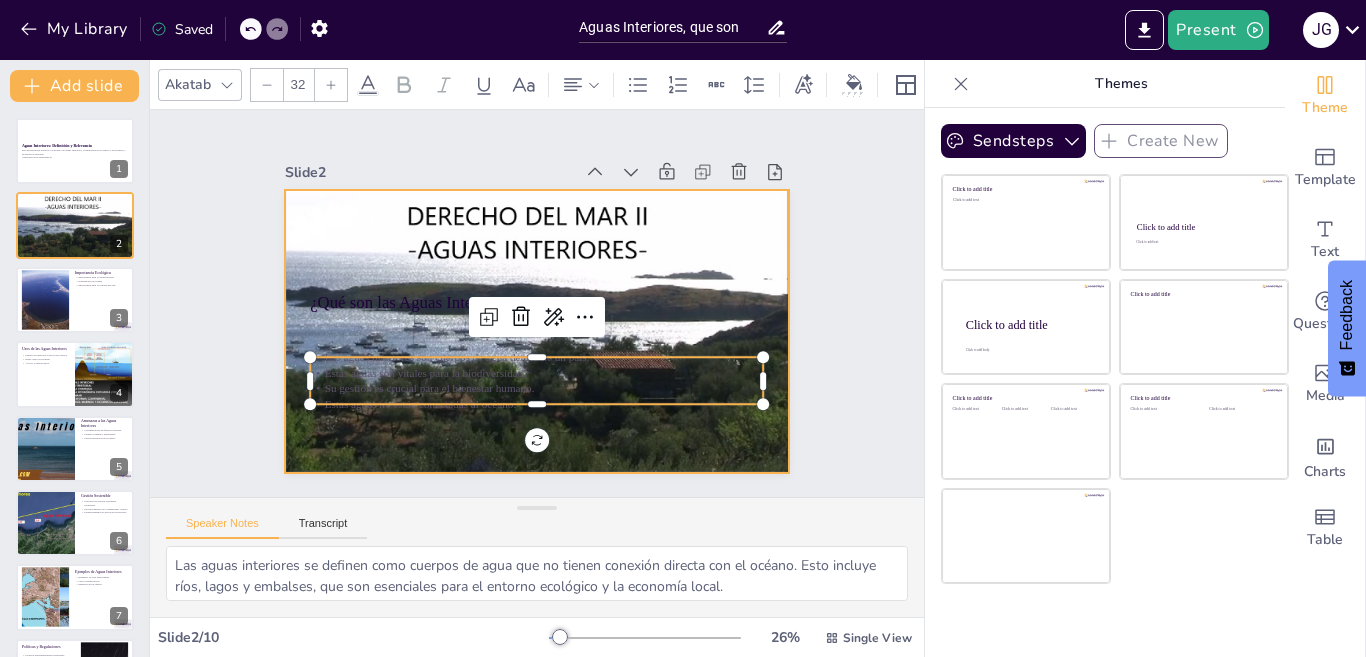 drag, startPoint x: 523, startPoint y: 385, endPoint x: 274, endPoint y: 348, distance: 251.734 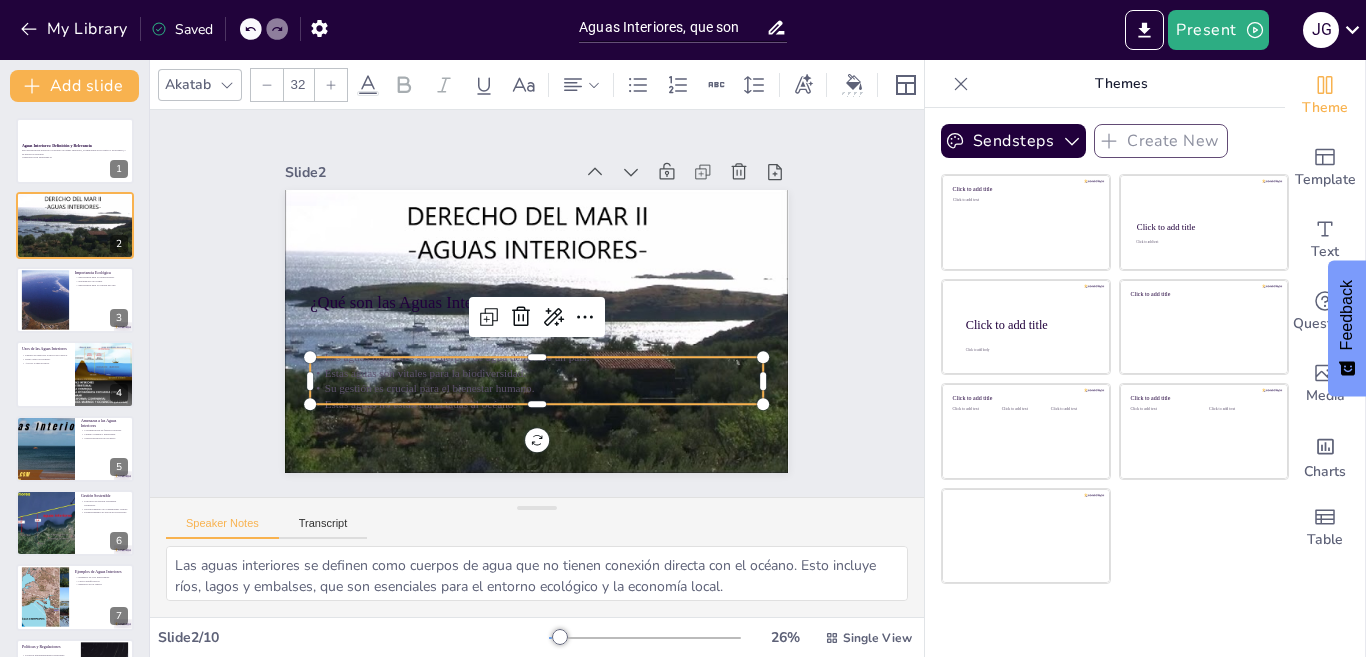 click on "Las aguas interiores son cuerpos de agua dentro de un país." at bounding box center (531, 357) 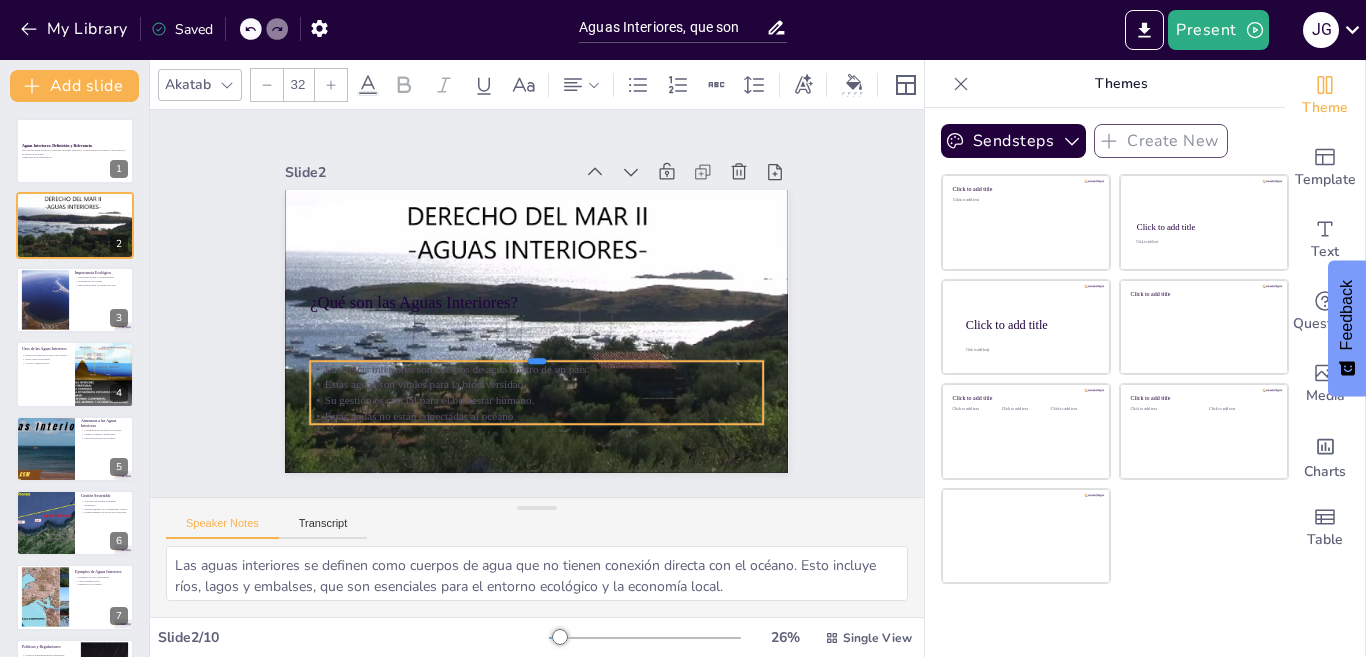 click at bounding box center (532, 352) 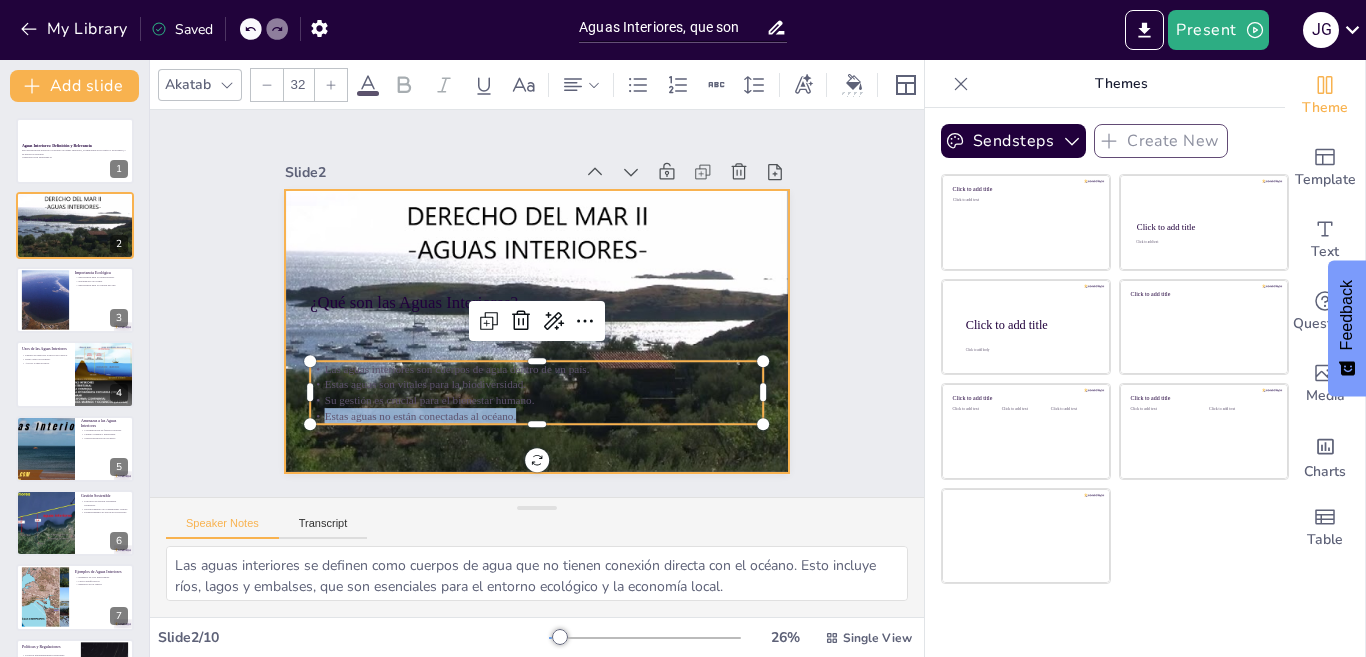 drag, startPoint x: 504, startPoint y: 409, endPoint x: 271, endPoint y: 352, distance: 239.8708 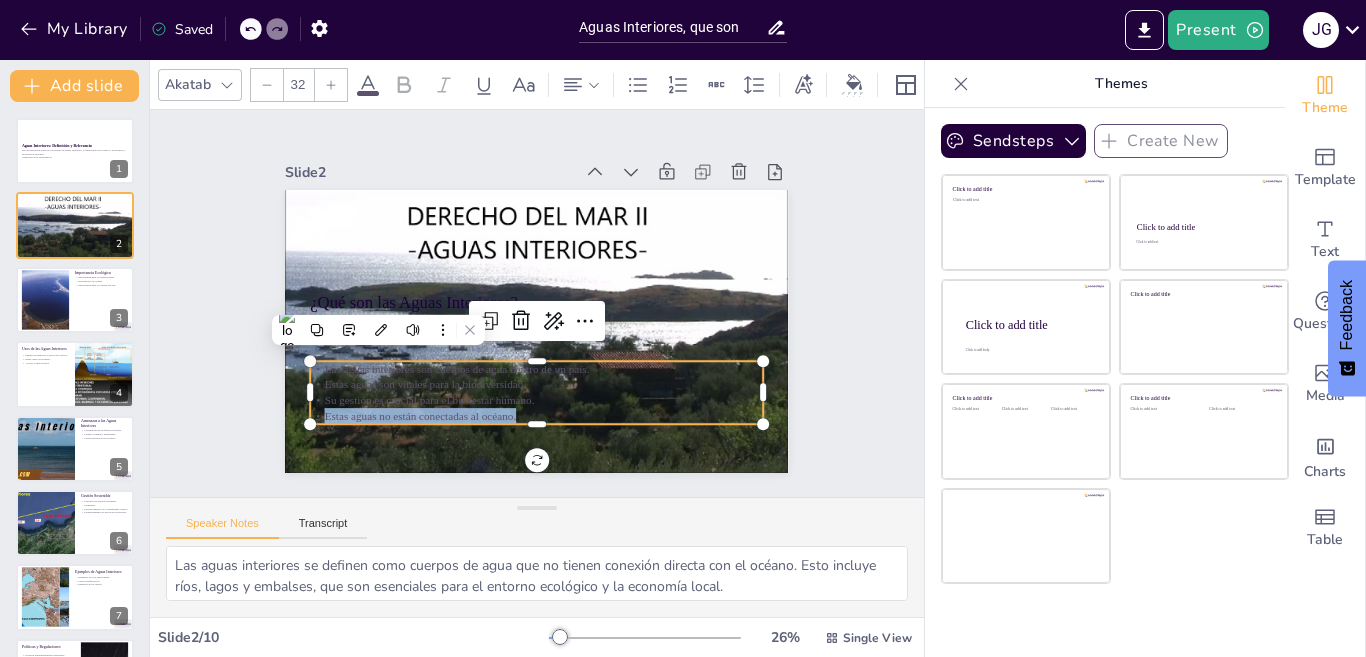 click on "Estas aguas no están conectadas al océano." at bounding box center (525, 415) 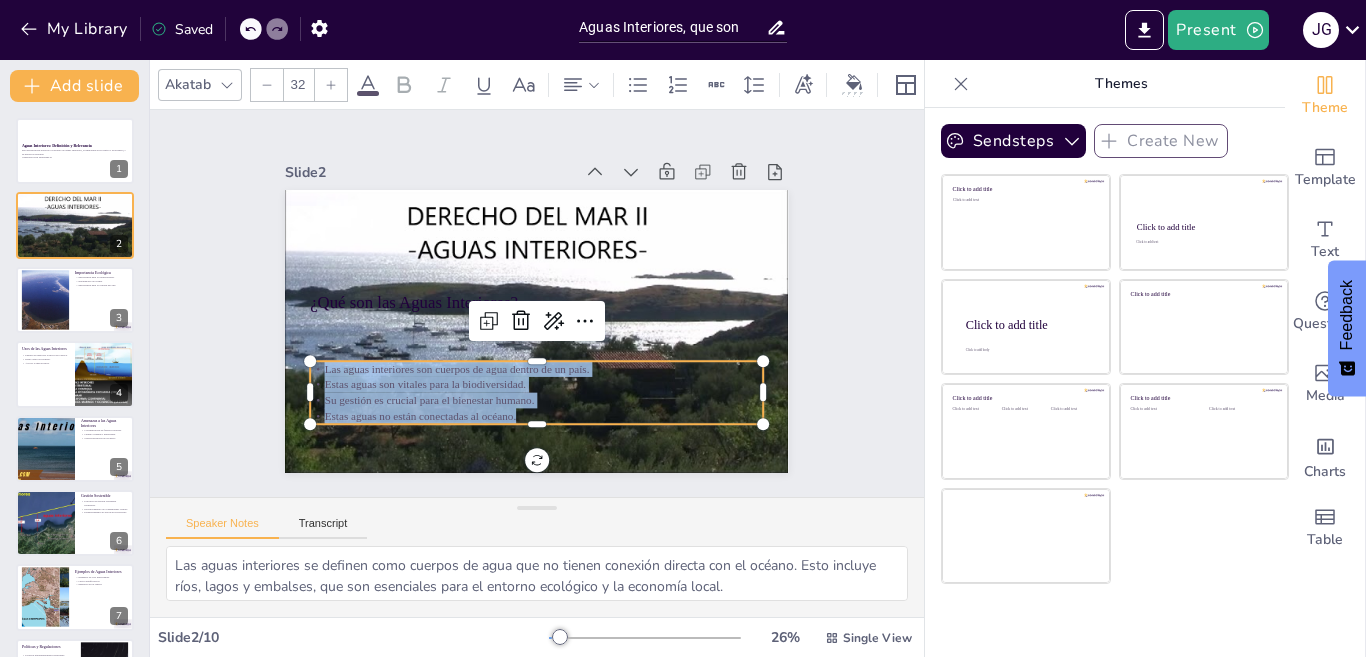 drag, startPoint x: 506, startPoint y: 402, endPoint x: 301, endPoint y: 353, distance: 210.77477 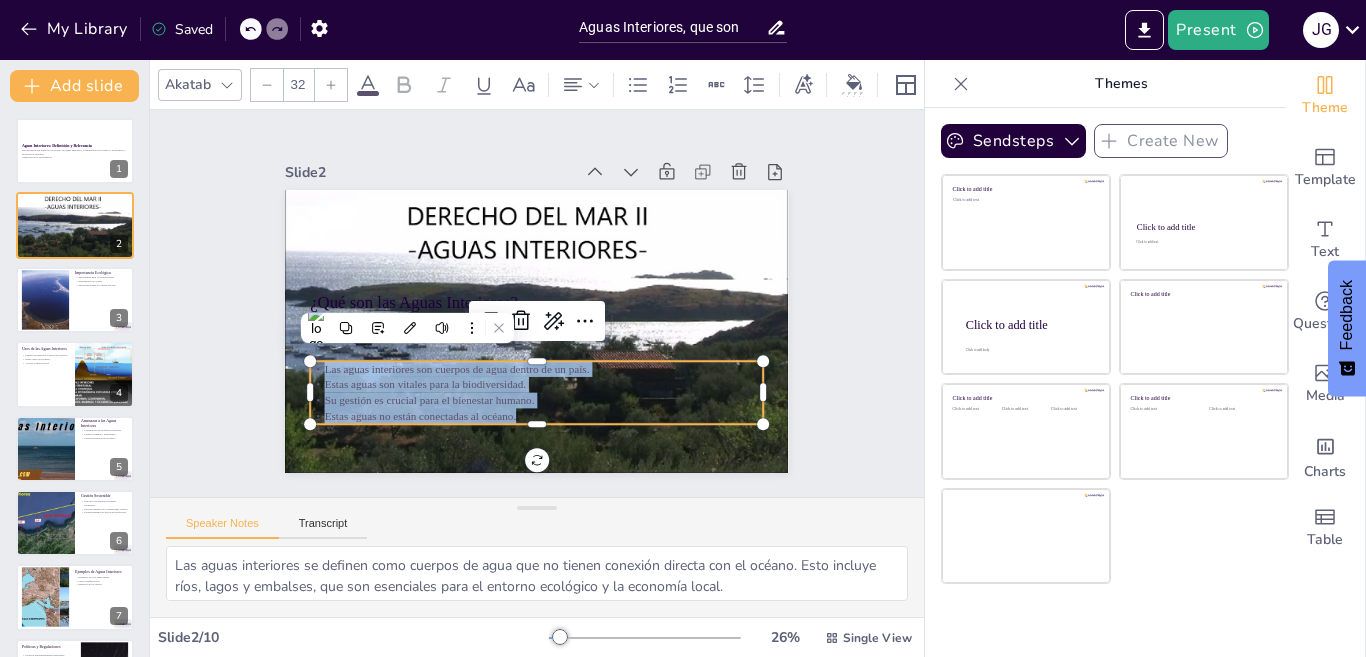 click at bounding box center [368, 93] 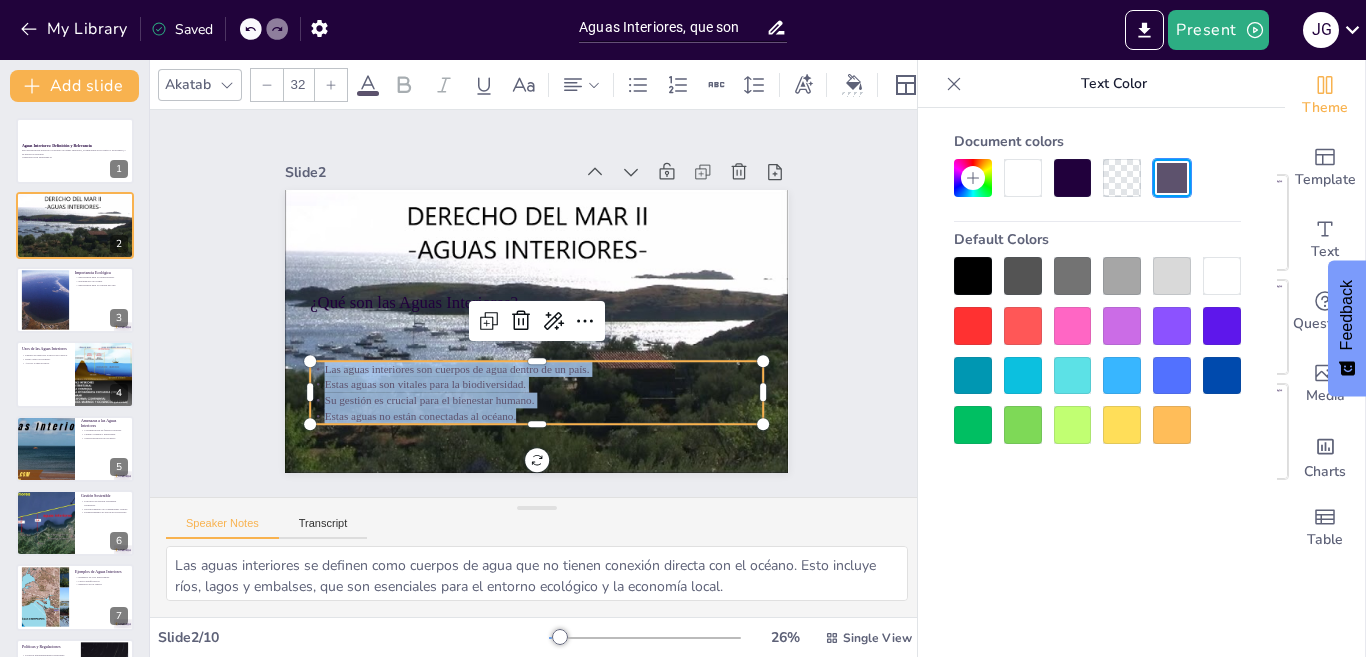 click at bounding box center (1023, 178) 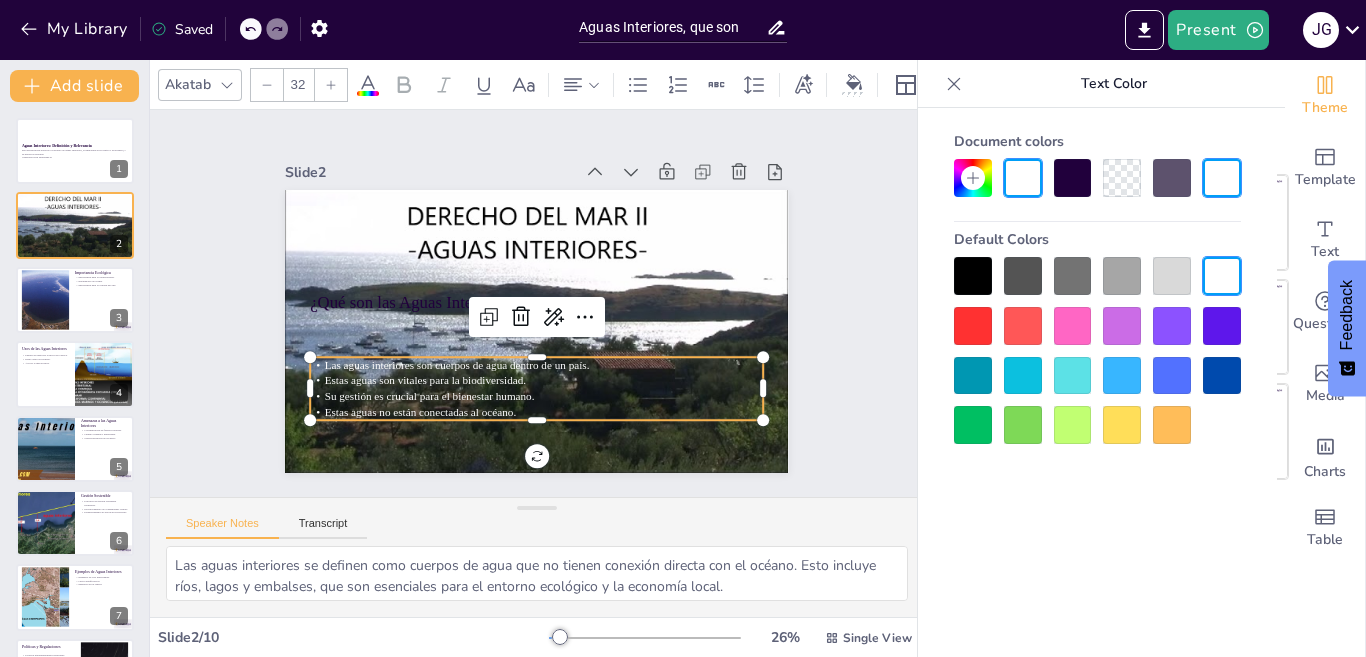 click at bounding box center [1222, 276] 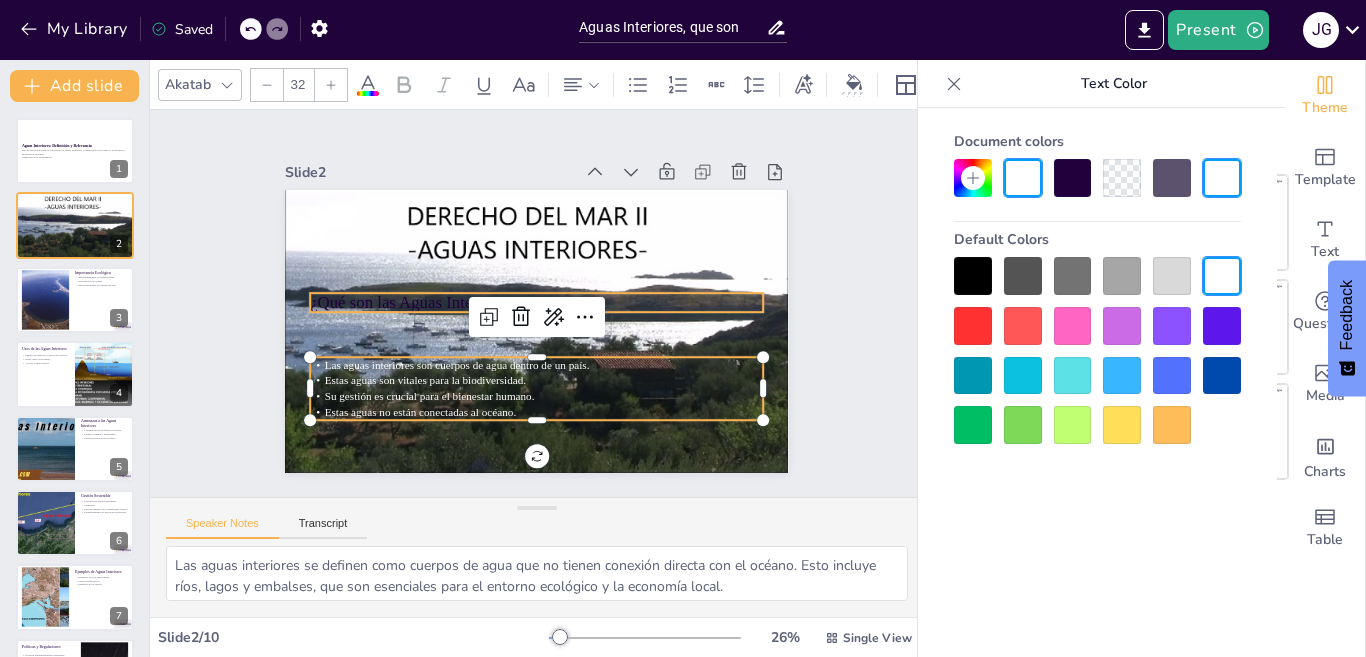 click at bounding box center [534, 331] 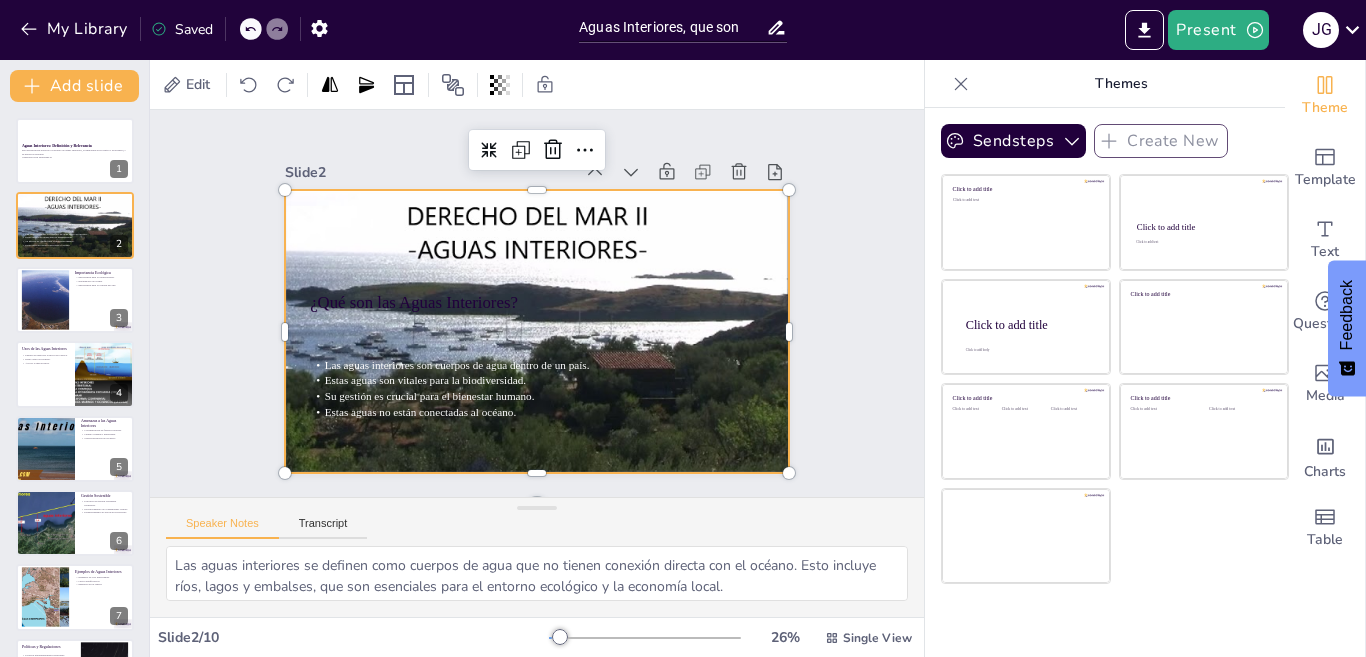 click on "¿Qué son las Aguas Interiores?" at bounding box center (537, 302) 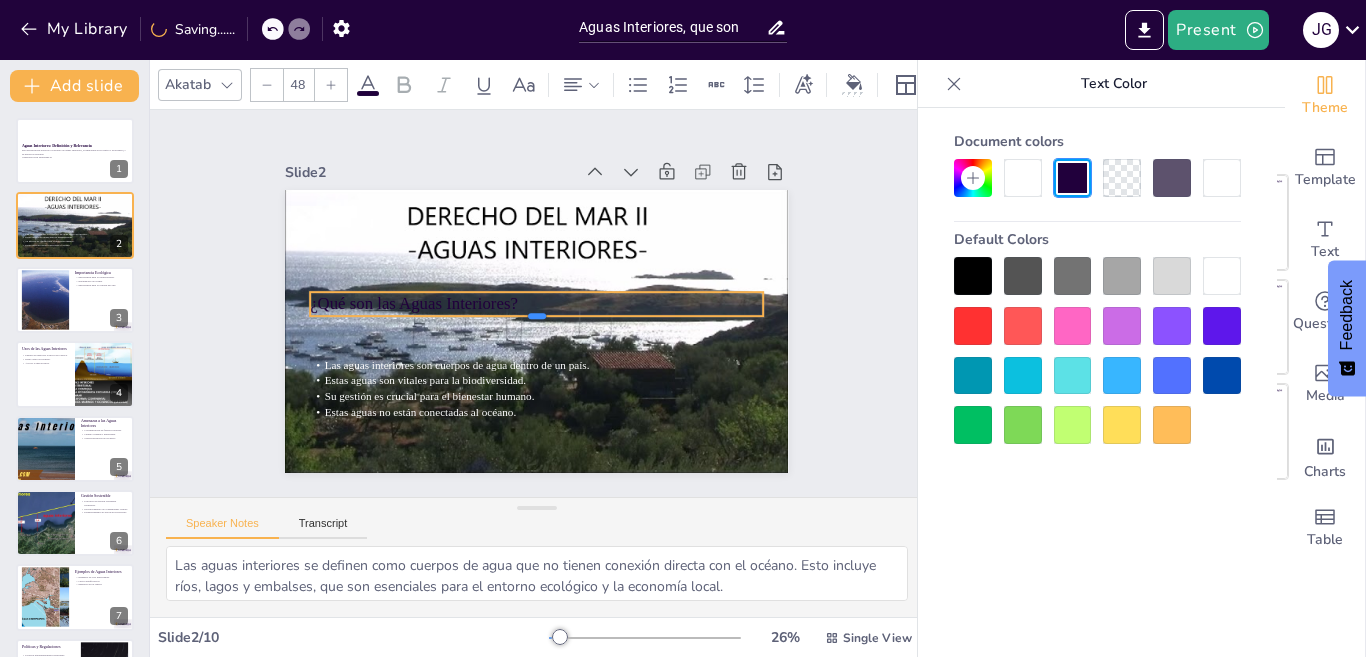 drag, startPoint x: 509, startPoint y: 302, endPoint x: 295, endPoint y: 294, distance: 214.14948 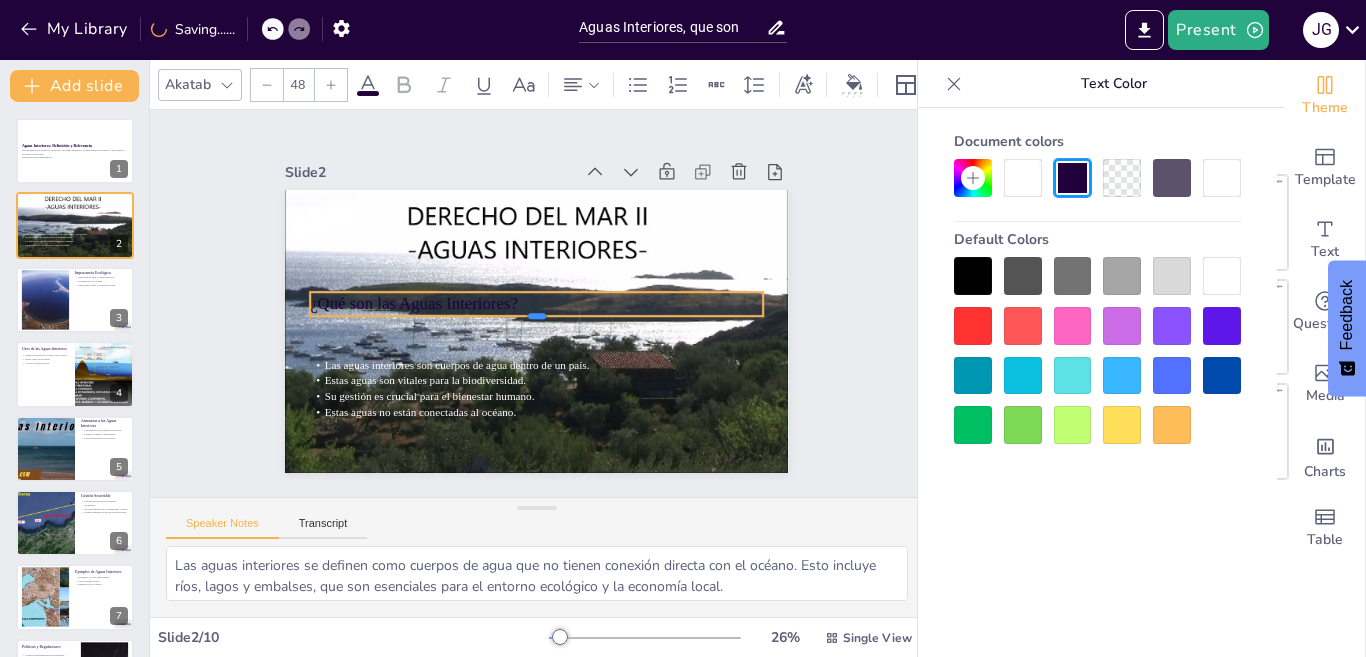 click on "¿Qué son las Aguas Interiores? Las aguas interiores son cuerpos de agua dentro de un país. Estas aguas son vitales para la biodiversidad. Su gestión es crucial para el bienestar humano. Estas aguas no están conectadas al océano." at bounding box center [534, 331] 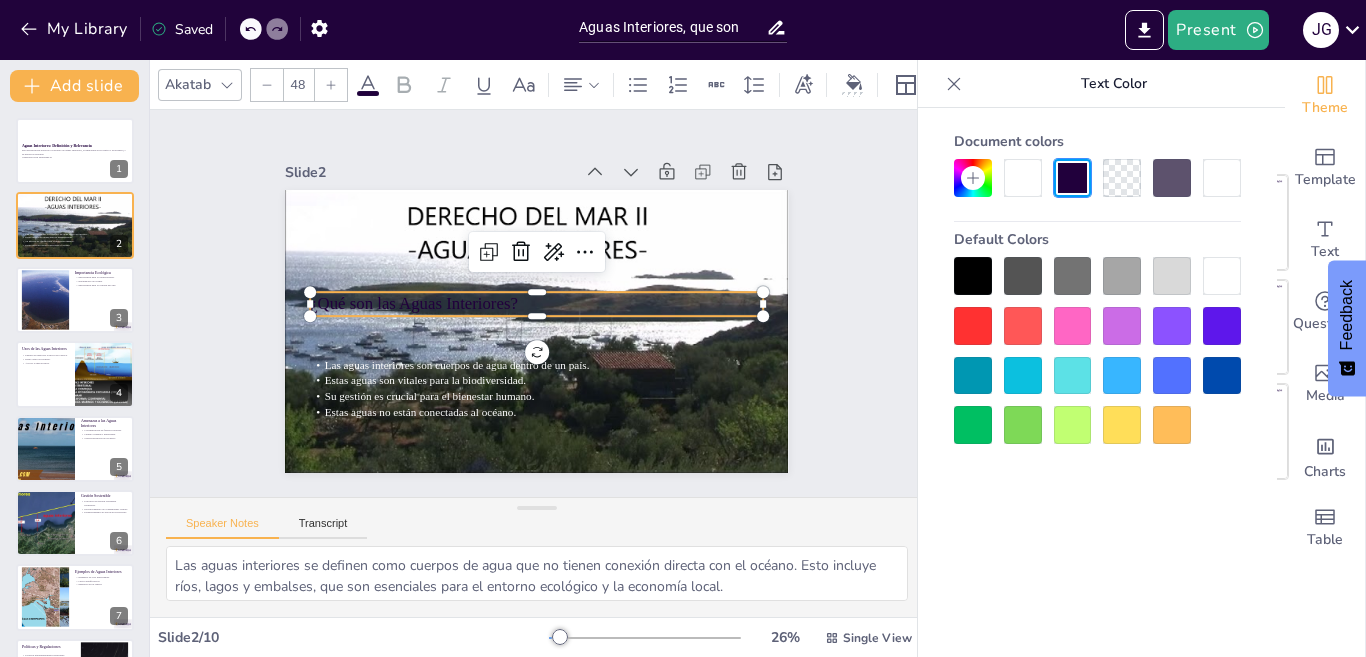 click on "¿Qué son las Aguas Interiores?" at bounding box center [537, 304] 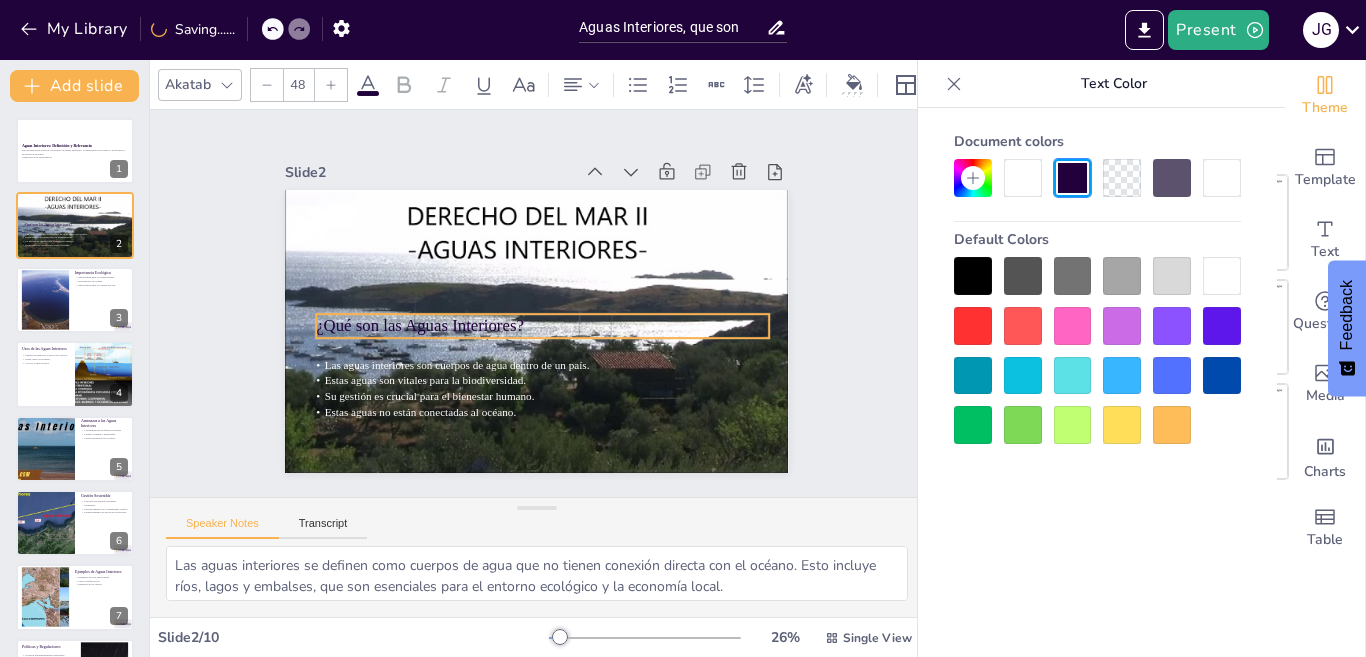 drag, startPoint x: 501, startPoint y: 293, endPoint x: 507, endPoint y: 315, distance: 22.803509 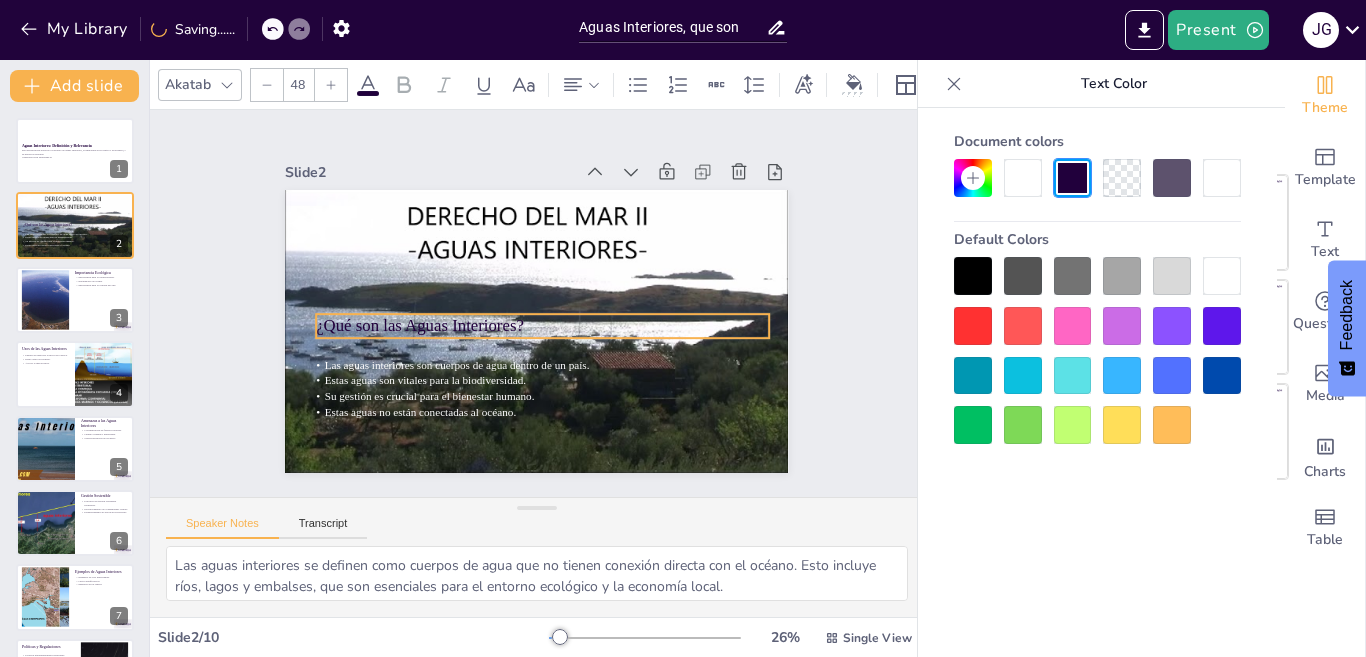 click on "¿Qué son las Aguas Interiores?" at bounding box center (533, 326) 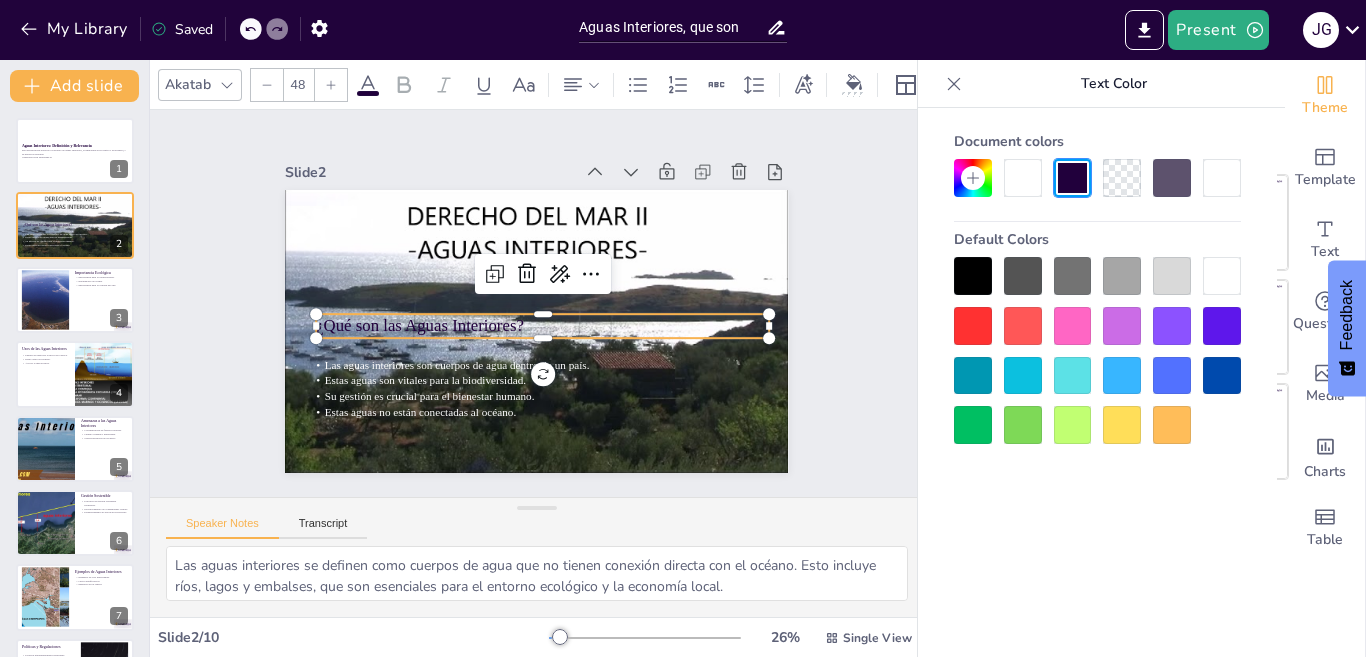 click at bounding box center (1222, 376) 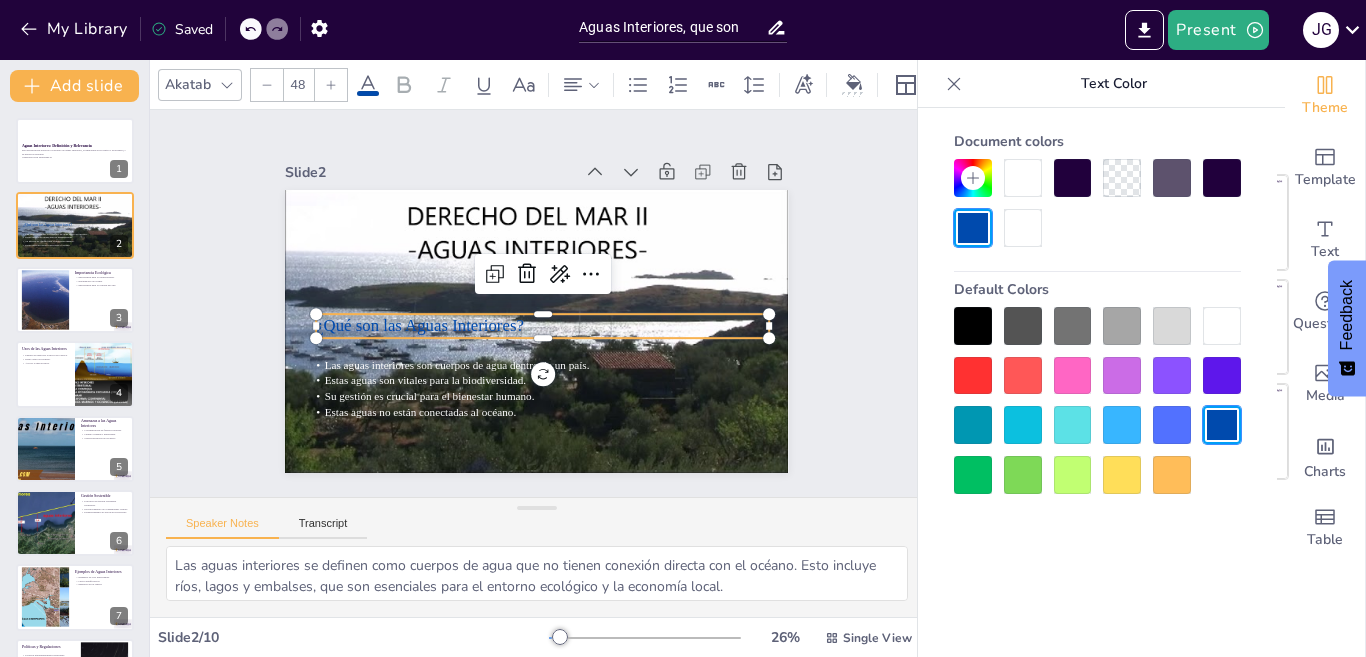 click at bounding box center (1122, 475) 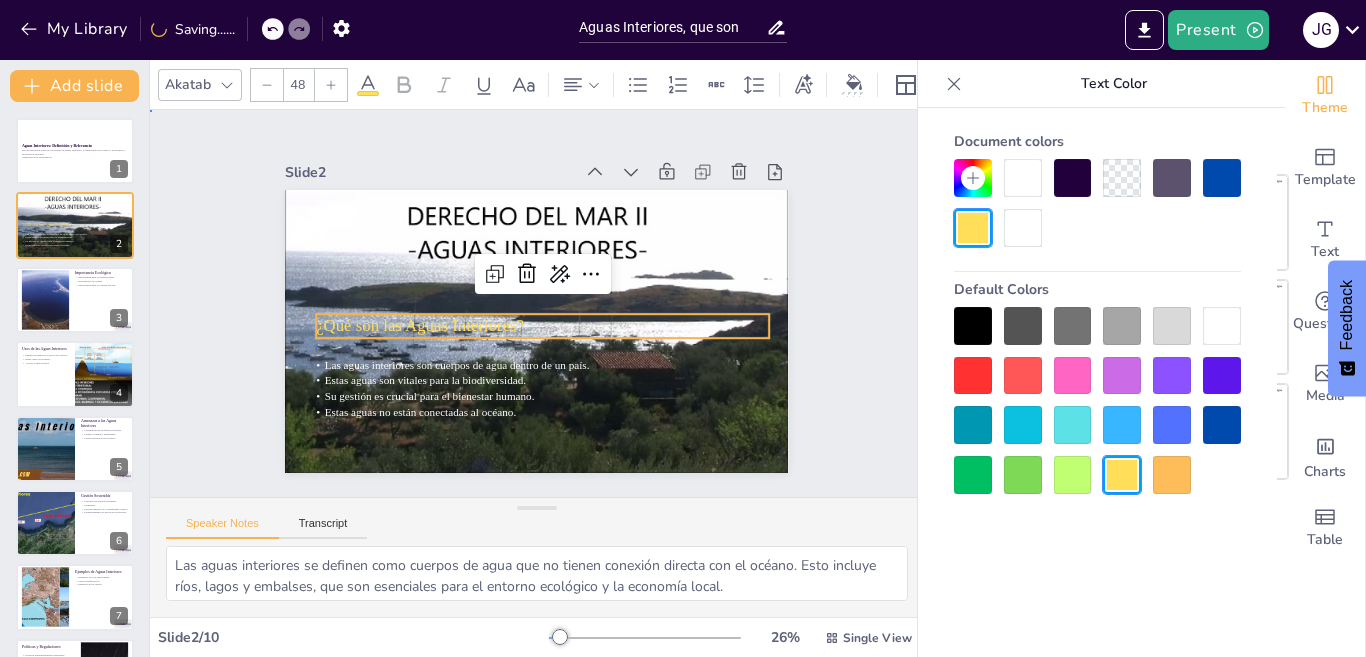 click on "Slide  1 Aguas Interiores: Definición y Relevancia Esta presentación explora el concepto de aguas interiores, su importancia ecológica y económica, y su gestión sostenible. Generated with Sendsteps.ai Slide  2 ¿Qué son las Aguas Interiores? Las aguas interiores son cuerpos de agua dentro de un país. Estas aguas son vitales para la biodiversidad. Su gestión es crucial para el bienestar humano. Estas aguas no están conectadas al océano. Slide  3 Importancia Ecológica Importancia para la biodiversidad. Reguladores del clima. Importancia para la calidad del aire. Slide  4 Usos de las Aguas Interiores Fuentes de ingresos a través de la pesca. Riego agrícola esencial. Acceso a agua potable. Slide  5 Amenazas a las Aguas Interiores Contaminación de fuentes diversas. Cambio climático impactante. Sobreexplotación de recursos. Slide  6 Gestión Sostenible Prácticas de gestión sostenible esenciales. Involucramiento de comunidades locales. Establecimiento de políticas protectoras. Slide  7 Slide  8 9" at bounding box center [536, 303] 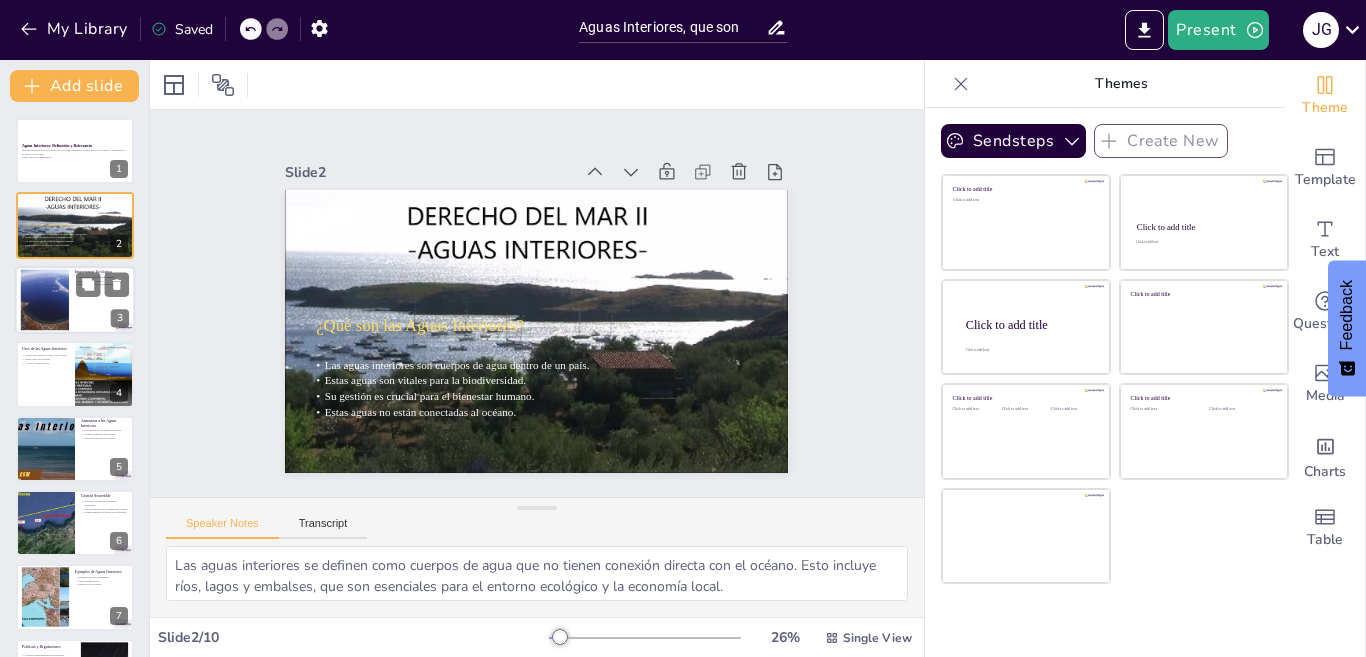click at bounding box center [44, 299] 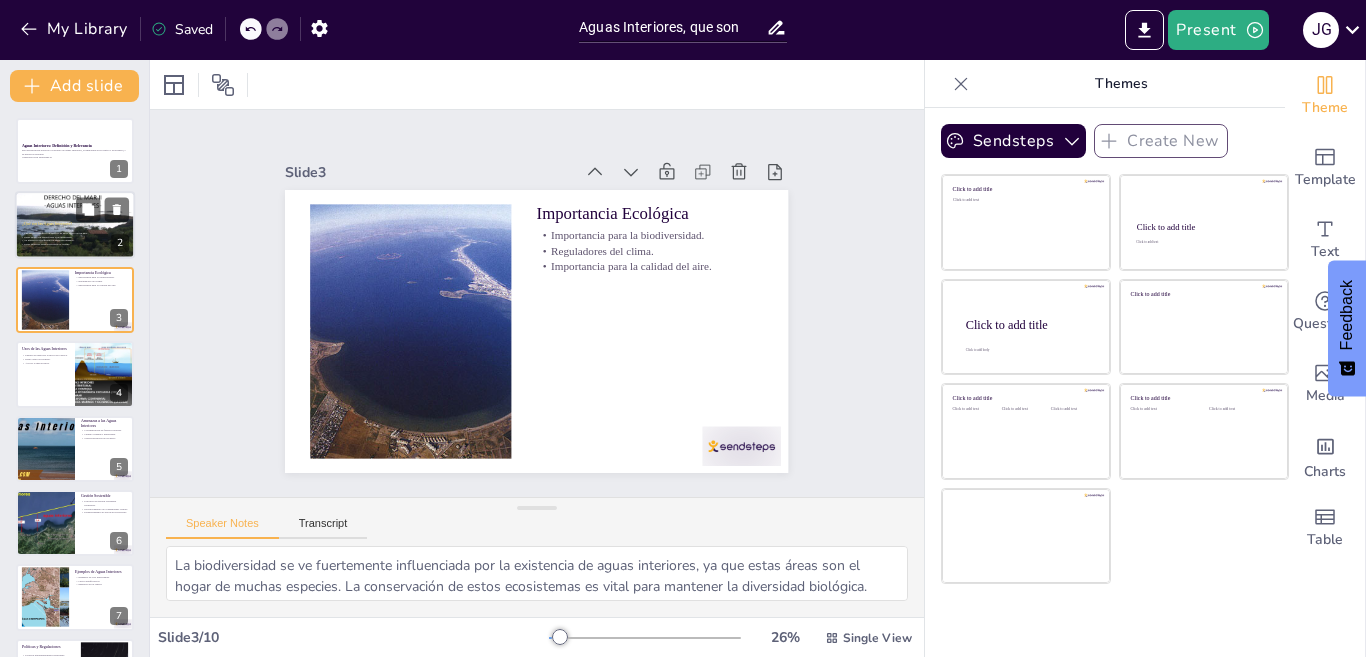 click at bounding box center (75, 225) 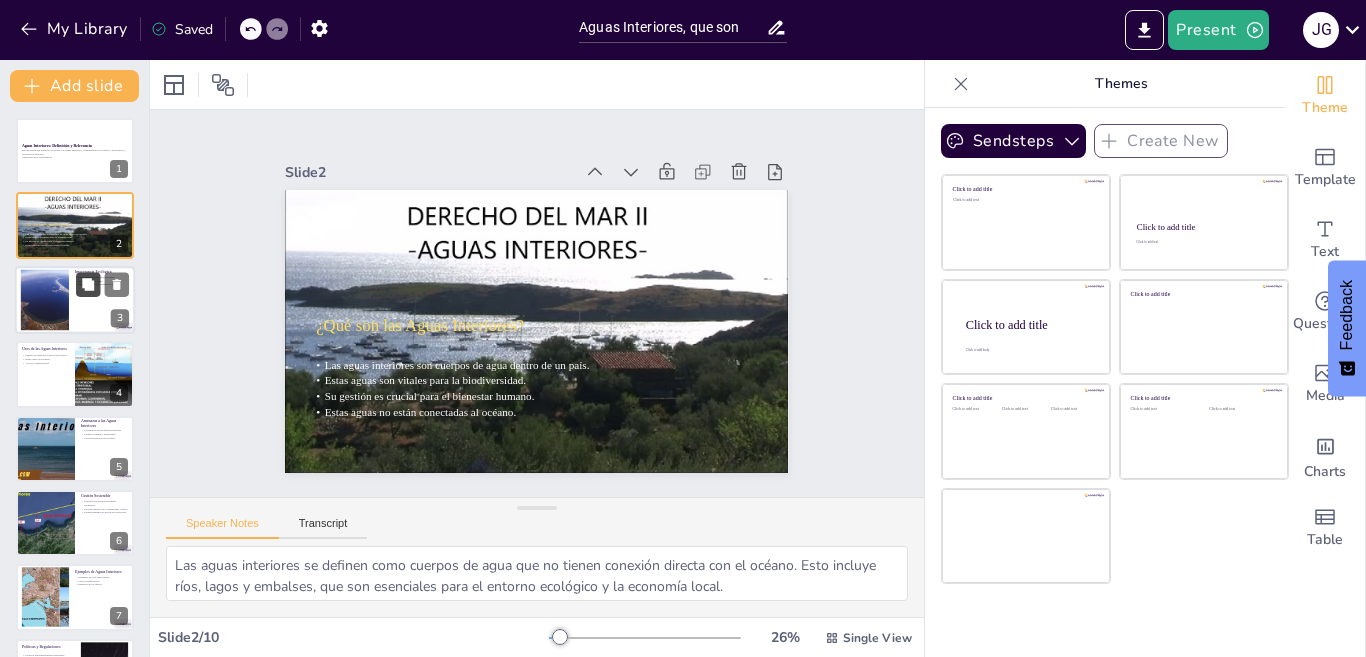 click 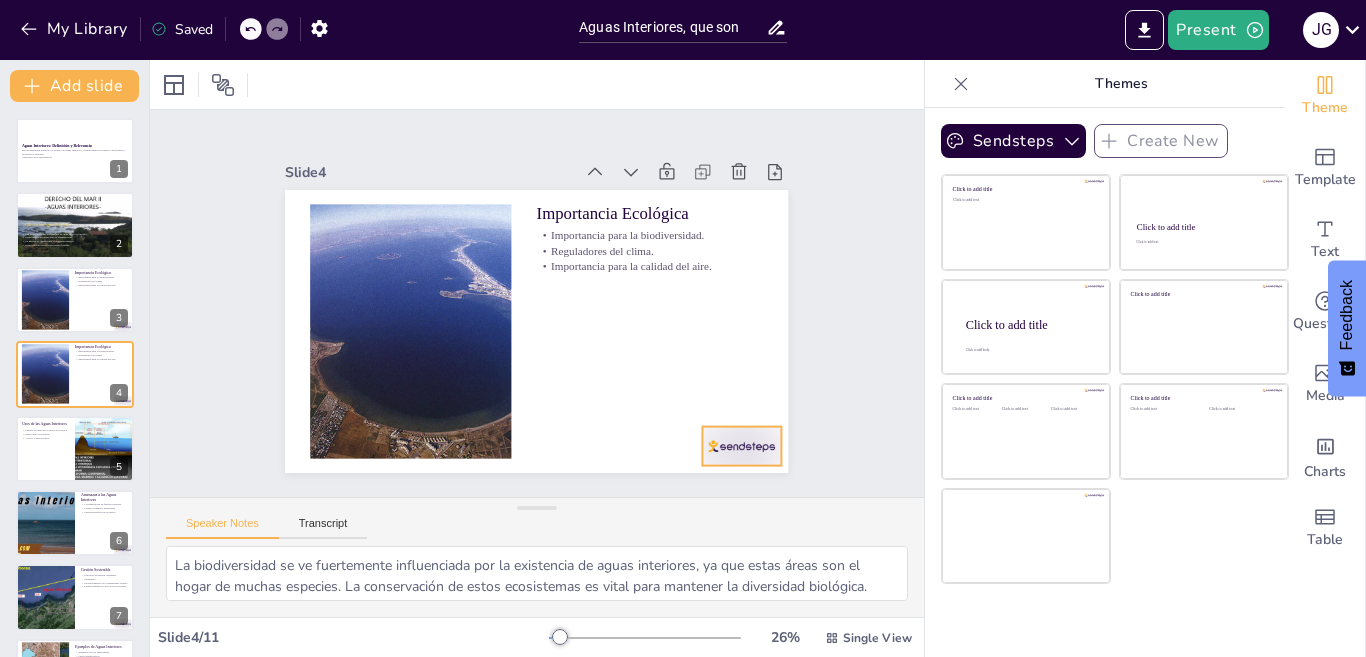 click at bounding box center (742, 446) 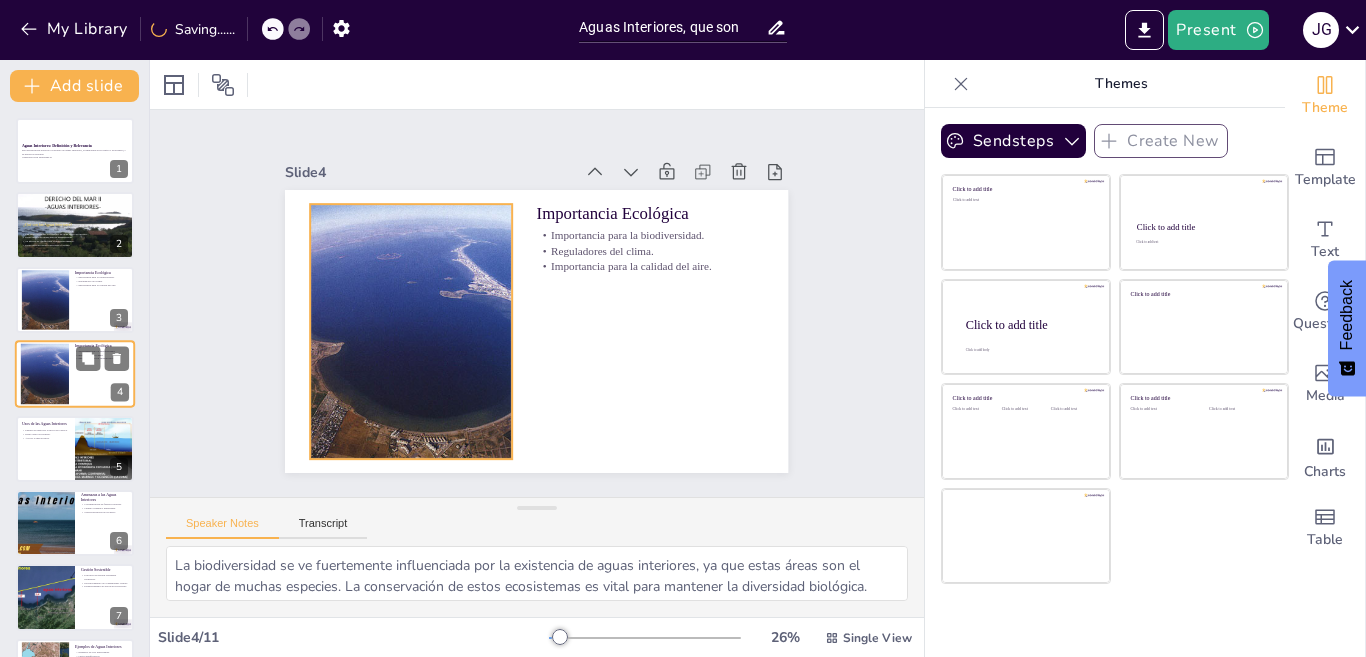 click at bounding box center [44, 374] 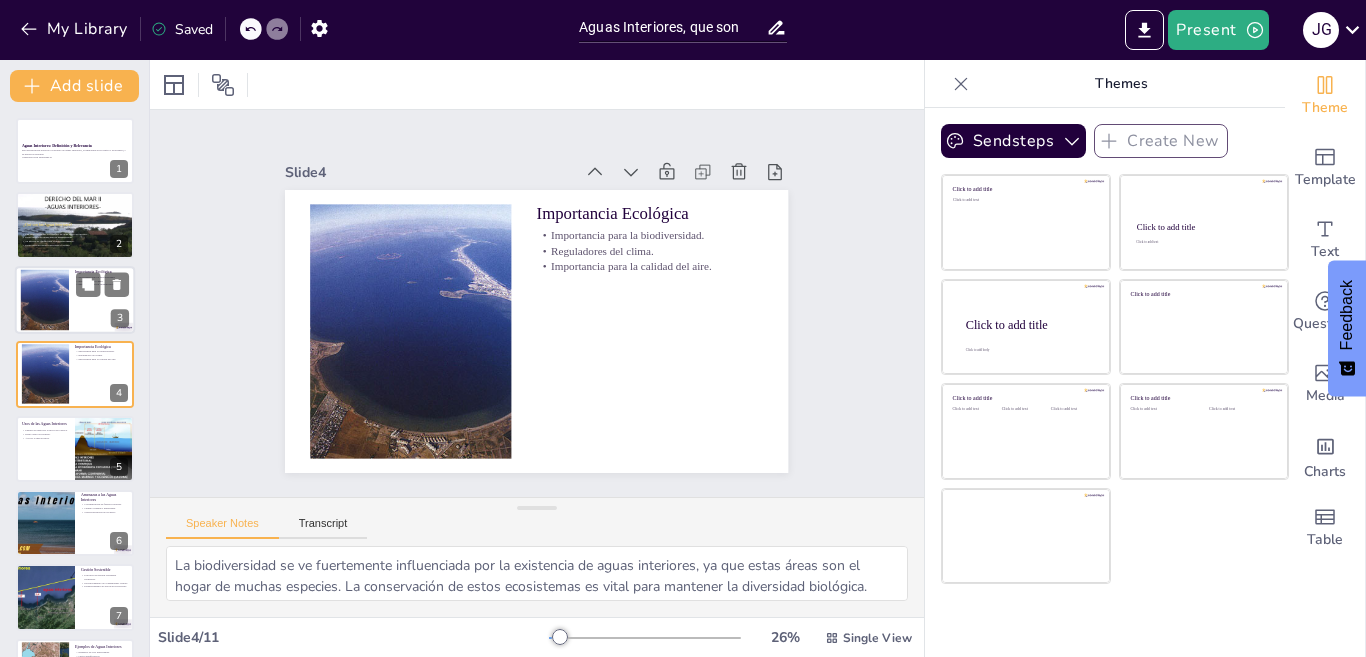 click at bounding box center (75, 300) 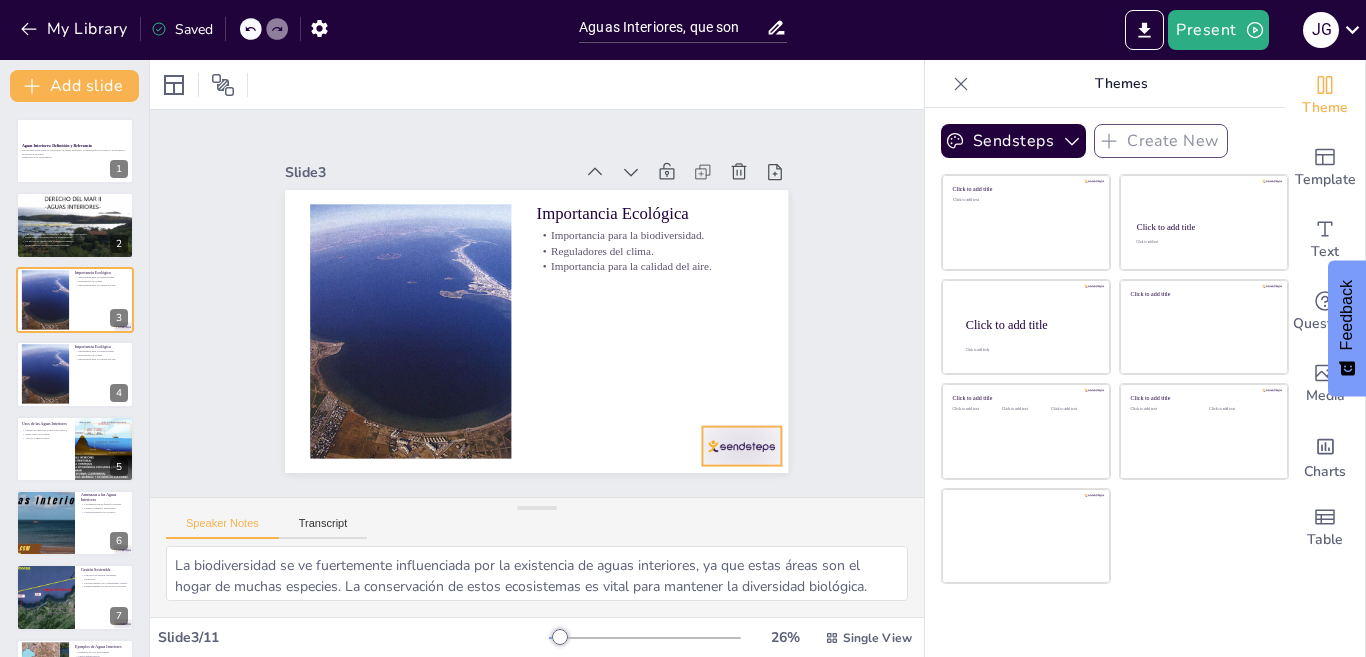 click at bounding box center [726, 466] 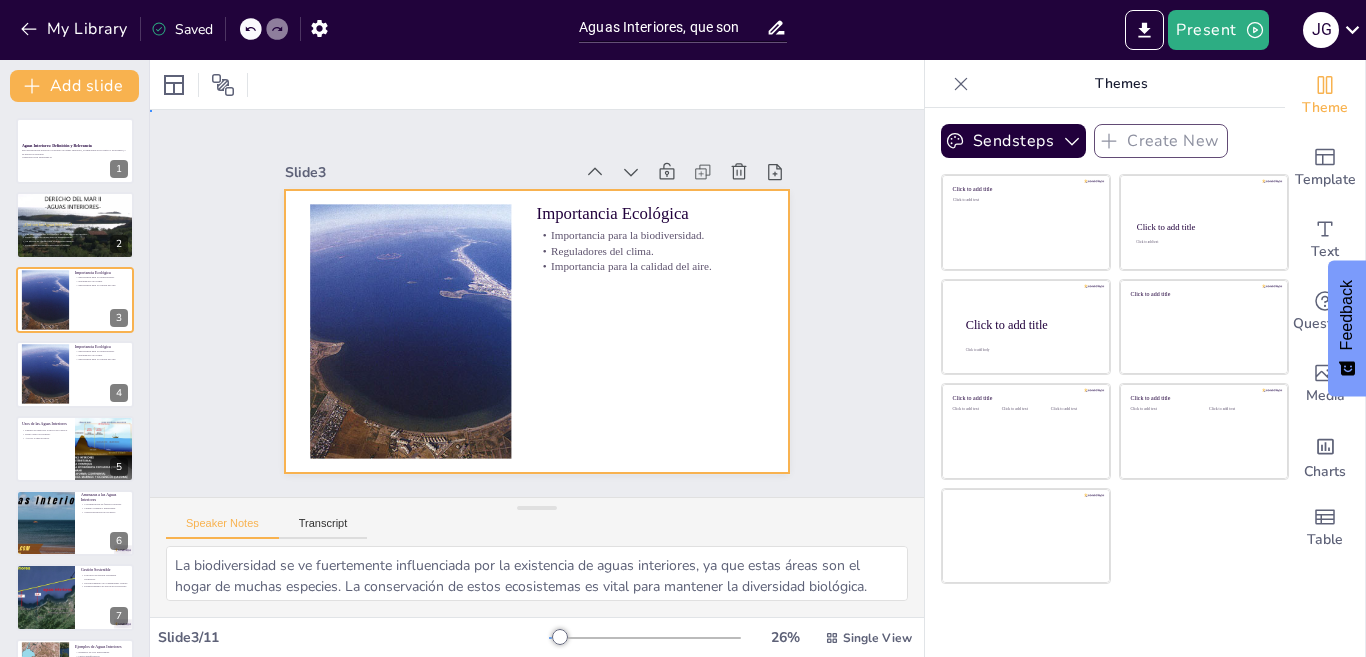 click at bounding box center (536, 331) 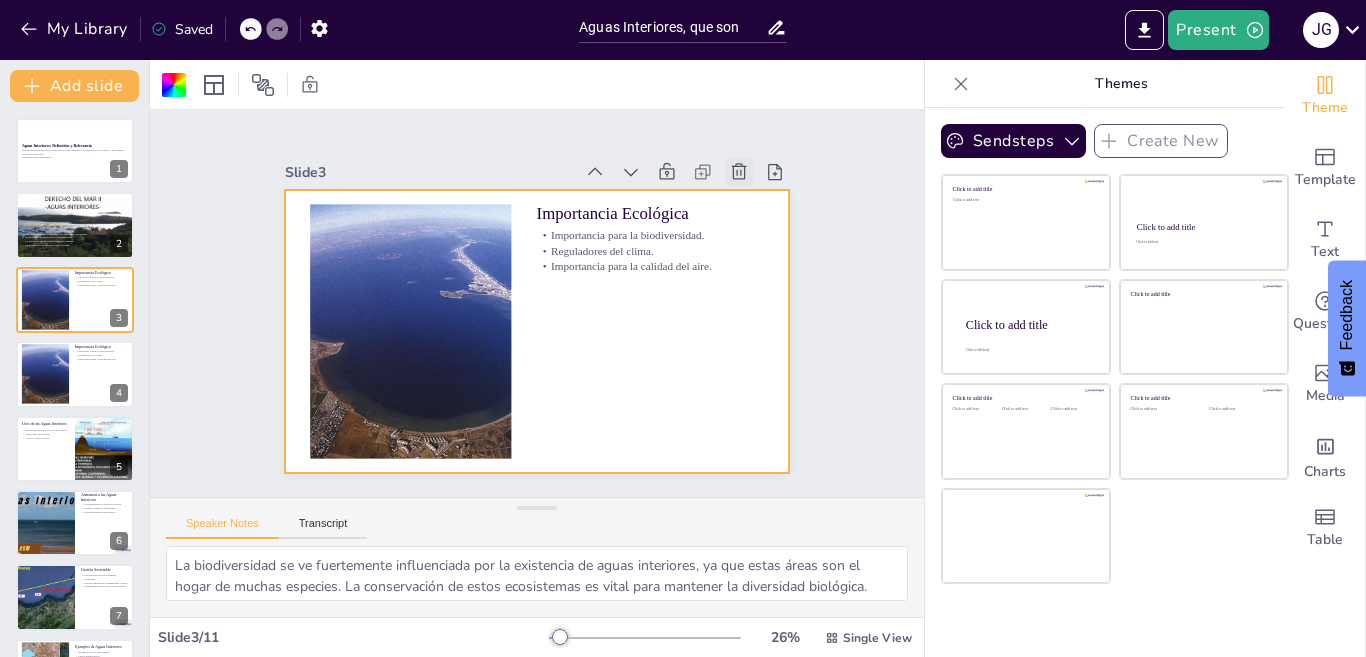 click 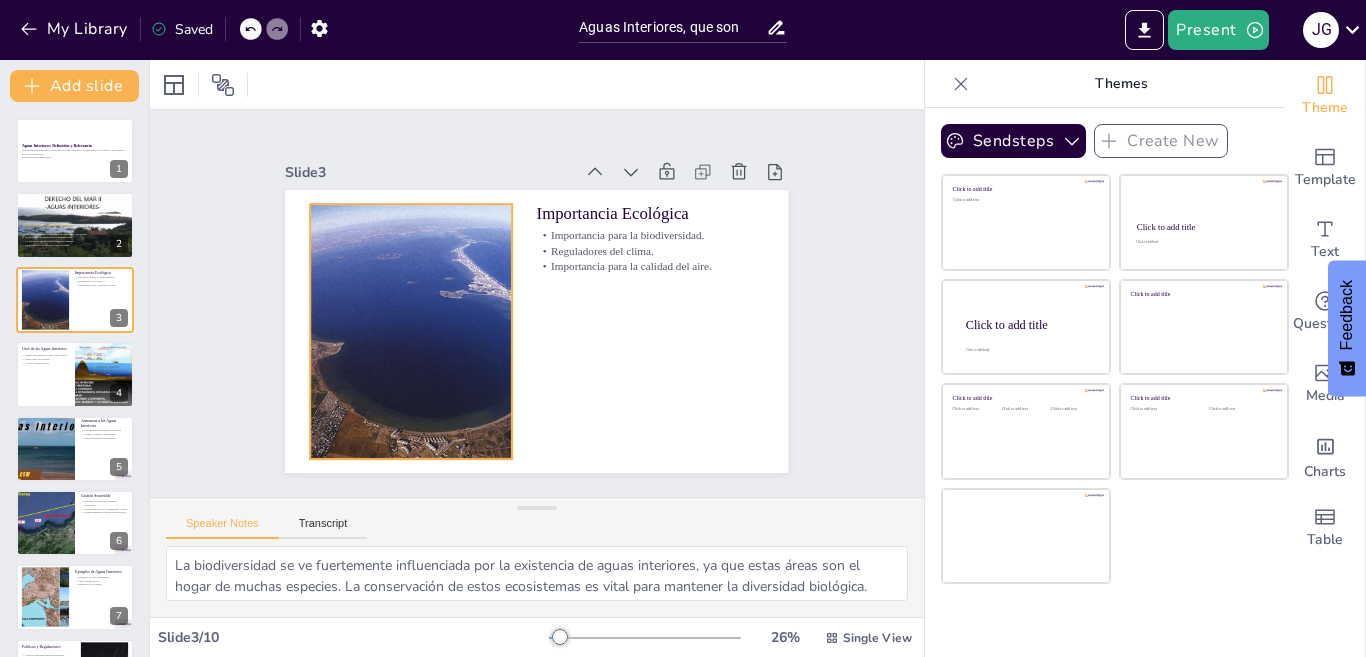drag, startPoint x: 66, startPoint y: 310, endPoint x: 39, endPoint y: 339, distance: 39.623226 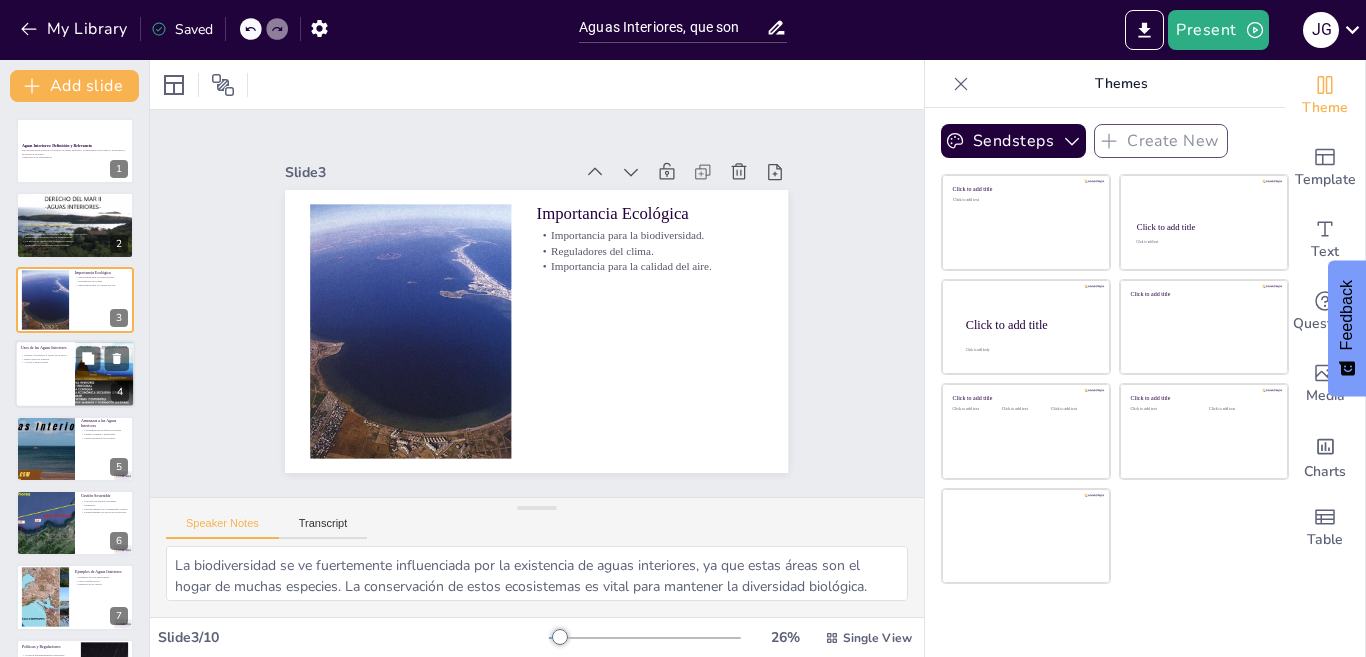 click on "Acceso a agua potable." at bounding box center [45, 363] 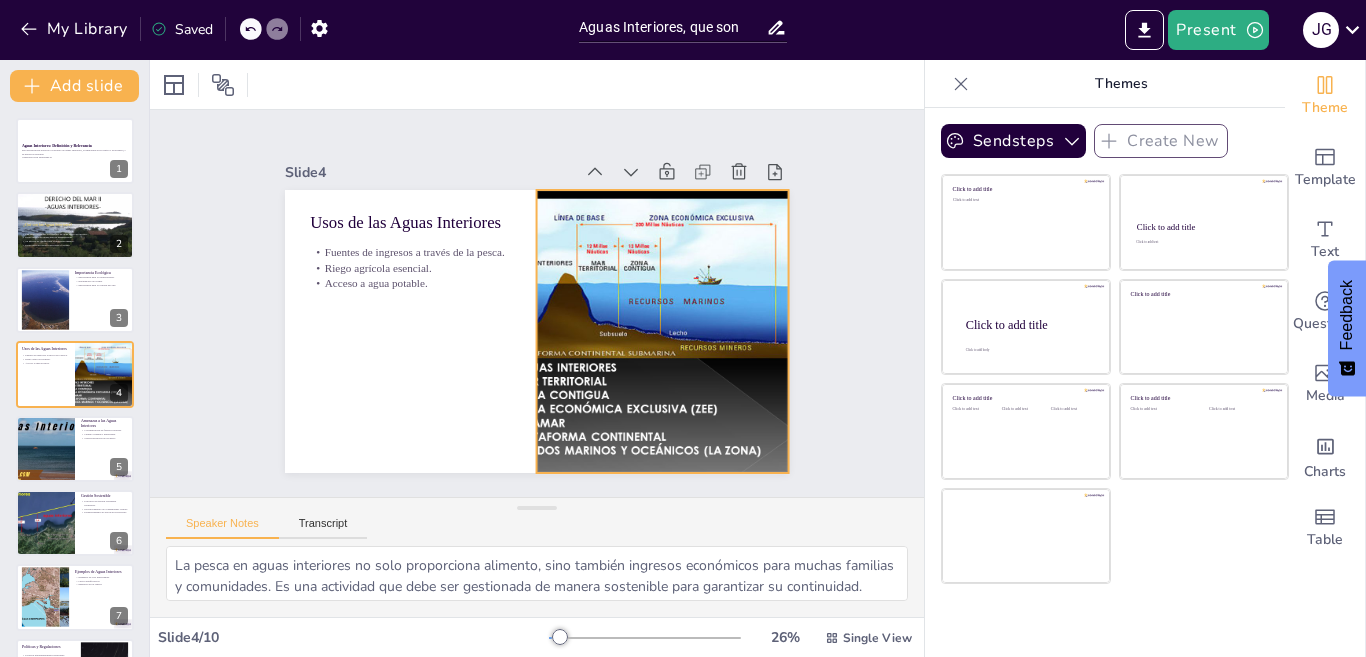 click at bounding box center (659, 344) 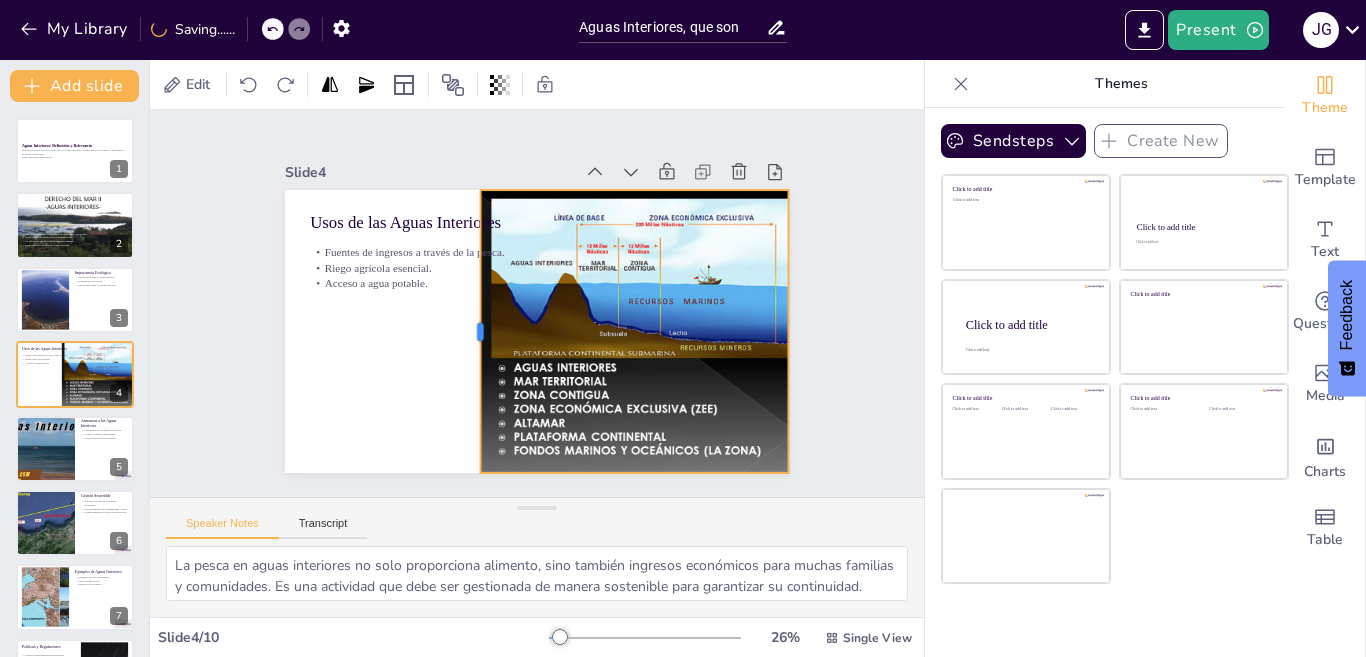 drag, startPoint x: 517, startPoint y: 321, endPoint x: 461, endPoint y: 326, distance: 56.22277 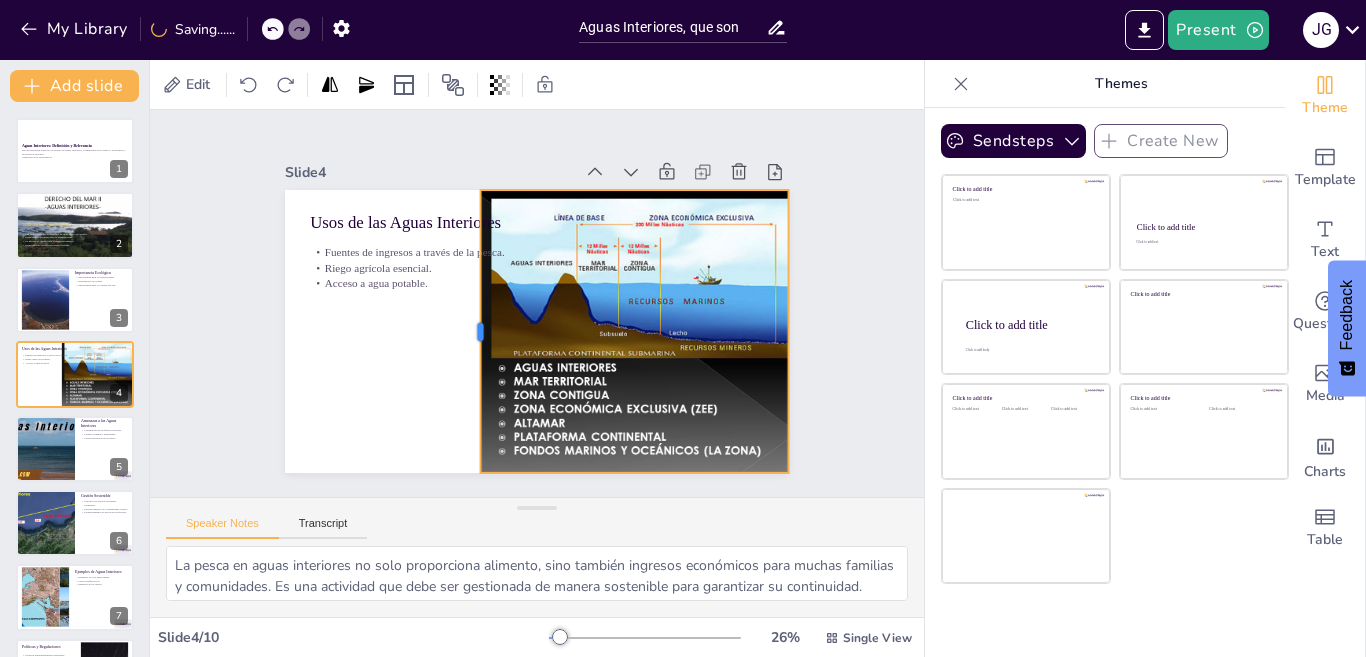 click at bounding box center [473, 331] 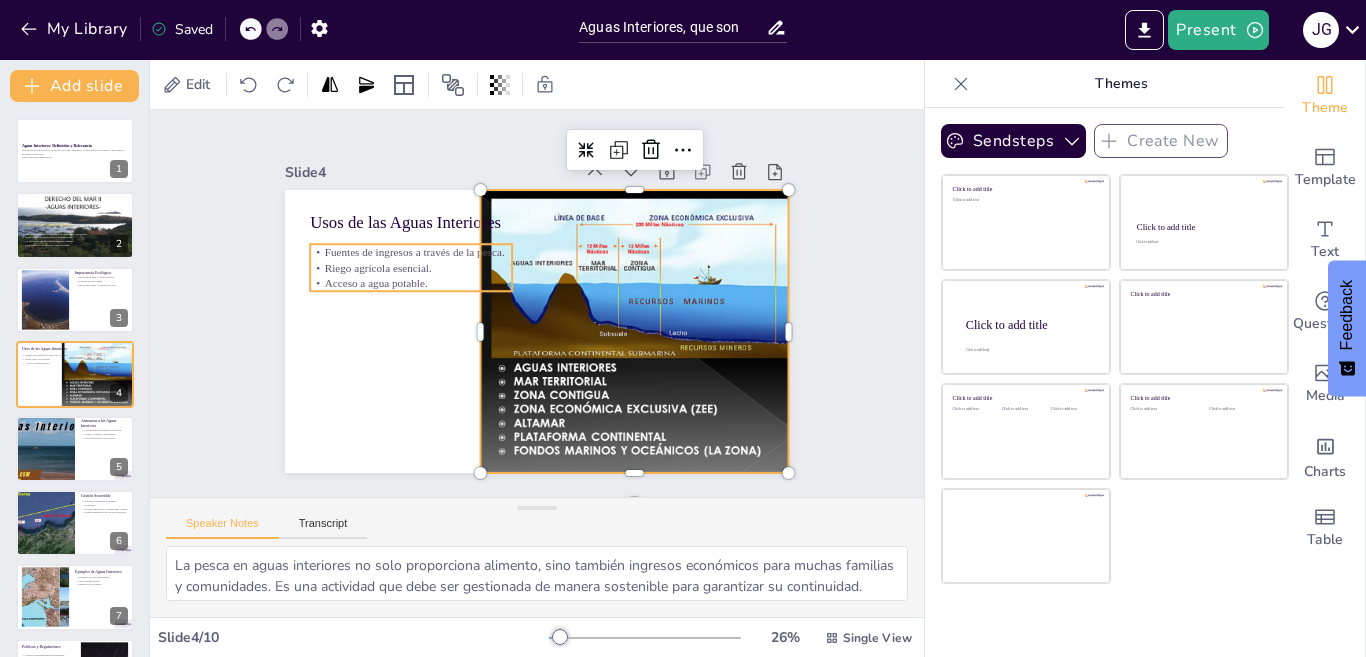 click on "Riego agrícola esencial." at bounding box center (416, 255) 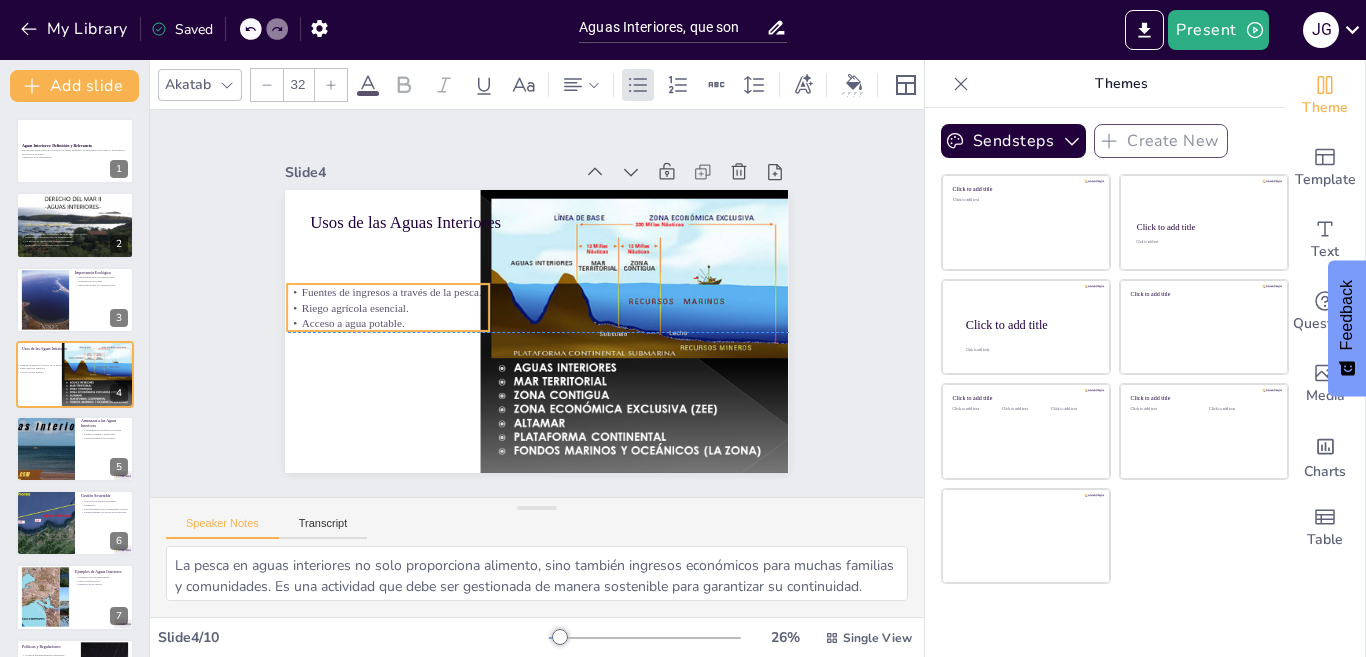 drag, startPoint x: 343, startPoint y: 282, endPoint x: 320, endPoint y: 324, distance: 47.88528 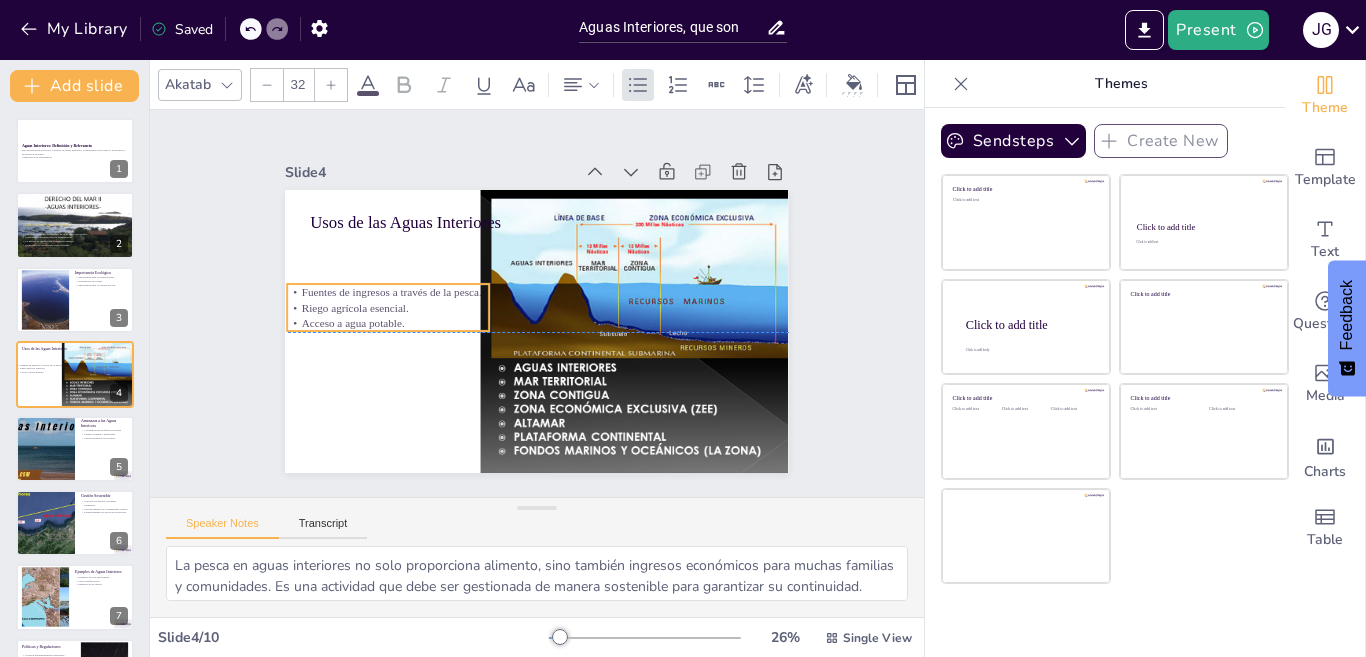 click on "Usos de las Aguas Interiores Fuentes de ingresos a través de la pesca. Riego agrícola esencial. Acceso a agua potable." at bounding box center [536, 190] 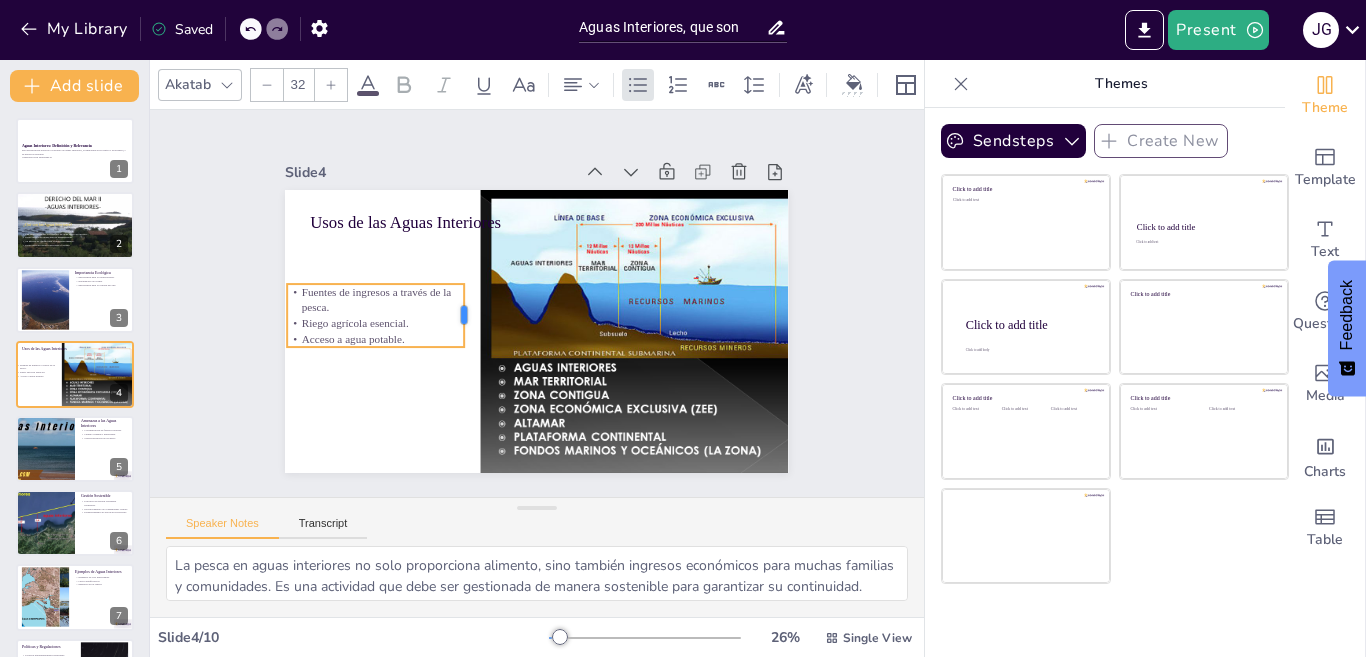 drag, startPoint x: 473, startPoint y: 299, endPoint x: 448, endPoint y: 299, distance: 25 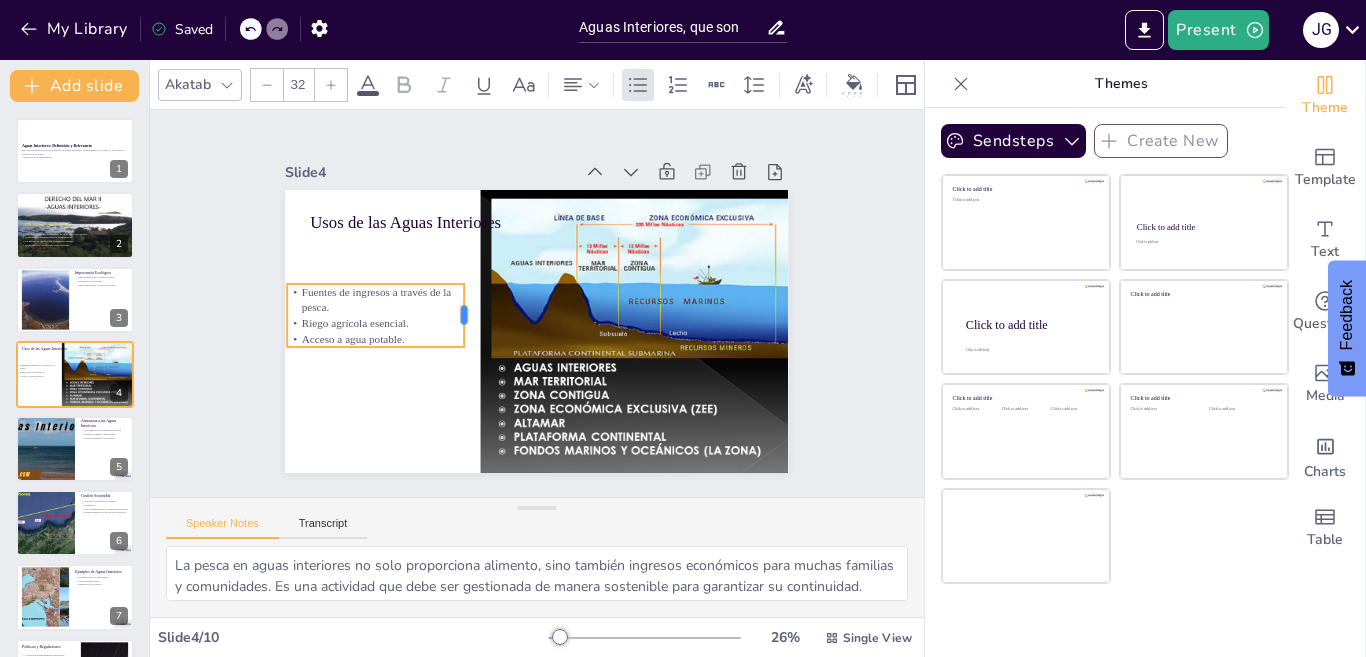 click at bounding box center [471, 309] 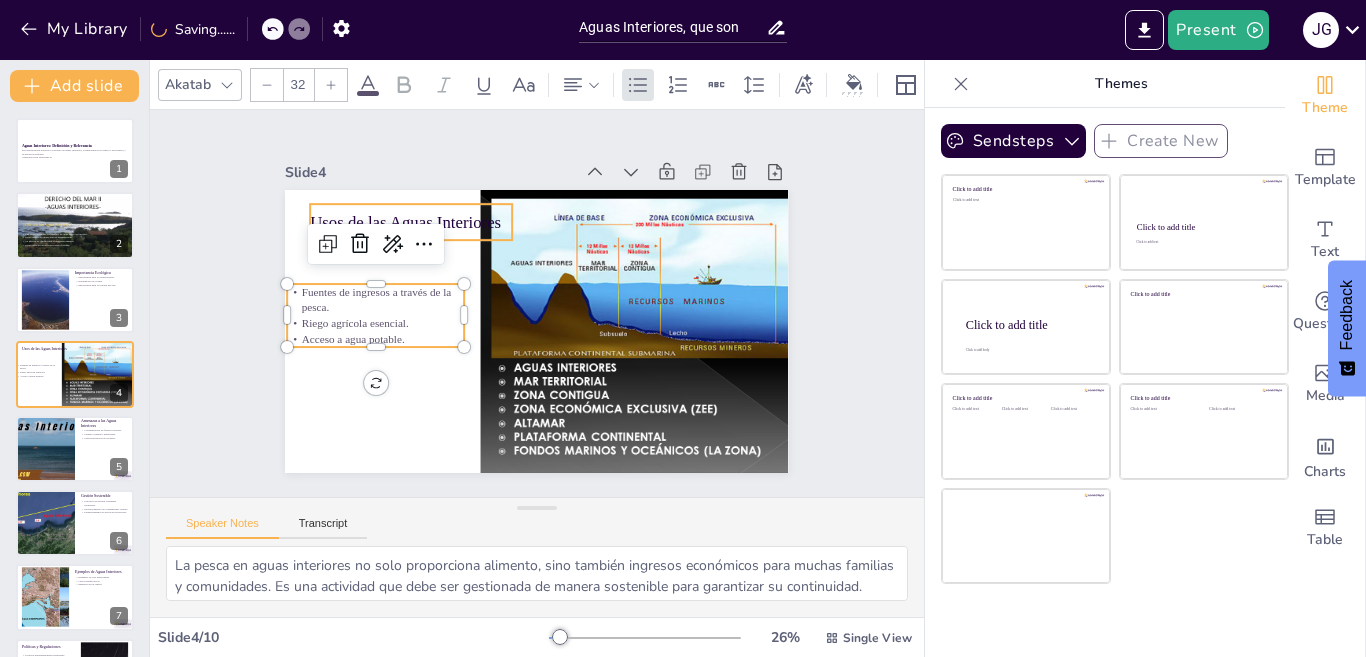 click on "Usos de las Aguas Interiores" at bounding box center [411, 221] 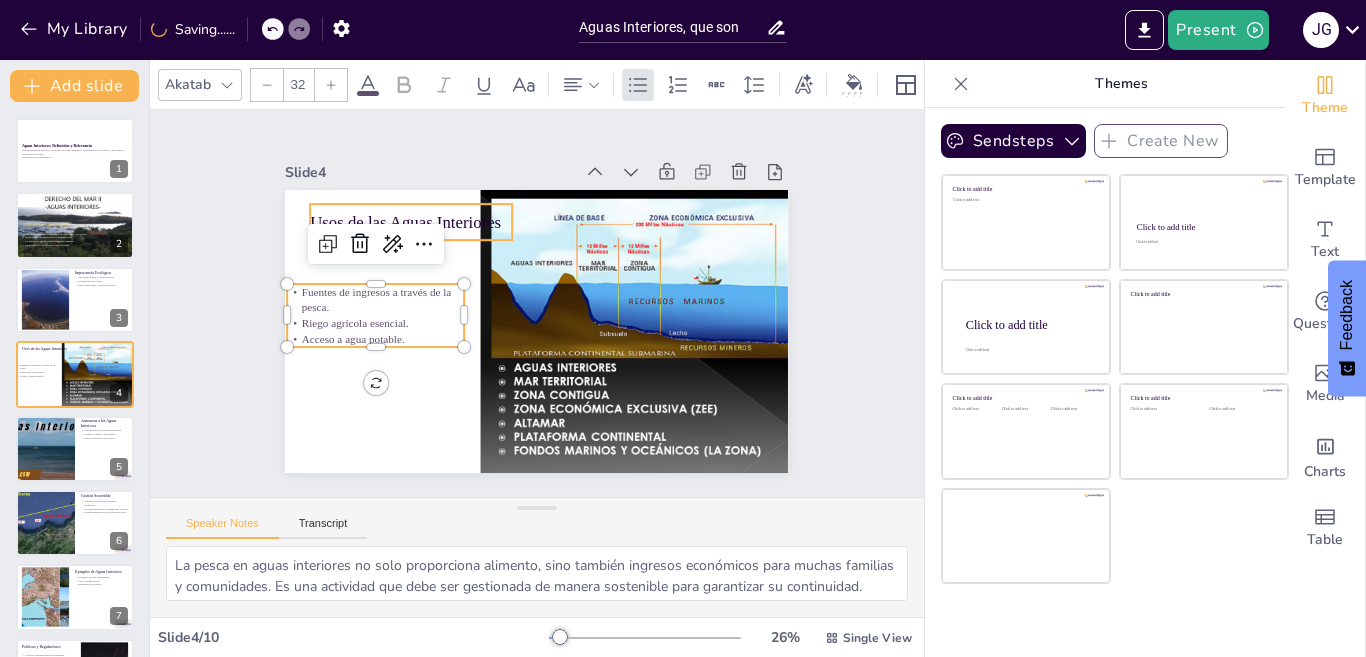 type on "48" 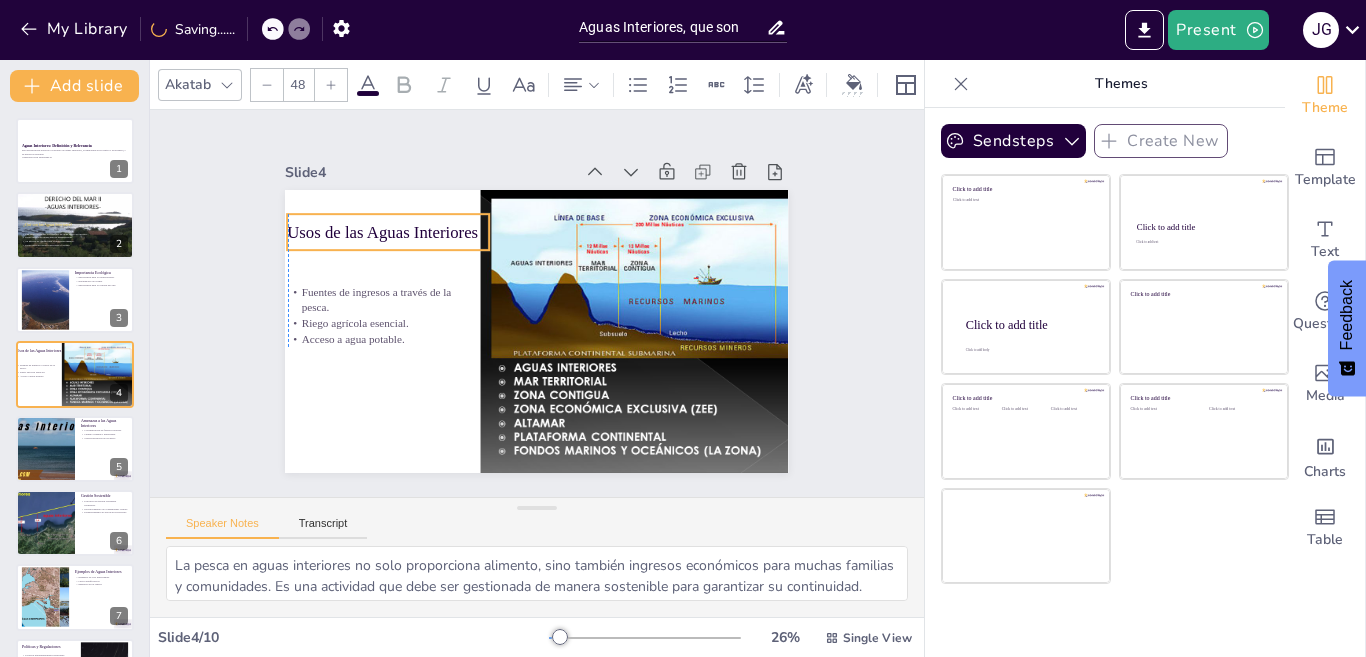 drag, startPoint x: 440, startPoint y: 227, endPoint x: 415, endPoint y: 237, distance: 26.925823 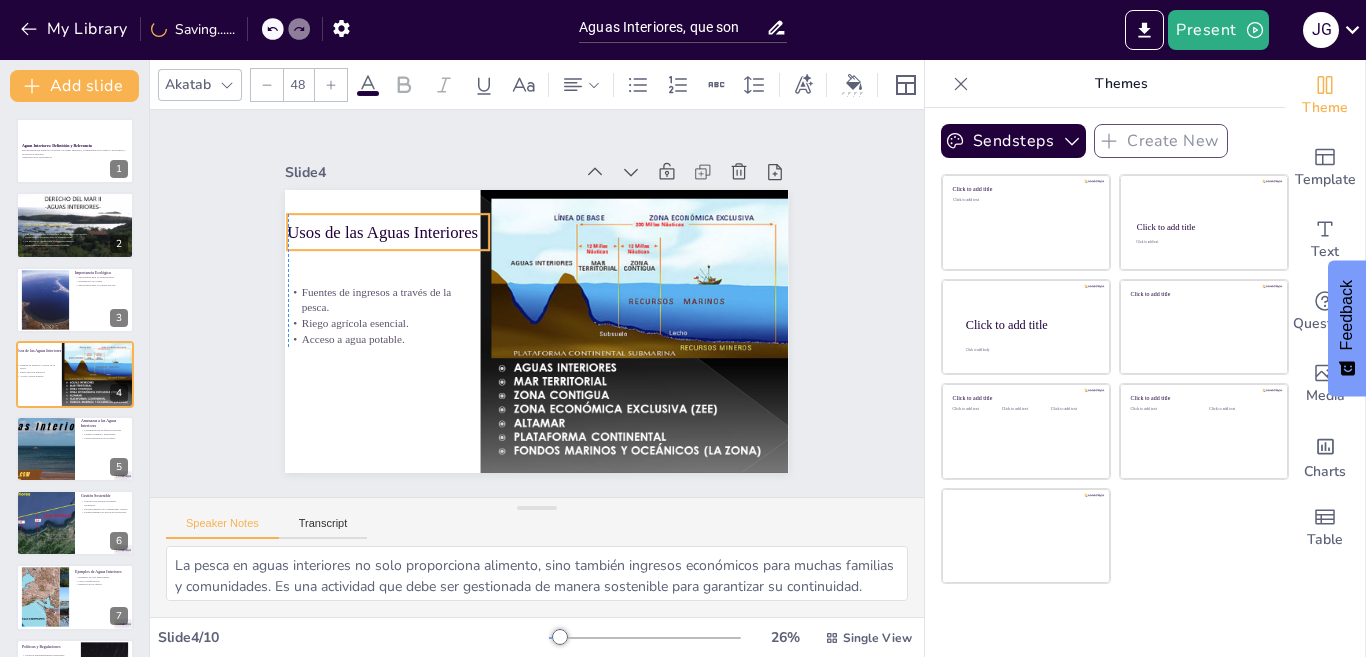click on "Usos de las Aguas Interiores" at bounding box center [397, 216] 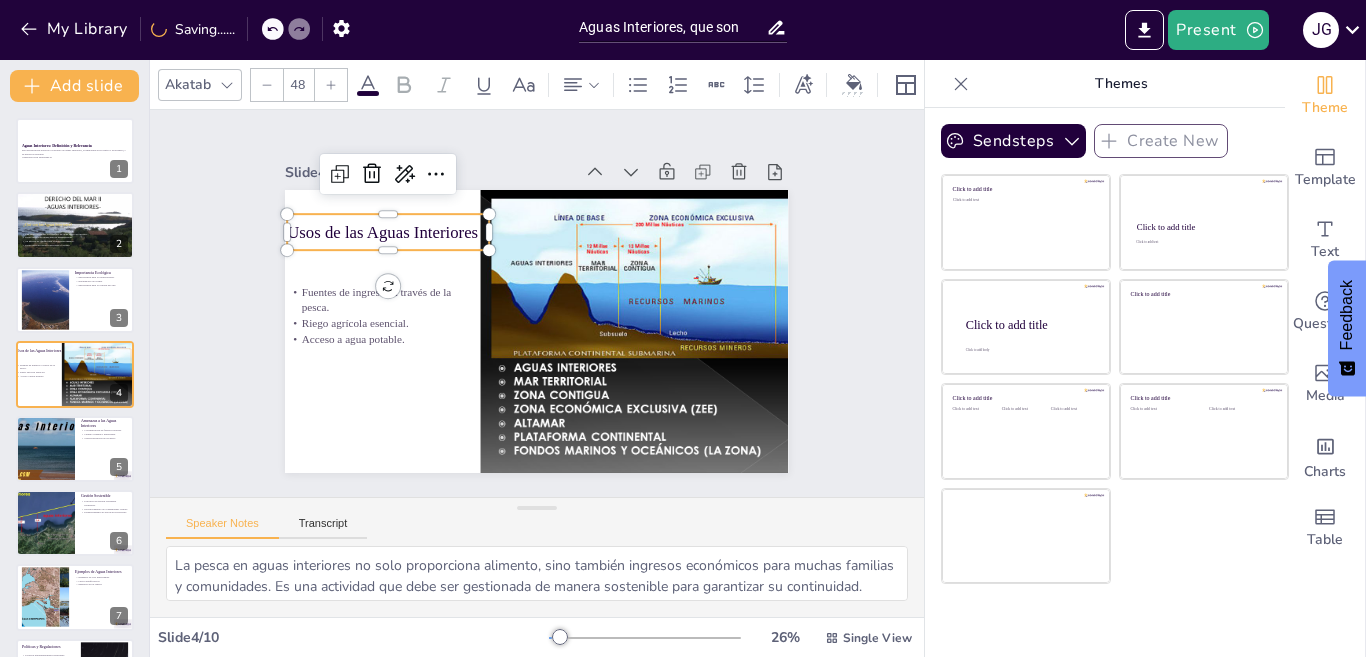 click on "Usos de las Aguas Interiores" at bounding box center (388, 231) 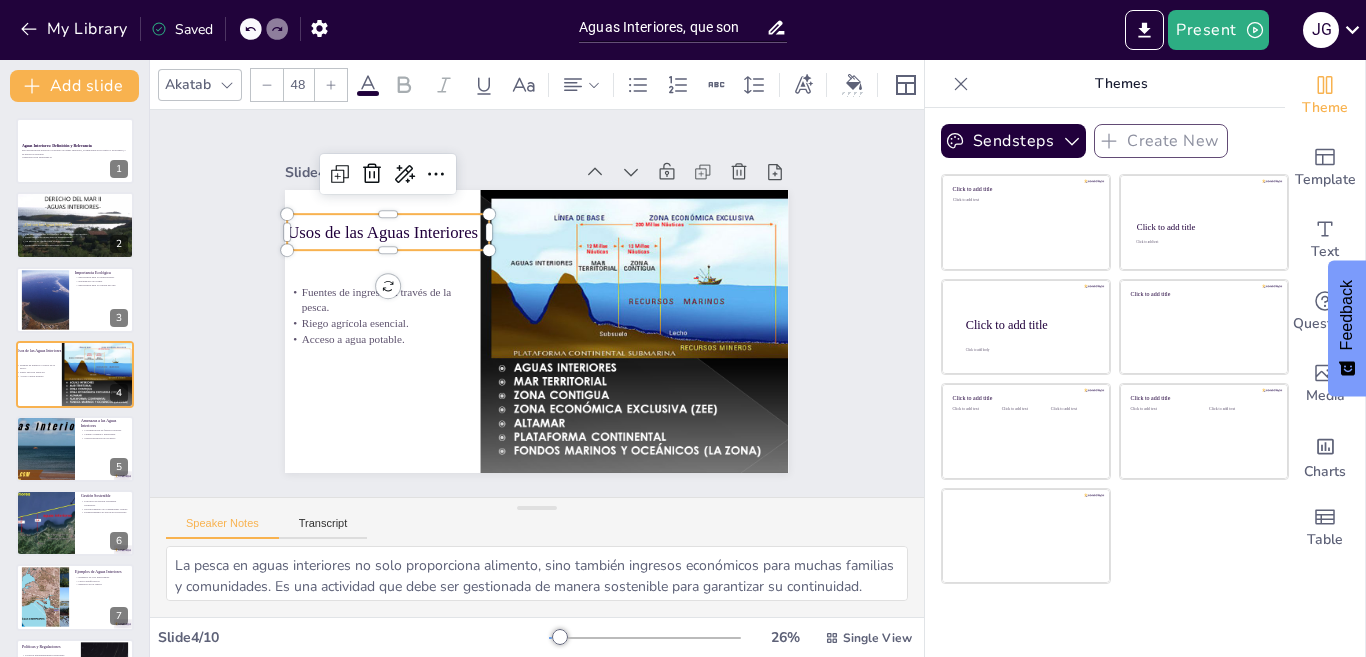 click on "Usos de las Aguas Interiores" at bounding box center (396, 217) 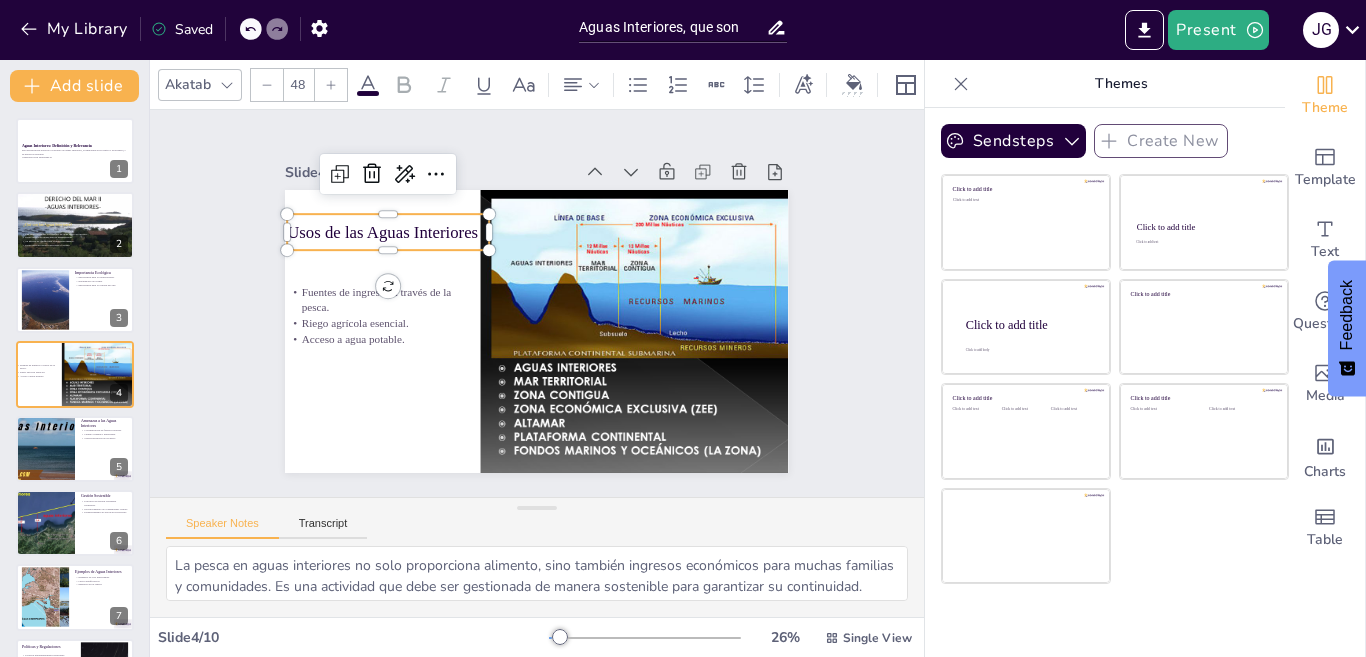 click on "Usos de las Aguas Interiores" at bounding box center (388, 231) 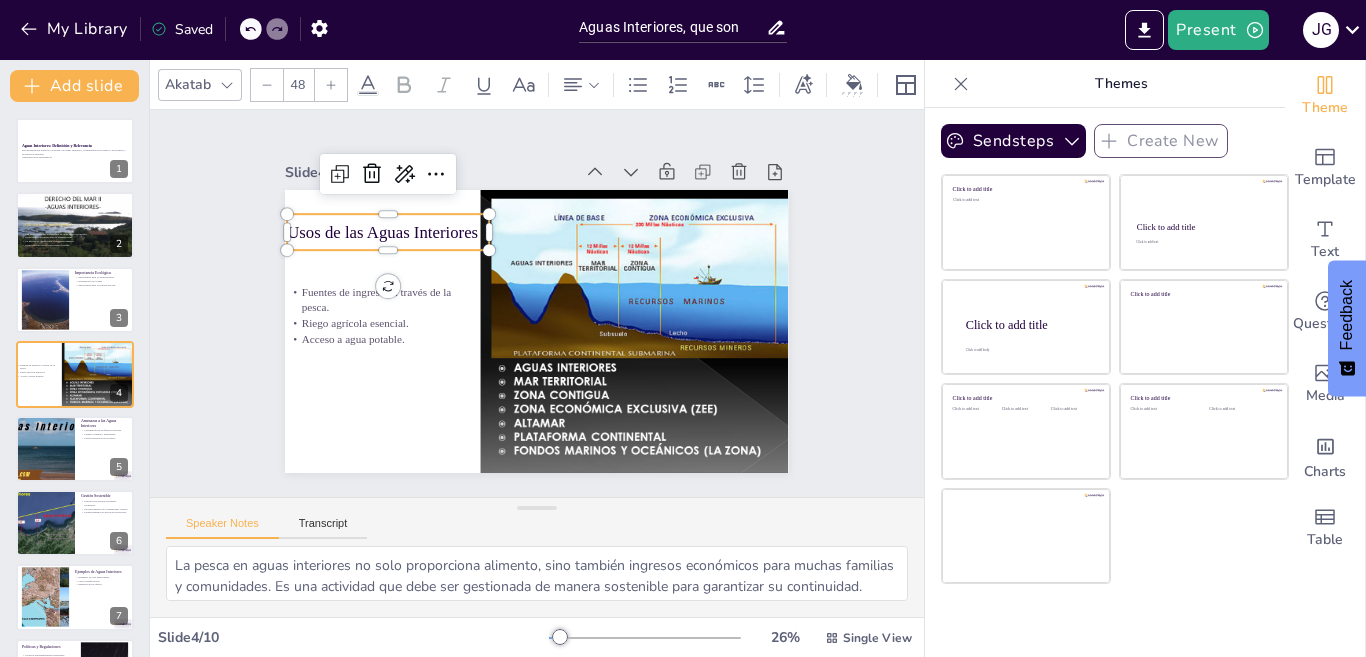 click on "Usos de las Aguas Interiores" at bounding box center [396, 217] 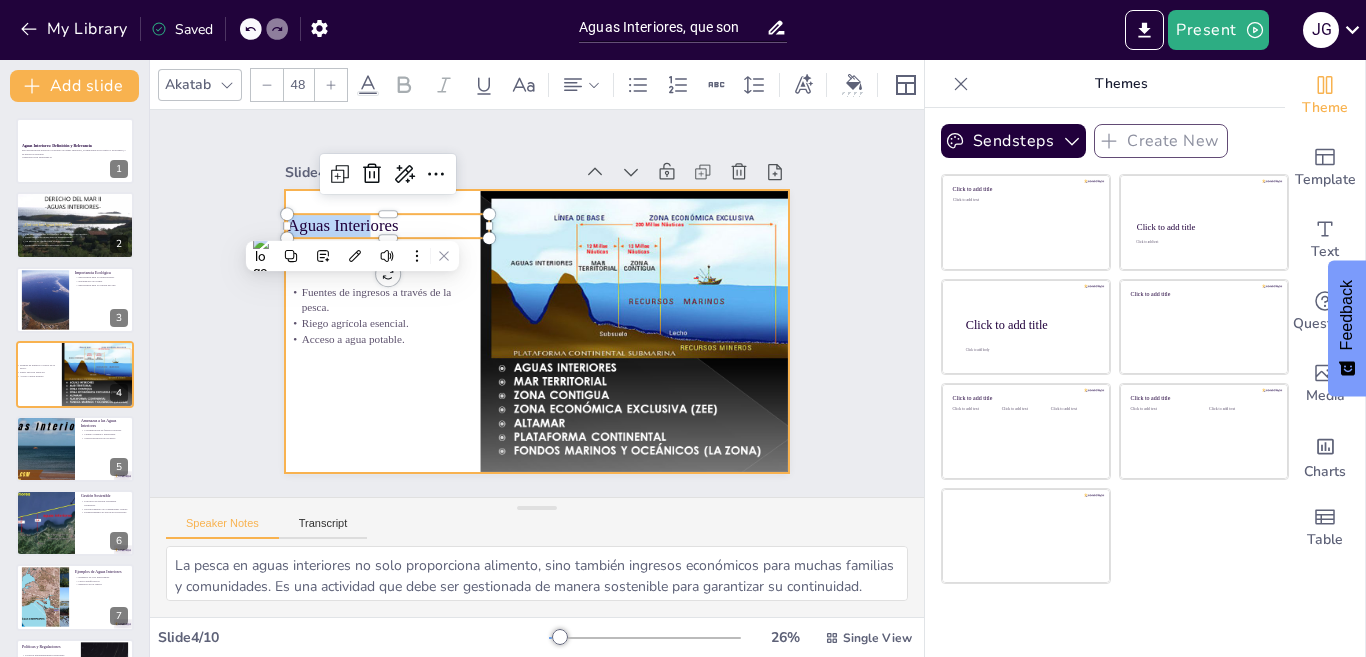 click on "Slide  1 Aguas Interiores: Definición y Relevancia Esta presentación explora el concepto de aguas interiores, su importancia ecológica y económica, y su gestión sostenible. Generated with Sendsteps.ai Slide  2 ¿Qué son las Aguas Interiores? Las aguas interiores son cuerpos de agua dentro de un país. Estas aguas son vitales para la biodiversidad. Su gestión es crucial para el bienestar humano. Estas aguas no están conectadas al océano. Slide  3 Importancia Ecológica Importancia para la biodiversidad. Reguladores del clima. Importancia para la calidad del aire. Slide  4 Fuentes de ingresos a través de la pesca. Riego agrícola esencial. Acceso a agua potable. Aguas Interiores Slide  5 Amenazas a las Aguas Interiores Contaminación de fuentes diversas. Cambio climático impactante. Sobreexplotación de recursos. Slide  6 Gestión Sostenible Prácticas de gestión sostenible esenciales. Involucramiento de comunidades locales. Establecimiento de políticas protectoras. Slide  7 Lagos significativos. 8" at bounding box center [537, 303] 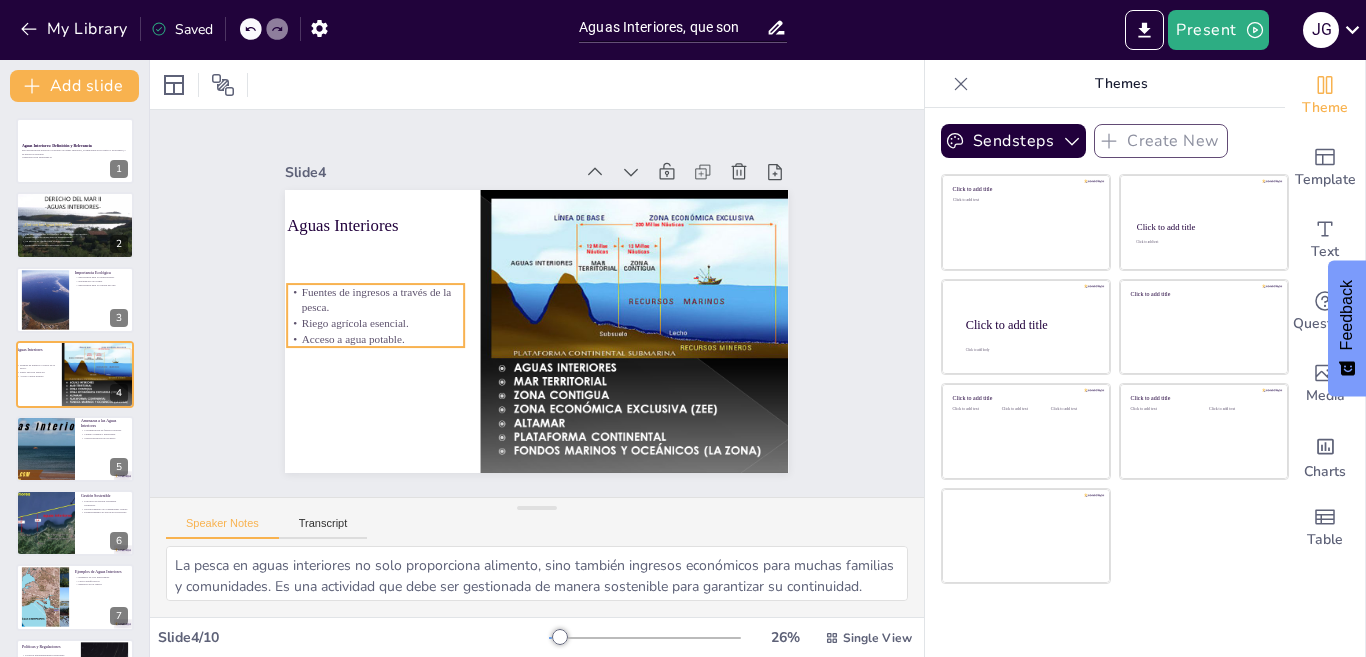 click on "Acceso a agua potable." at bounding box center [372, 322] 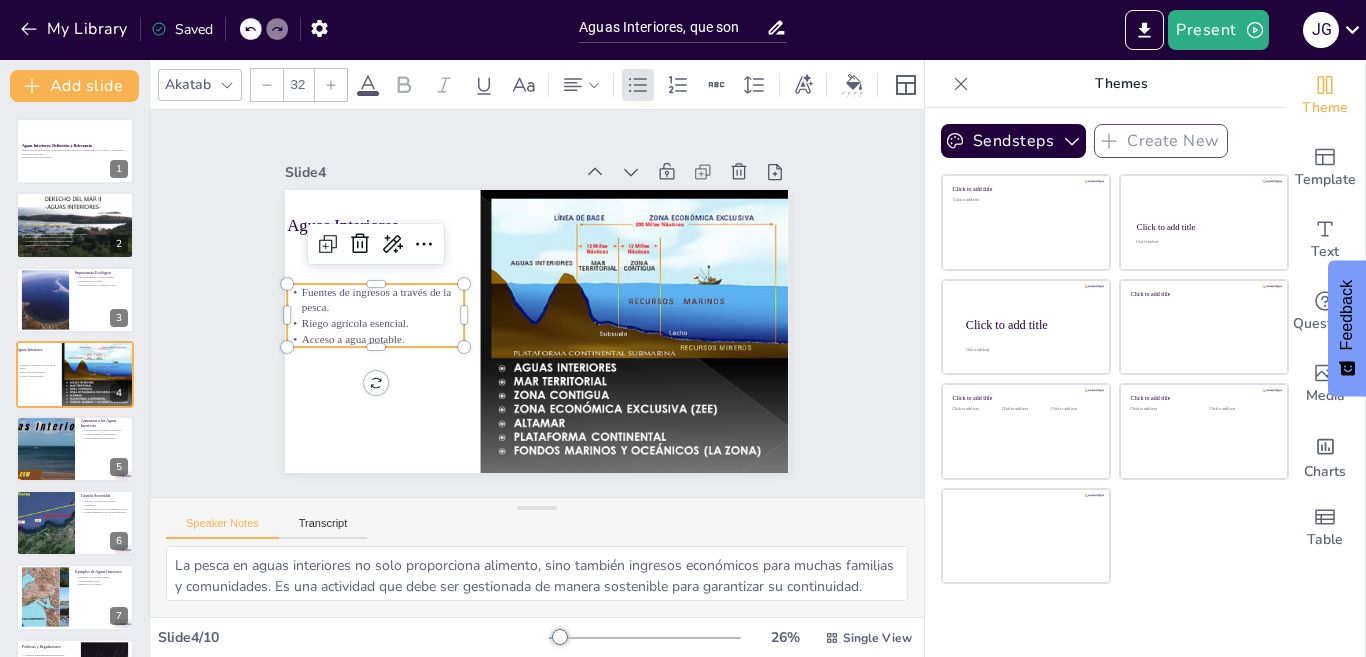 click on "Fuentes de ingresos a través de la pesca." at bounding box center [376, 299] 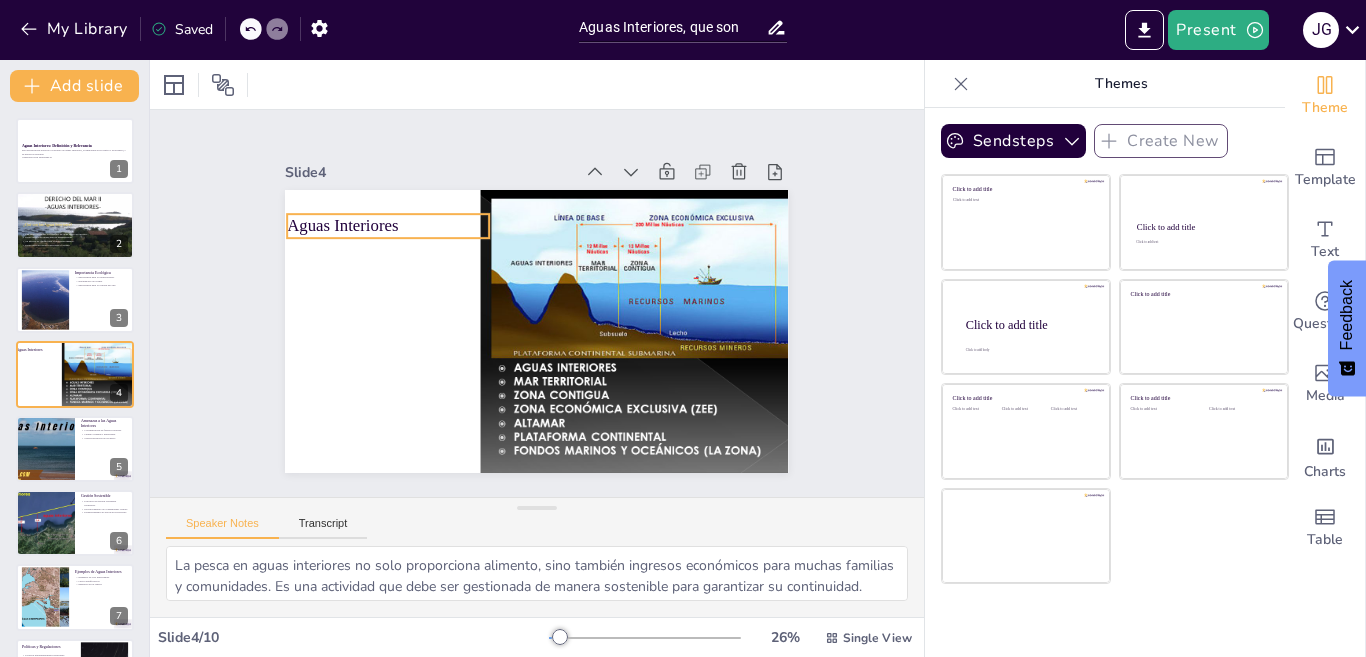 click on "Aguas Interiores" at bounding box center [397, 211] 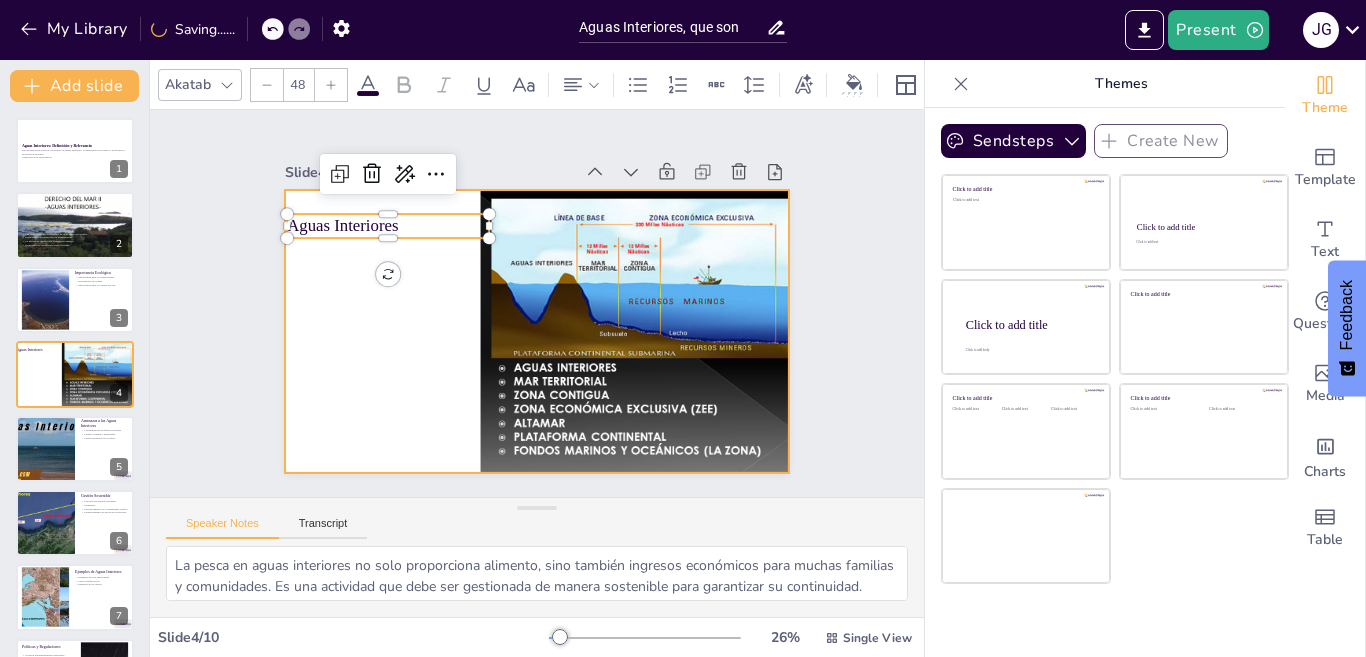 click at bounding box center [534, 331] 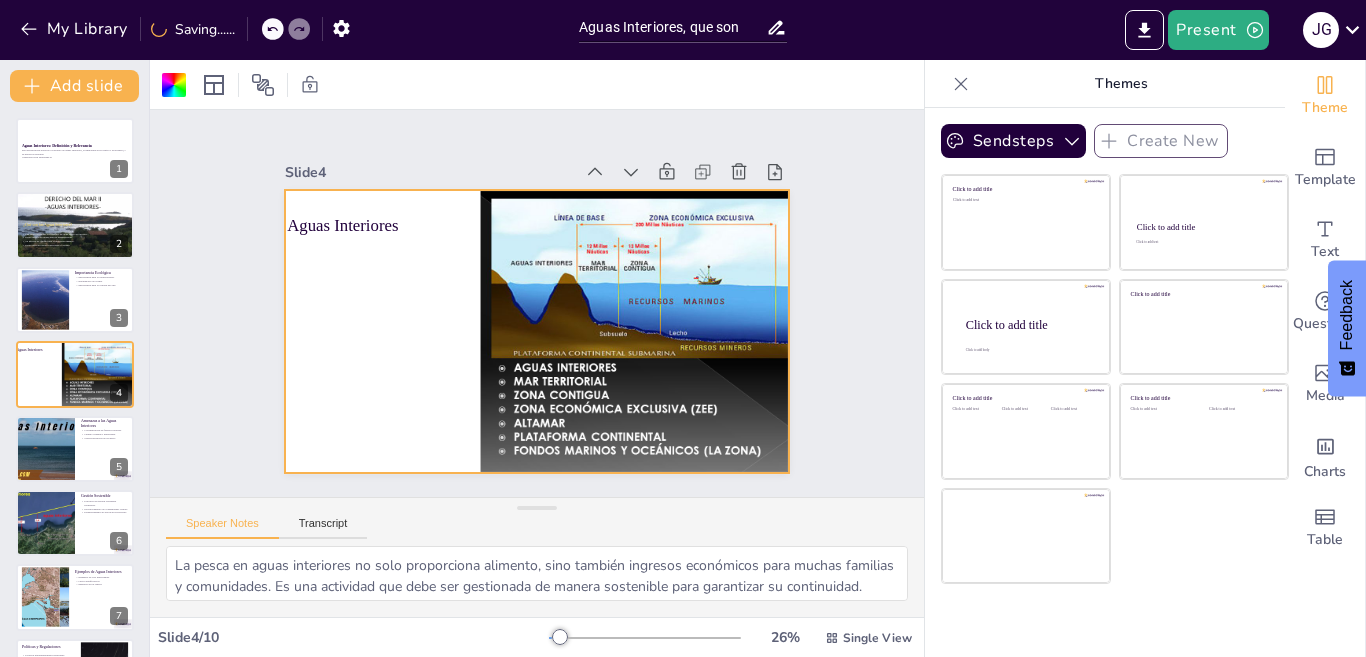 click on "Aguas Interiores" at bounding box center (397, 211) 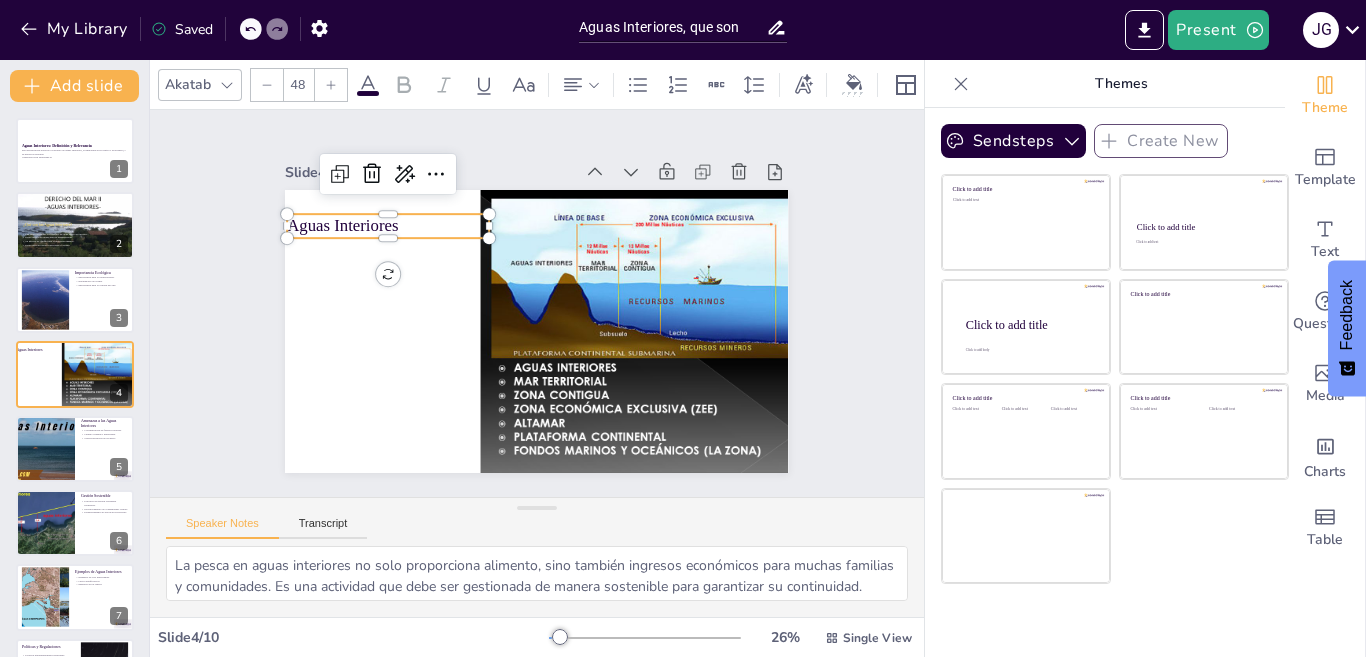 click on "Aguas Interiores" at bounding box center (408, 196) 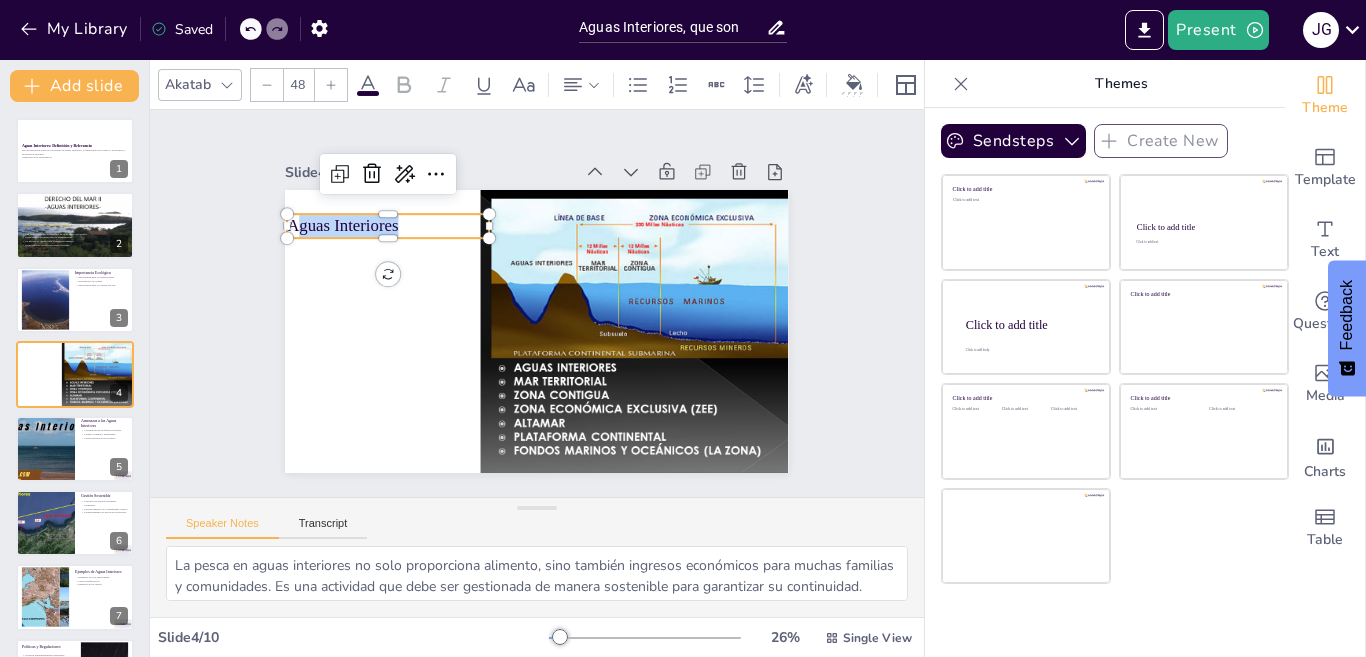 drag, startPoint x: 281, startPoint y: 221, endPoint x: 456, endPoint y: 221, distance: 175 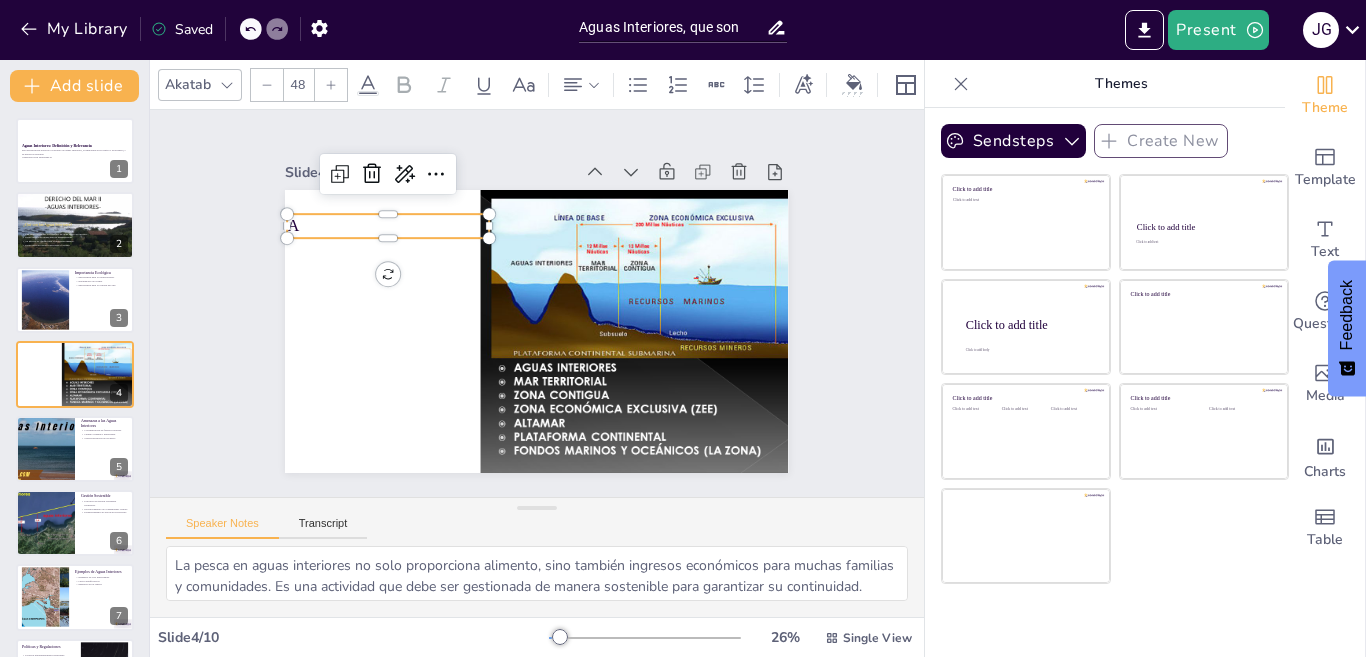 type 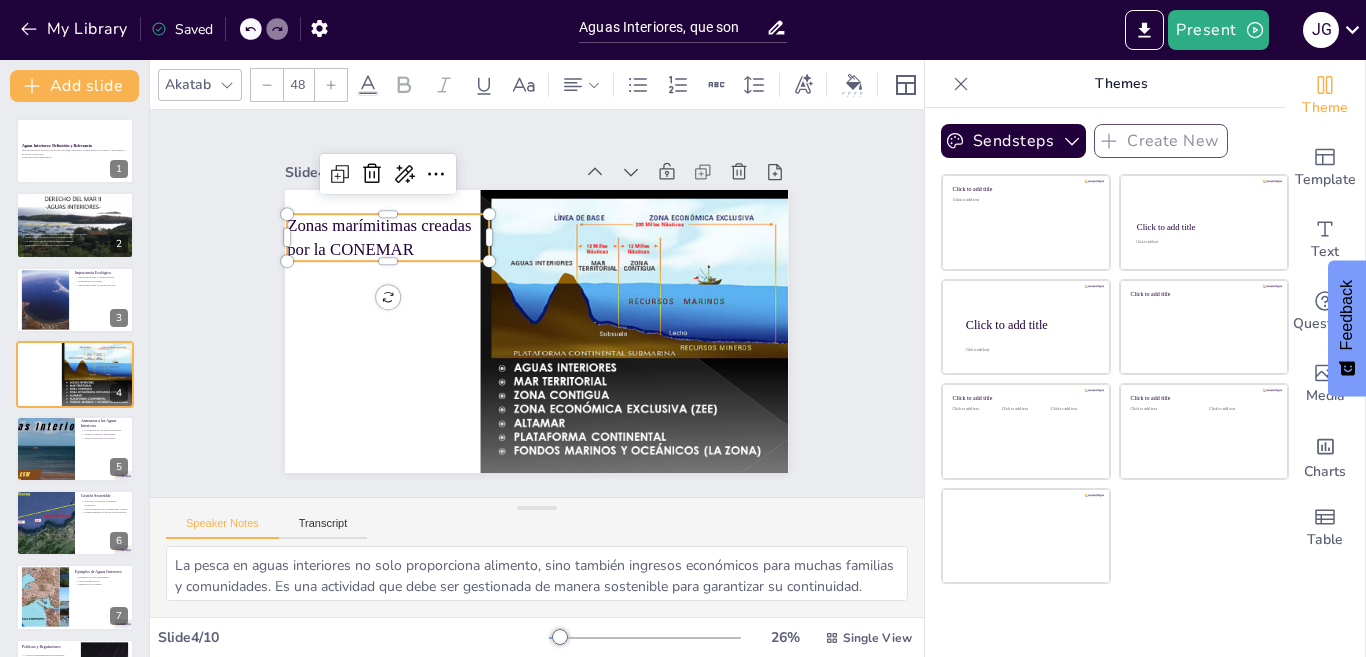 click on "Zonas marímitimas creadas por la CONEMAR" at bounding box center [395, 223] 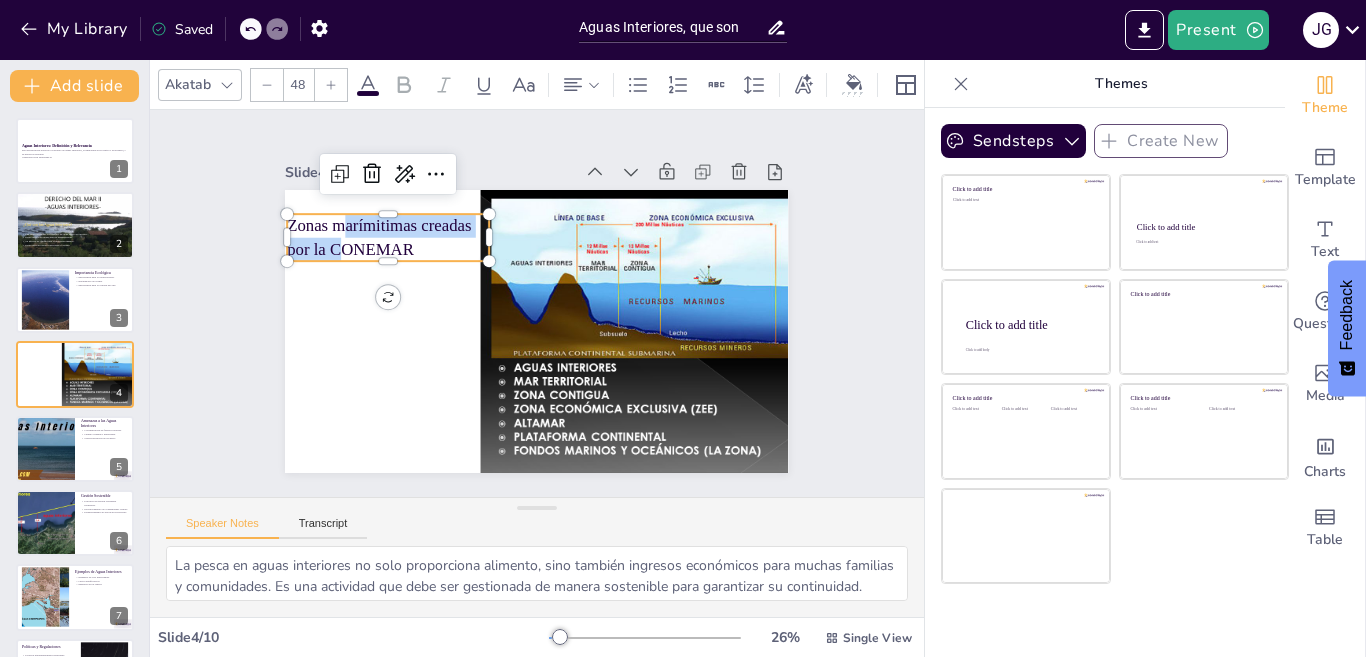 drag, startPoint x: 327, startPoint y: 215, endPoint x: 321, endPoint y: 250, distance: 35.510563 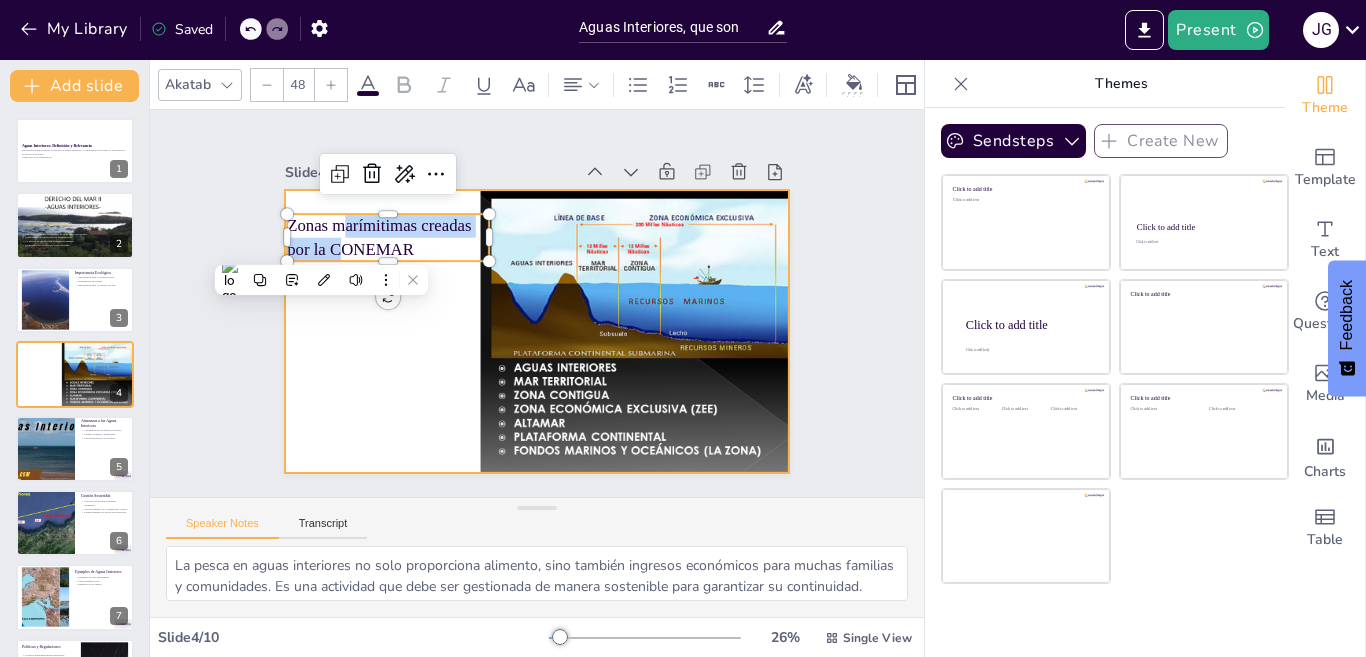 click at bounding box center [534, 331] 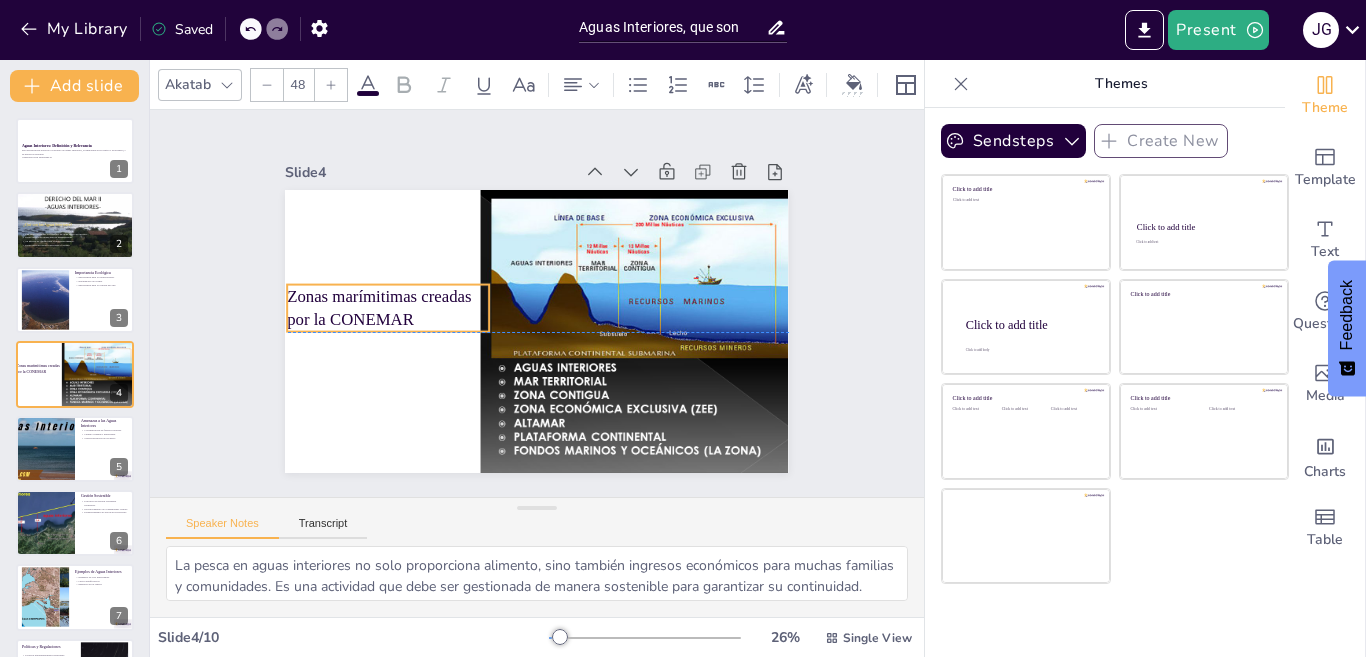 drag, startPoint x: 325, startPoint y: 238, endPoint x: 325, endPoint y: 307, distance: 69 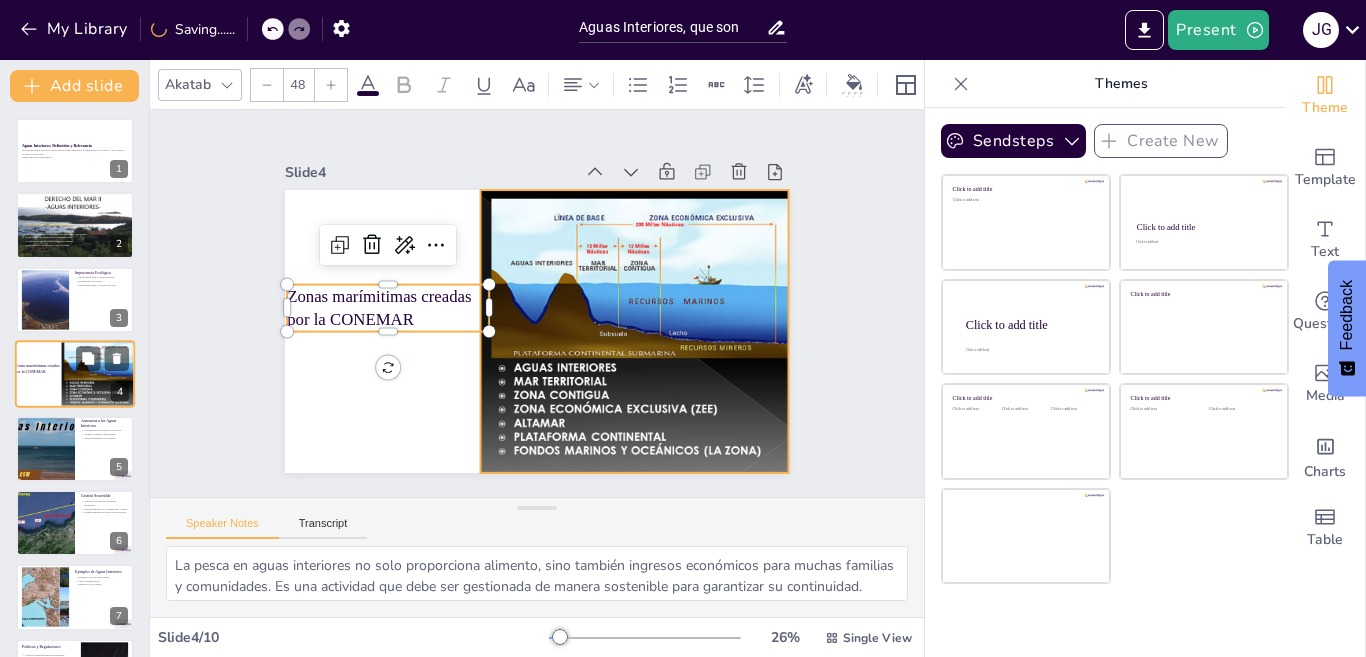 click at bounding box center (105, 374) 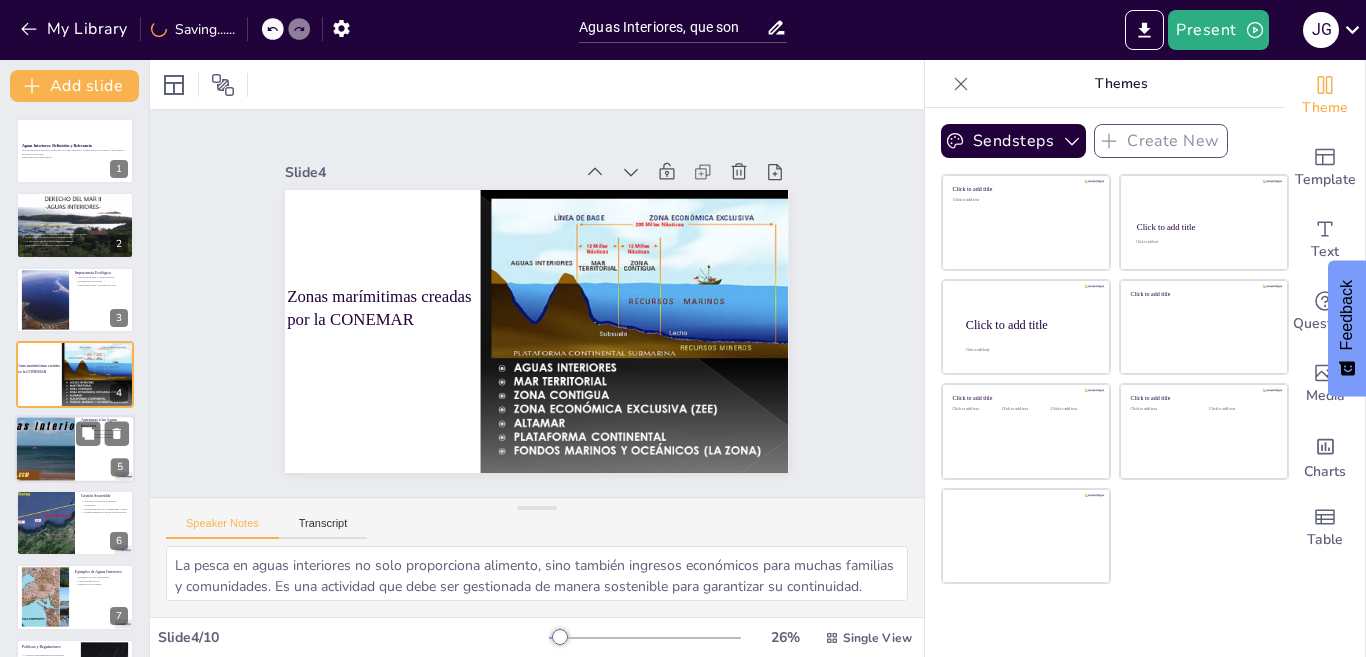 click at bounding box center [44, 449] 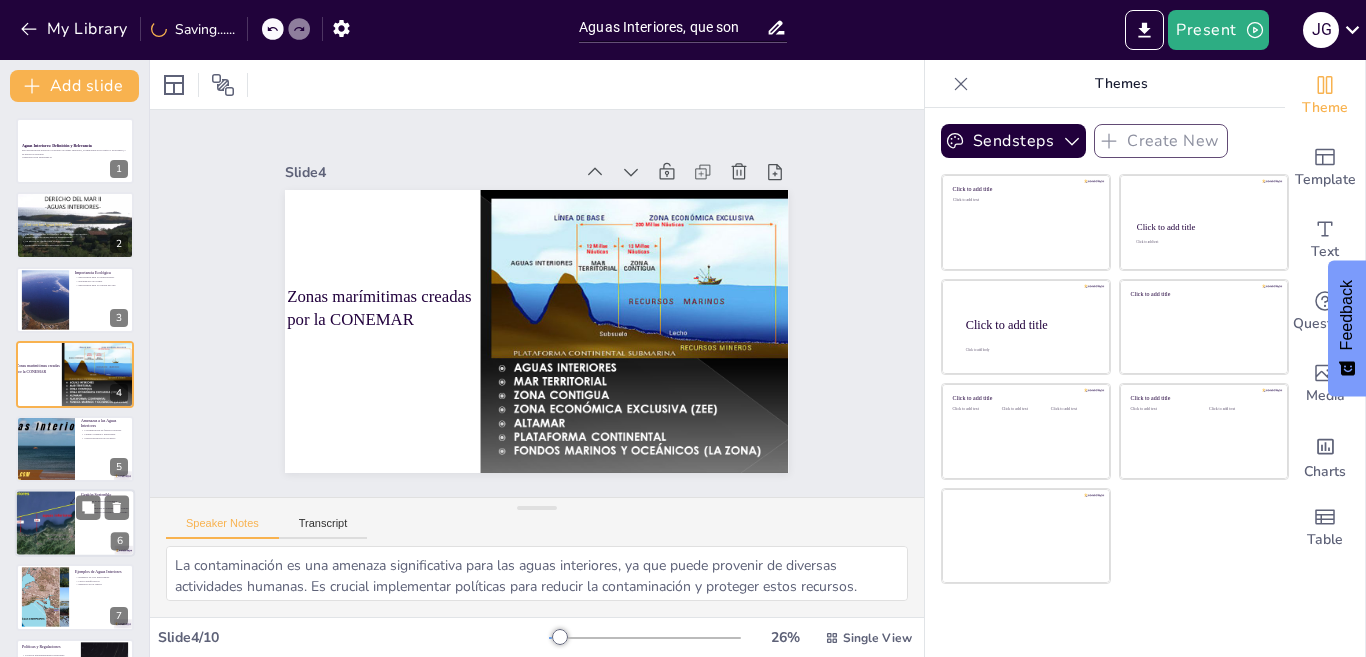 scroll, scrollTop: 69, scrollLeft: 0, axis: vertical 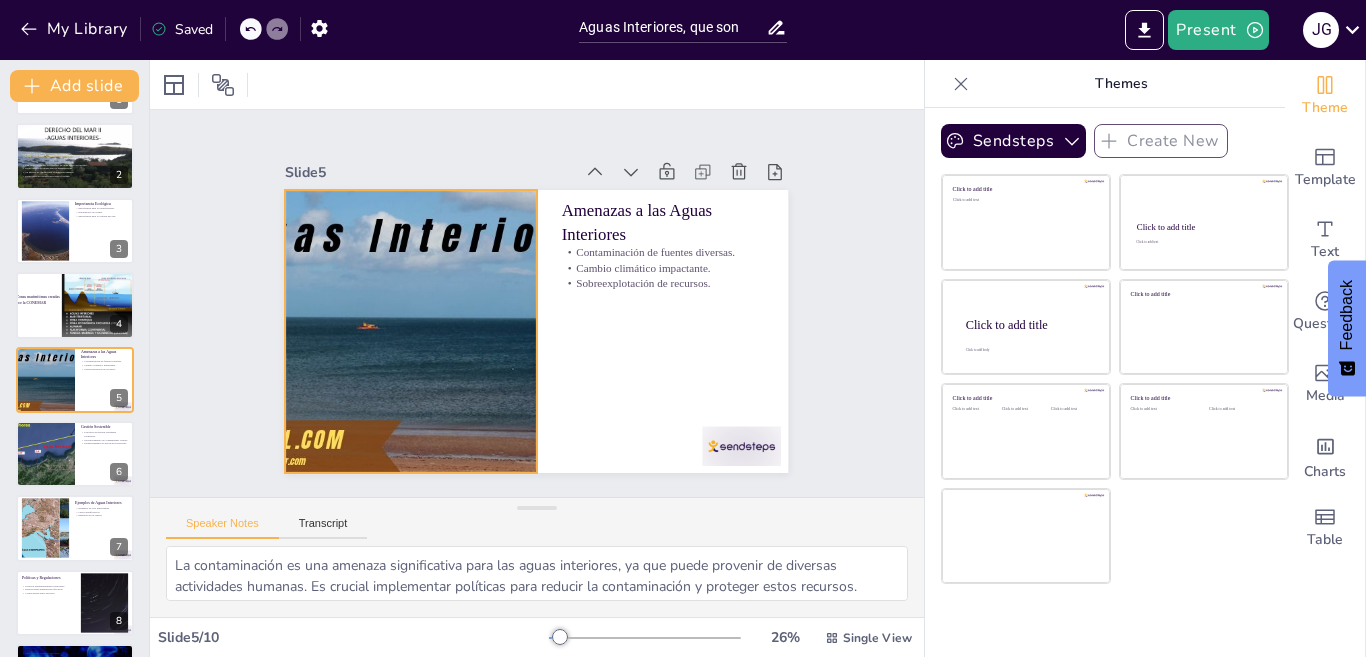 click at bounding box center (409, 318) 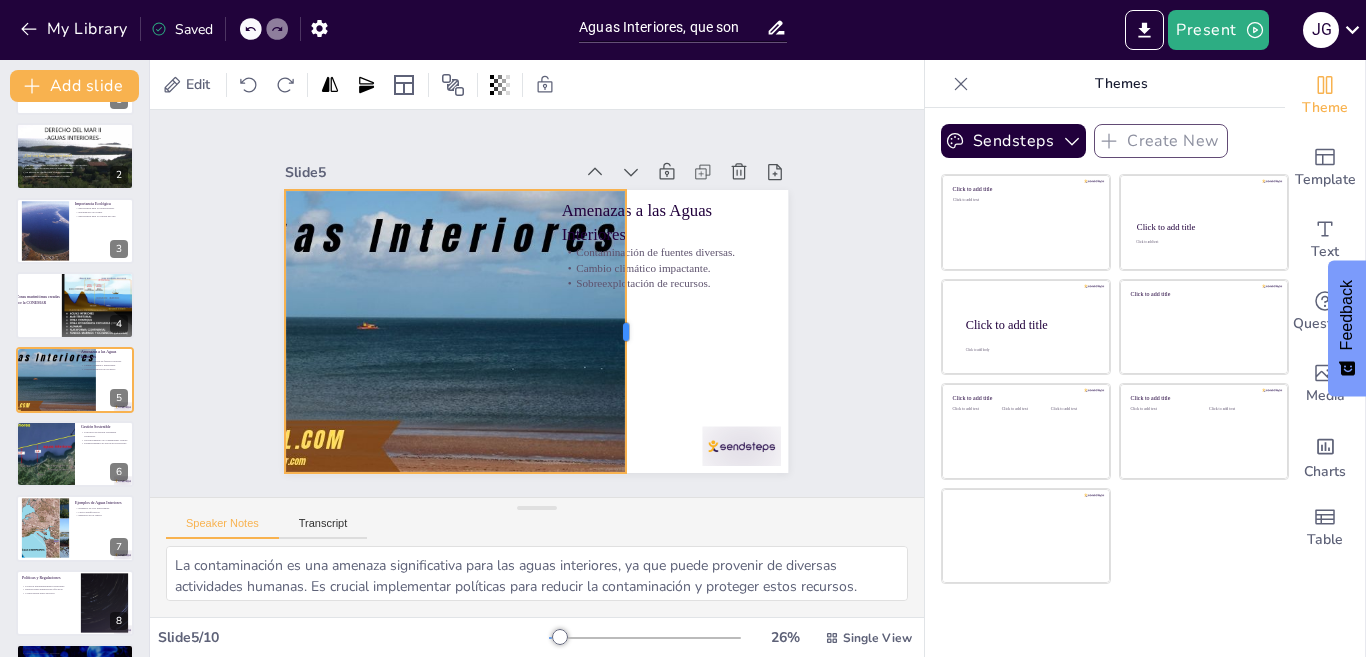 drag, startPoint x: 519, startPoint y: 318, endPoint x: 608, endPoint y: 345, distance: 93.00538 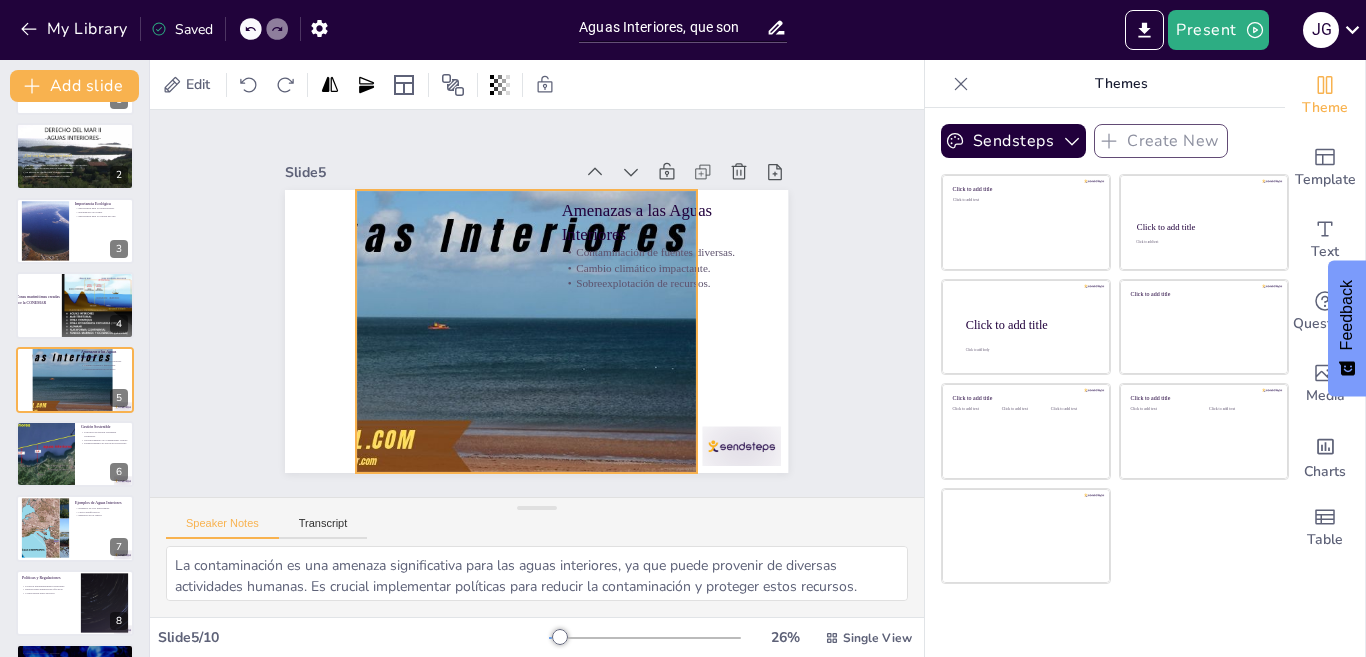 drag, startPoint x: 450, startPoint y: 333, endPoint x: 521, endPoint y: 333, distance: 71 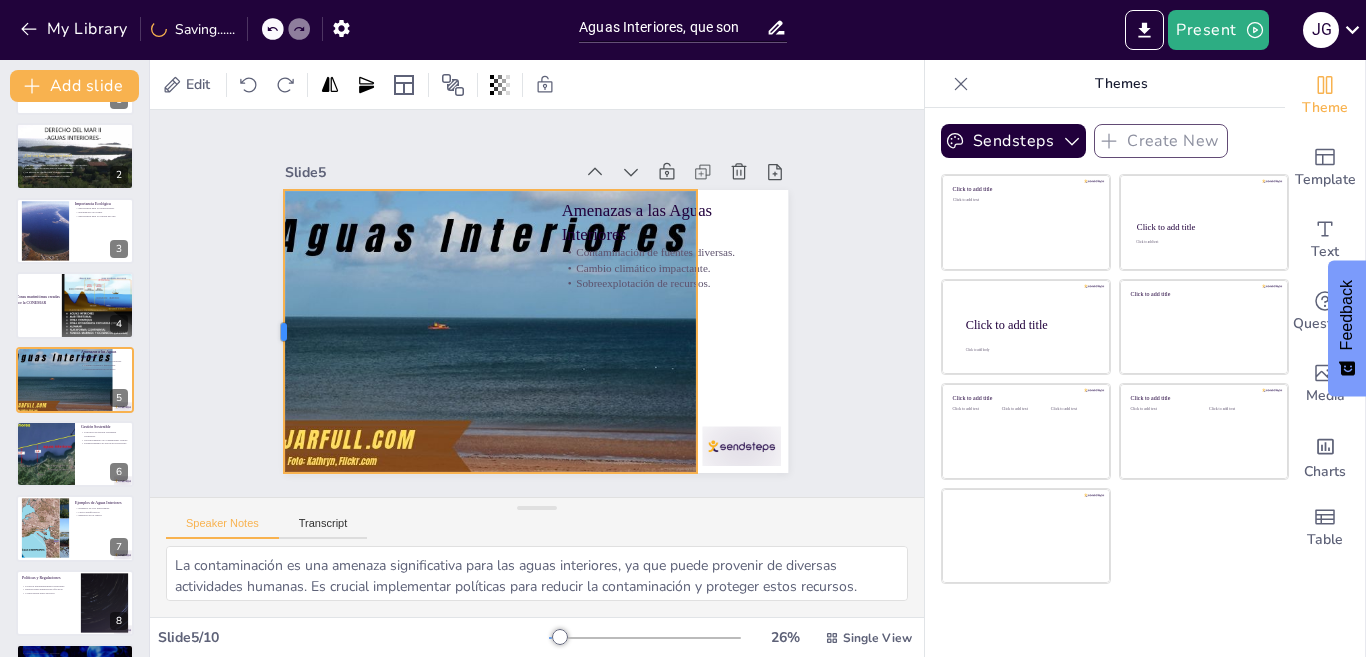 drag, startPoint x: 334, startPoint y: 318, endPoint x: 315, endPoint y: 327, distance: 21.023796 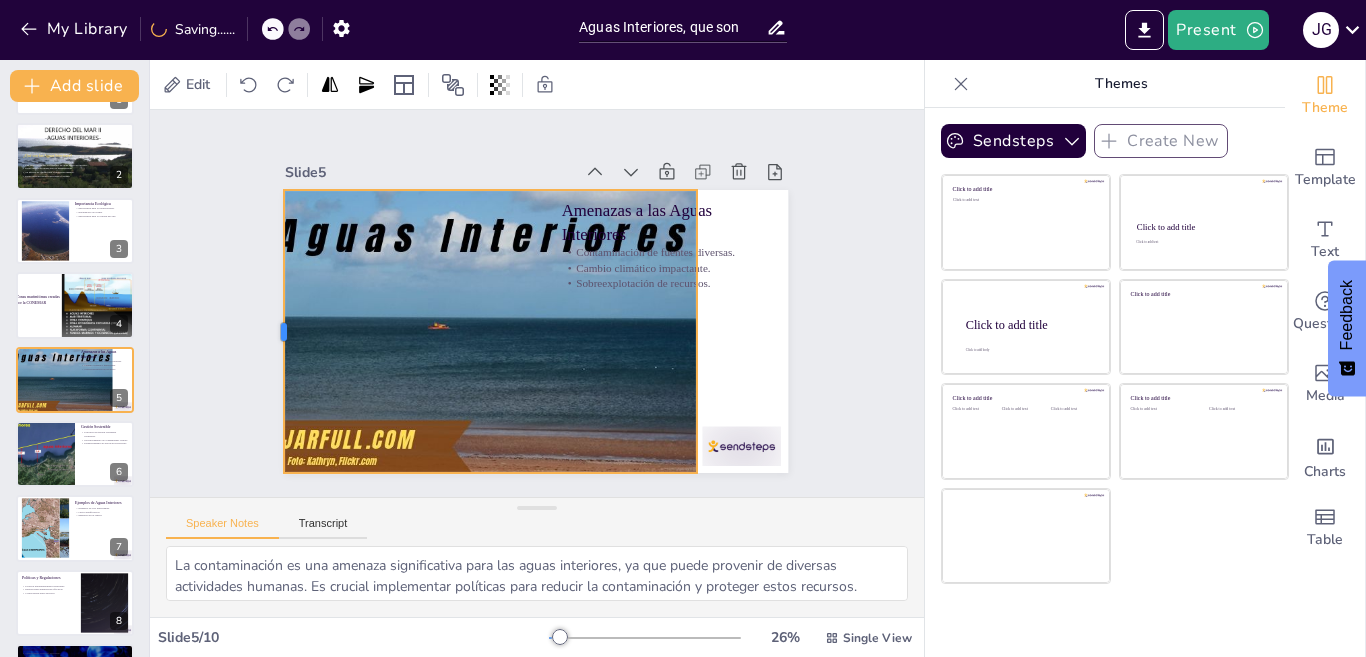 click at bounding box center [275, 303] 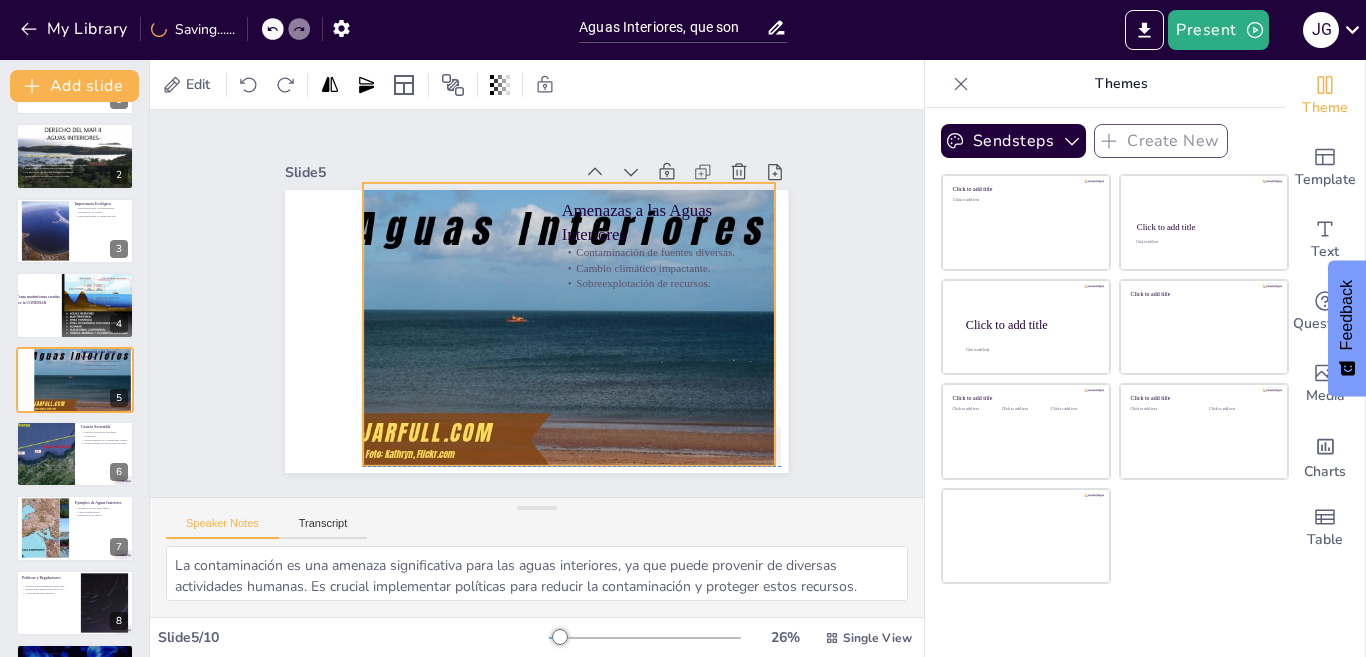 drag, startPoint x: 409, startPoint y: 314, endPoint x: 449, endPoint y: 312, distance: 40.04997 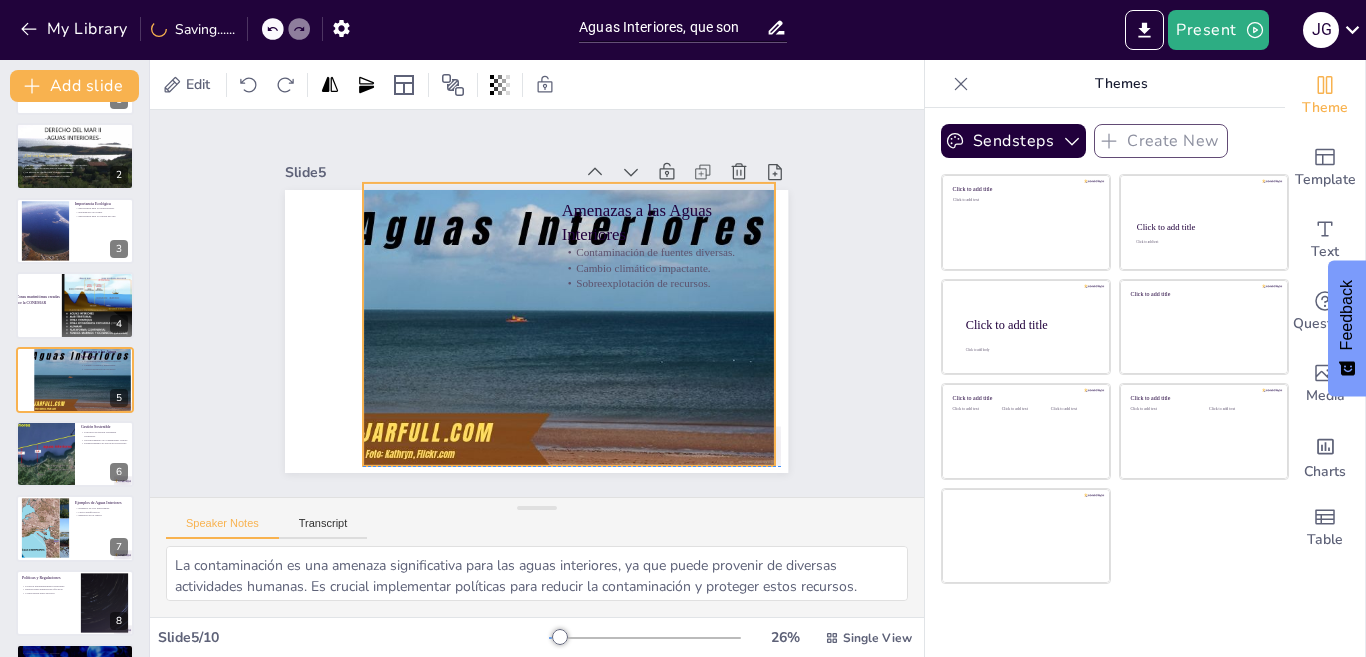click at bounding box center (560, 324) 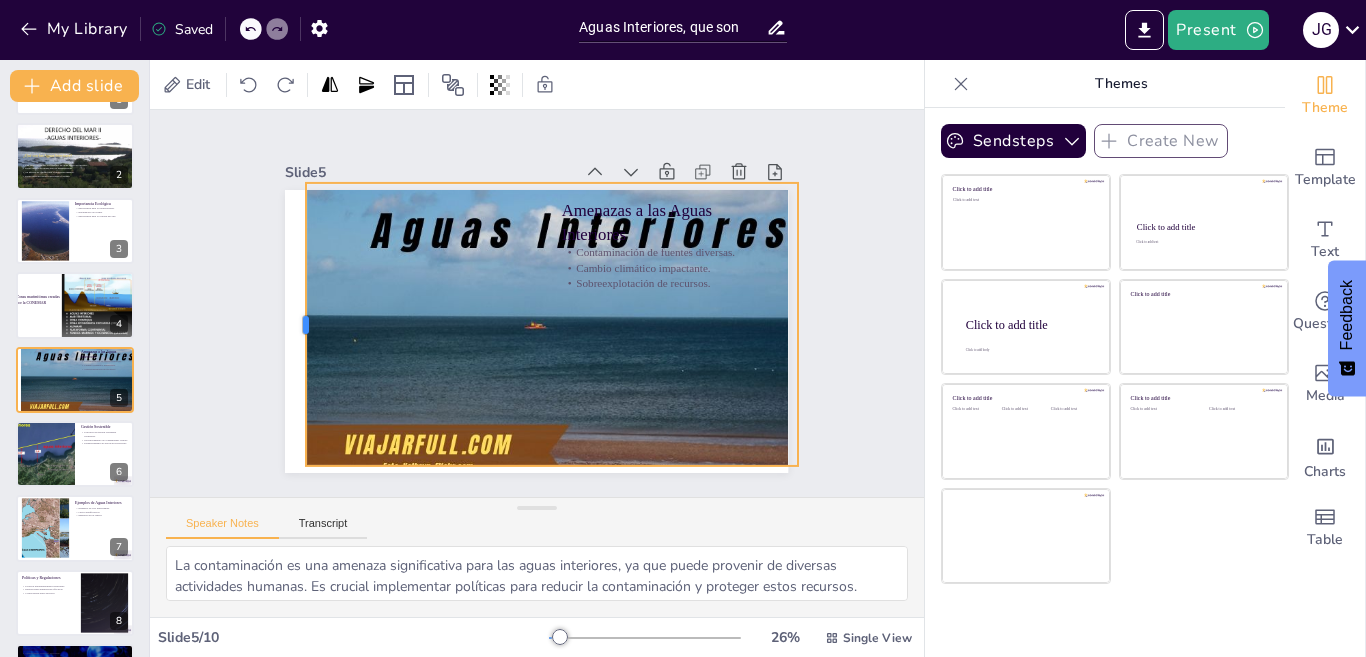 drag, startPoint x: 364, startPoint y: 310, endPoint x: 284, endPoint y: 314, distance: 80.09994 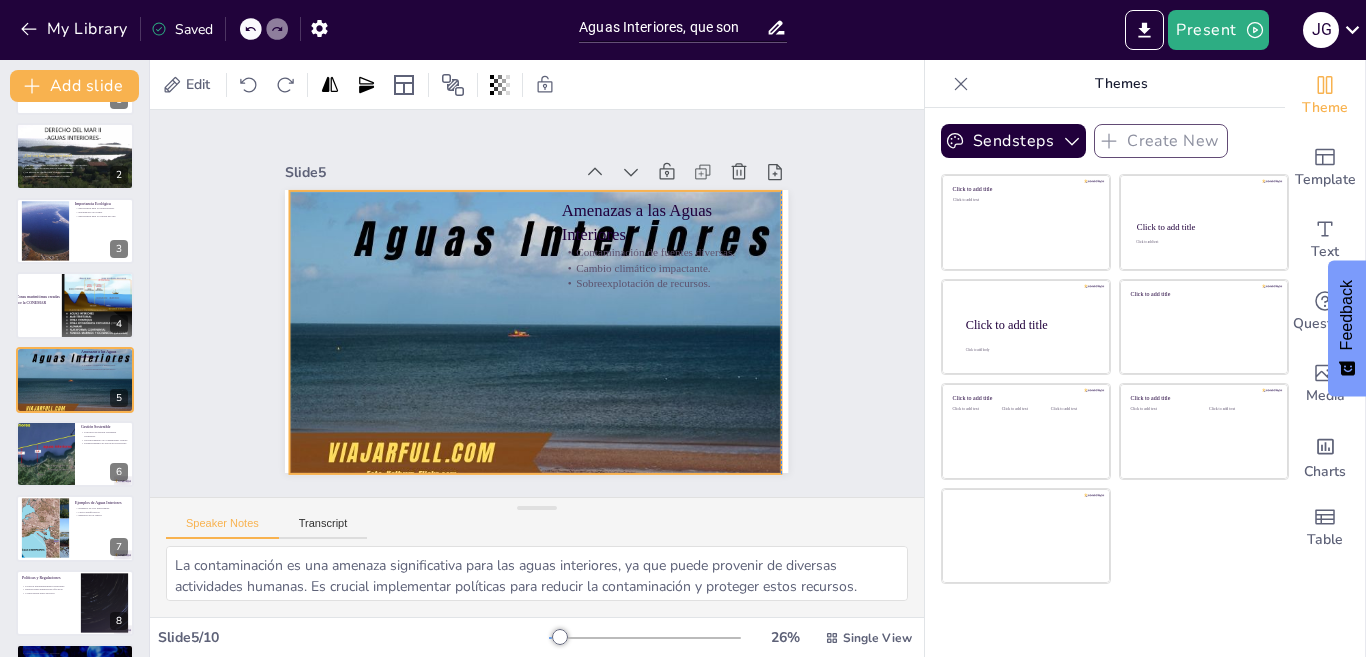 drag, startPoint x: 432, startPoint y: 332, endPoint x: 416, endPoint y: 340, distance: 17.888544 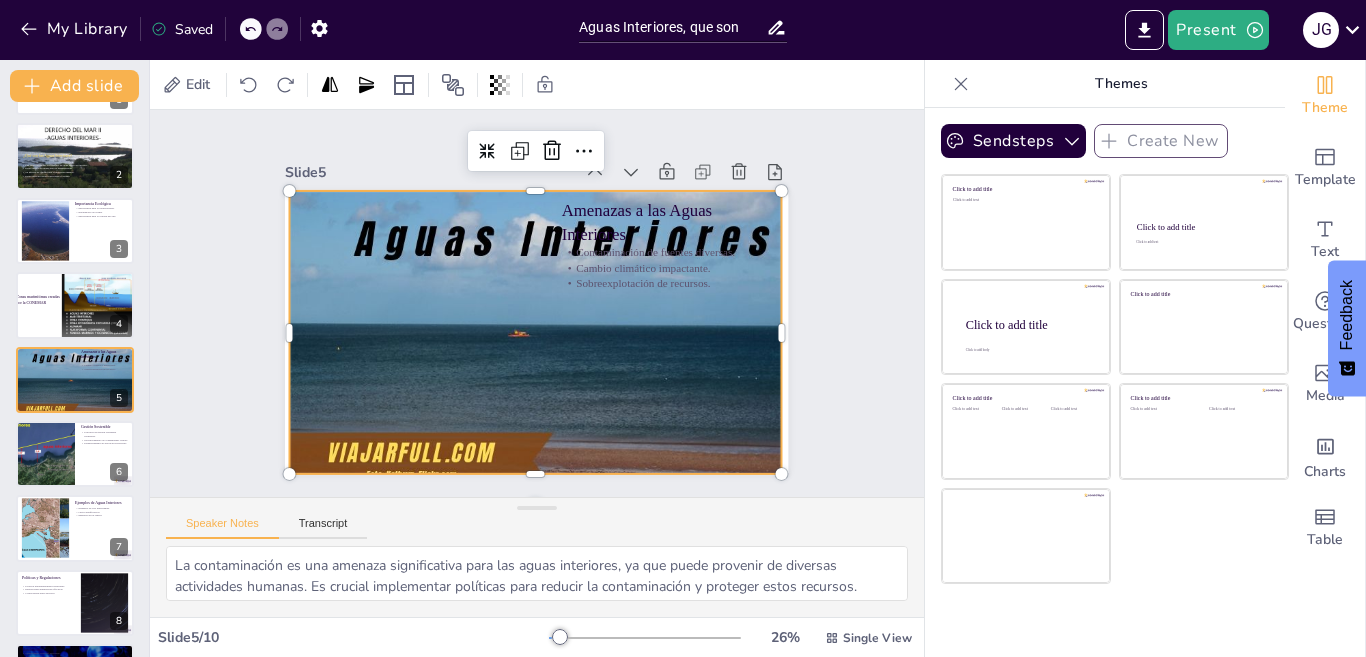 click at bounding box center [559, 342] 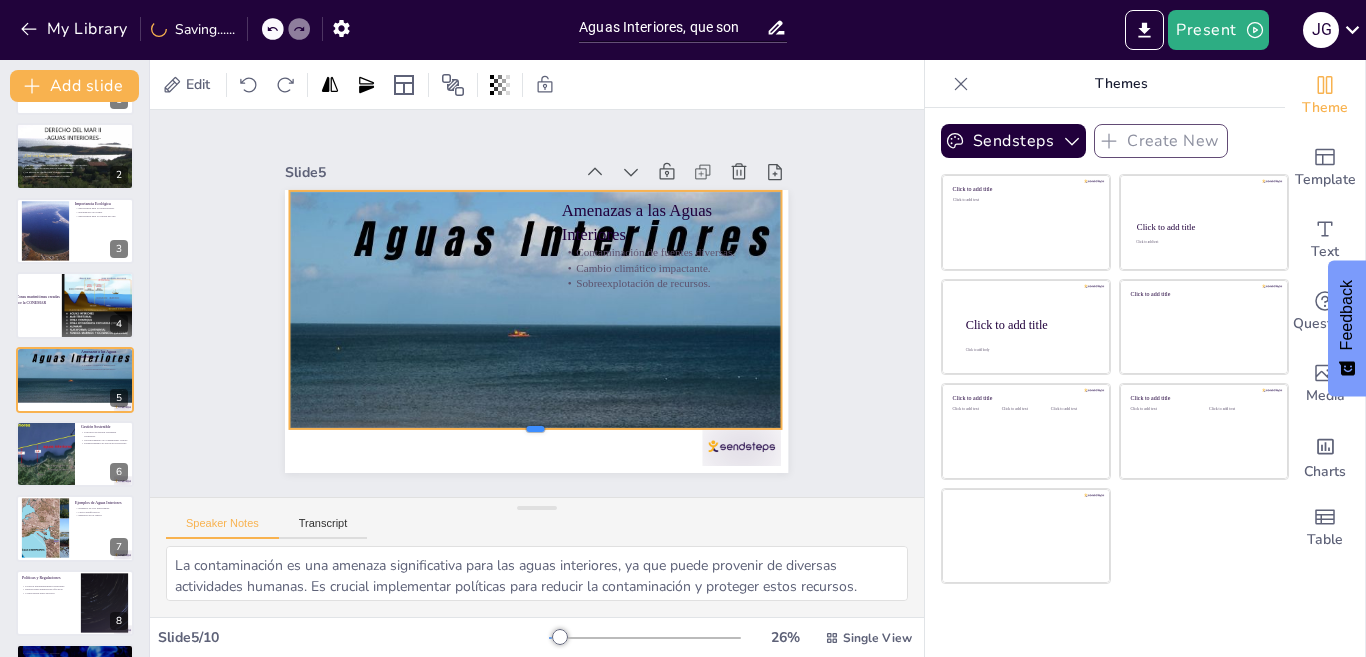 drag, startPoint x: 515, startPoint y: 468, endPoint x: 519, endPoint y: 423, distance: 45.17743 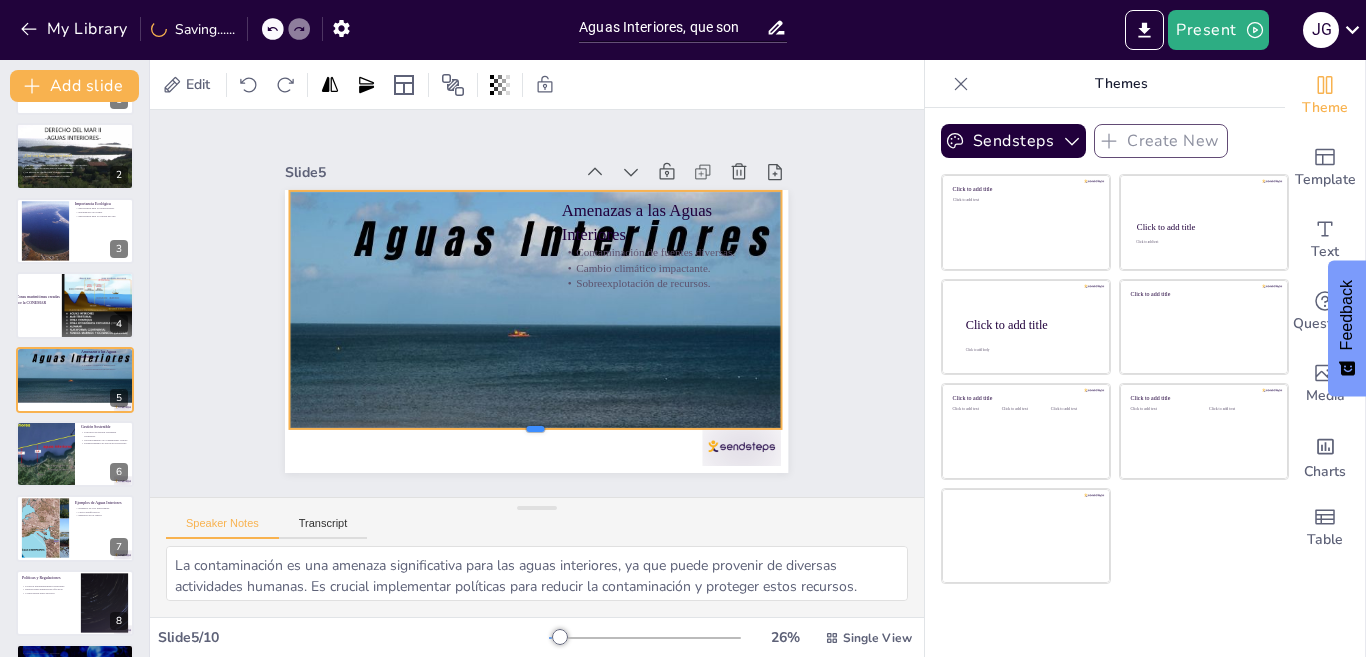 click at bounding box center [522, 436] 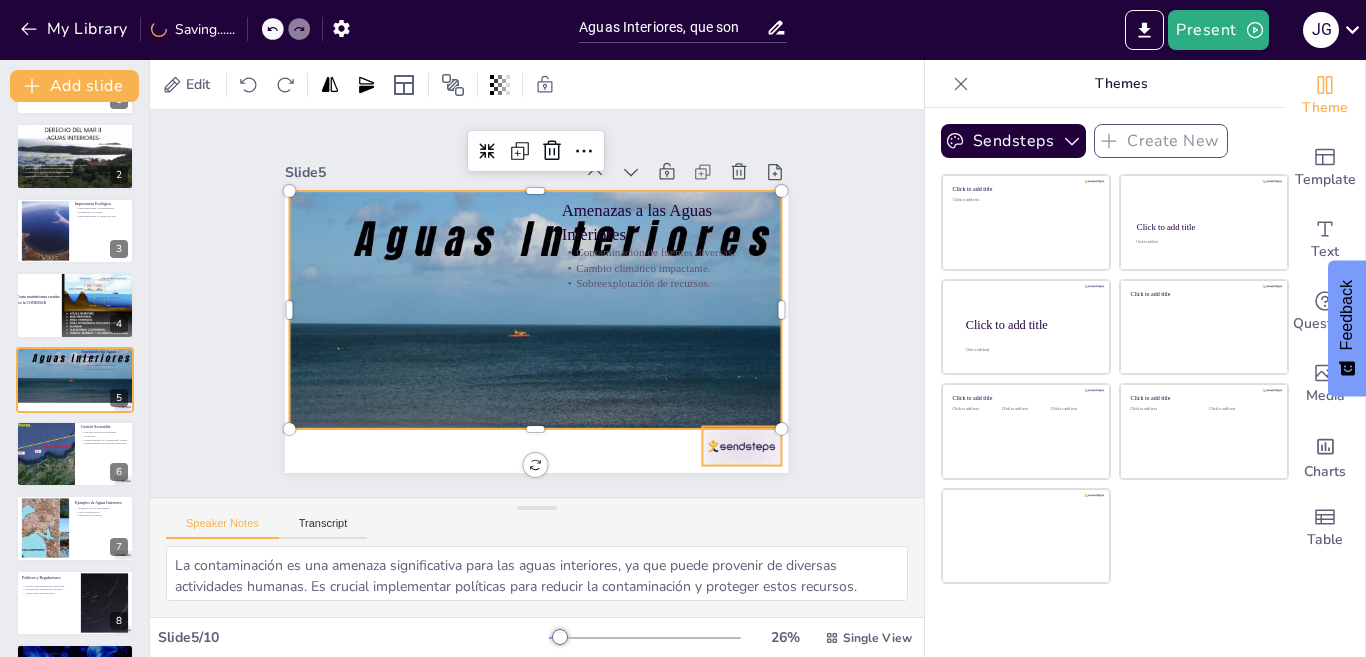 click at bounding box center [742, 446] 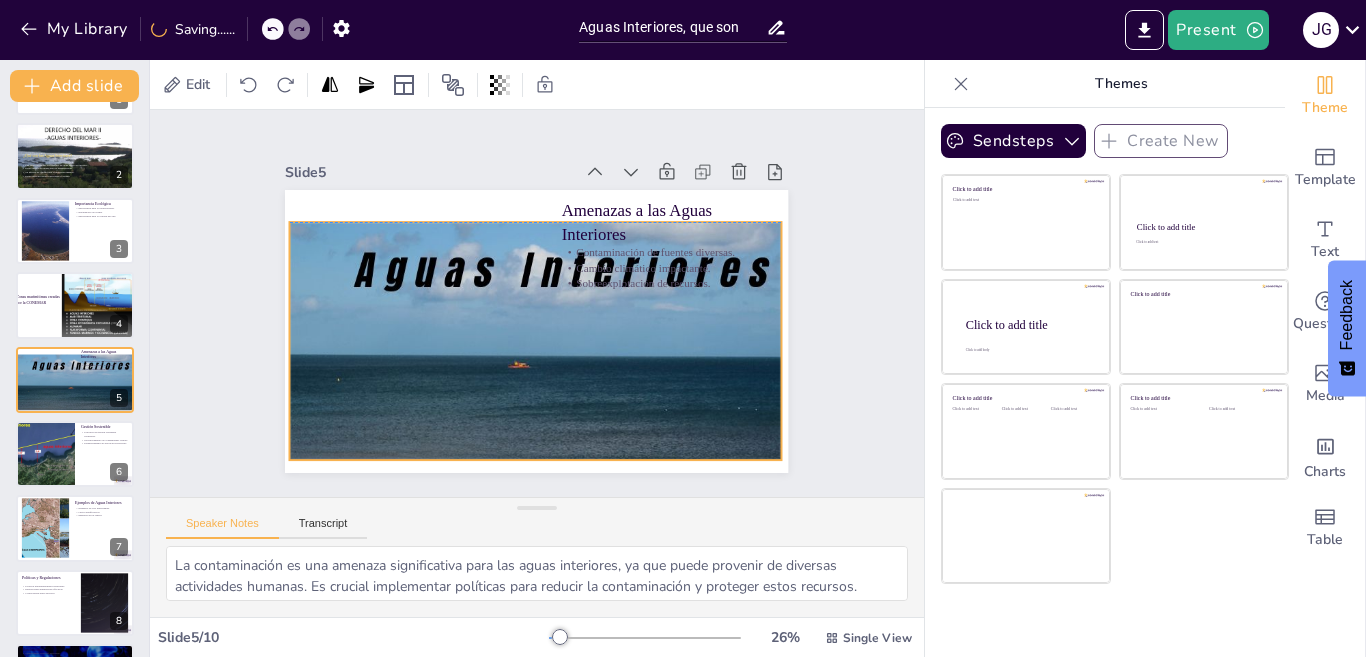 drag, startPoint x: 541, startPoint y: 400, endPoint x: 541, endPoint y: 430, distance: 30 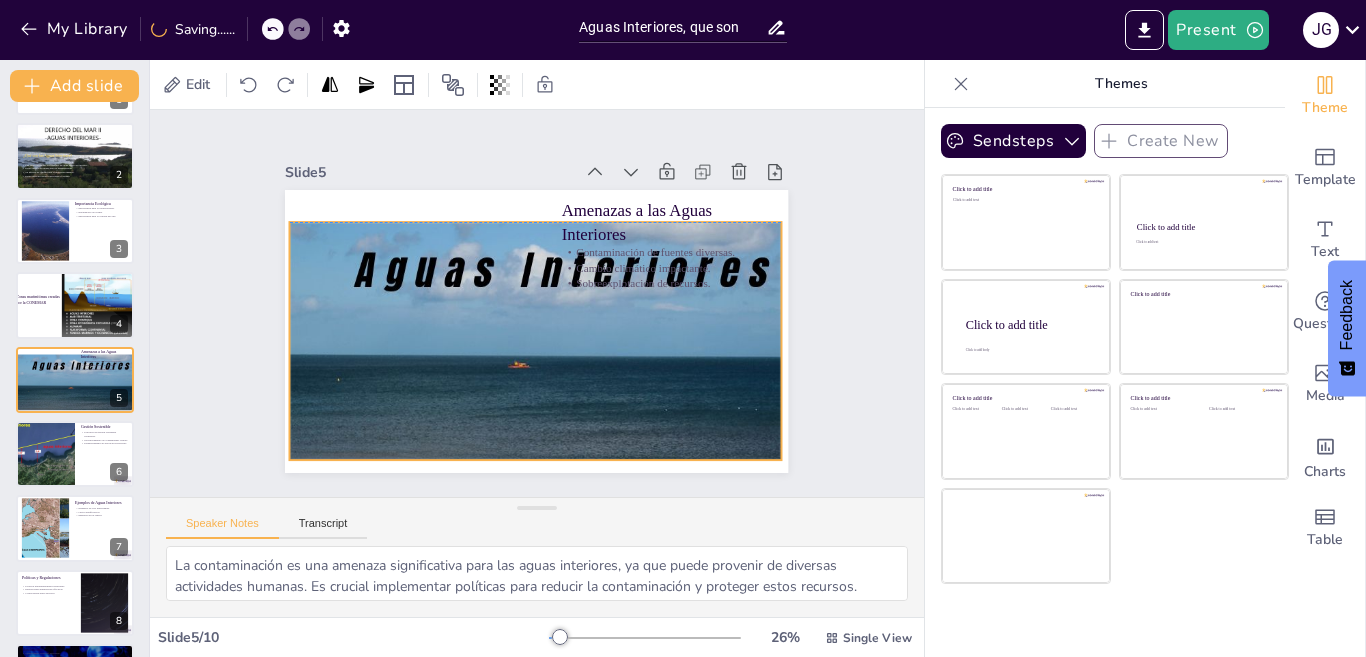 click at bounding box center (556, 373) 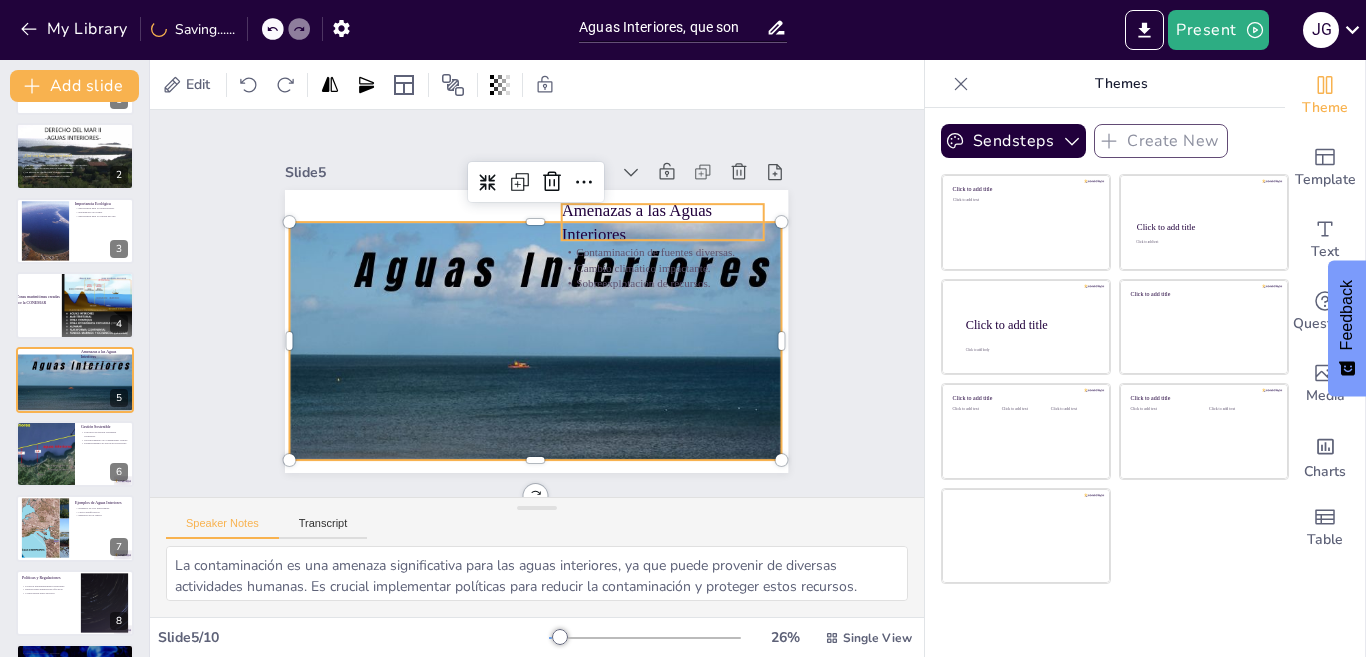 click on "Amenazas a las Aguas Interiores" at bounding box center [662, 222] 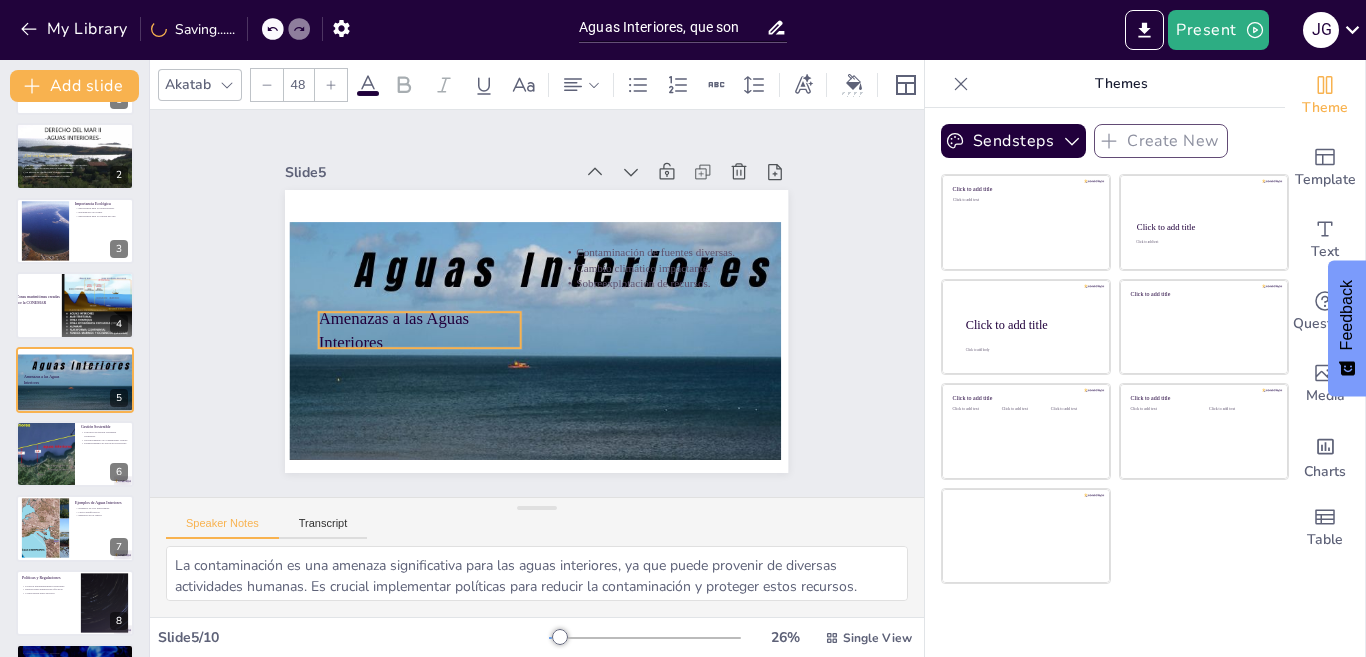 drag, startPoint x: 613, startPoint y: 228, endPoint x: 370, endPoint y: 336, distance: 265.91916 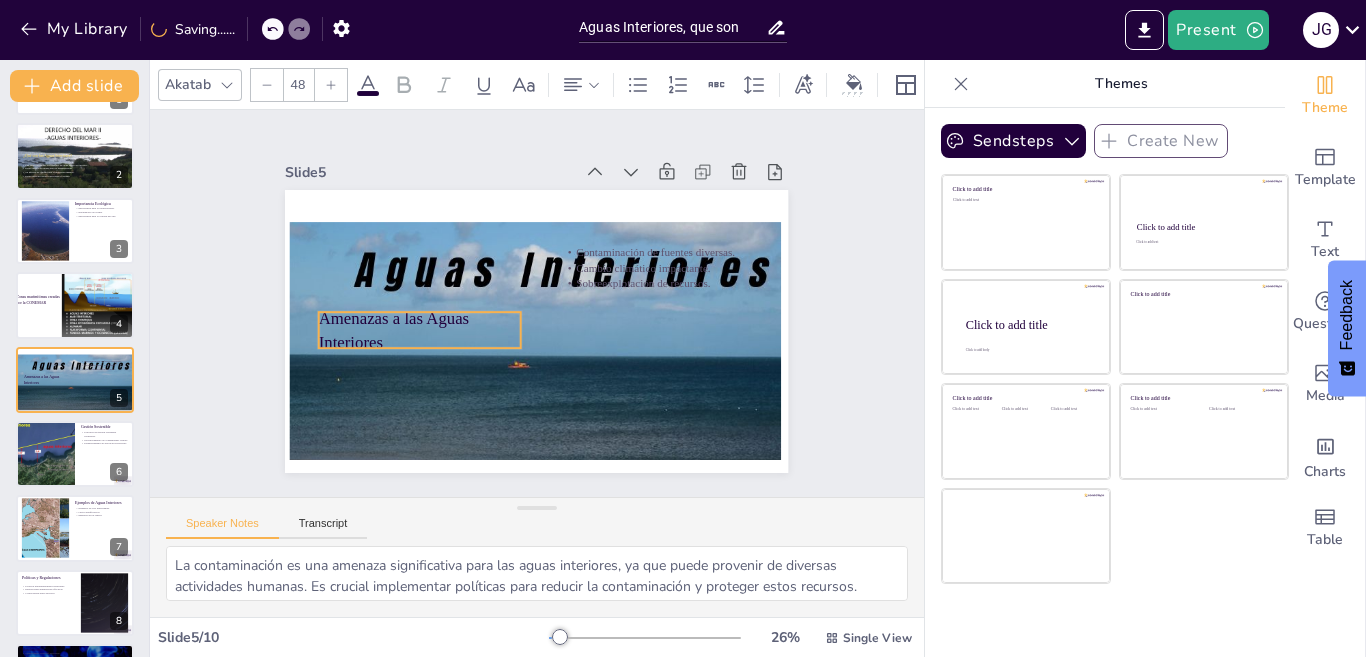 click on "Amenazas a las Aguas Interiores" at bounding box center [419, 330] 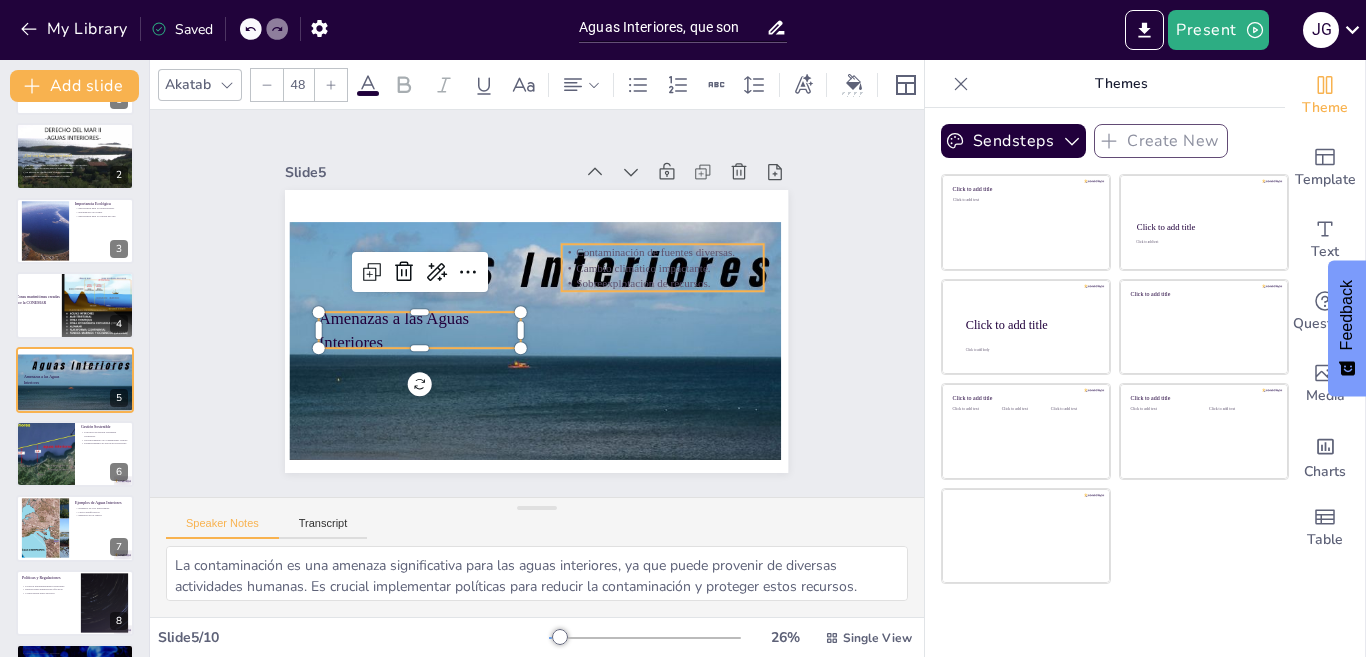 click on "Sobreexplotación de recursos." at bounding box center [664, 297] 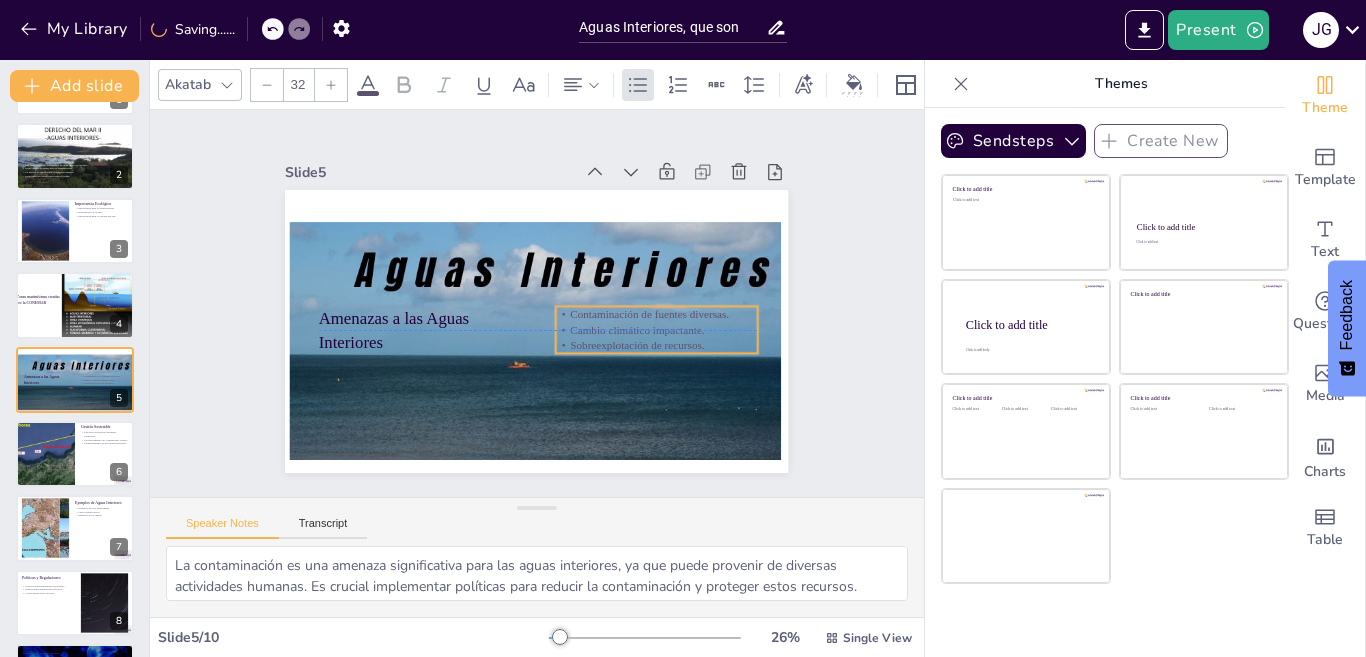 drag, startPoint x: 616, startPoint y: 237, endPoint x: 611, endPoint y: 297, distance: 60.207973 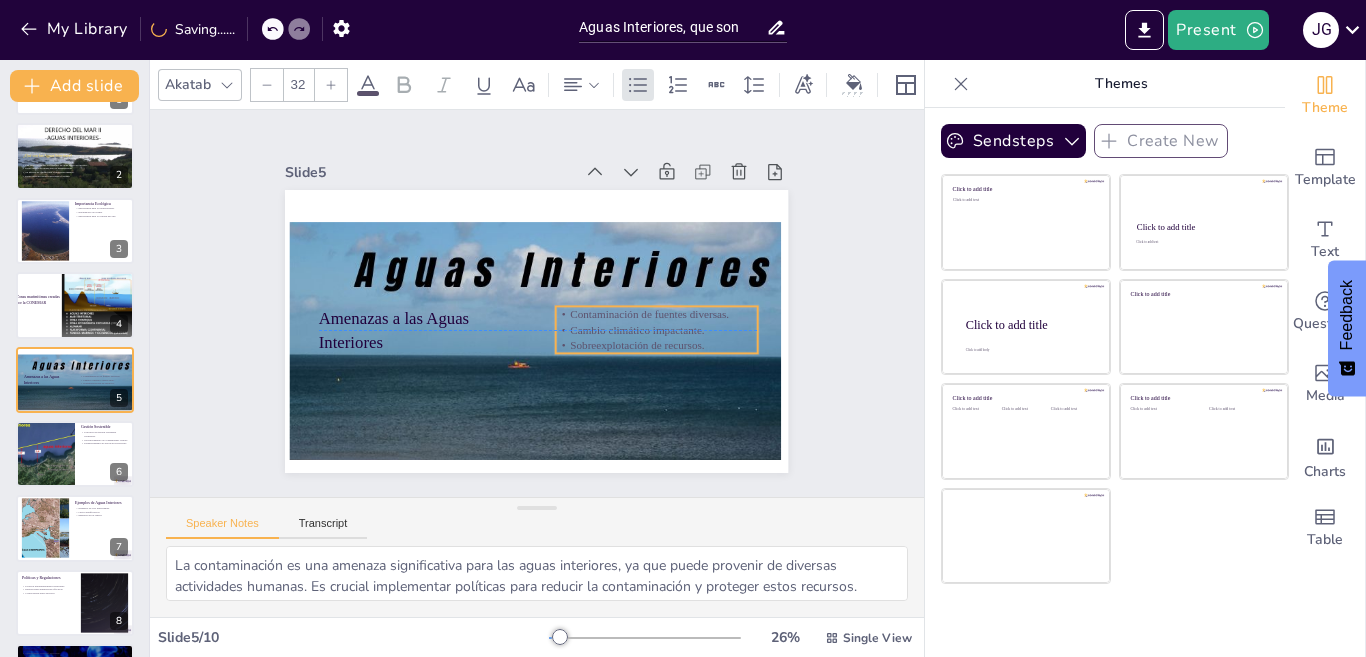 click on "Amenazas a las Aguas Interiores Contaminación de fuentes diversas. Cambio climático impactante. Sobreexplotación de recursos." at bounding box center (536, 190) 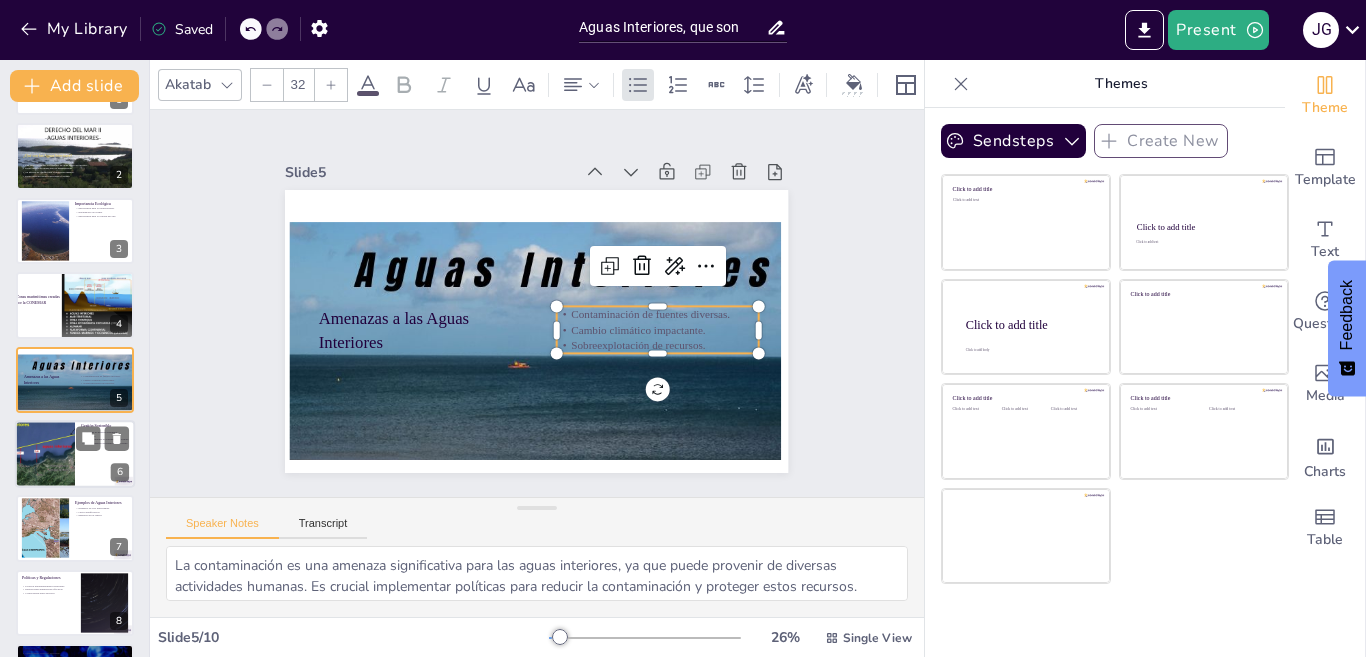 click at bounding box center [45, 454] 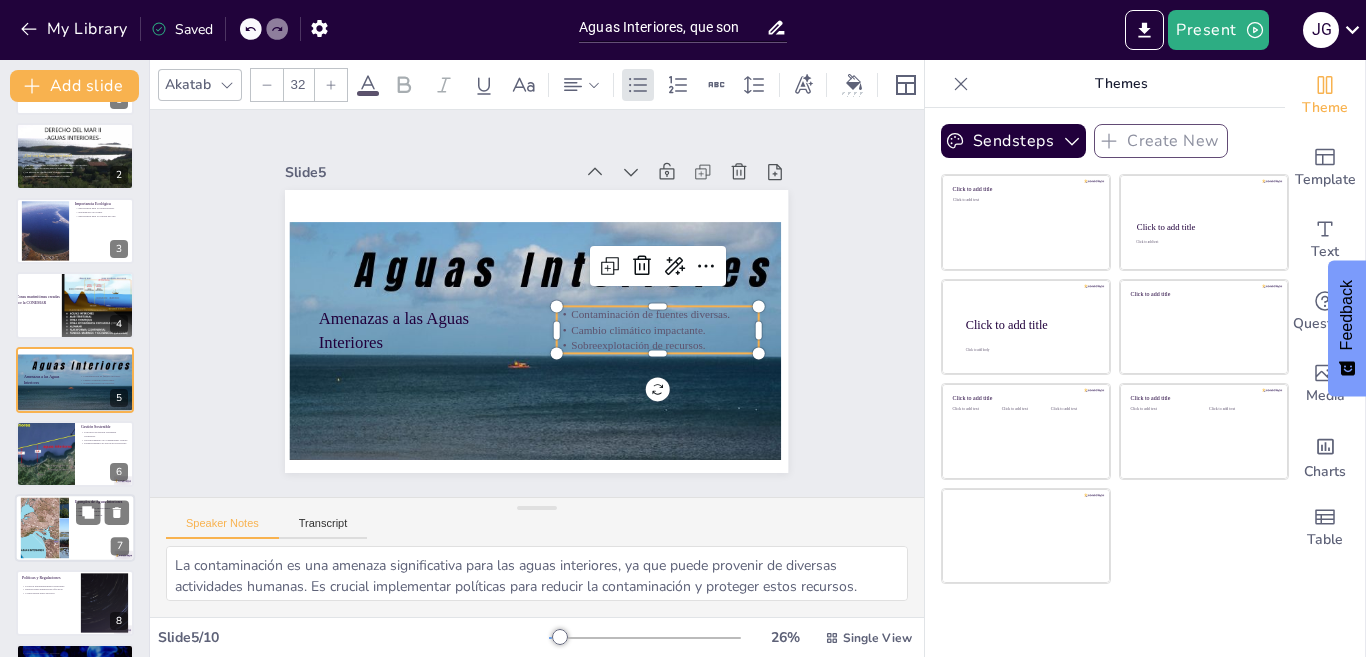 type on "La gestión sostenible es clave para la conservación de las aguas interiores. Esto implica adoptar prácticas que aseguren que estos recursos sean utilizados de manera responsable y que se mantengan para las futuras generaciones.
Involucrar a las comunidades locales en la gestión de las aguas interiores es vital. Ellos son los que dependen directamente de estos recursos y pueden contribuir a su conservación a través de prácticas responsables.
Las políticas deben fomentar la sostenibilidad y proteger los ecosistemas acuáticos. Esto incluye regulaciones que limiten la contaminación y promuevan el uso responsable del agua." 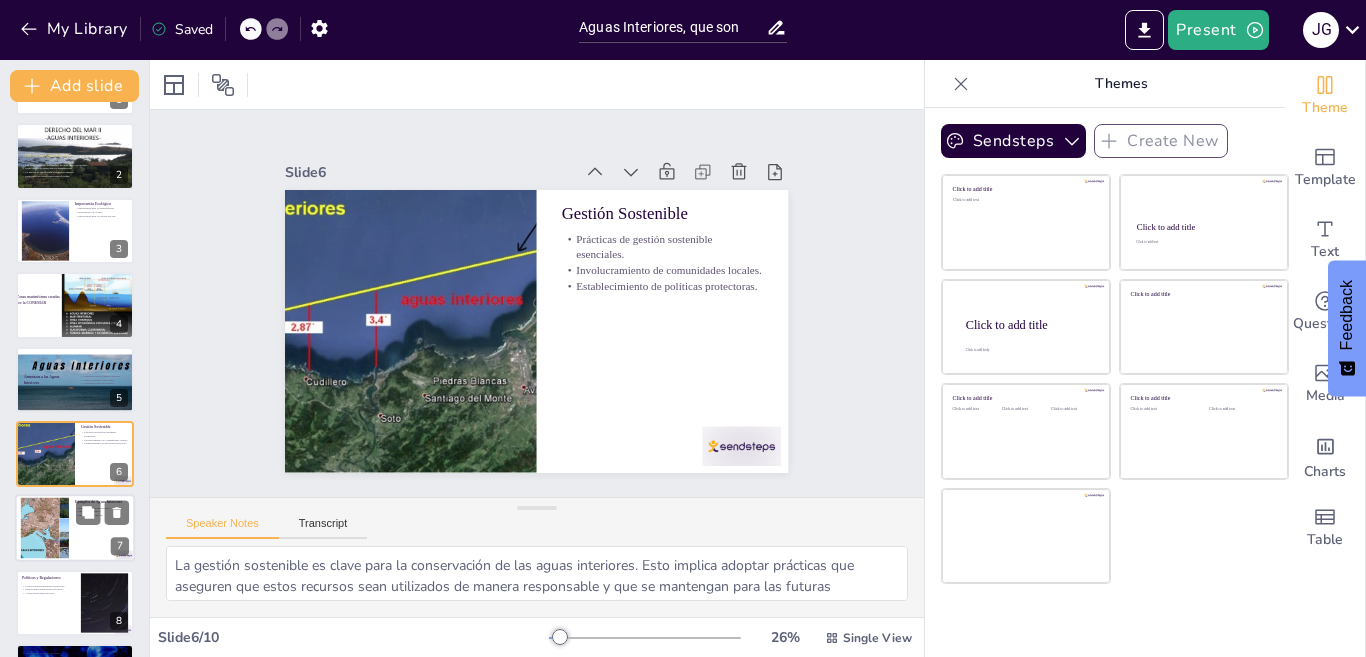 scroll, scrollTop: 143, scrollLeft: 0, axis: vertical 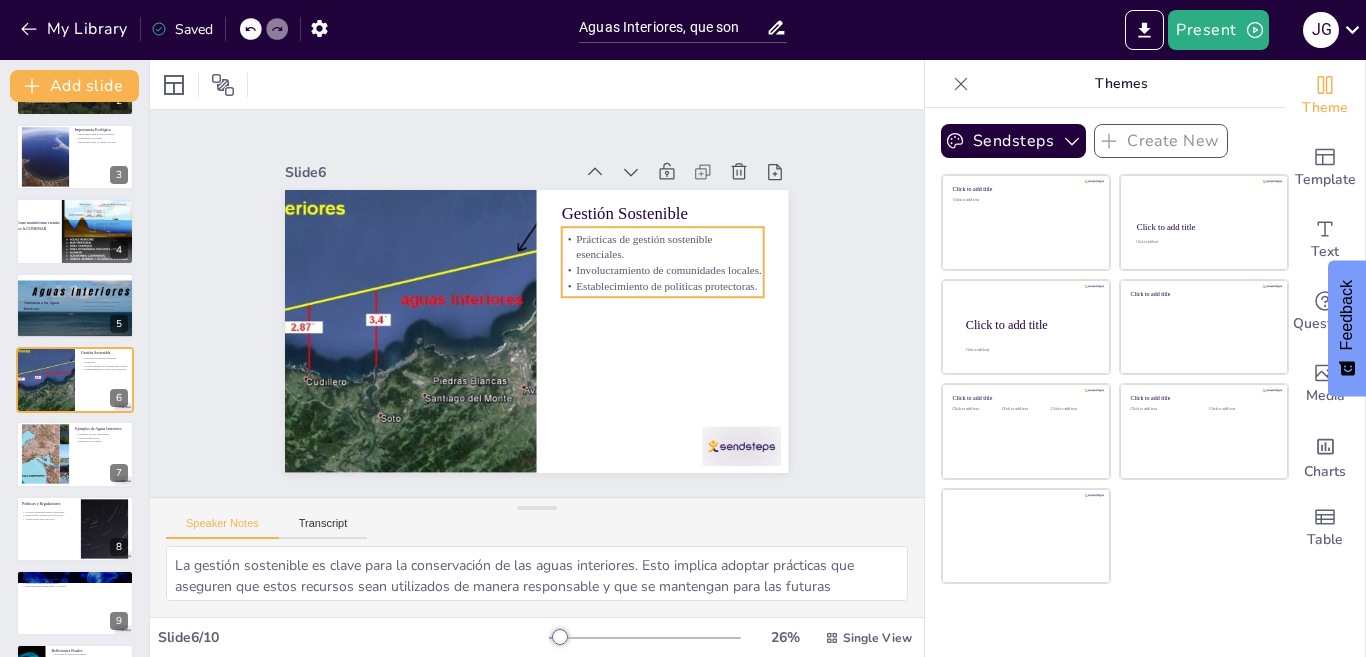 click on "Prácticas de gestión sostenible esenciales." at bounding box center (667, 260) 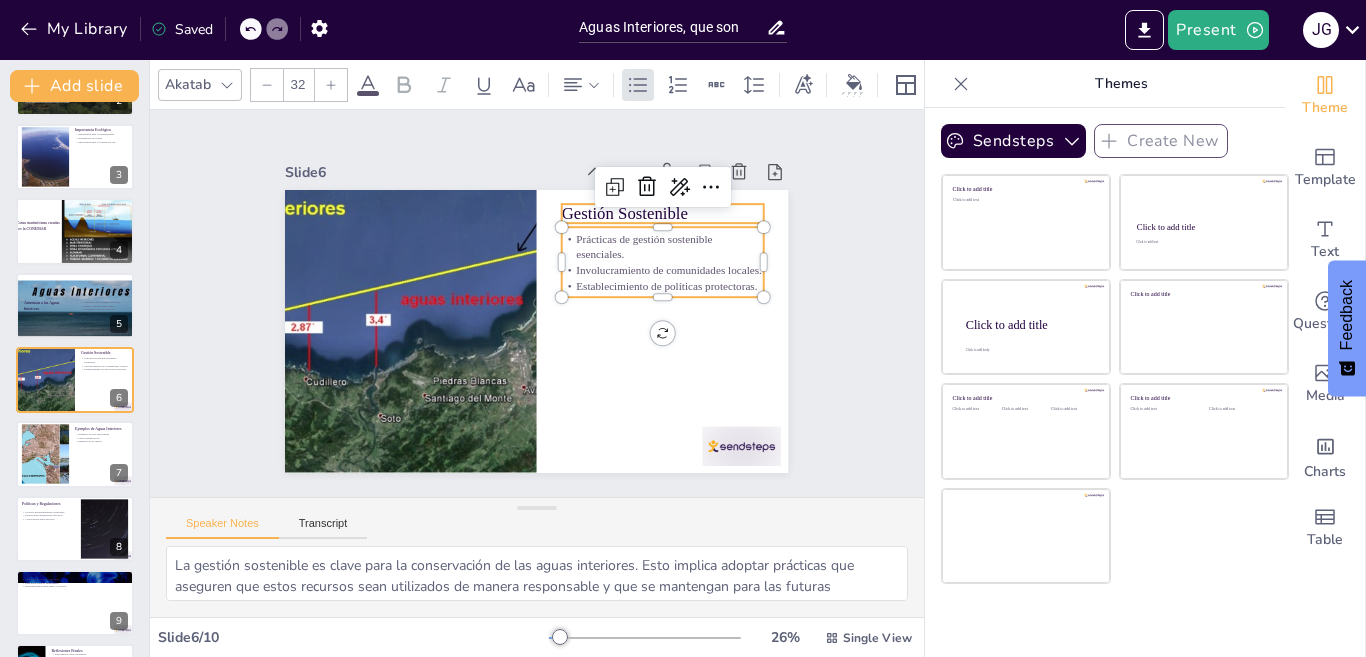 click on "Gestión Sostenible" at bounding box center (670, 381) 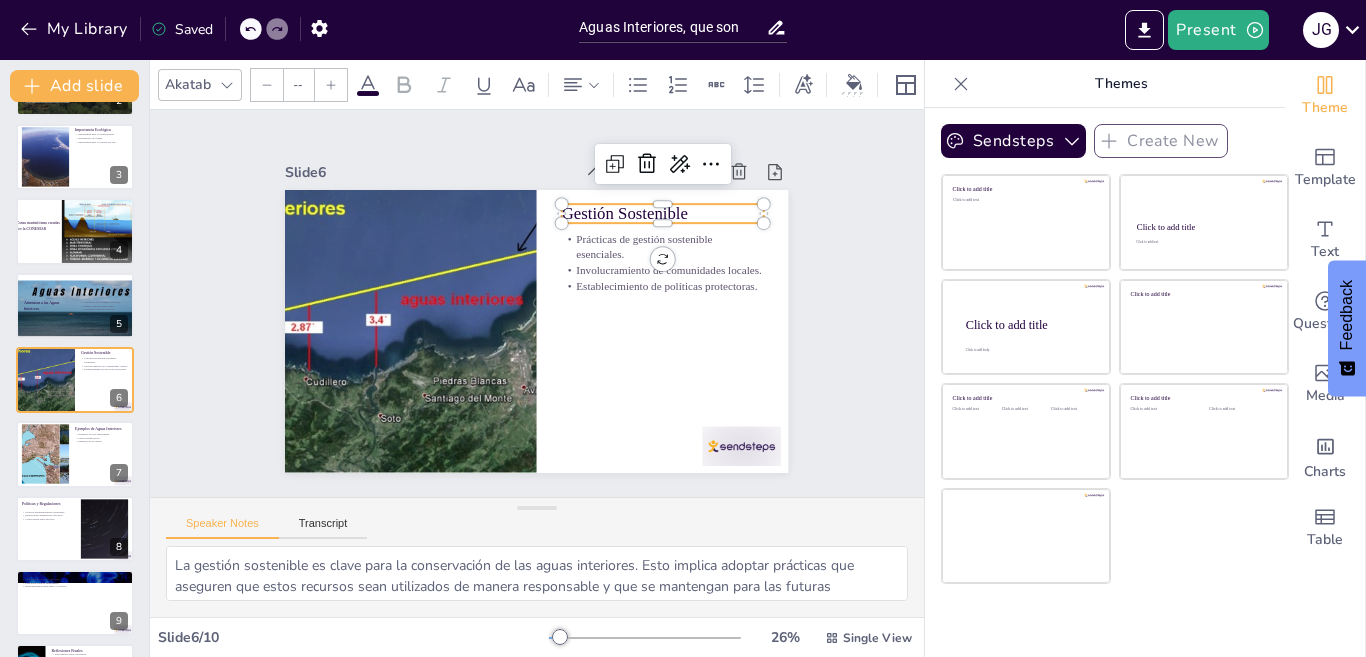 type on "48" 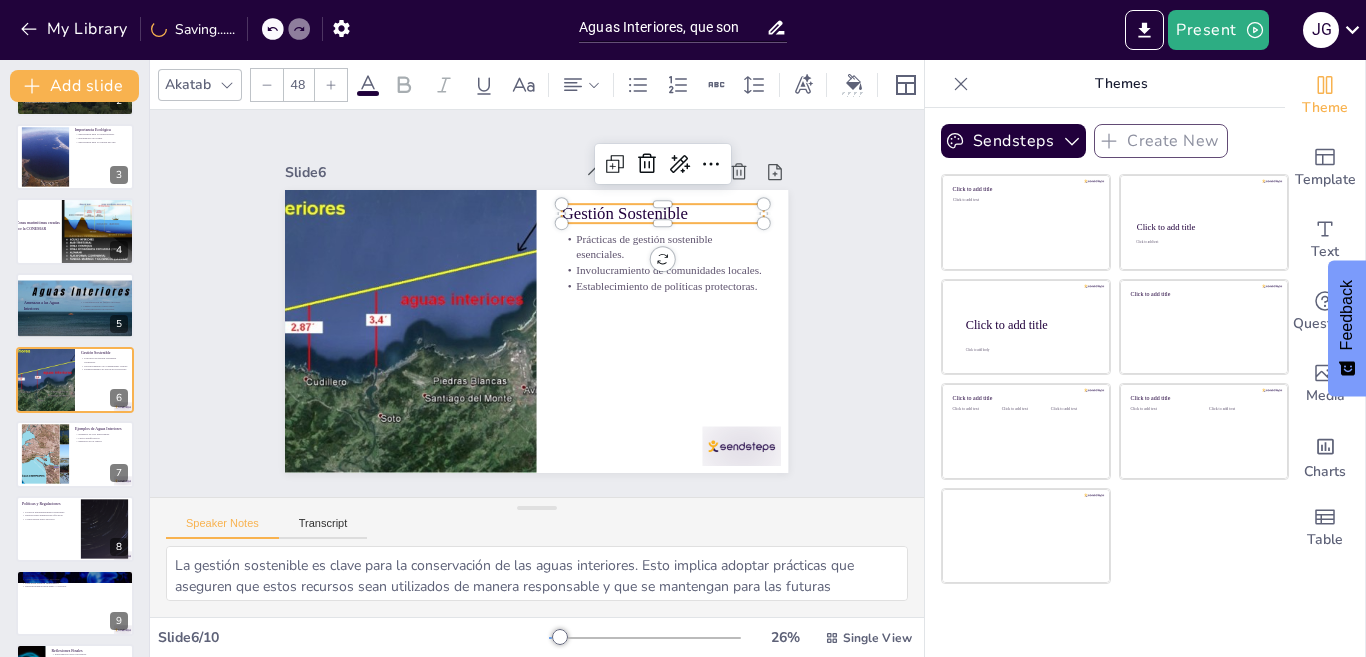 click on "Gestión Sostenible" at bounding box center [662, 213] 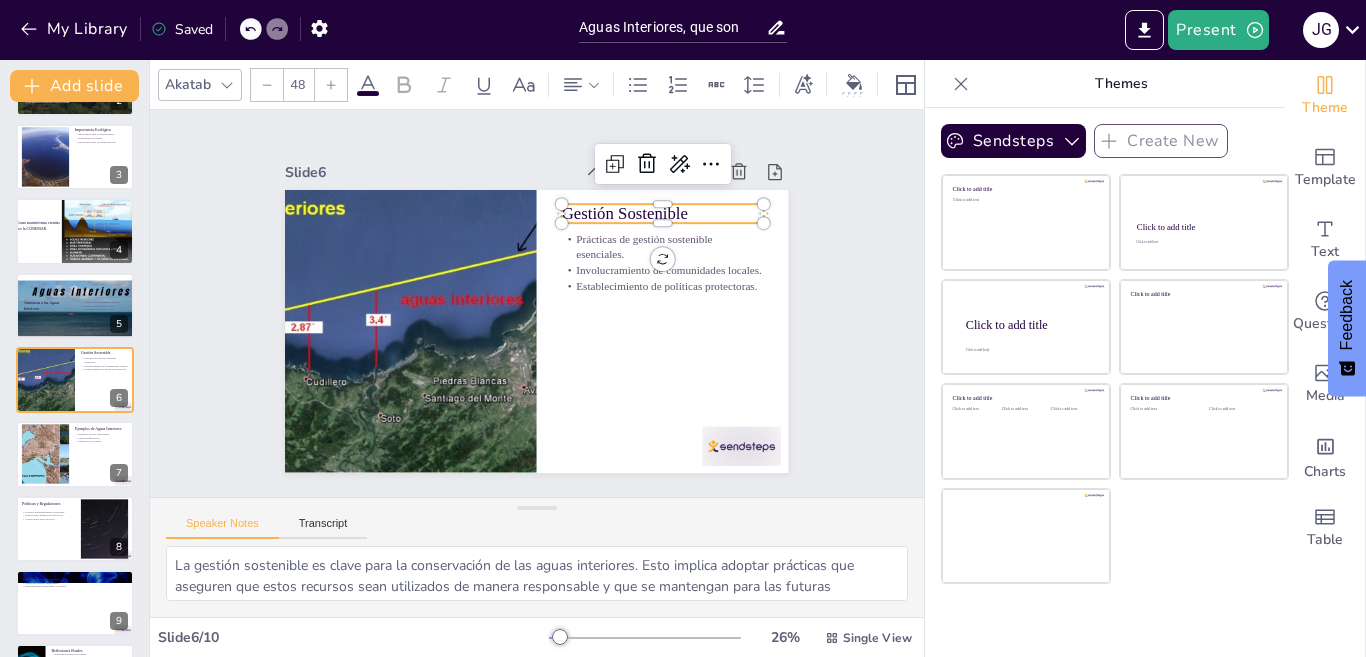 click on "Gestión Sostenible" at bounding box center (679, 241) 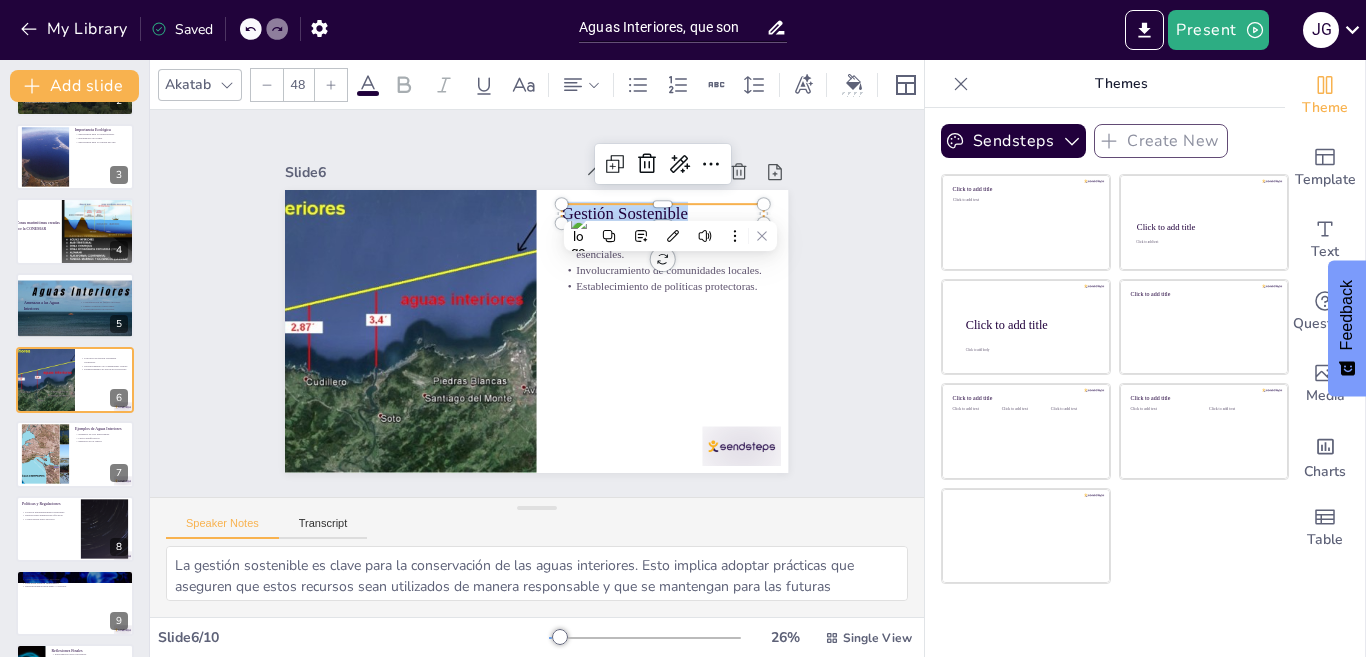type 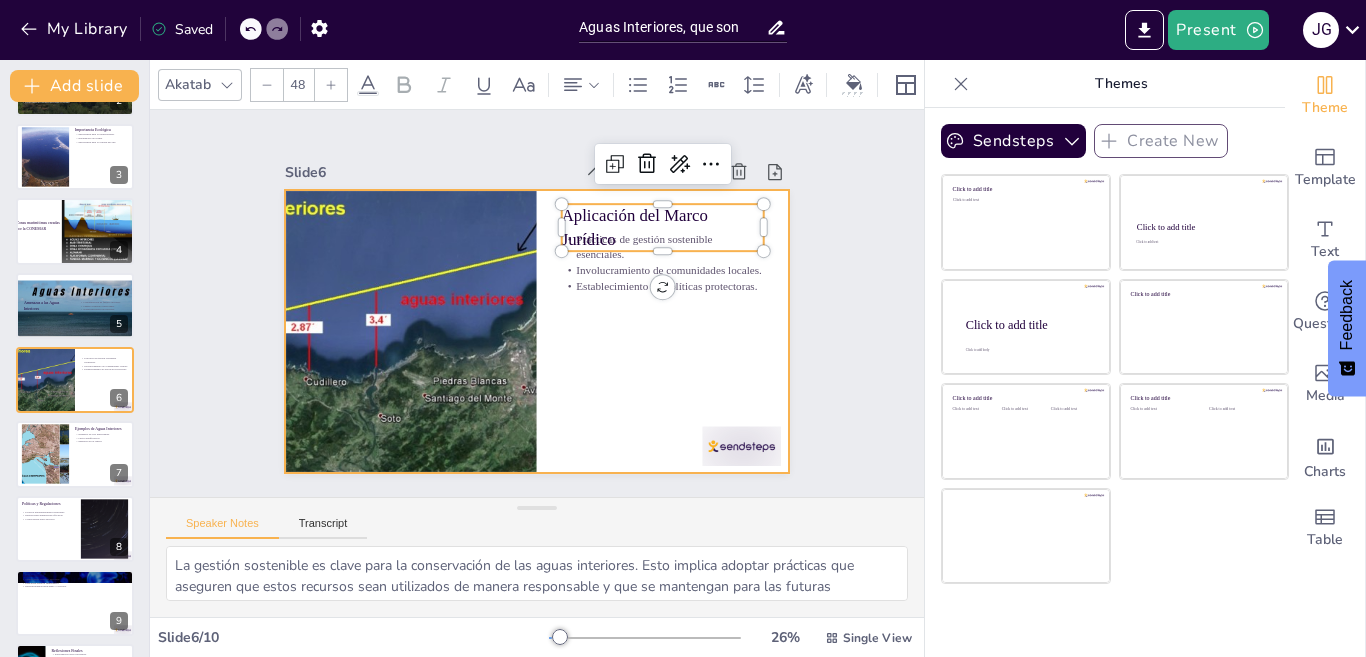 click at bounding box center [536, 331] 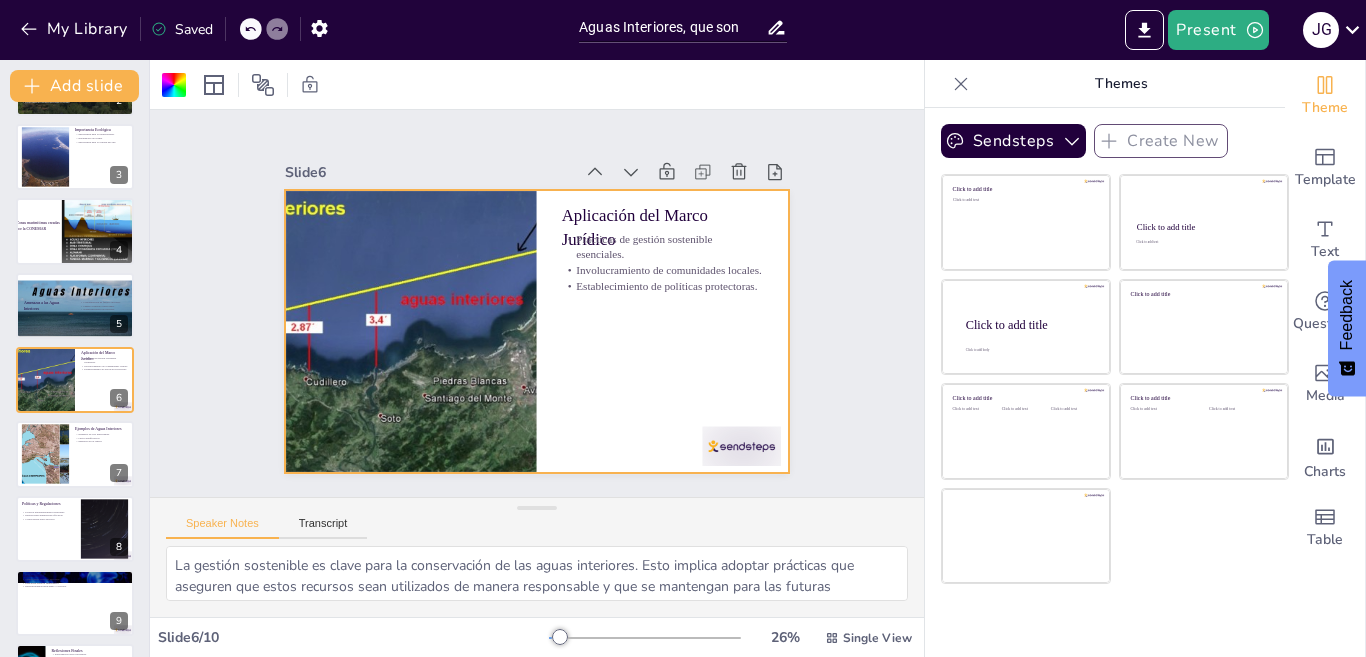 click on "Establecimiento de políticas protectoras." at bounding box center [664, 299] 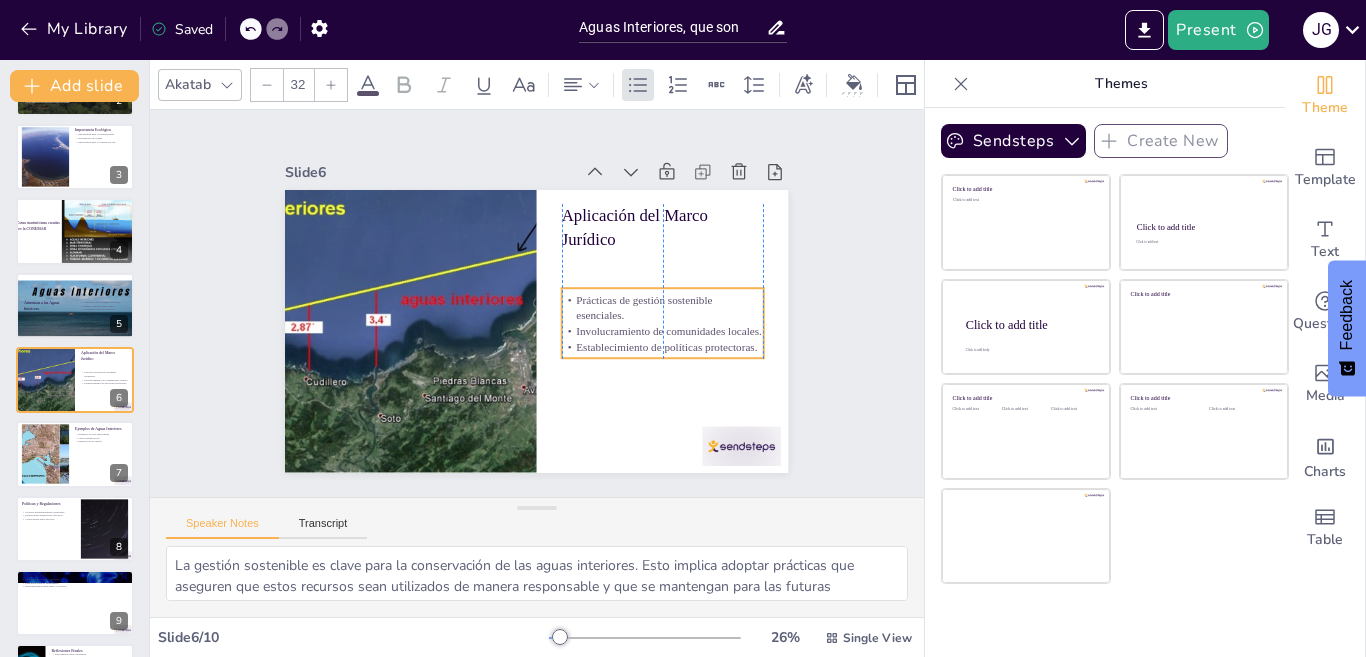 drag, startPoint x: 598, startPoint y: 288, endPoint x: 595, endPoint y: 349, distance: 61.073727 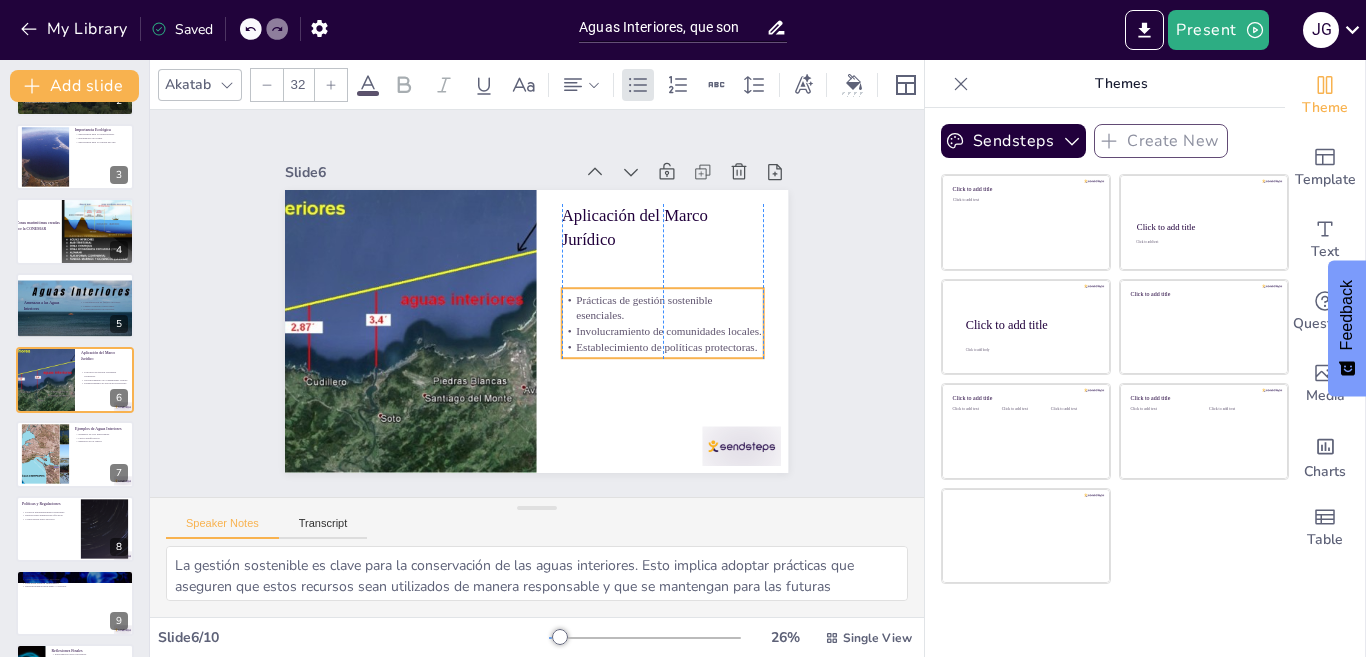 click on "Prácticas de gestión sostenible esenciales. Involucramiento de comunidades locales. Establecimiento de políticas protectoras." at bounding box center [617, 402] 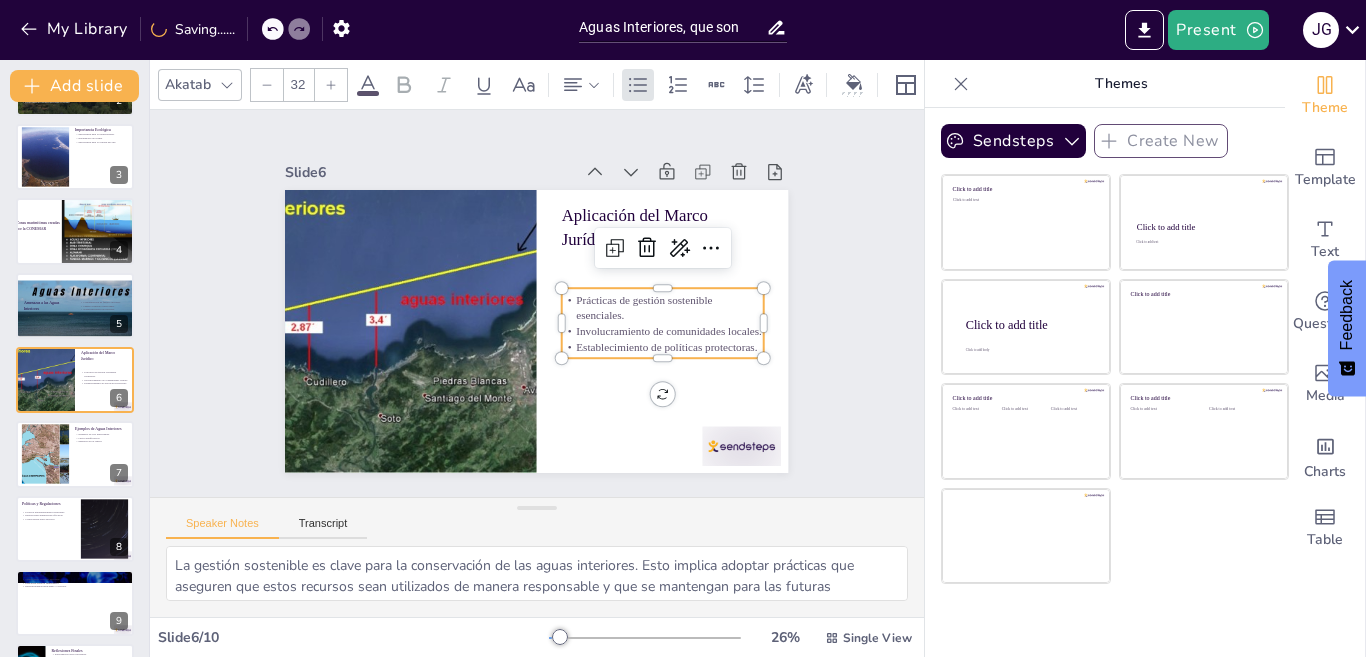 click on "Establecimiento de políticas protectoras." at bounding box center (480, 424) 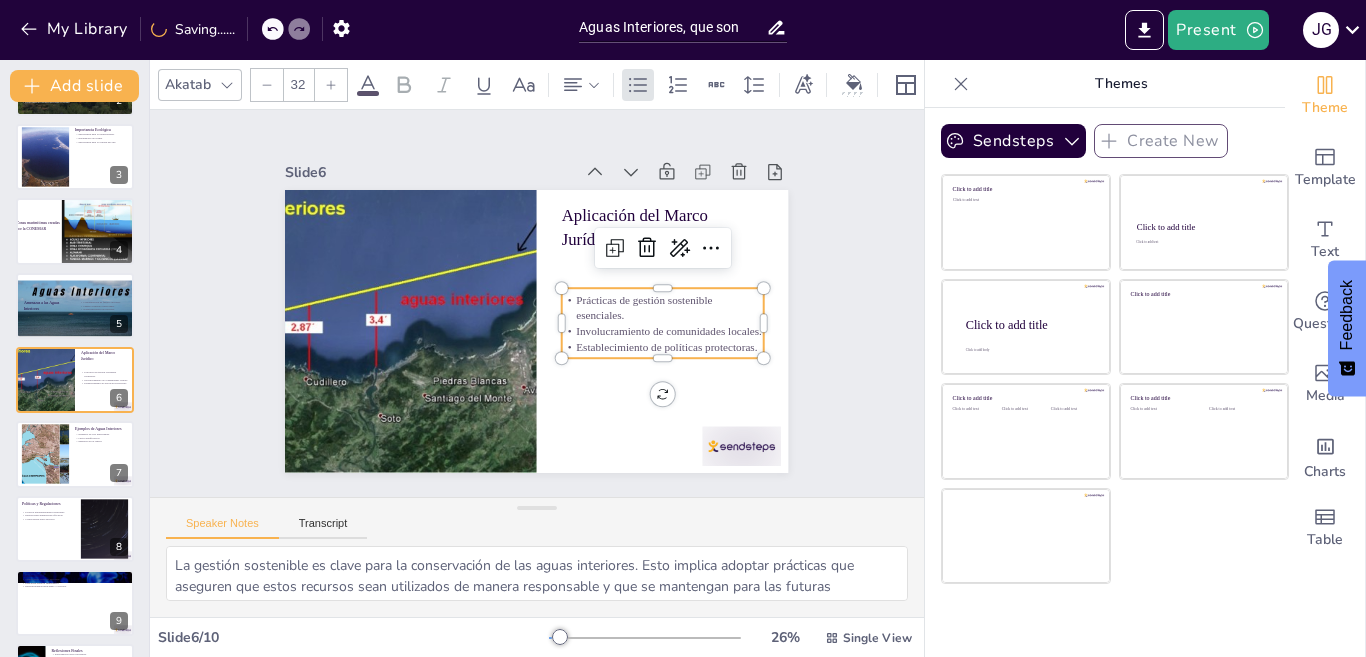 click on "Establecimiento de políticas protectoras." at bounding box center (662, 347) 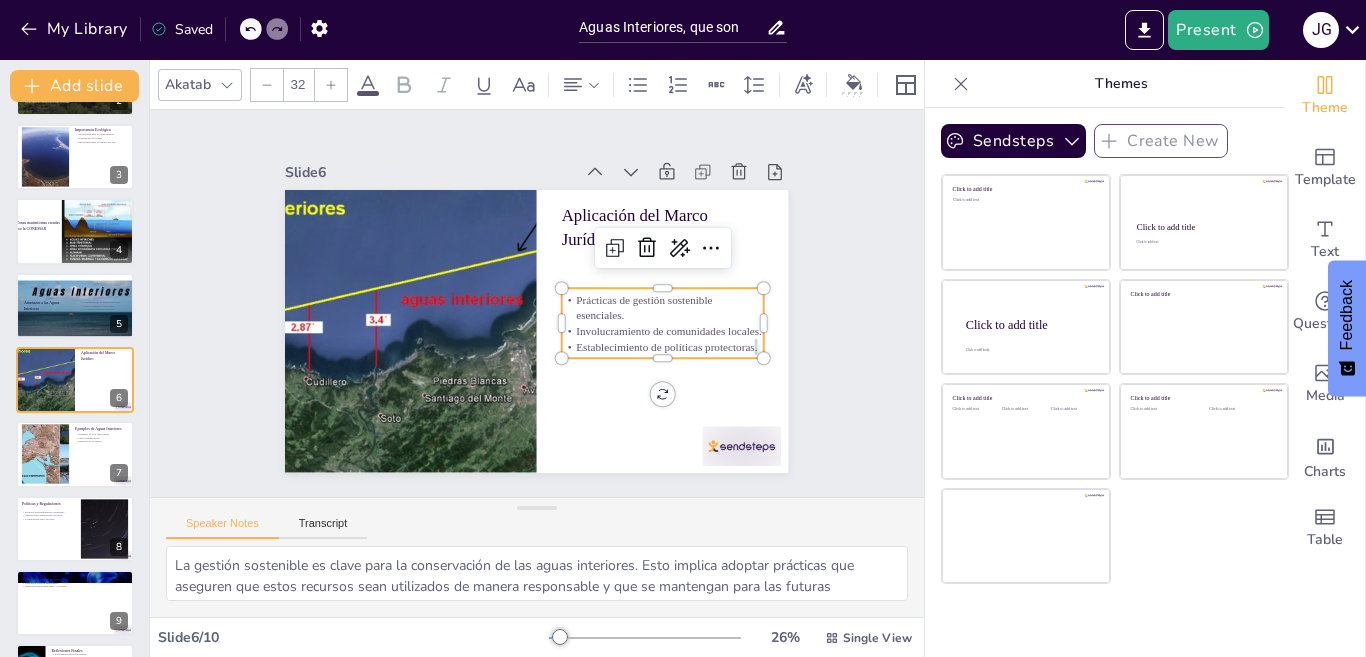 drag, startPoint x: 736, startPoint y: 336, endPoint x: 533, endPoint y: 258, distance: 217.46954 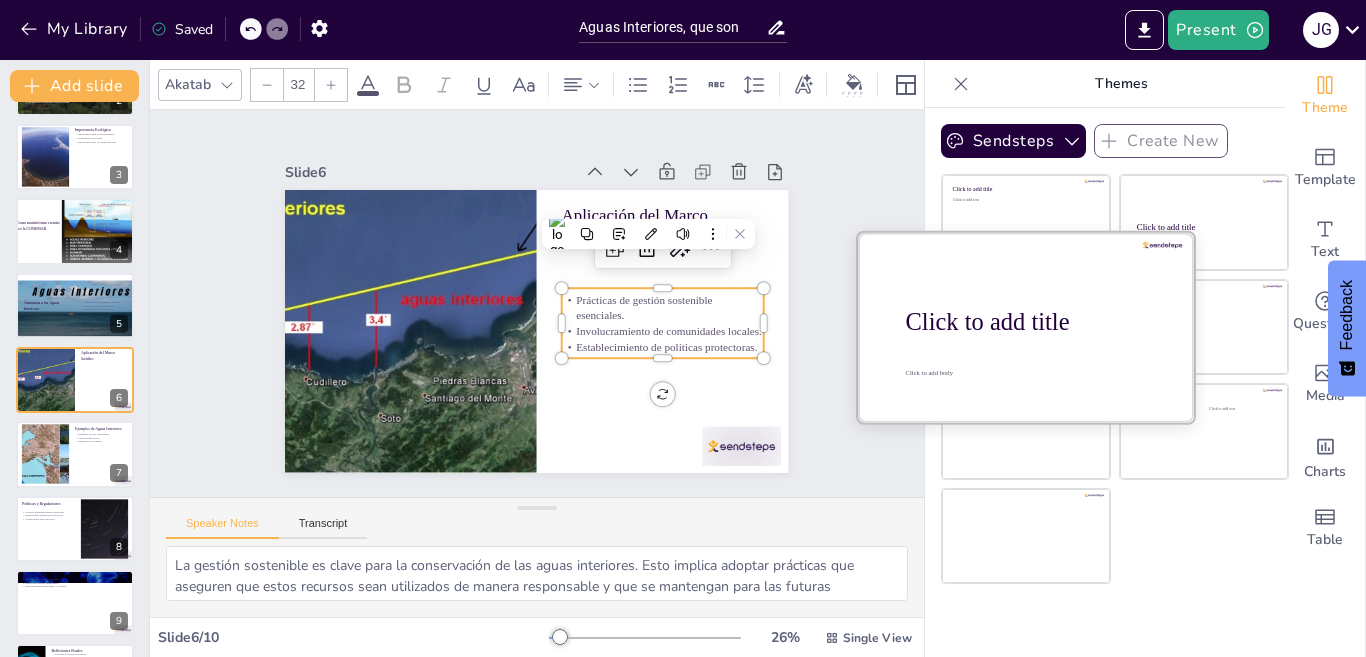 type 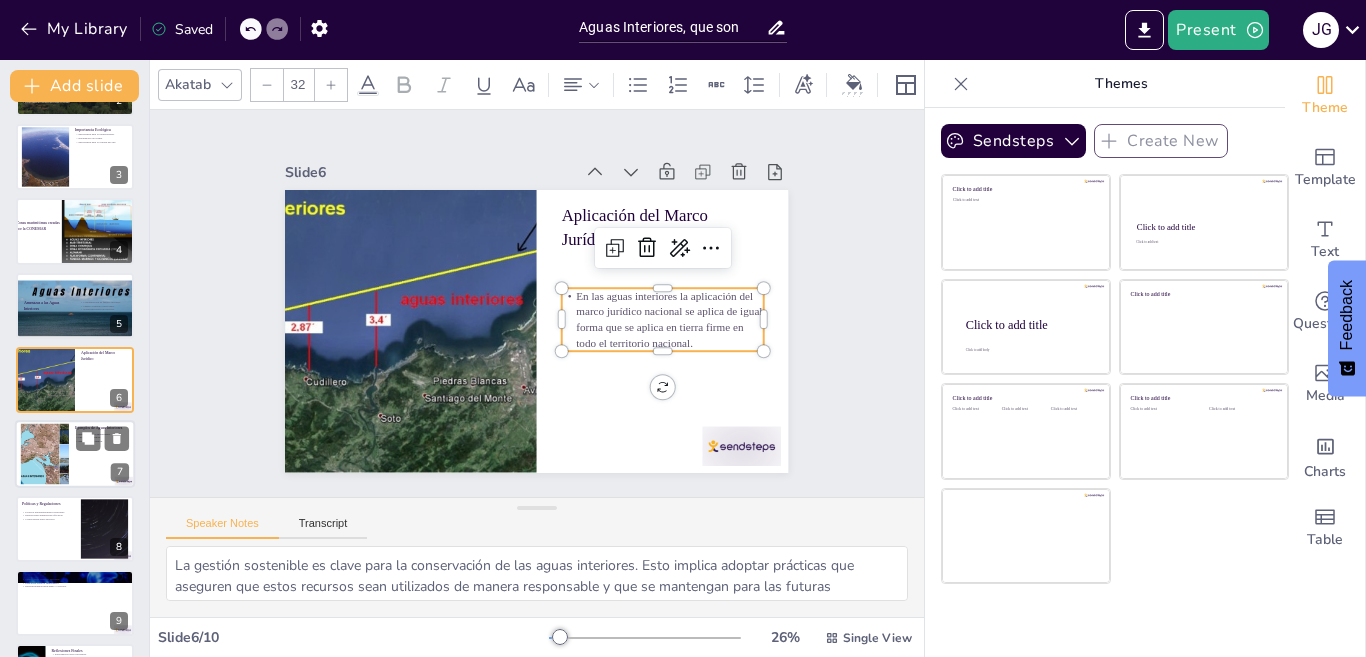 click at bounding box center (45, 454) 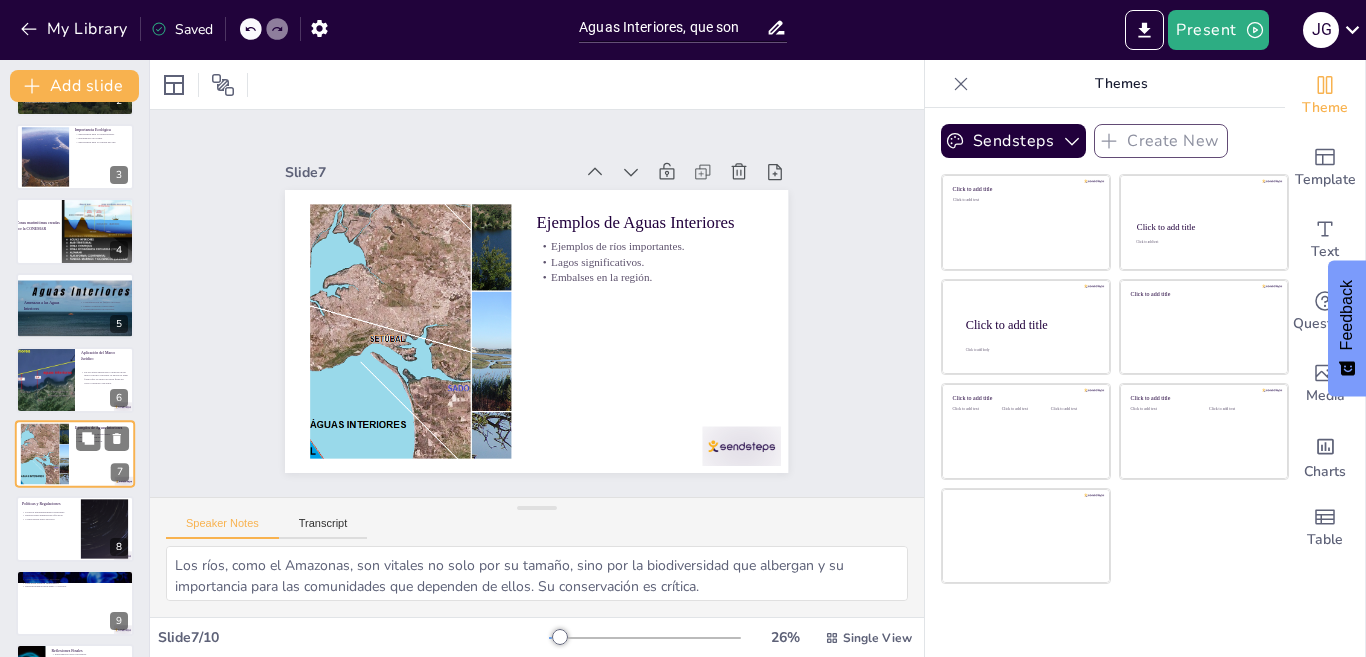 scroll, scrollTop: 213, scrollLeft: 0, axis: vertical 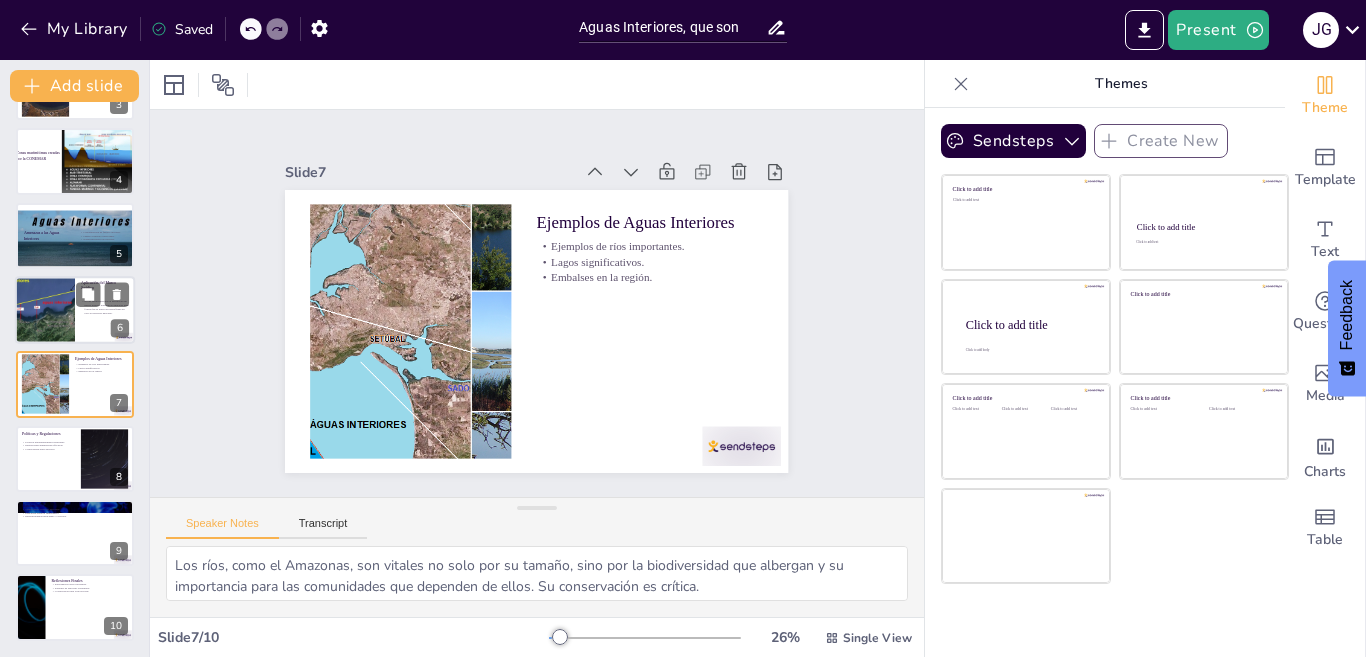 click at bounding box center (75, 310) 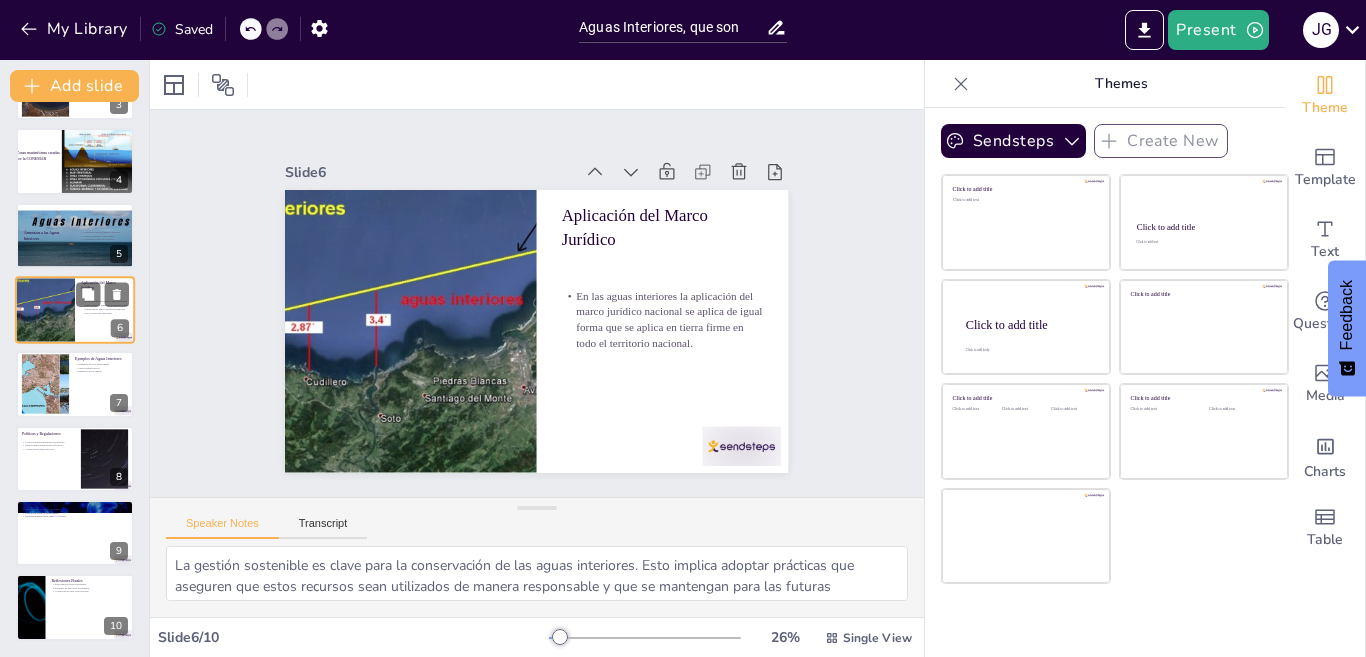 scroll, scrollTop: 143, scrollLeft: 0, axis: vertical 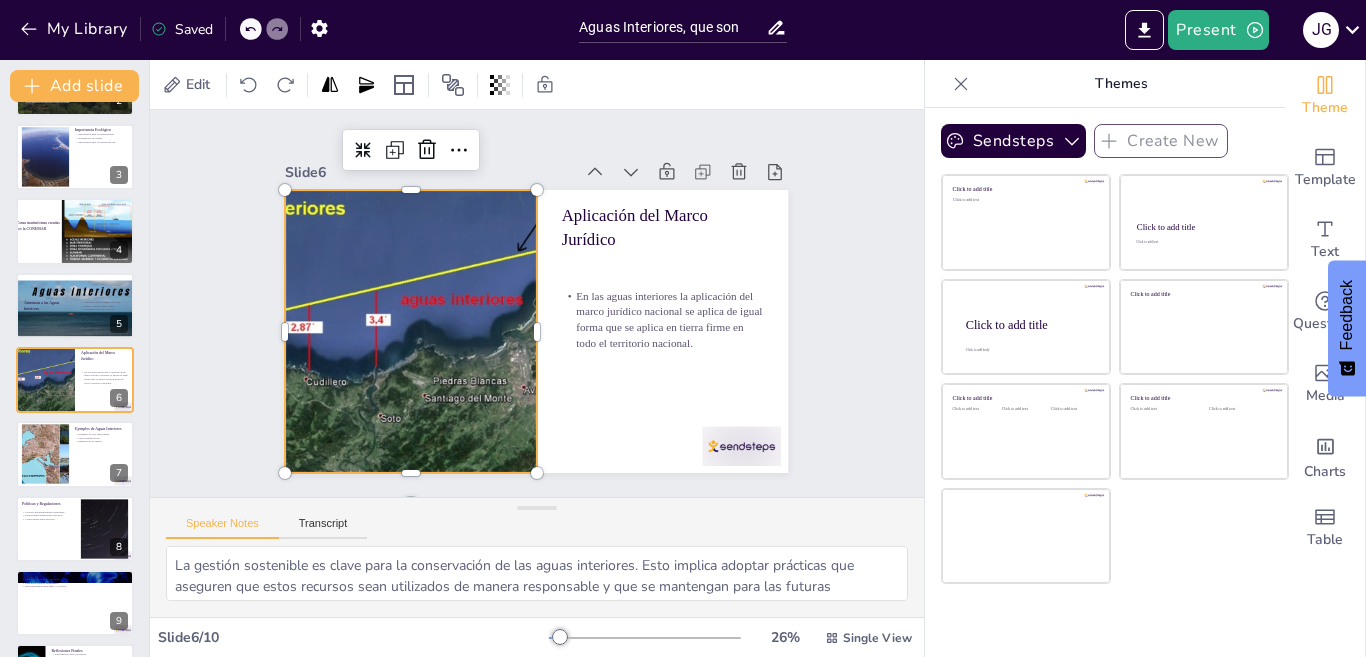 click at bounding box center [411, 331] 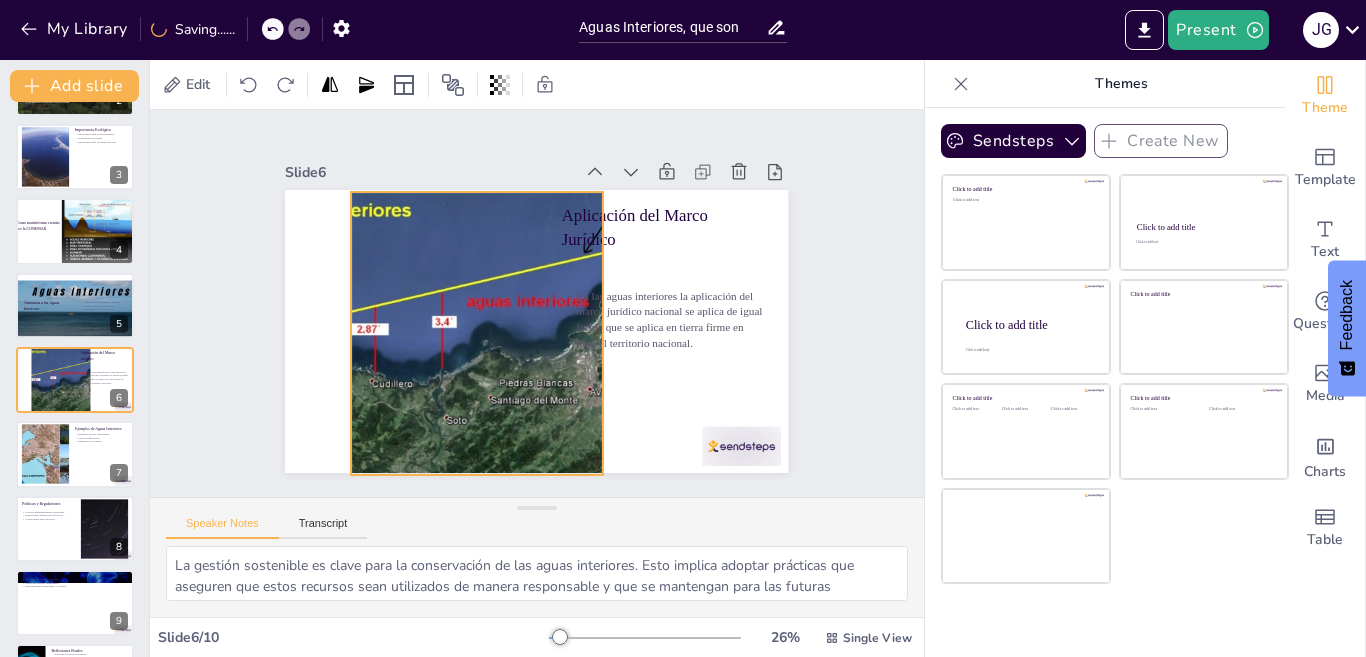 drag, startPoint x: 300, startPoint y: 241, endPoint x: 366, endPoint y: 243, distance: 66.0303 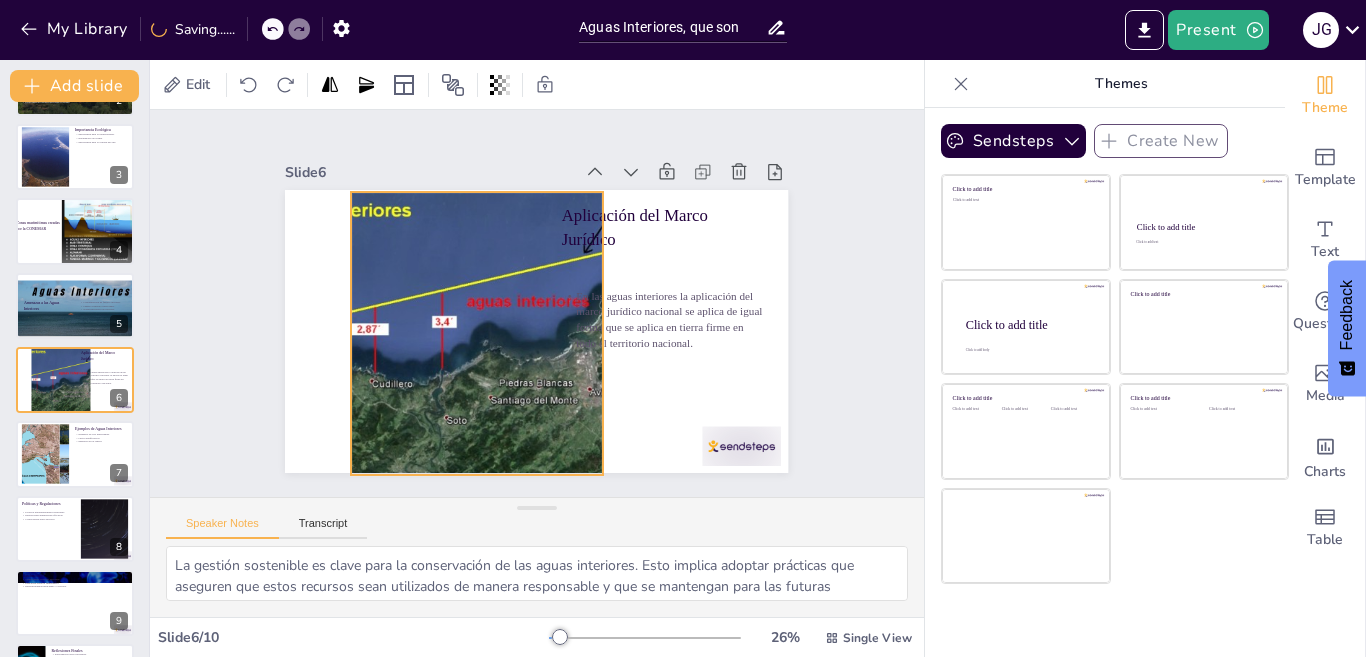 click at bounding box center (474, 327) 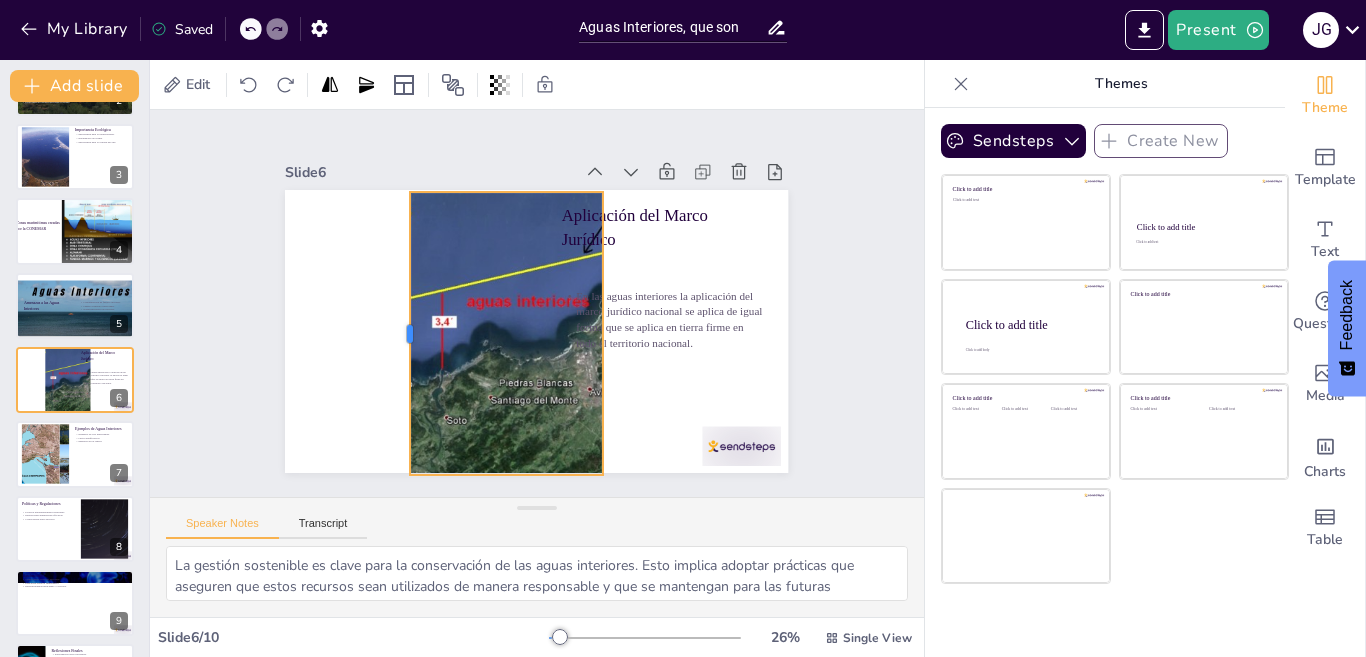 drag, startPoint x: 334, startPoint y: 325, endPoint x: 394, endPoint y: 320, distance: 60.207973 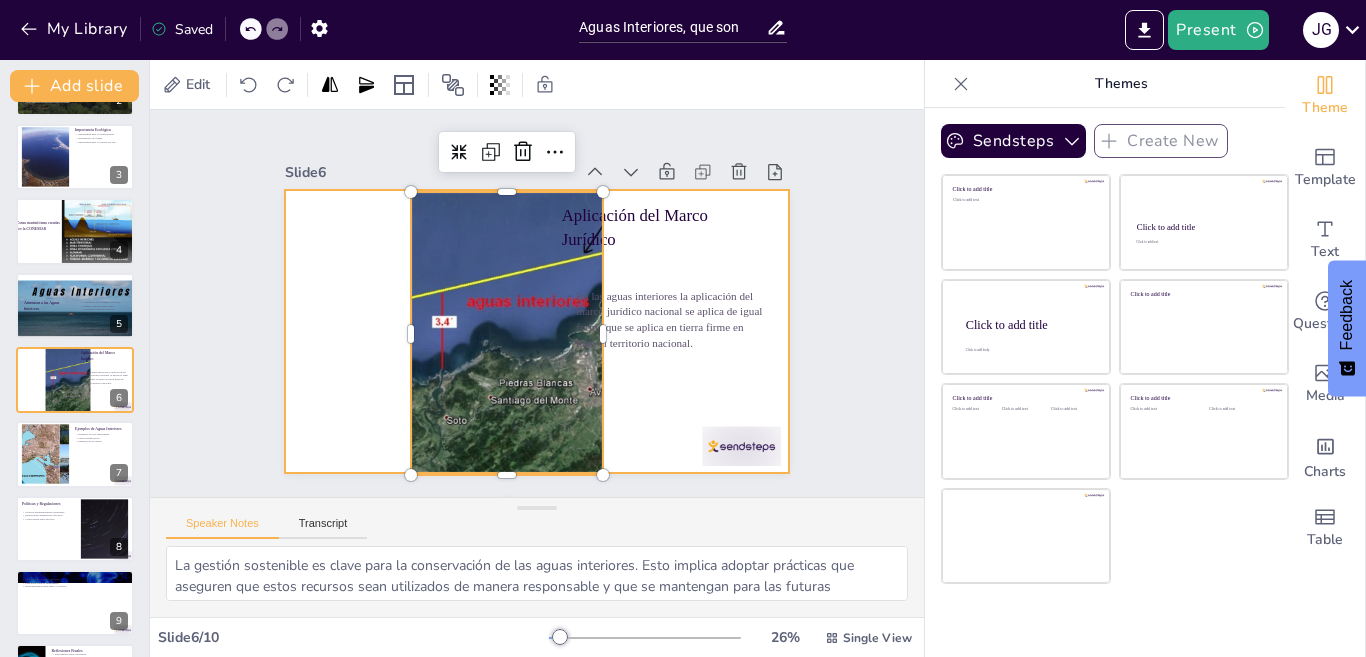 click at bounding box center (536, 331) 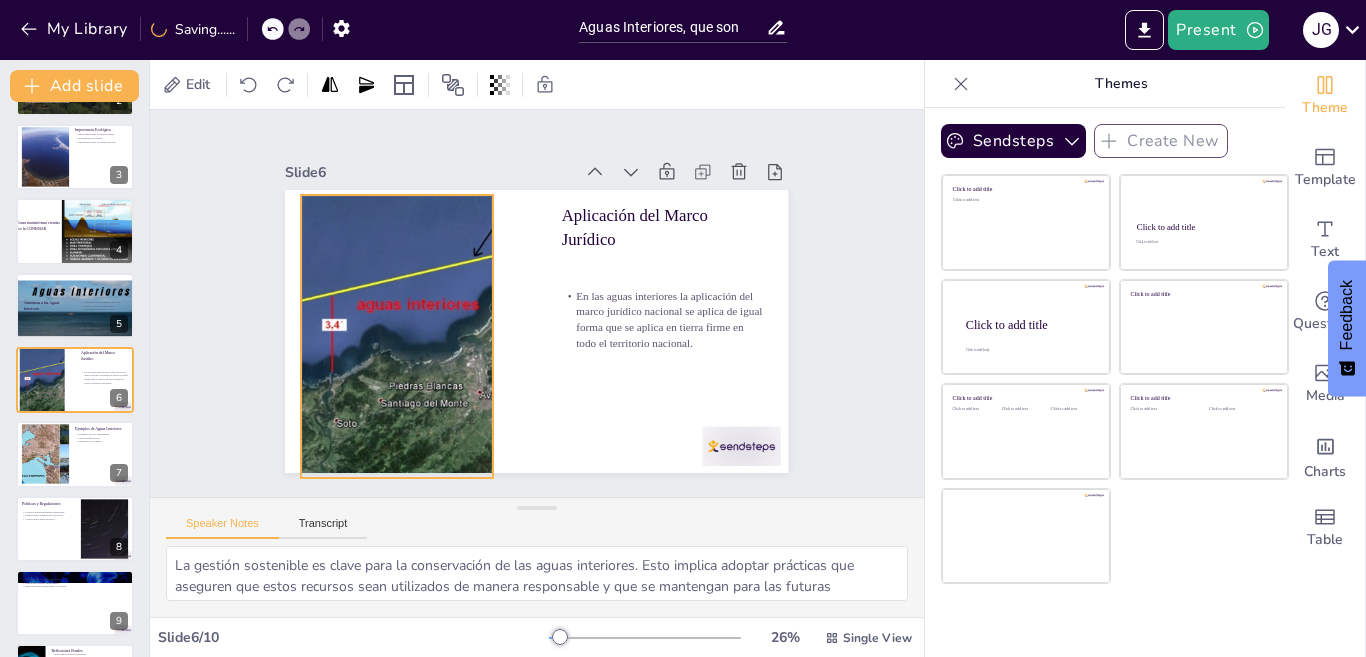 drag, startPoint x: 374, startPoint y: 238, endPoint x: 317, endPoint y: 239, distance: 57.00877 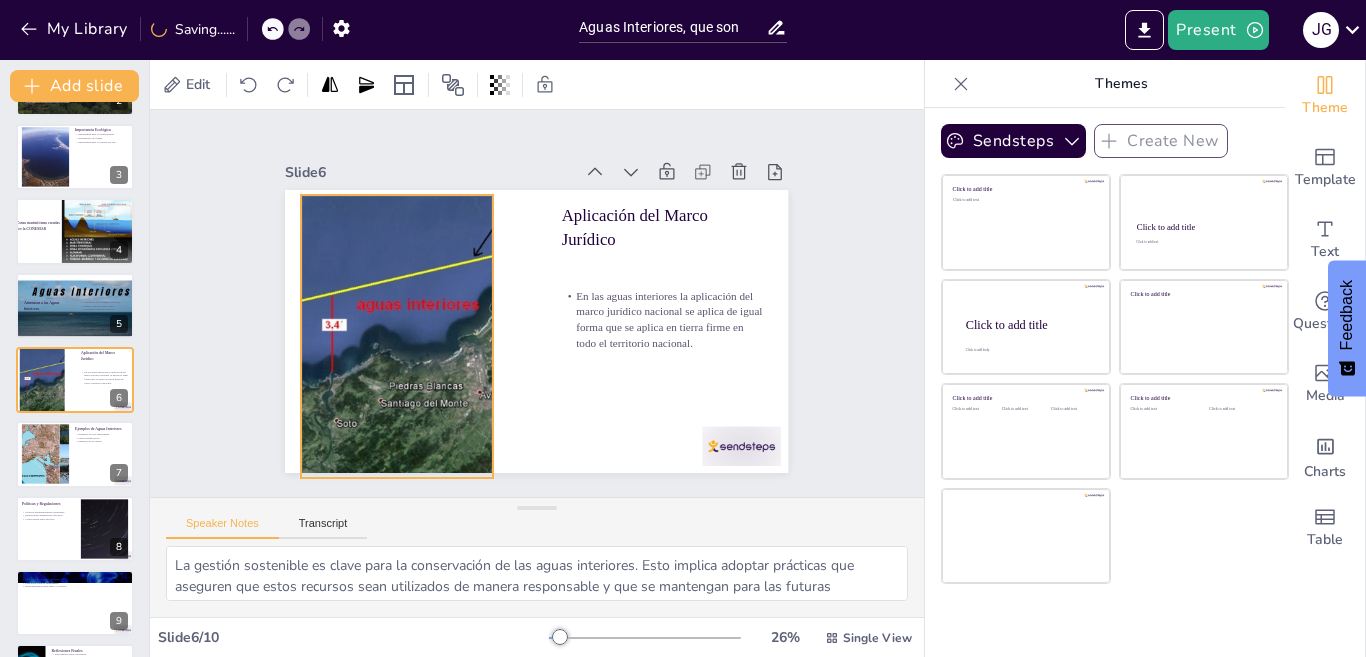 click at bounding box center [364, 319] 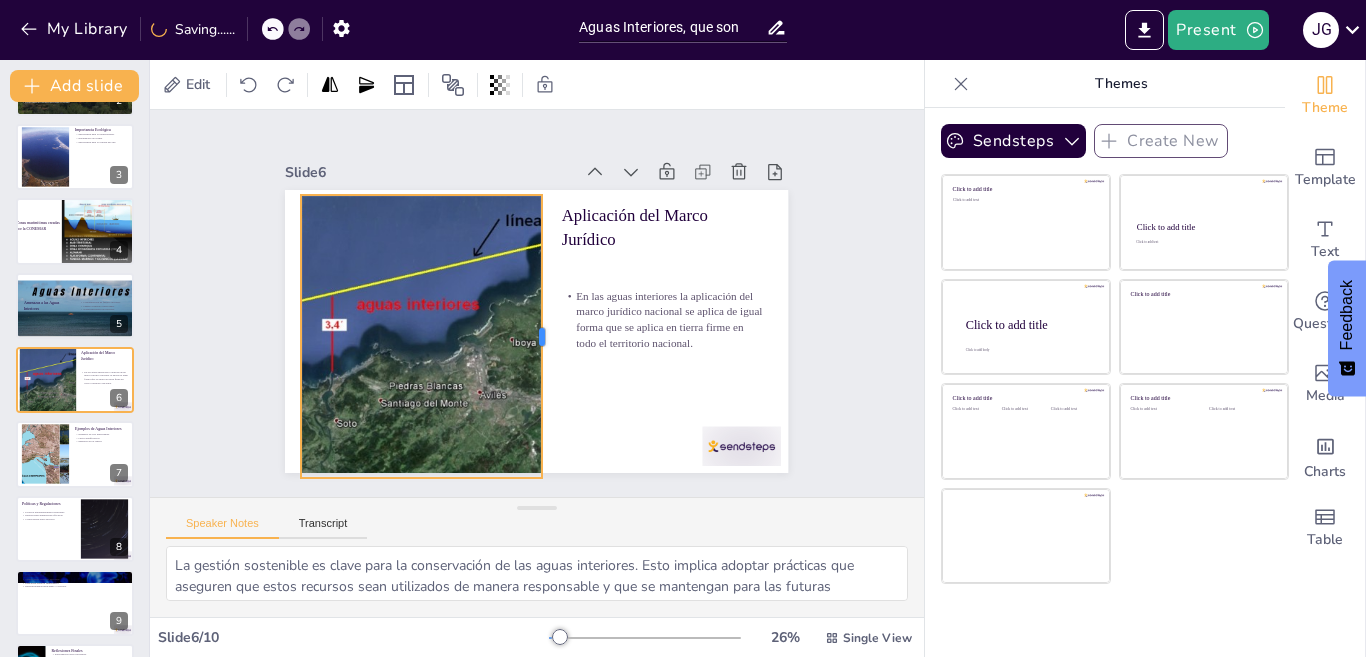 drag, startPoint x: 478, startPoint y: 326, endPoint x: 527, endPoint y: 332, distance: 49.365982 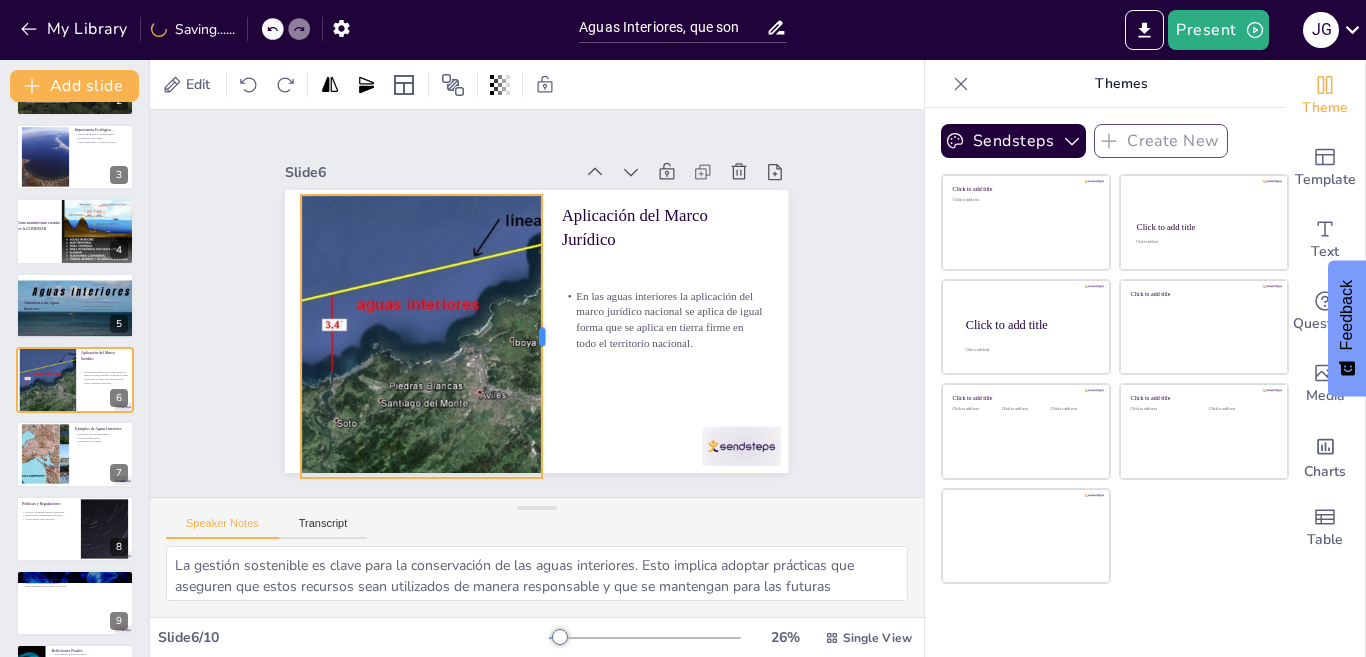 click at bounding box center (547, 337) 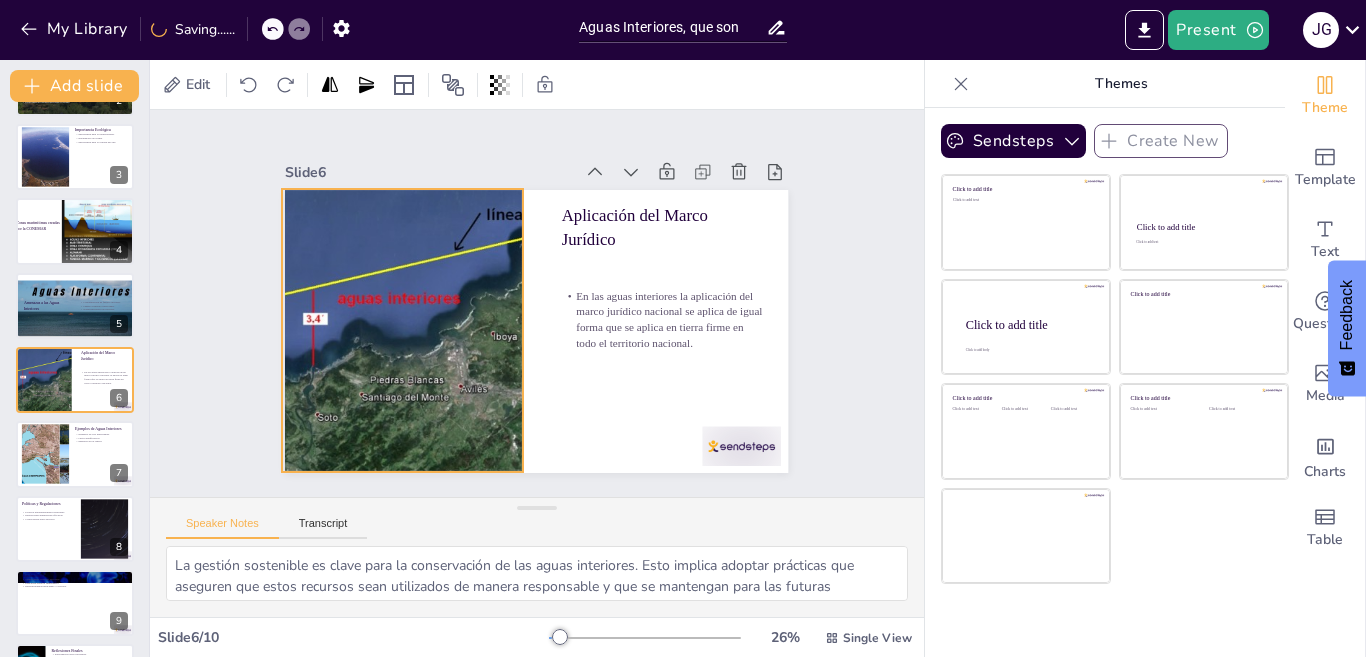 drag, startPoint x: 291, startPoint y: 314, endPoint x: 272, endPoint y: 308, distance: 19.924858 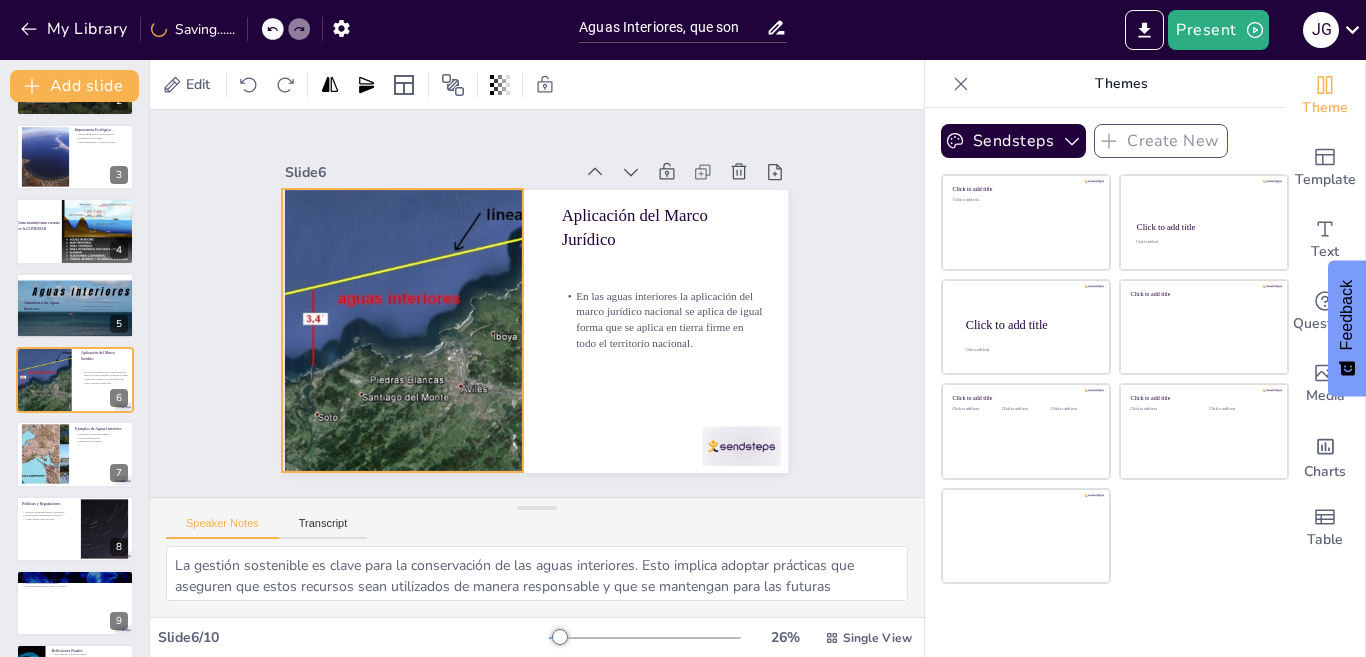 click at bounding box center (348, 330) 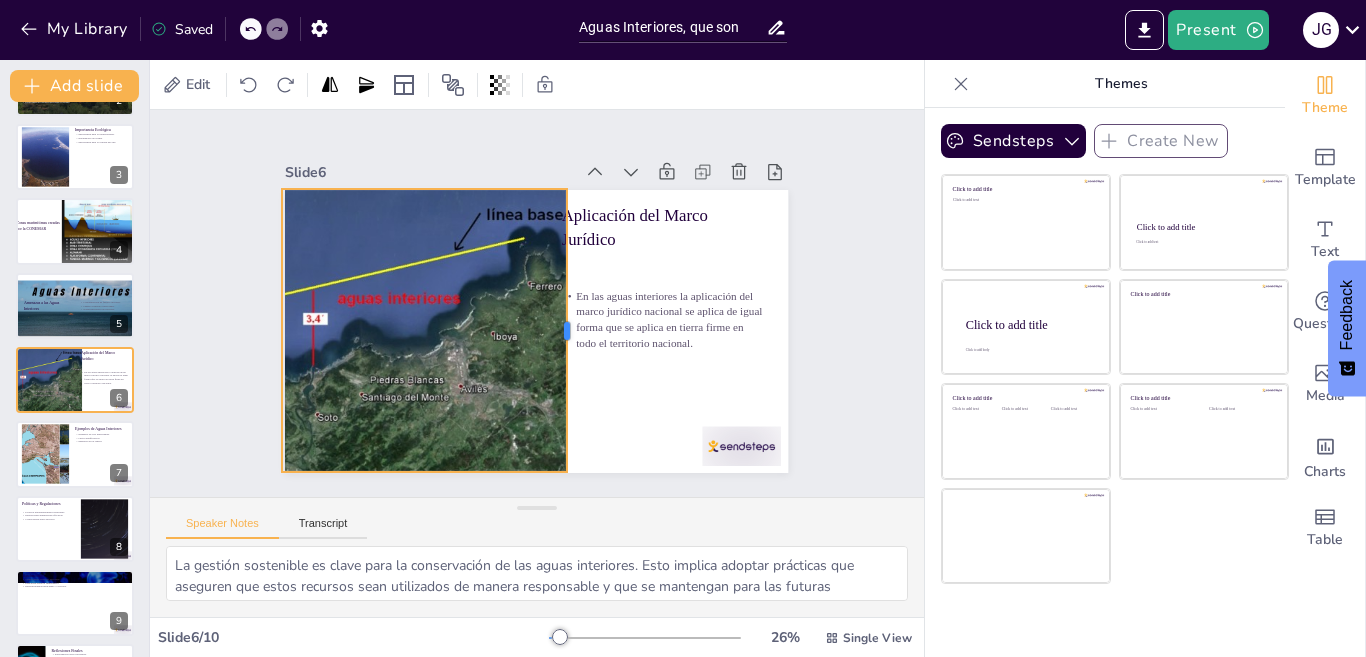 drag, startPoint x: 507, startPoint y: 320, endPoint x: 551, endPoint y: 321, distance: 44.011364 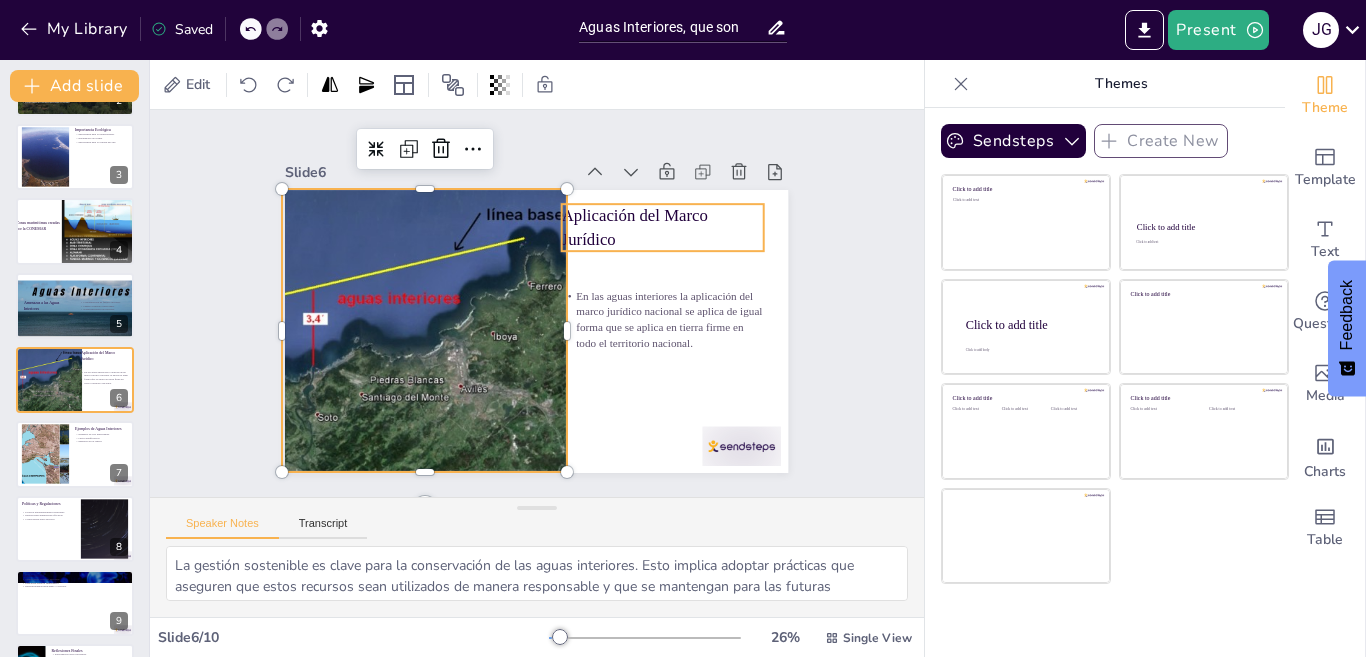 click on "Aplicación del Marco Jurídico" at bounding box center (662, 227) 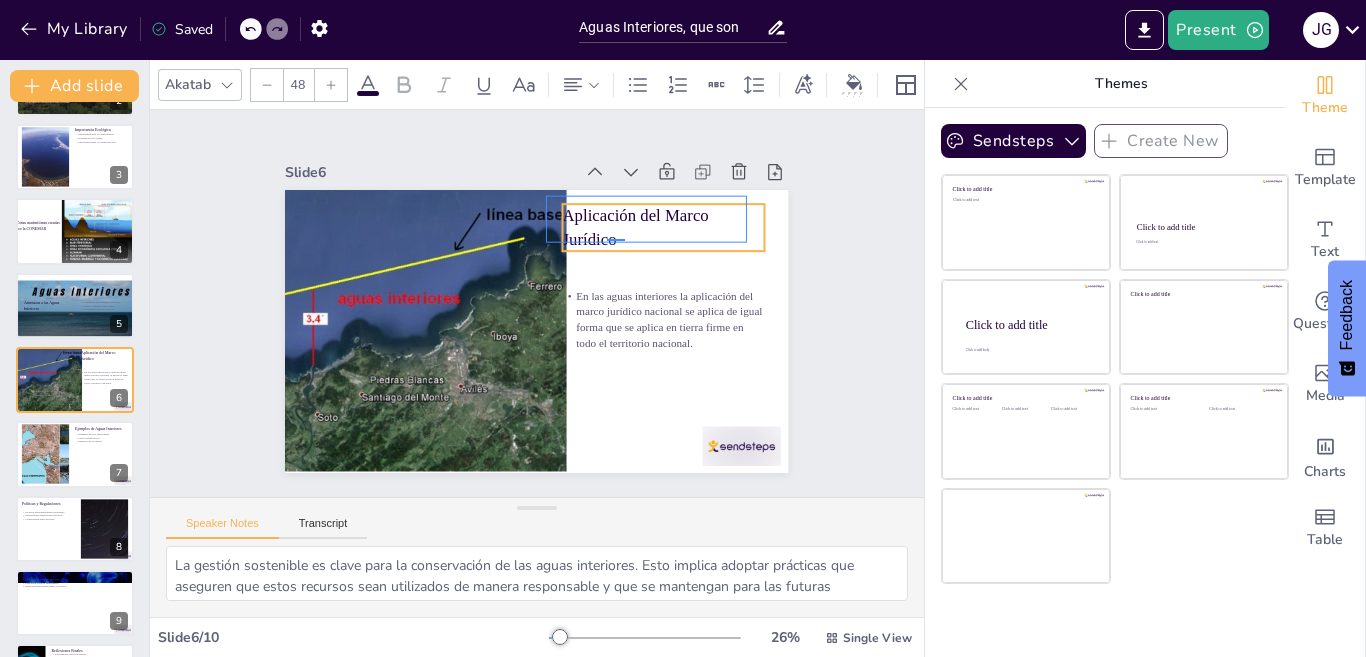 drag, startPoint x: 607, startPoint y: 239, endPoint x: 625, endPoint y: 239, distance: 18 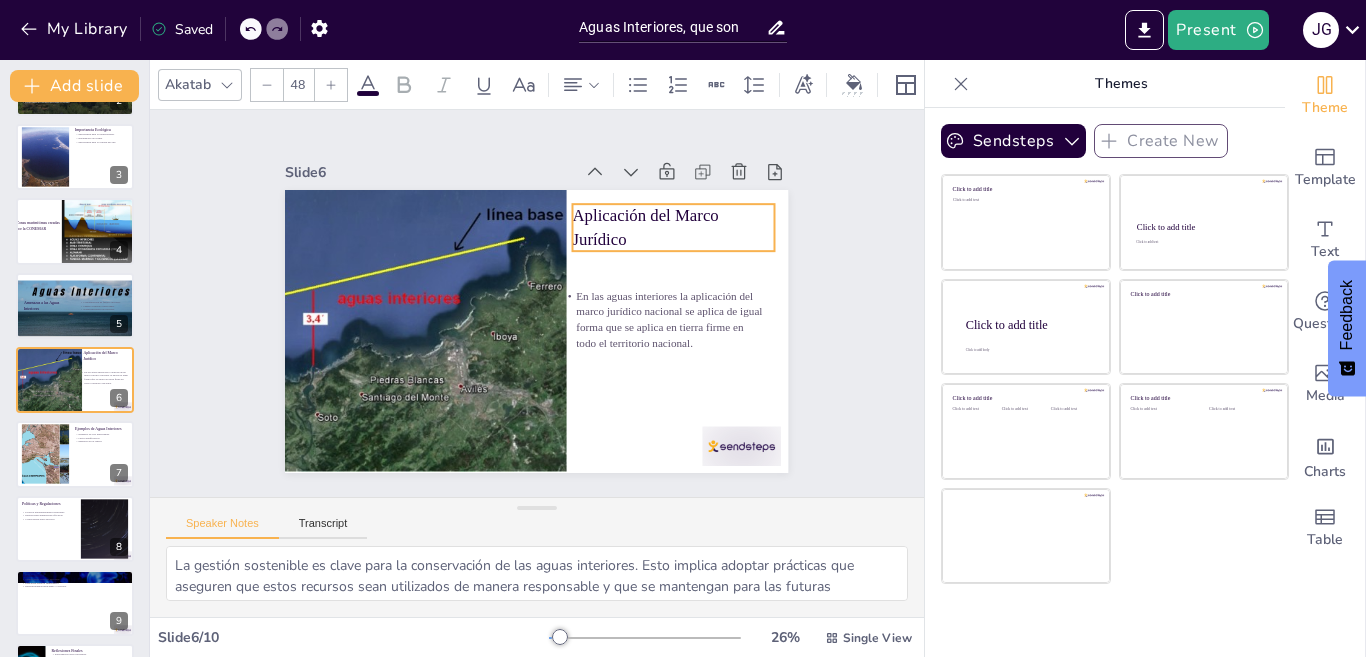 click on "Aplicación del Marco Jurídico" at bounding box center (673, 227) 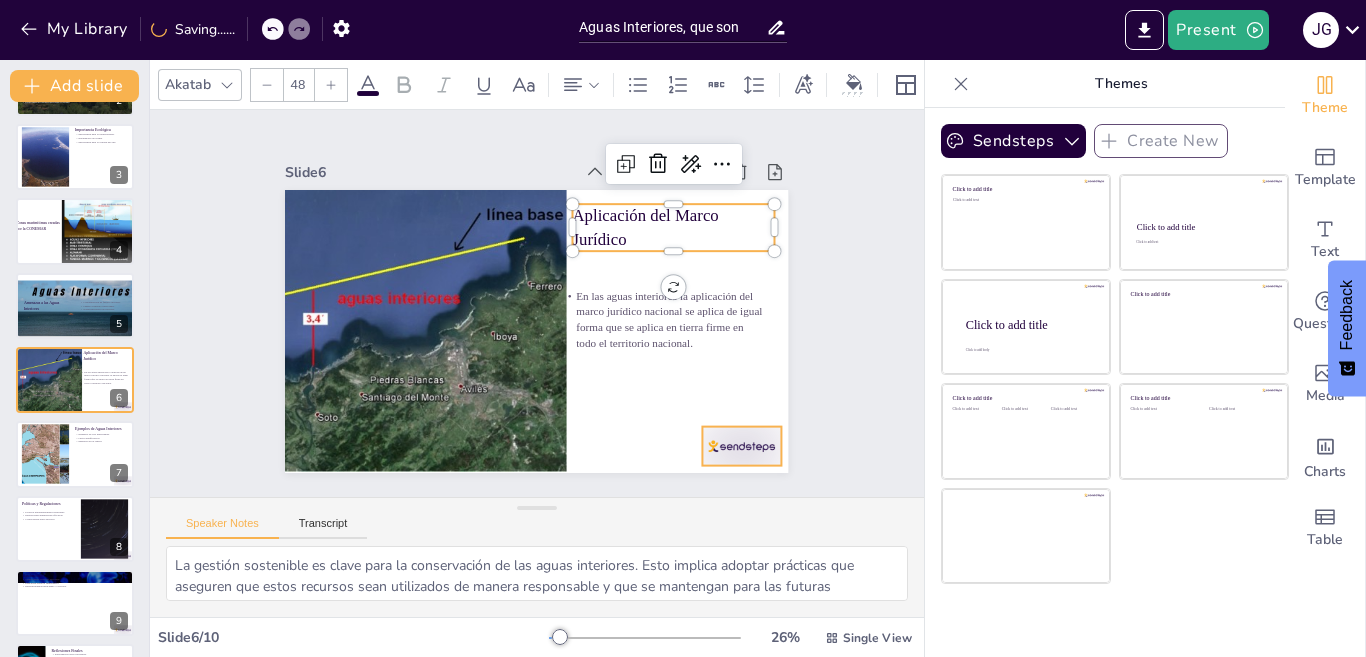 click at bounding box center (726, 466) 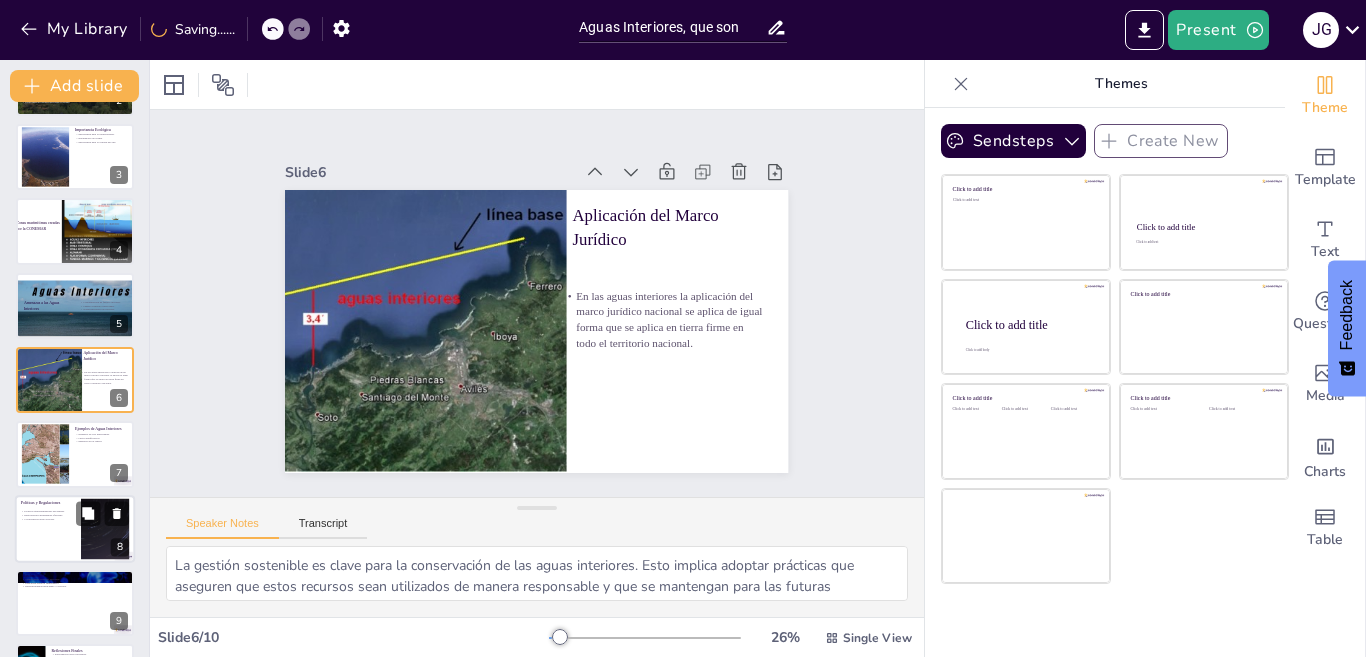 click at bounding box center (46, 455) 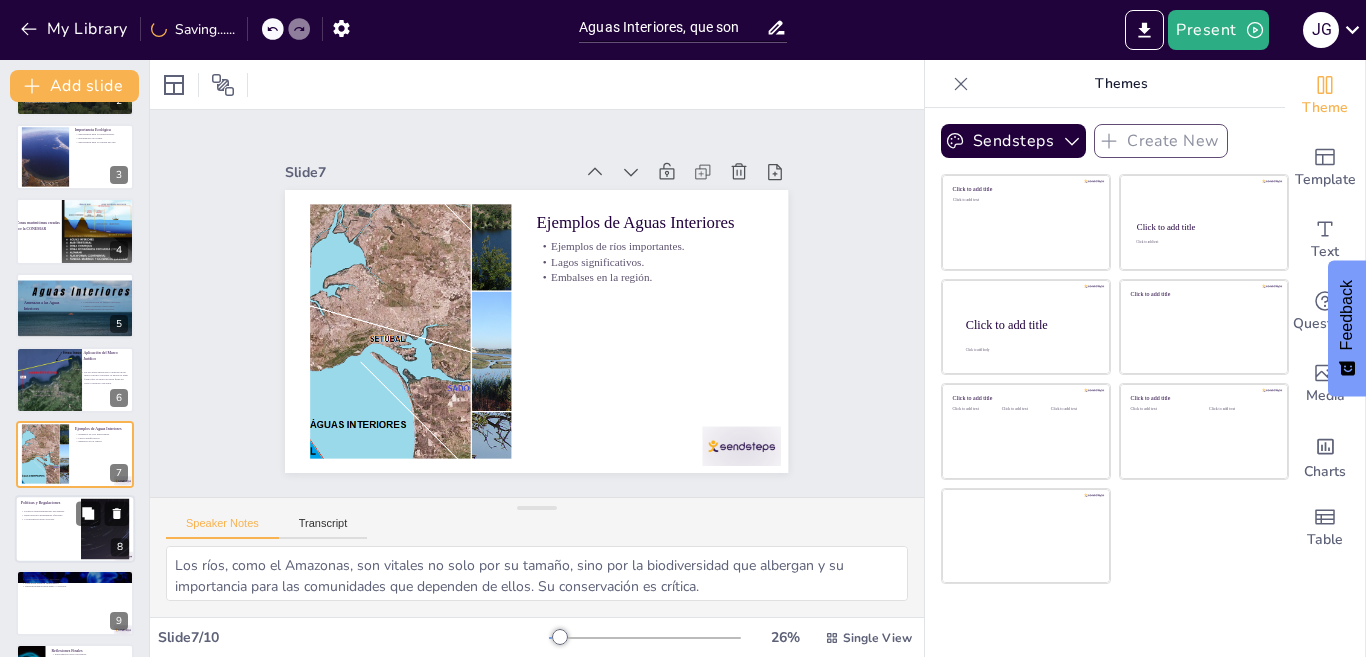 scroll, scrollTop: 213, scrollLeft: 0, axis: vertical 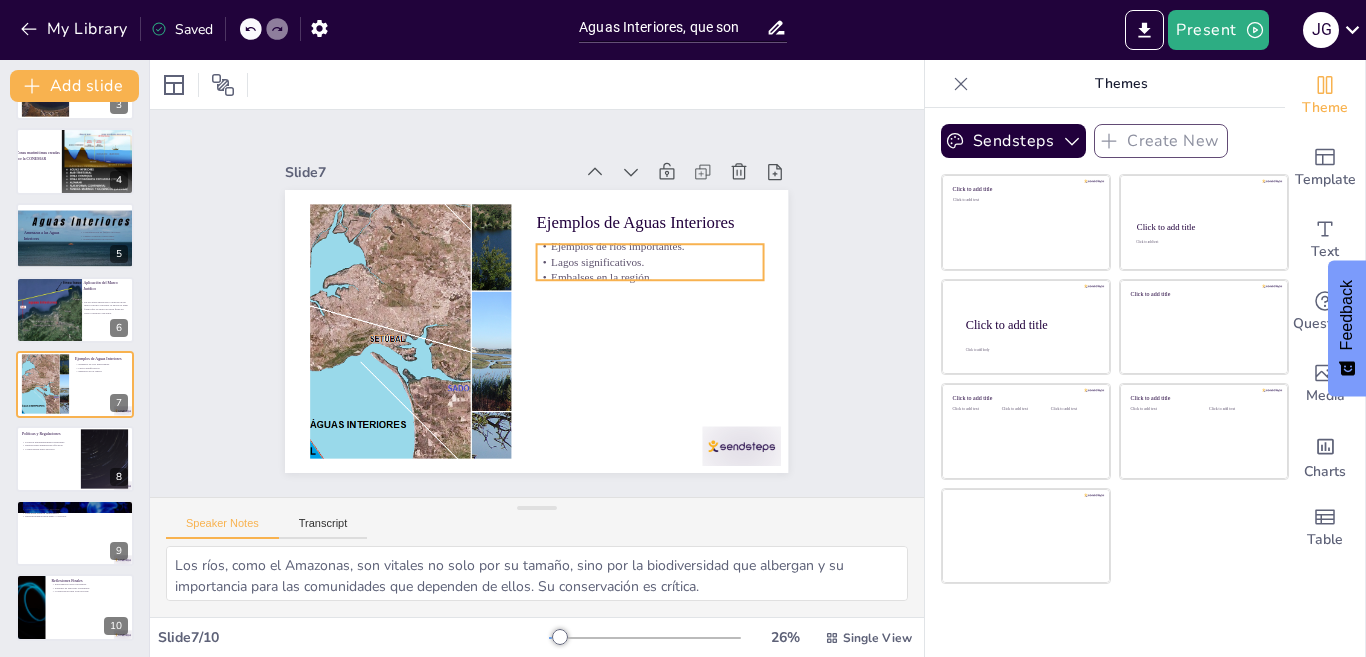 click on "Embalses en la región." at bounding box center [653, 314] 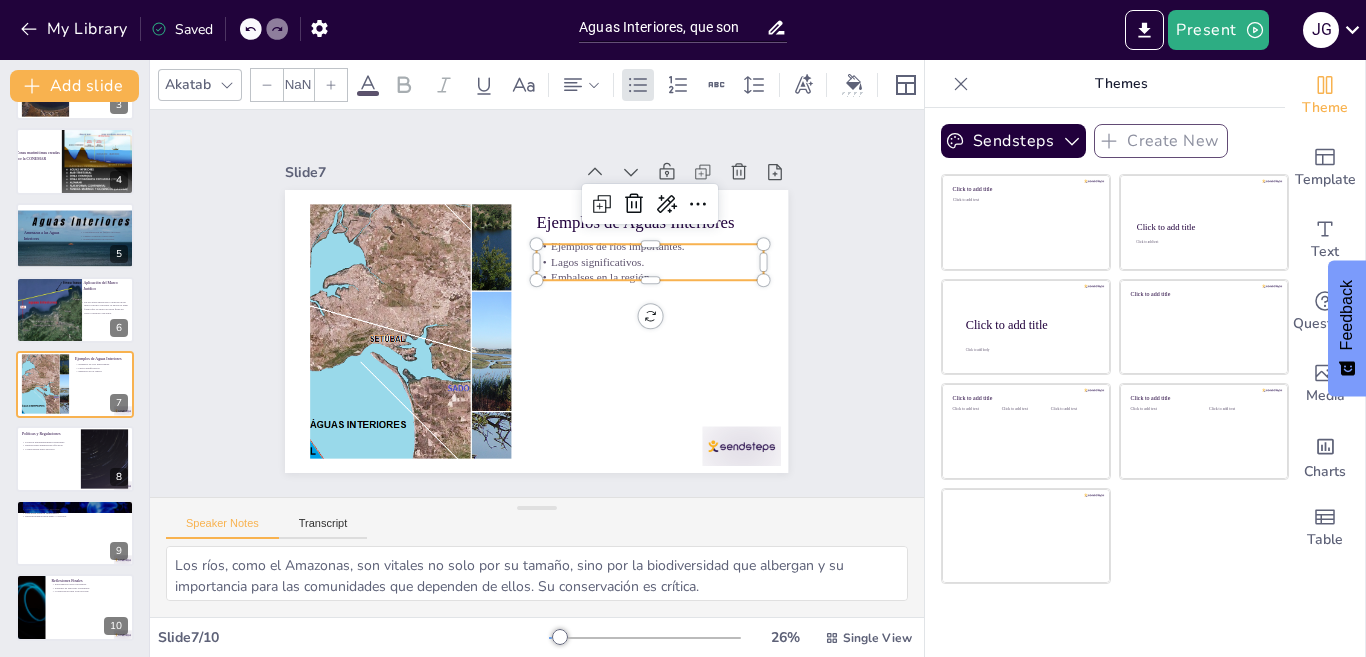 type on "32" 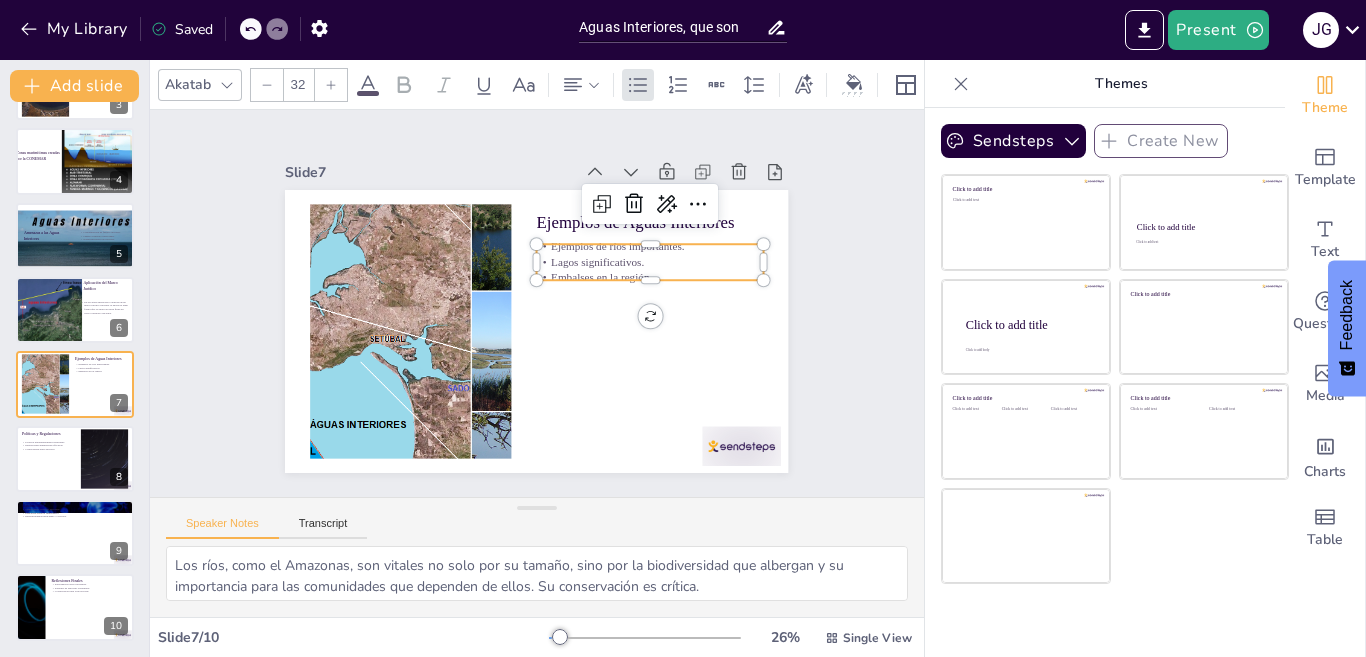 click on "Lagos significativos." at bounding box center (653, 274) 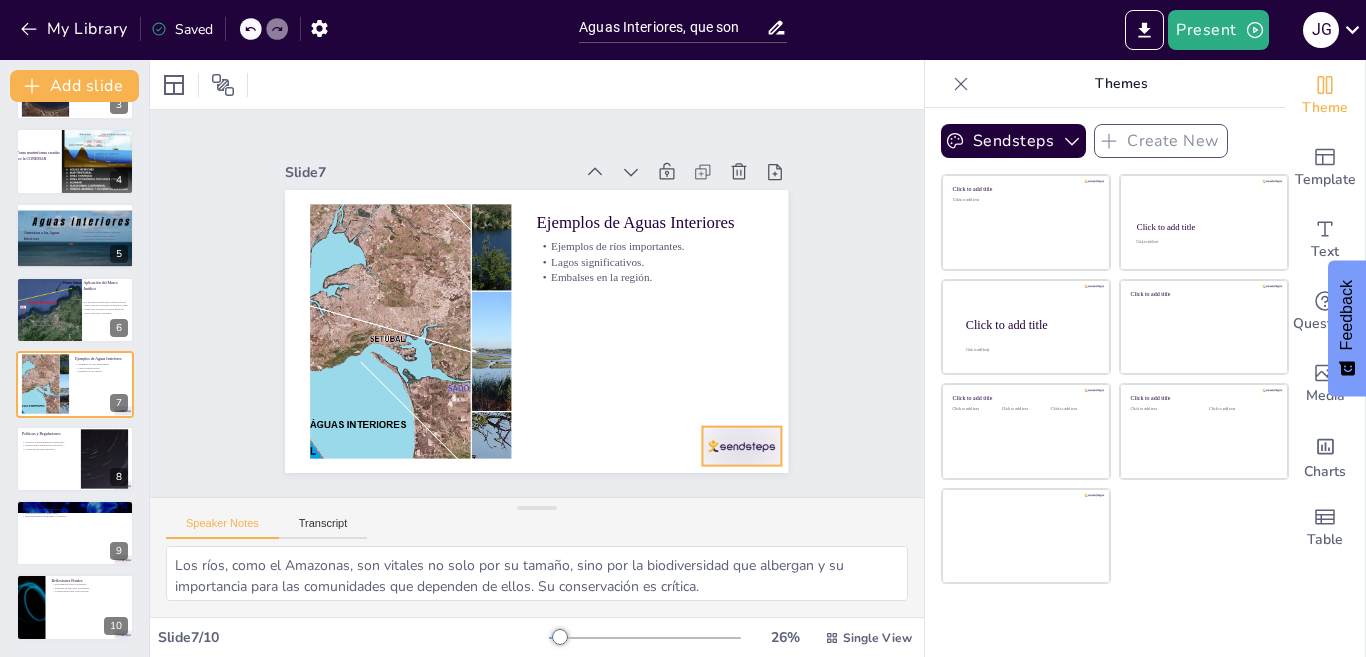 click at bounding box center (742, 446) 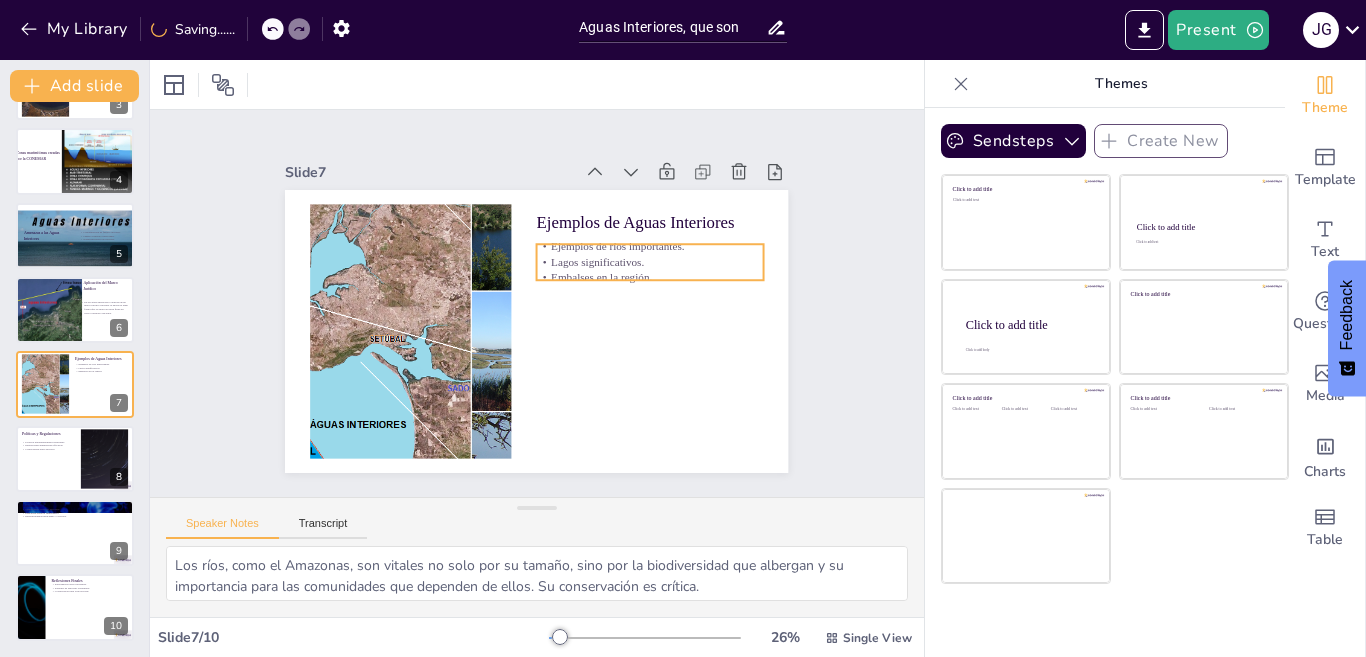 click on "Lagos significativos." at bounding box center [656, 324] 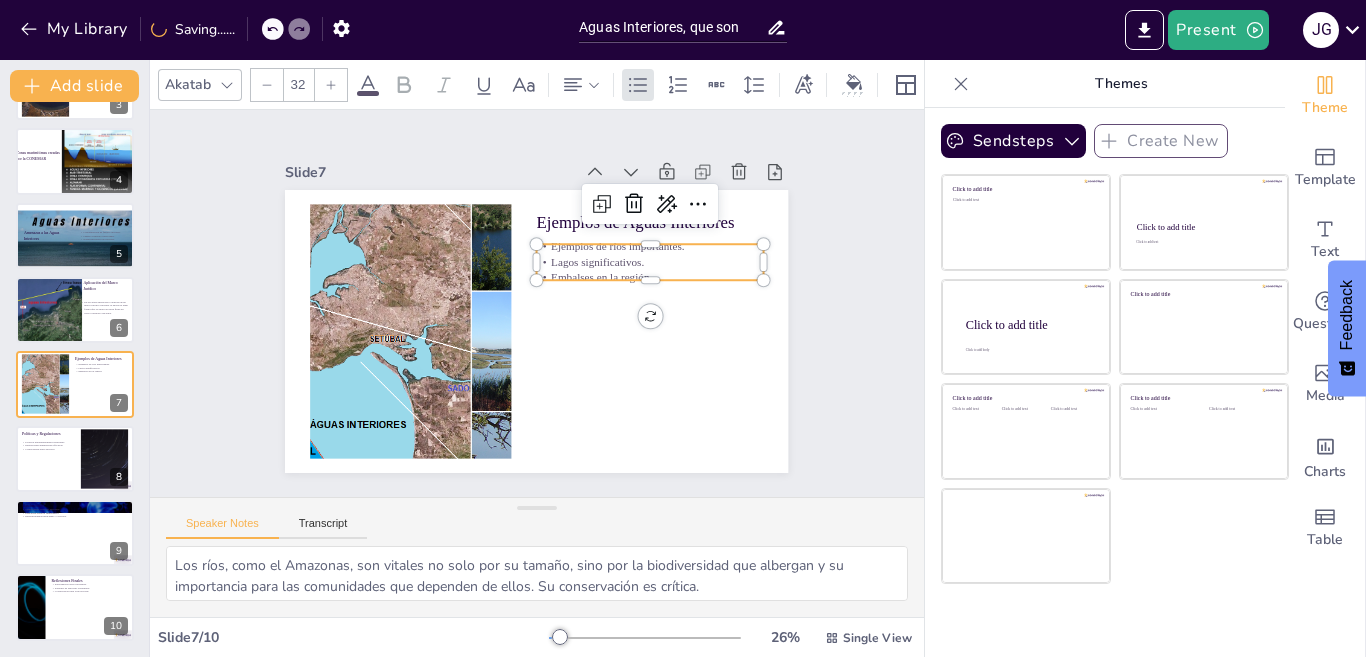 click on "Lagos significativos." at bounding box center (653, 274) 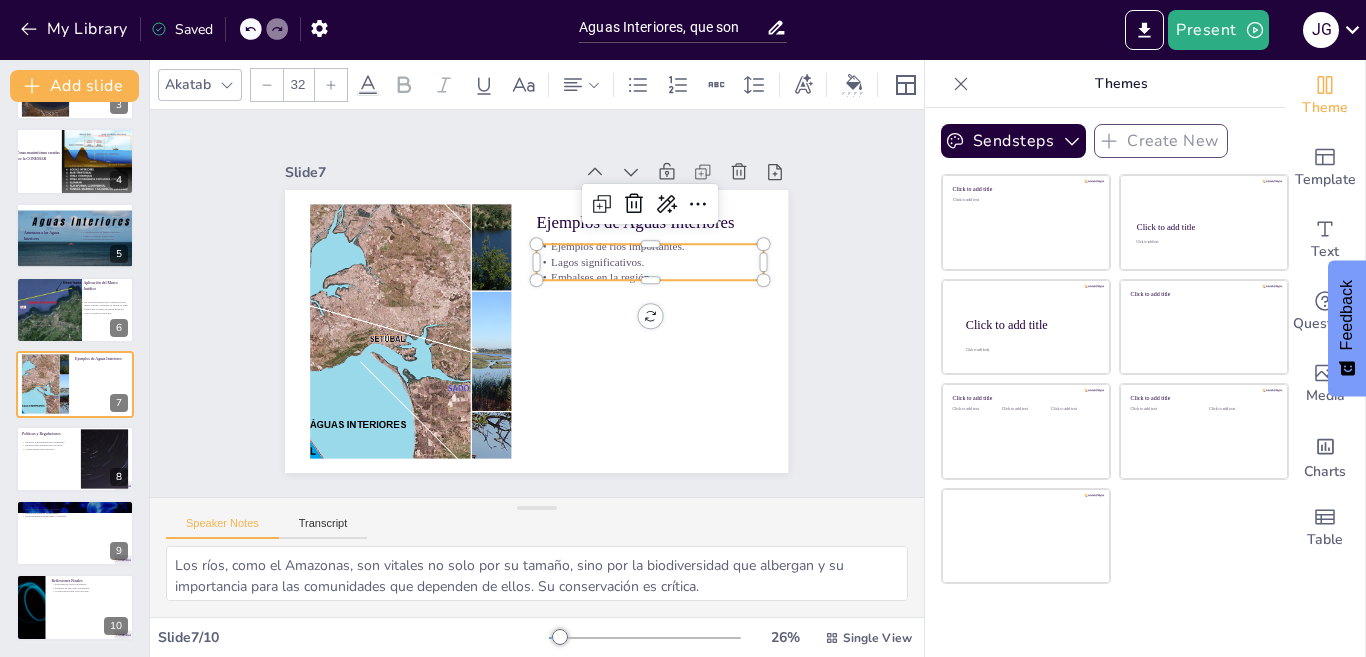drag, startPoint x: 667, startPoint y: 252, endPoint x: 407, endPoint y: 170, distance: 272.6243 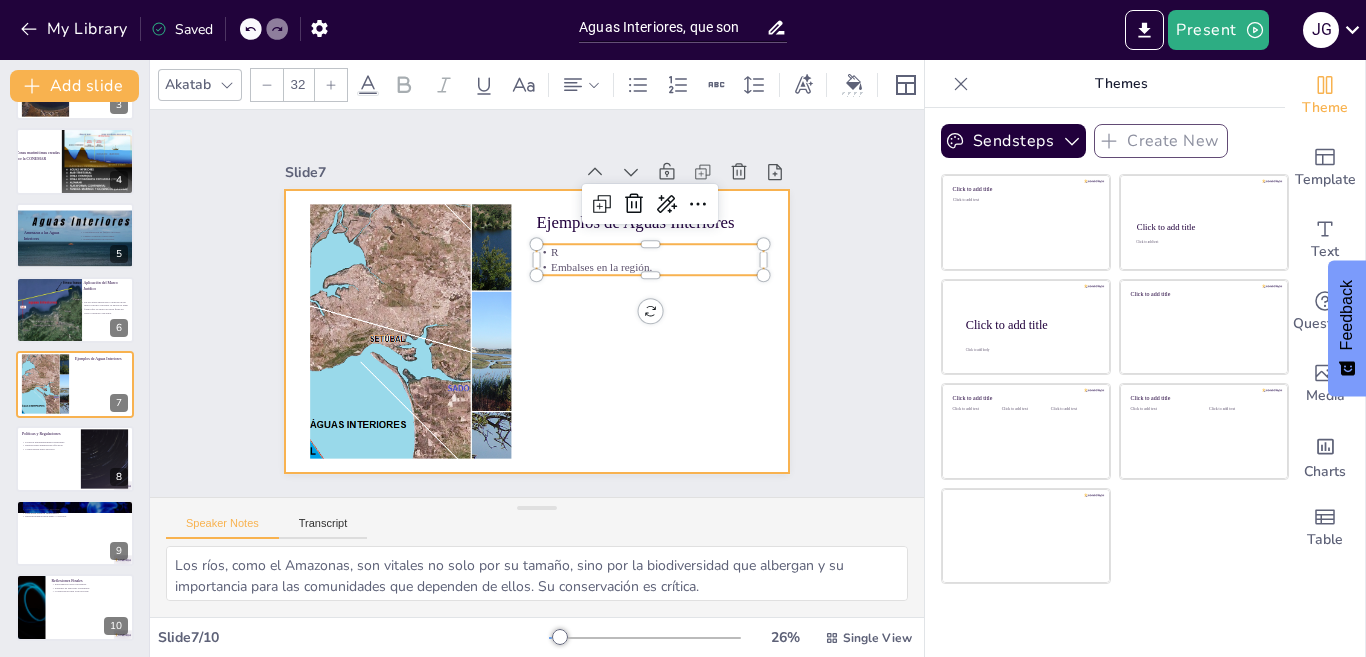 type 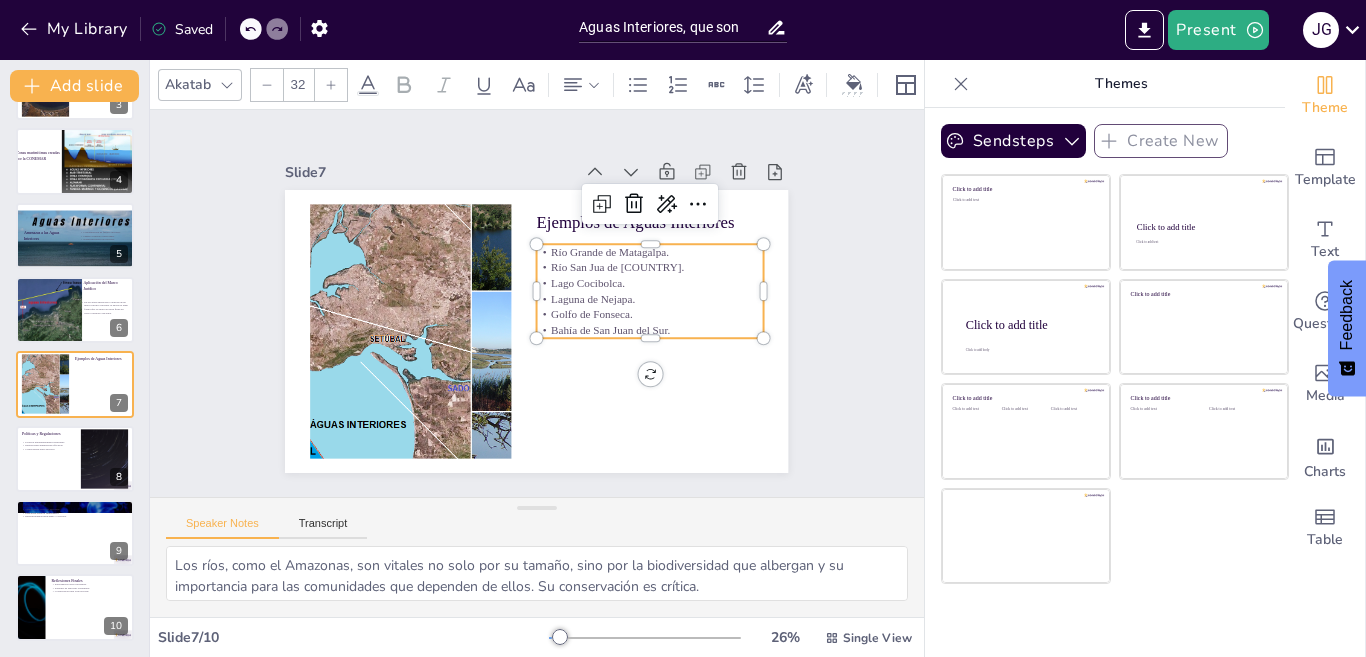 click on "Aguas Interiores: Definición y Relevancia Esta presentación explora el concepto de aguas interiores, su importancia ecológica y económica, y su gestión sostenible. Generated with Sendsteps.ai 1 ¿Qué son las Aguas Interiores? Las aguas interiores son cuerpos de agua dentro de un país. Estas aguas son vitales para la biodiversidad. Su gestión es crucial para el bienestar humano. Estas aguas no están conectadas al océano. 2 Importancia Ecológica Importancia para la biodiversidad. Reguladores del clima. Importancia para la calidad del aire. 3 Zonas marímitimas creadas por la CONEMAR 4 Amenazas a las Aguas Interiores Contaminación de fuentes diversas. Cambio climático impactante. Sobreexplotación de recursos. 5 Aplicación del Marco Jurídico En las aguas interiores la aplicación del marco jurídico nacional se aplica de igual forma que se aplica en tierra firme en todo el territorio nacional. 6 Ejemplos de Aguas Interiores 7 Políticas y Regulaciones Políticas gubernamentales necesarias. 8 9 10" at bounding box center (74, 273) 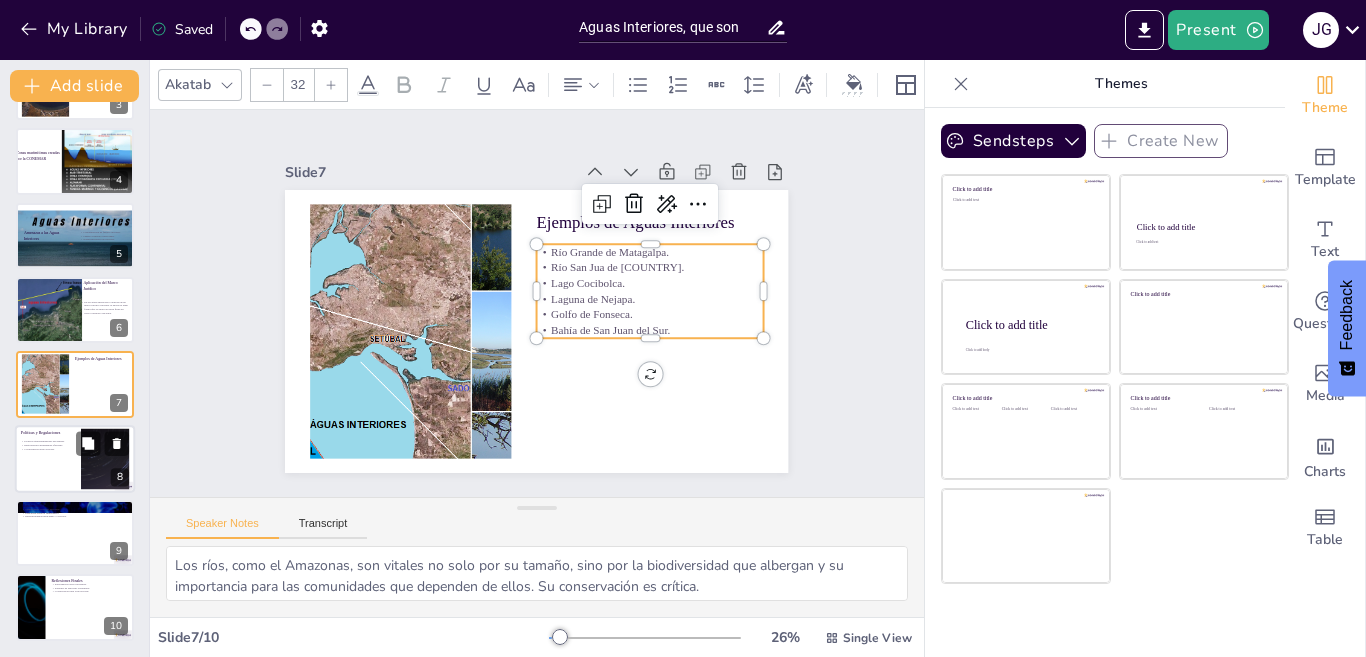 click at bounding box center [75, 459] 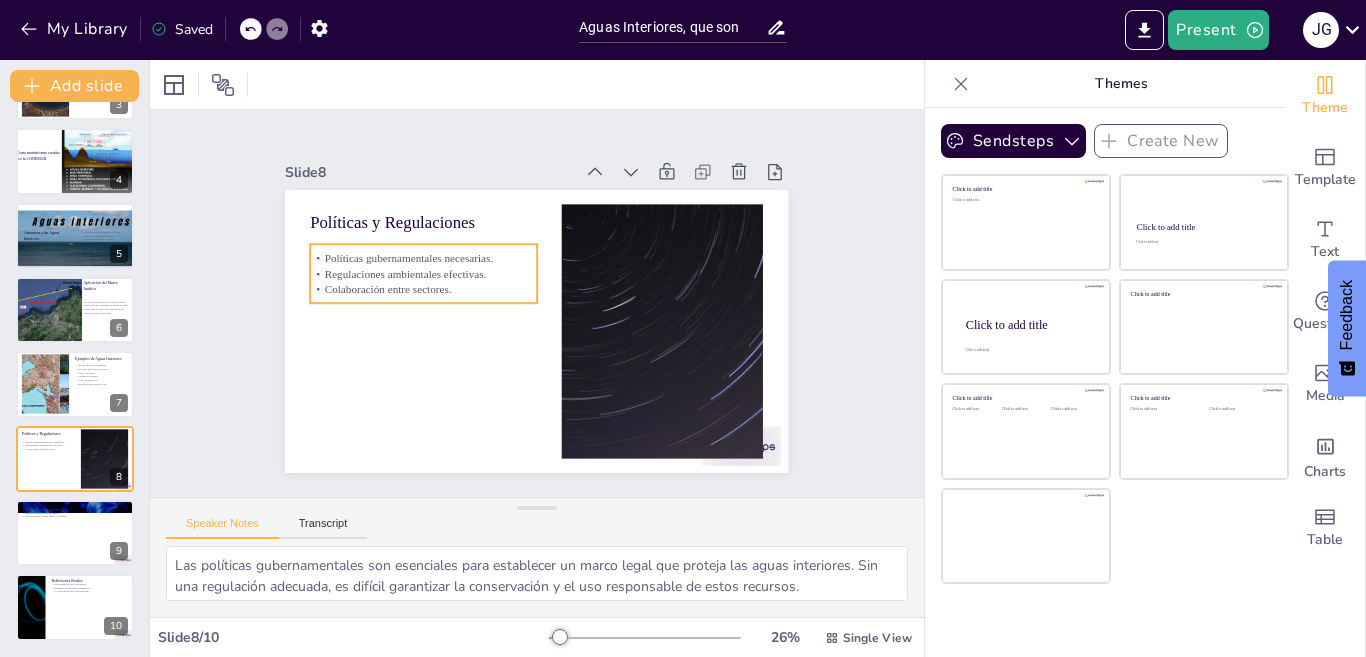 click on "Colaboración entre sectores." at bounding box center [434, 255] 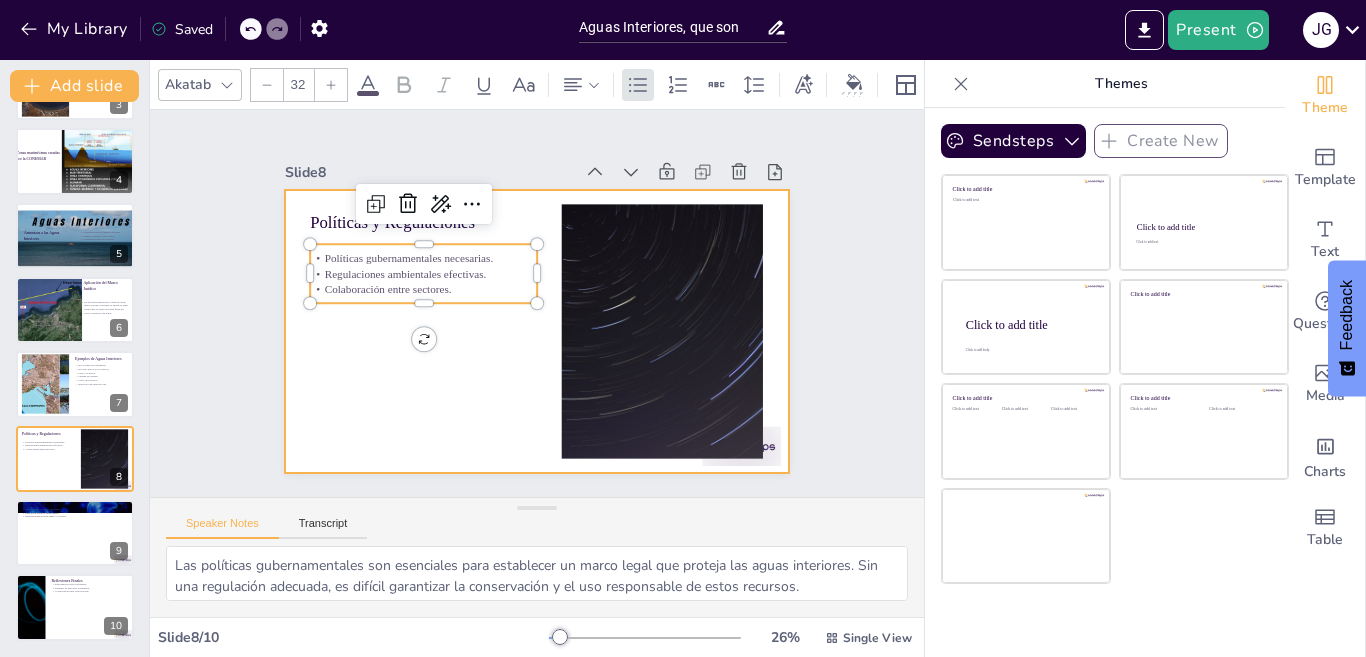 click at bounding box center (534, 331) 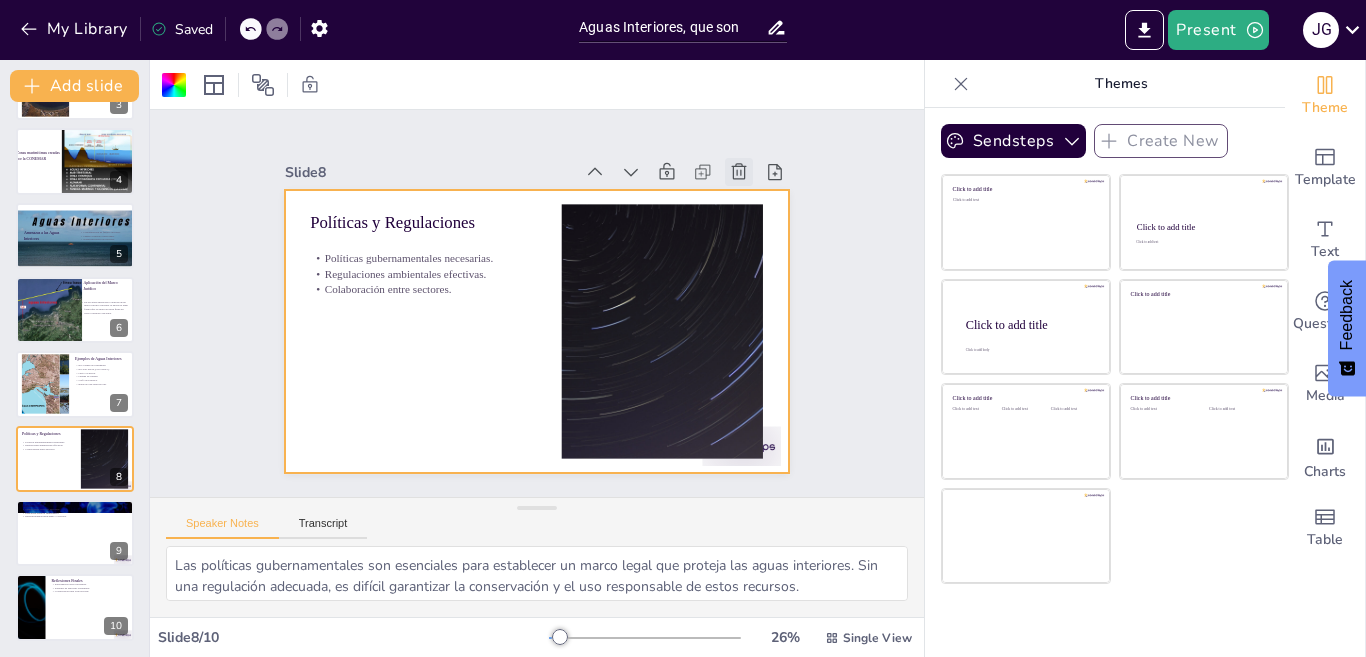 click 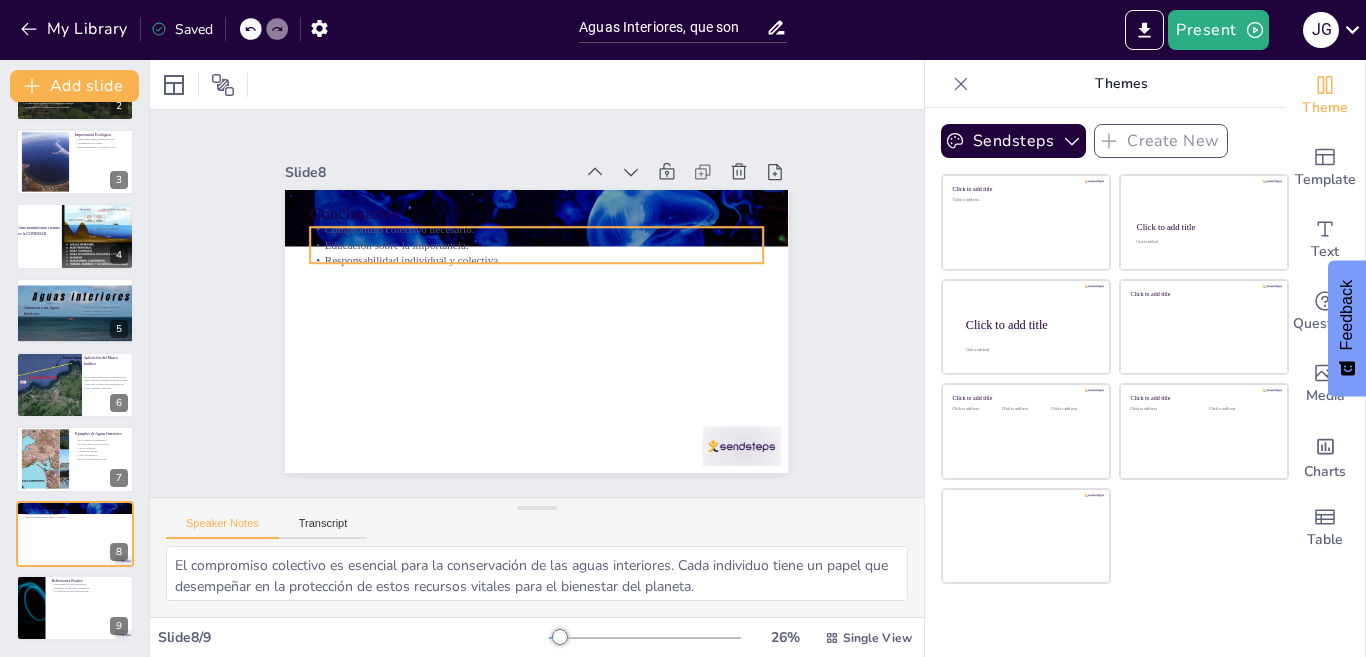 scroll, scrollTop: 138, scrollLeft: 0, axis: vertical 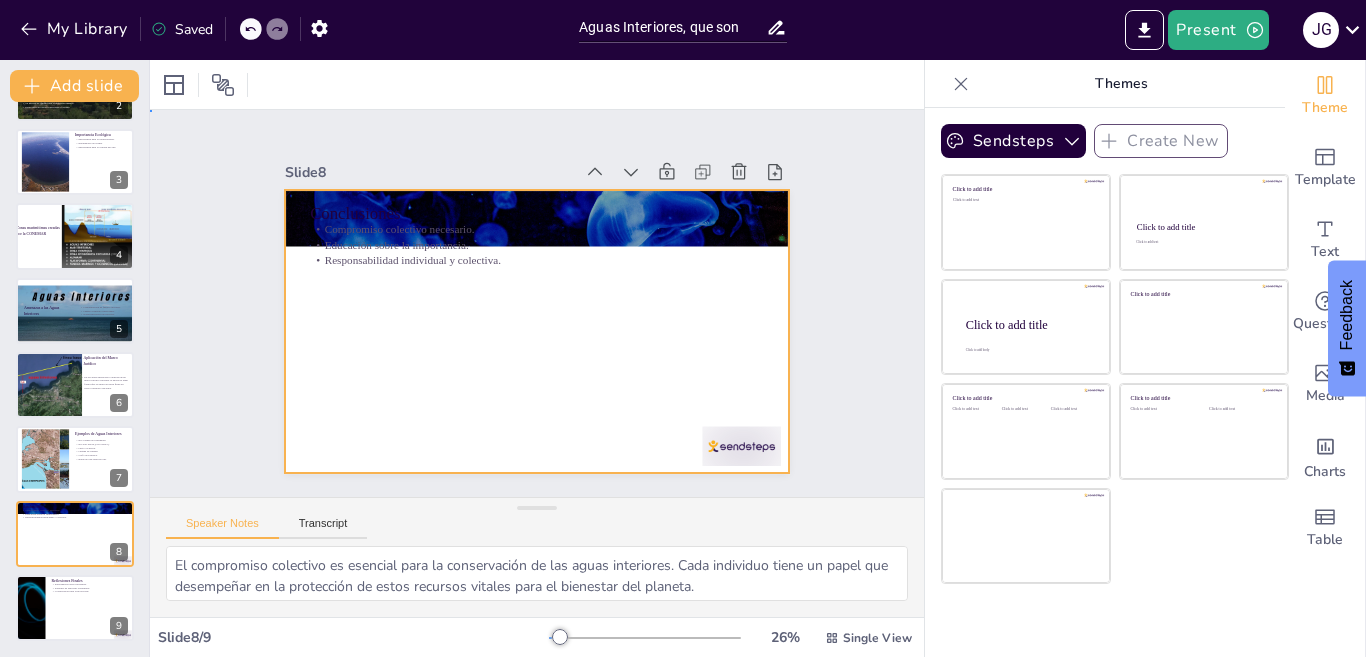 click at bounding box center [534, 331] 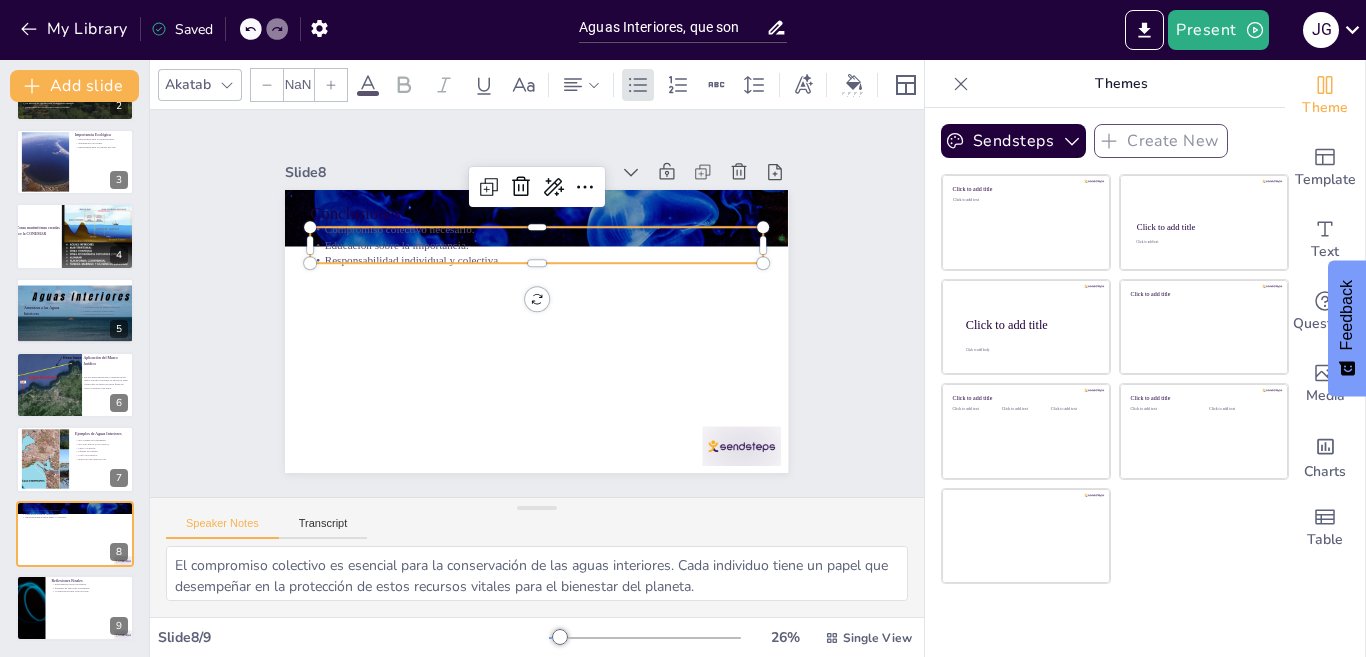 type on "32" 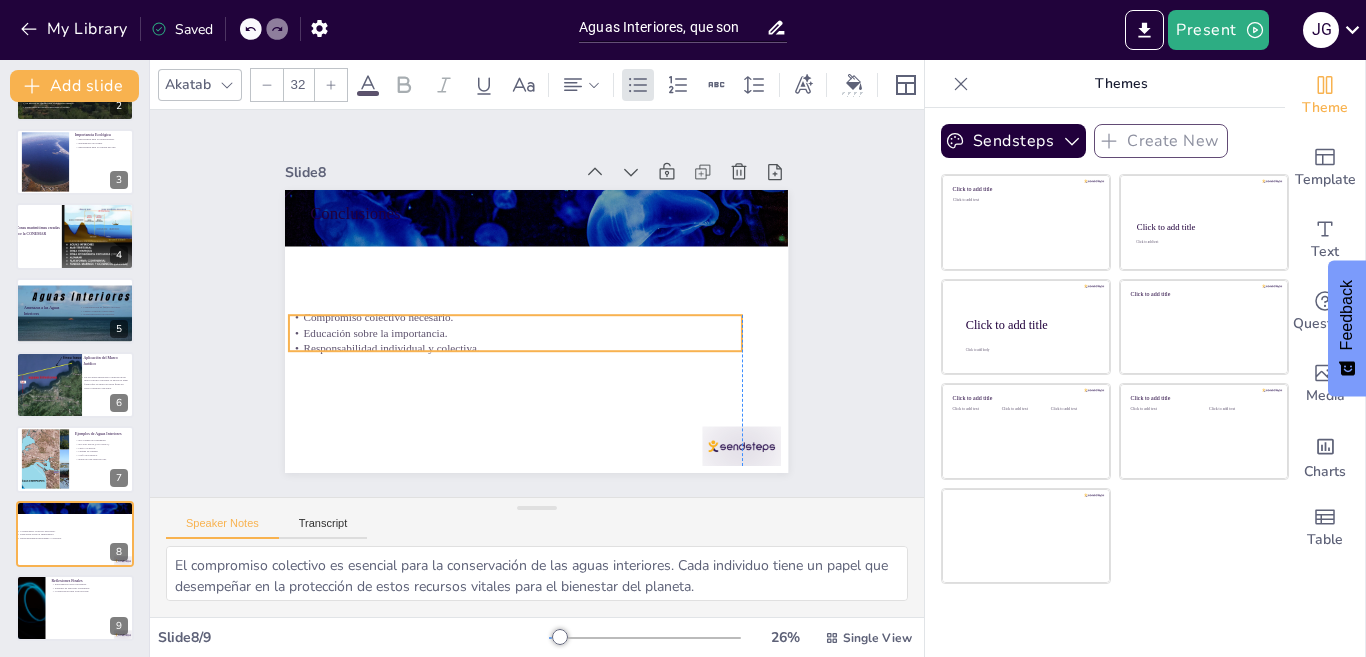 drag, startPoint x: 399, startPoint y: 256, endPoint x: 381, endPoint y: 344, distance: 89.822044 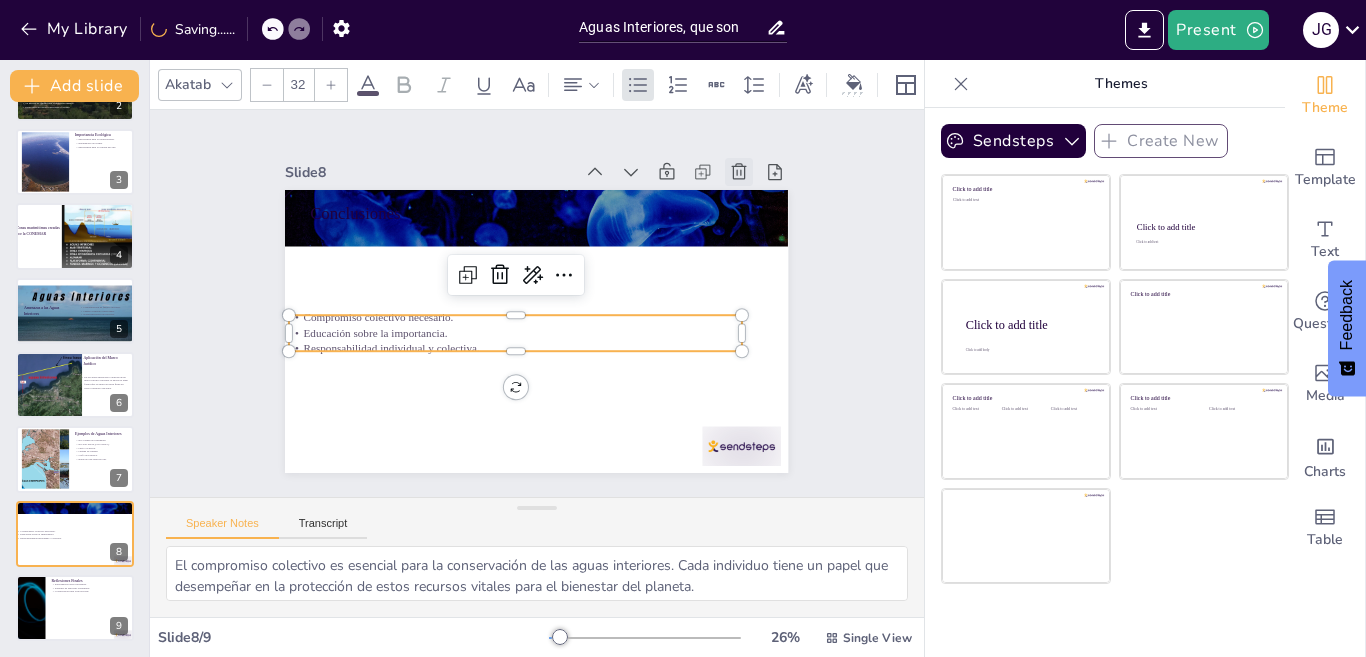 click 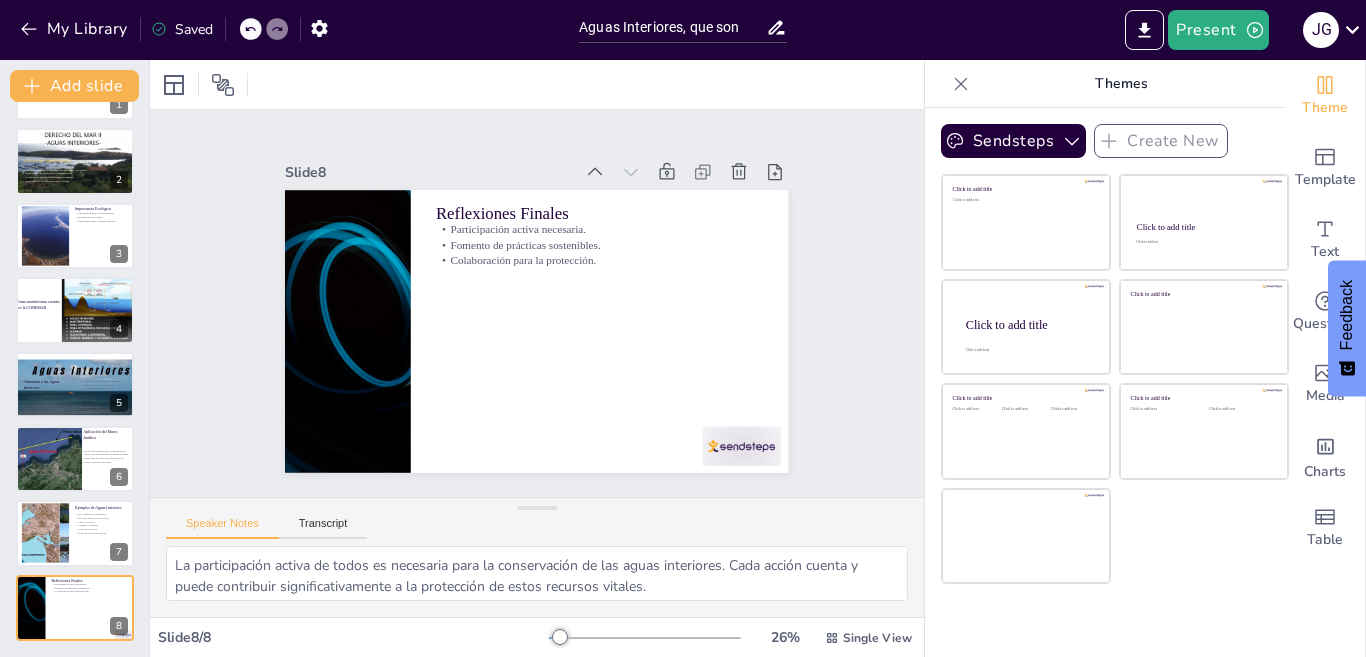 scroll, scrollTop: 64, scrollLeft: 0, axis: vertical 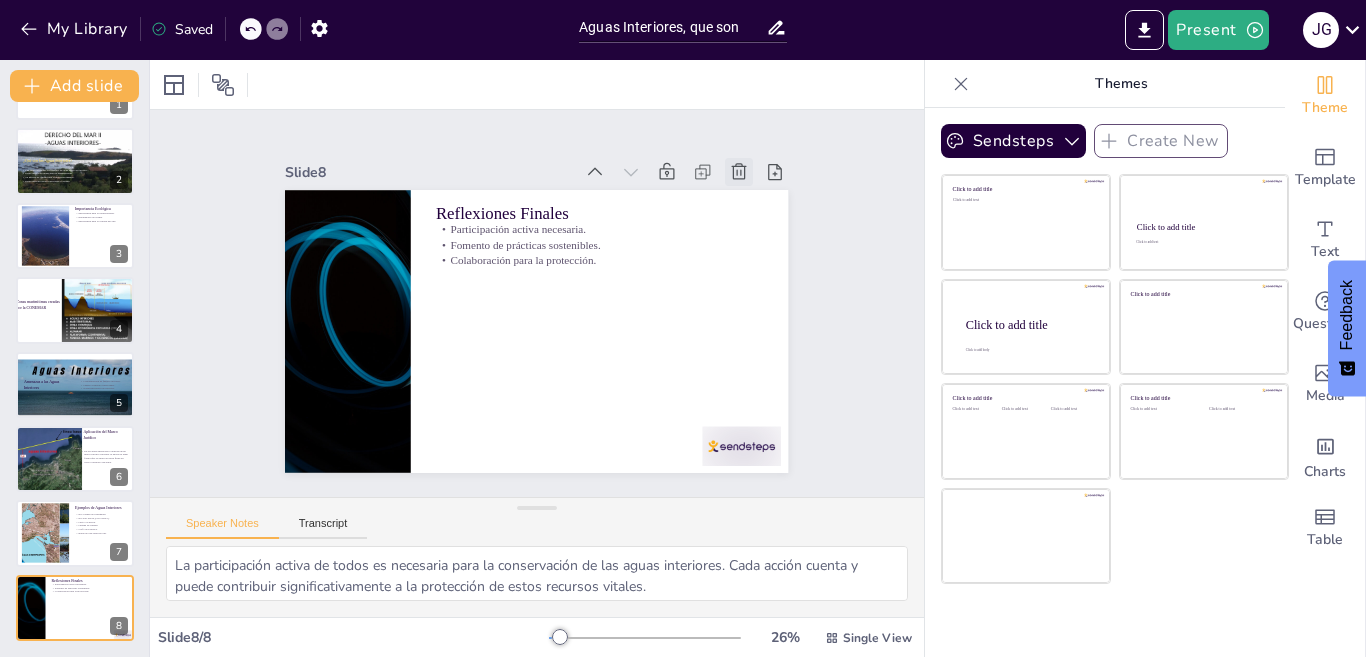 click 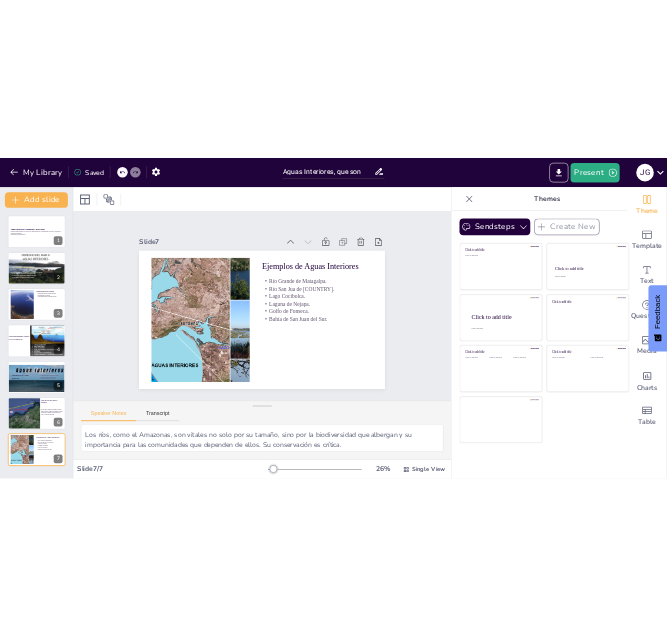 scroll, scrollTop: 0, scrollLeft: 0, axis: both 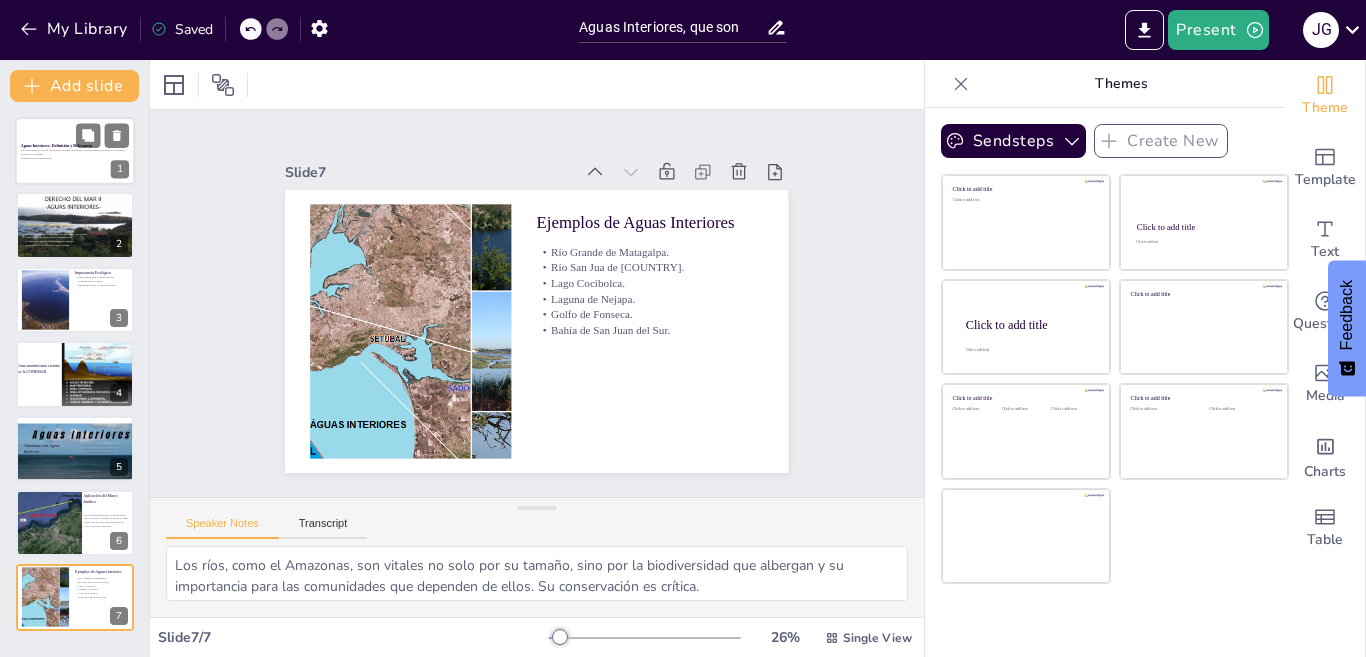 click on "Generated with Sendsteps.ai" at bounding box center (75, 158) 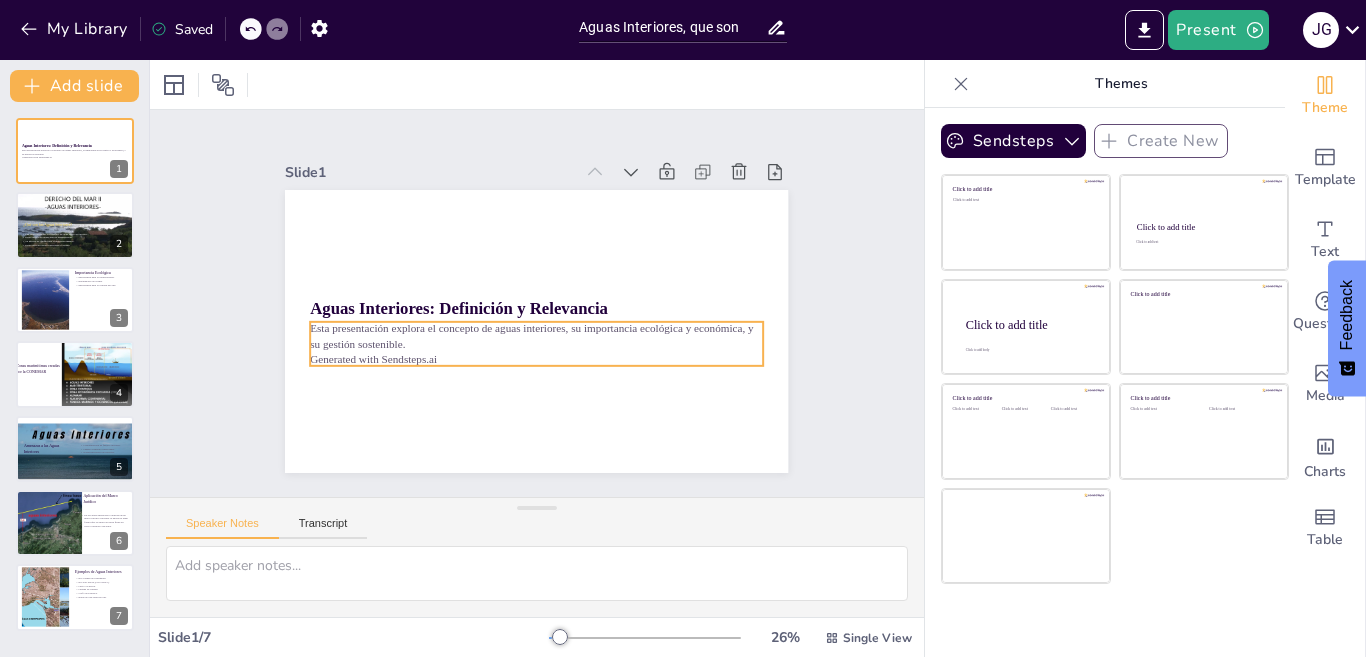 click on "Esta presentación explora el concepto de aguas interiores, su importancia ecológica y económica, y su gestión sostenible." at bounding box center [534, 336] 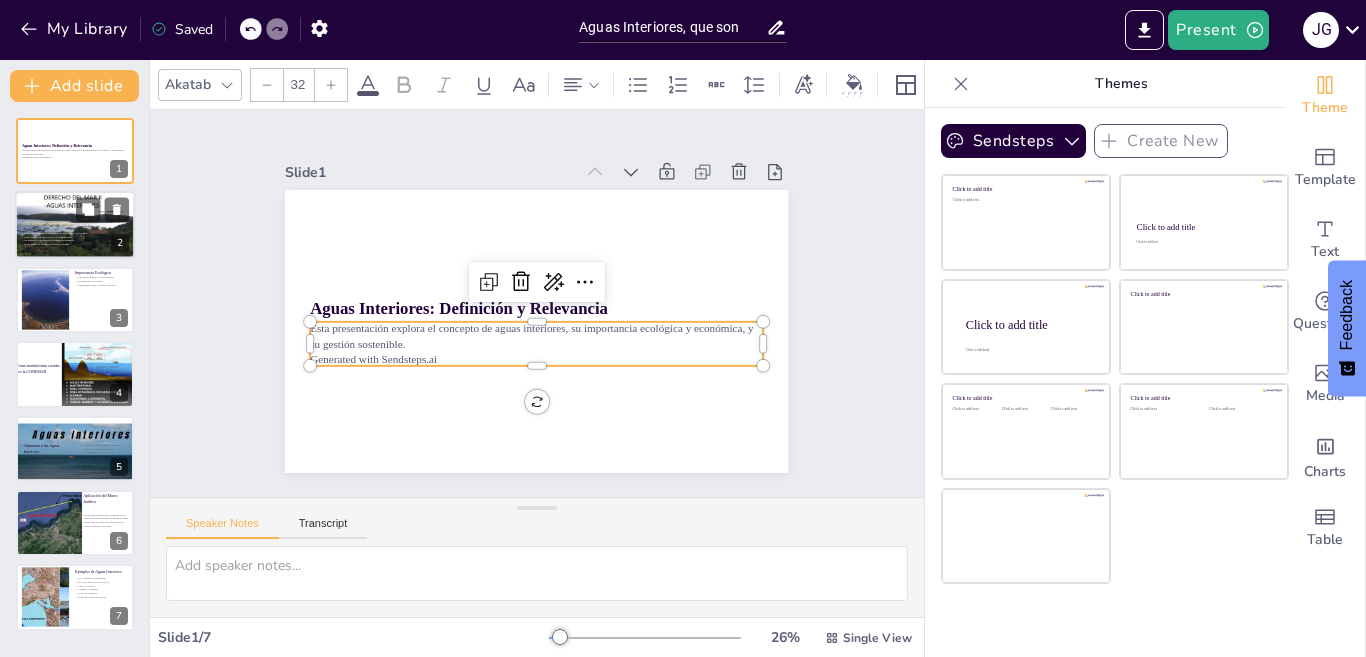 click on "¿Qué son las Aguas Interiores?" at bounding box center [47, 224] 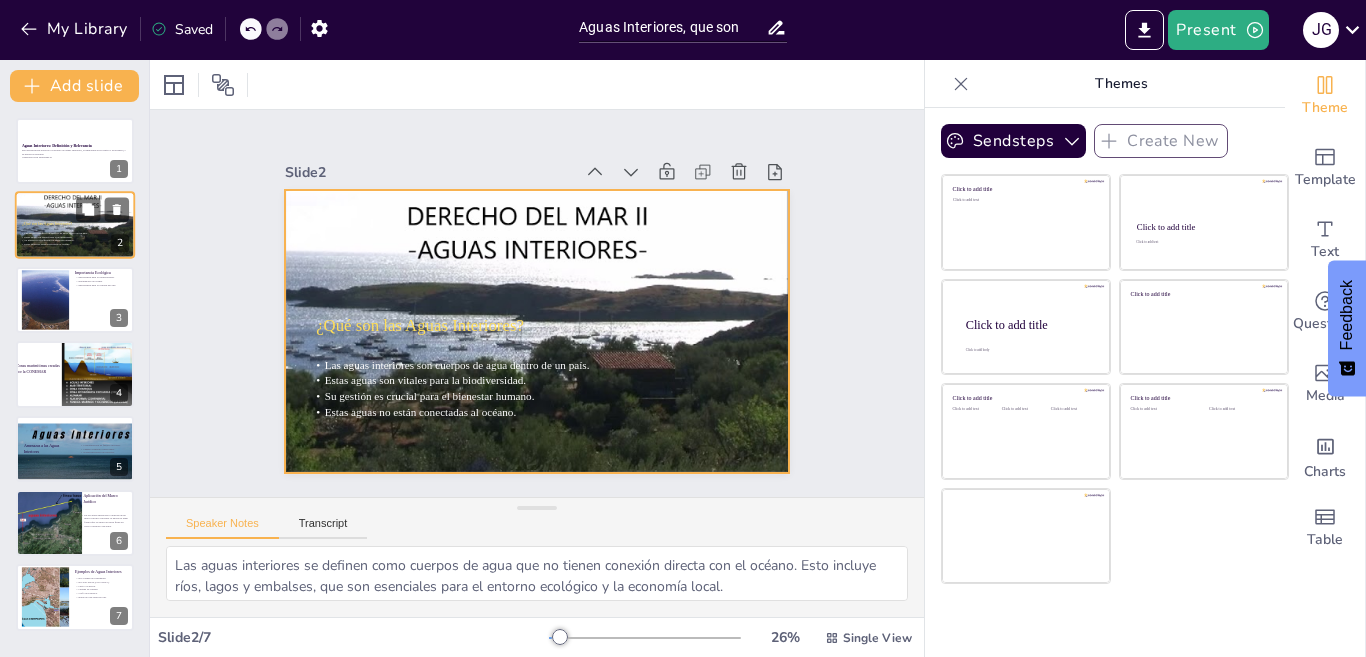 click at bounding box center (75, 225) 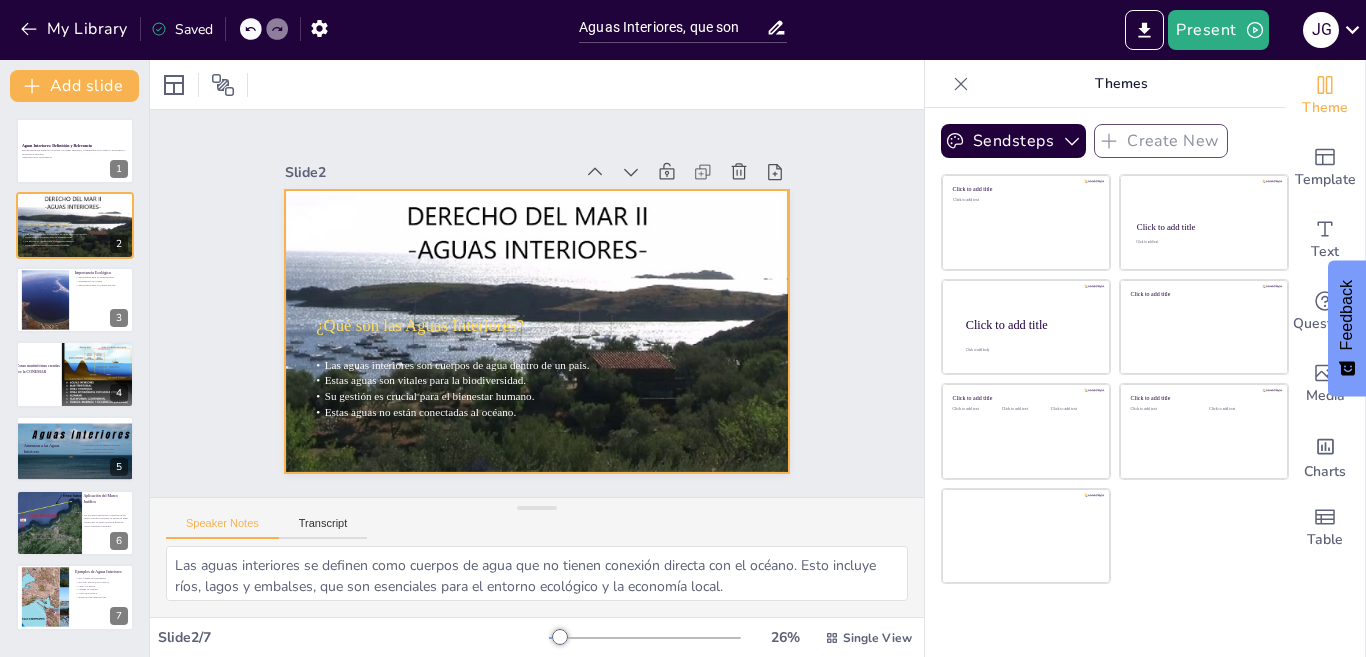 click on "Las aguas interiores son cuerpos de agua dentro de un país." at bounding box center (451, 356) 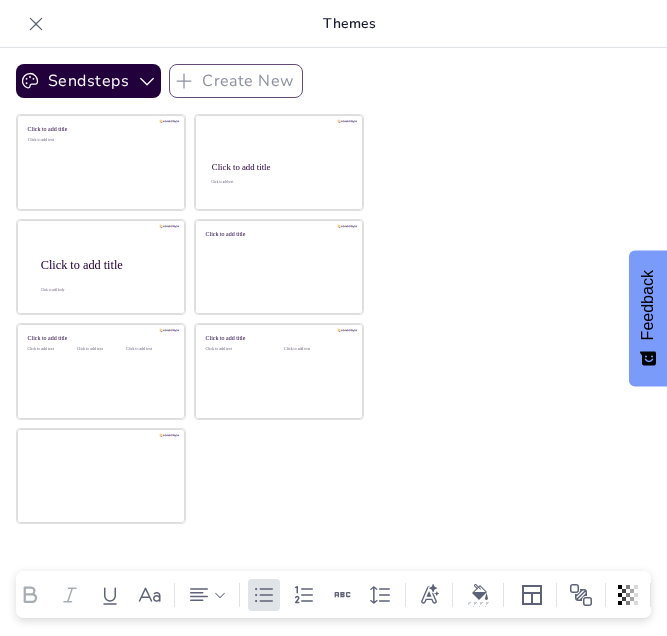 scroll, scrollTop: 0, scrollLeft: 293, axis: horizontal 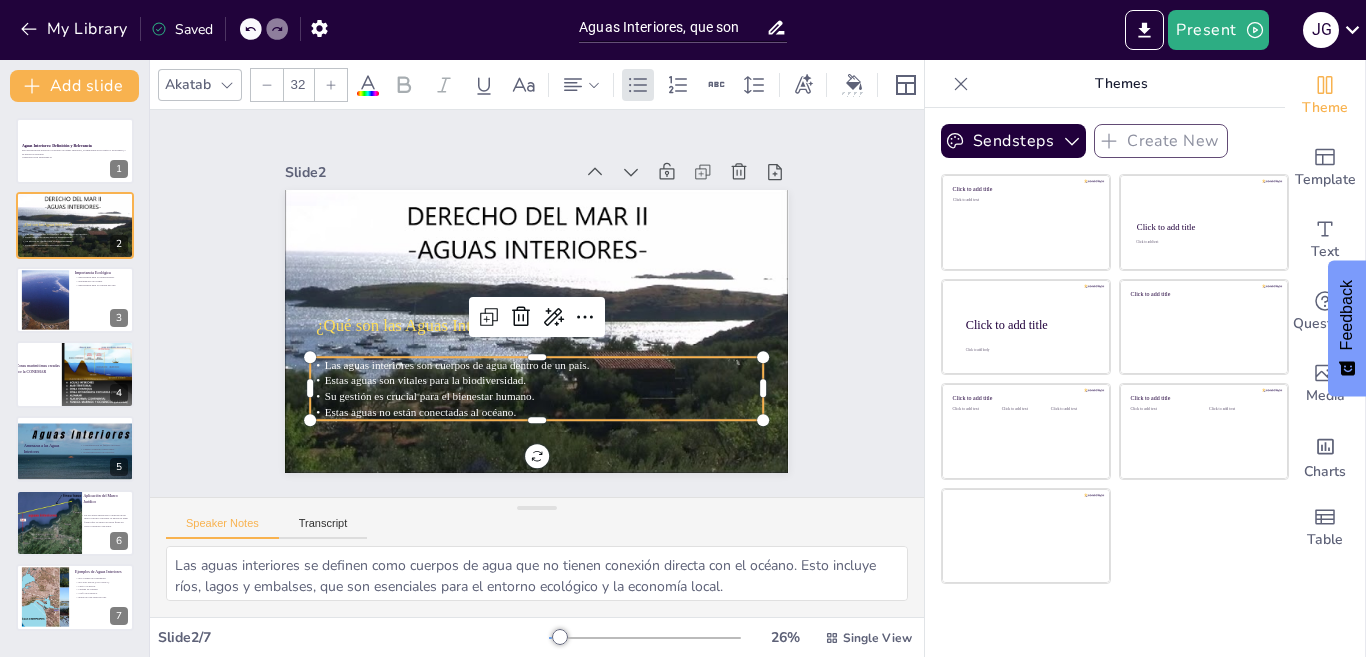 click on "Estas aguas no están conectadas al océano." at bounding box center (410, 399) 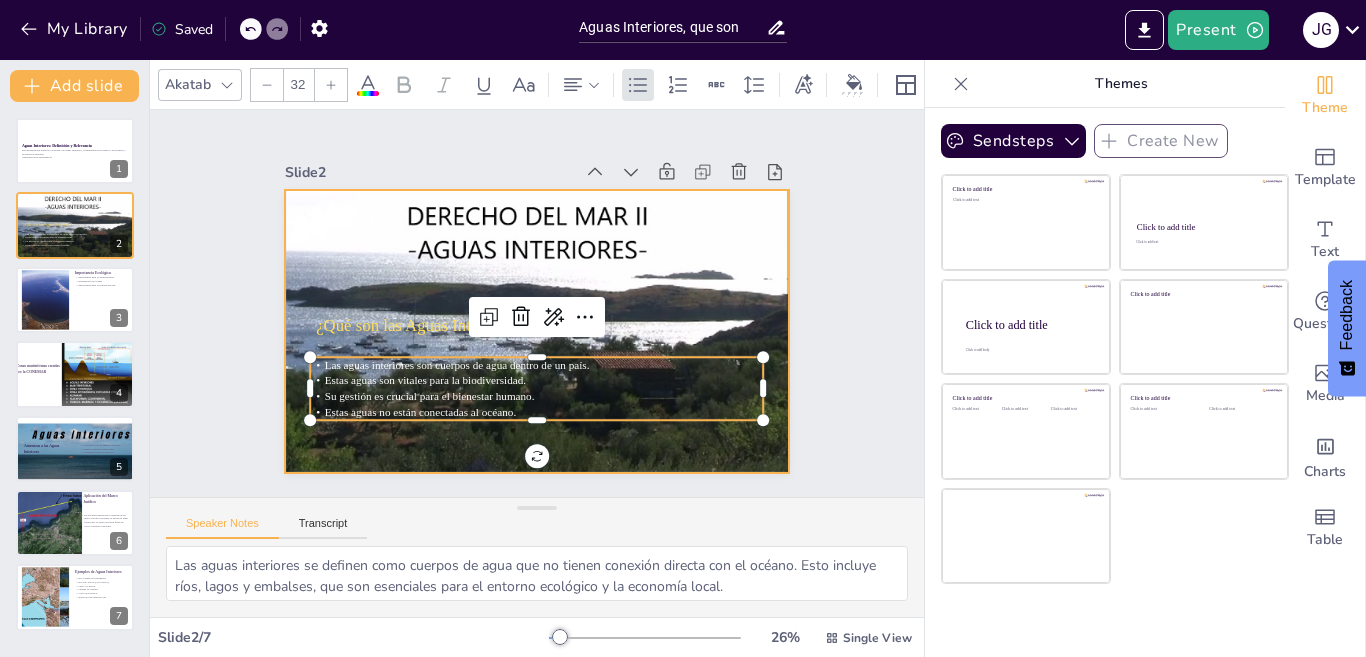 click at bounding box center (534, 331) 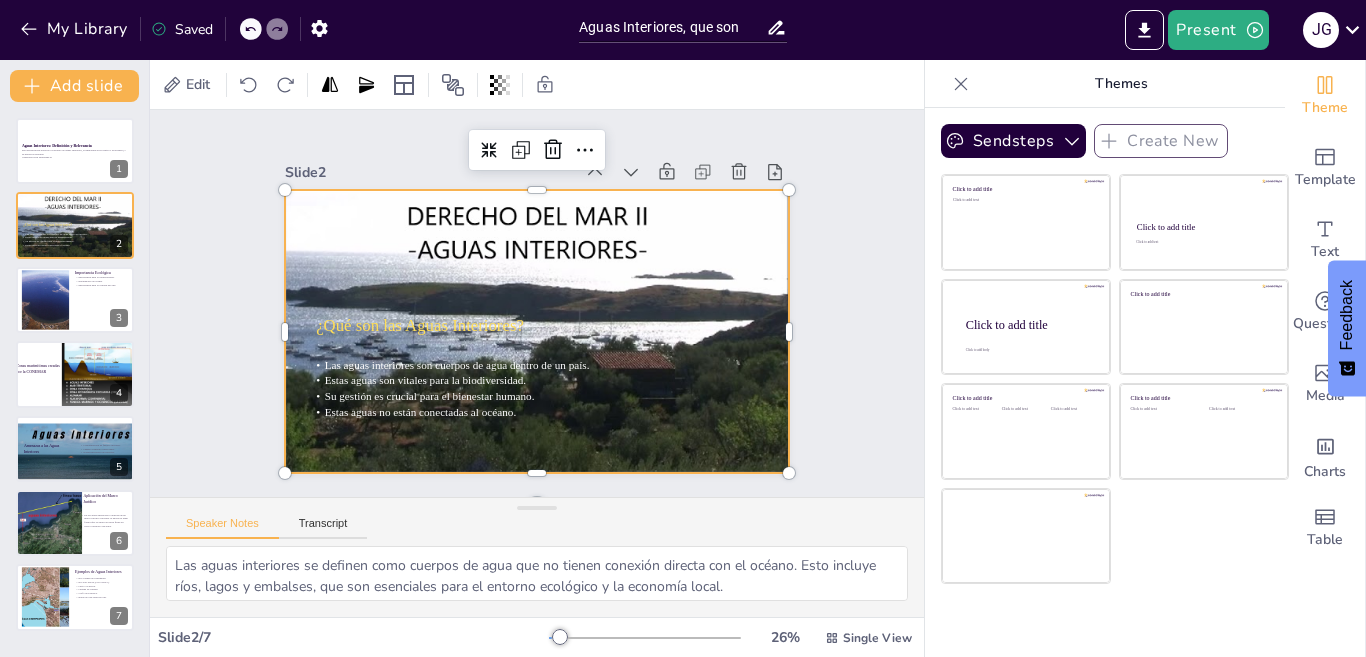click at bounding box center (531, 331) 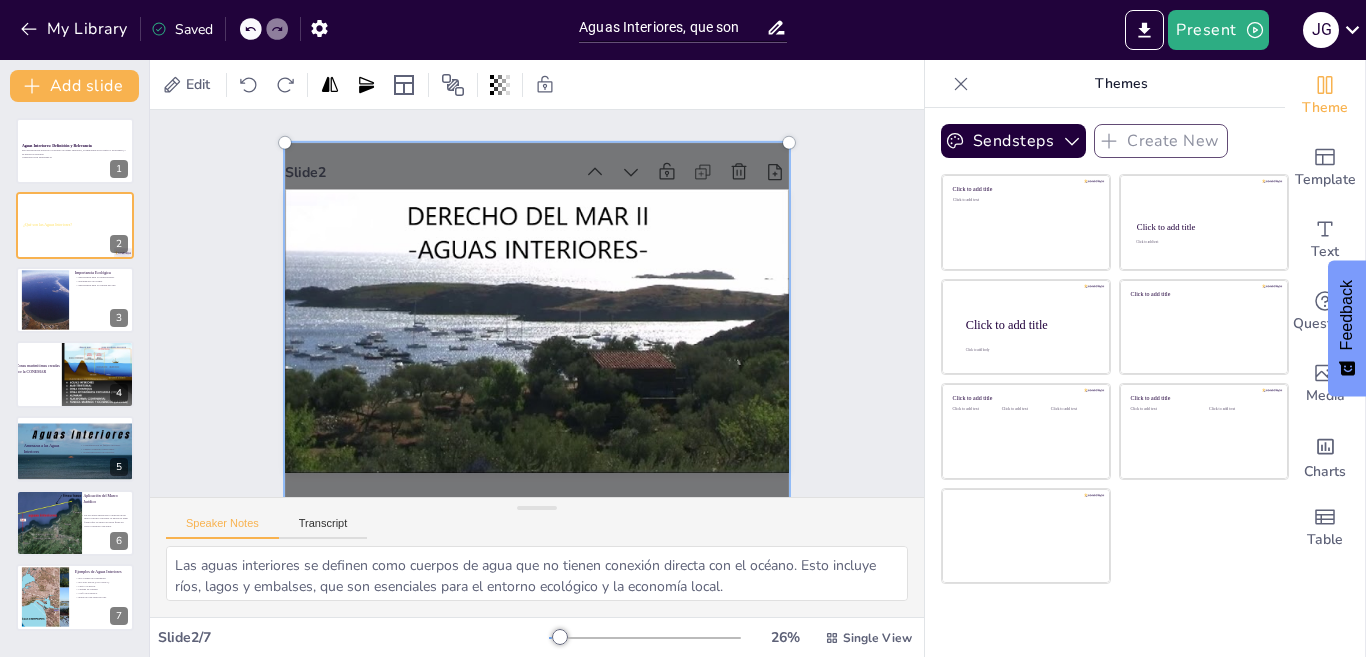 click at bounding box center [534, 331] 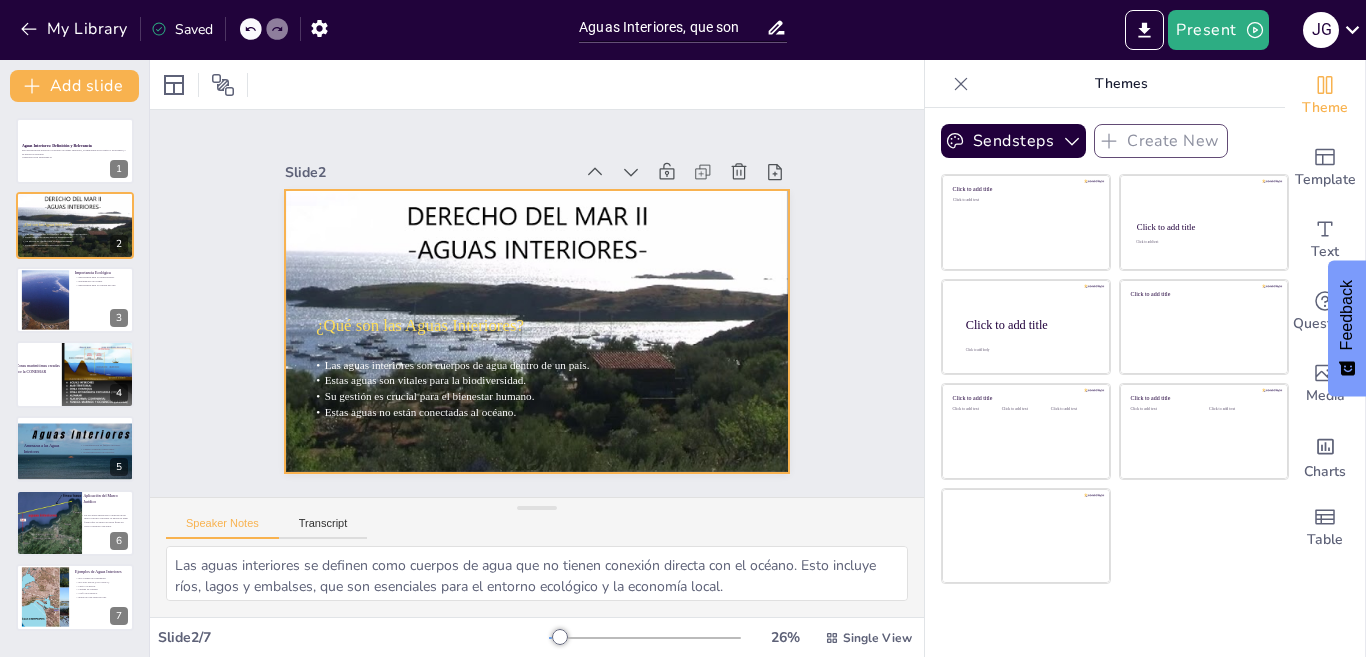 click at bounding box center (534, 331) 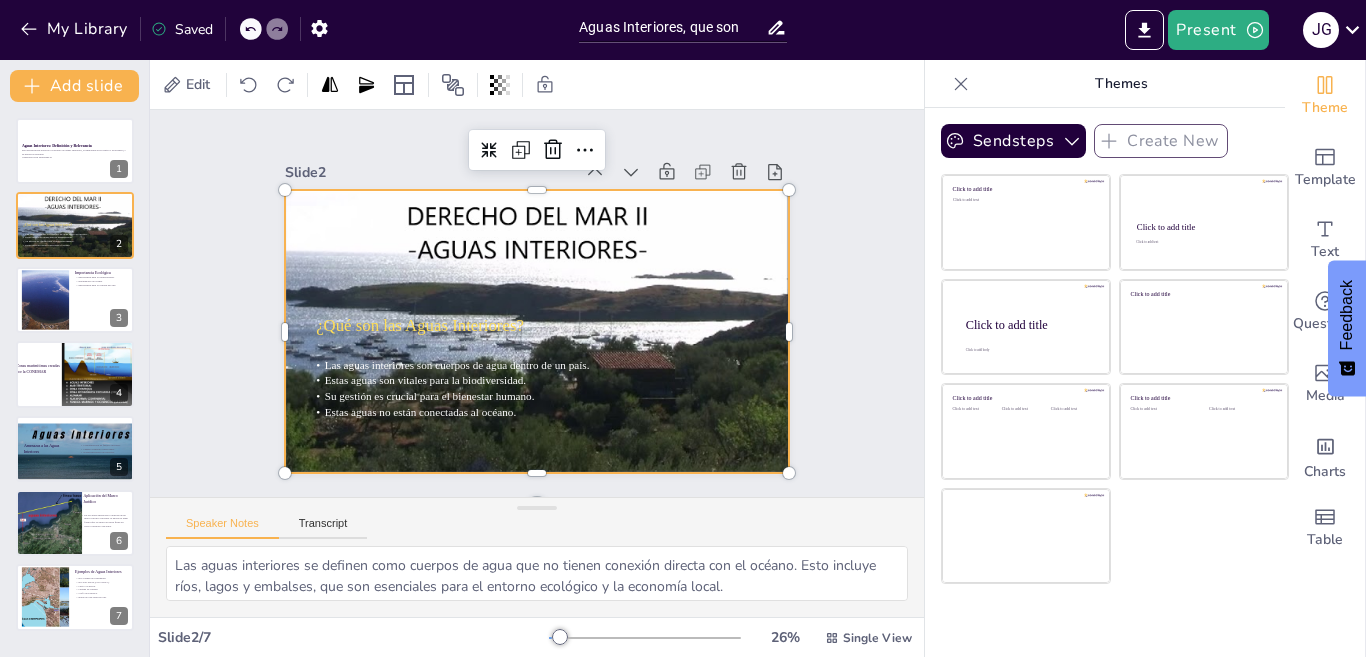 click at bounding box center [534, 331] 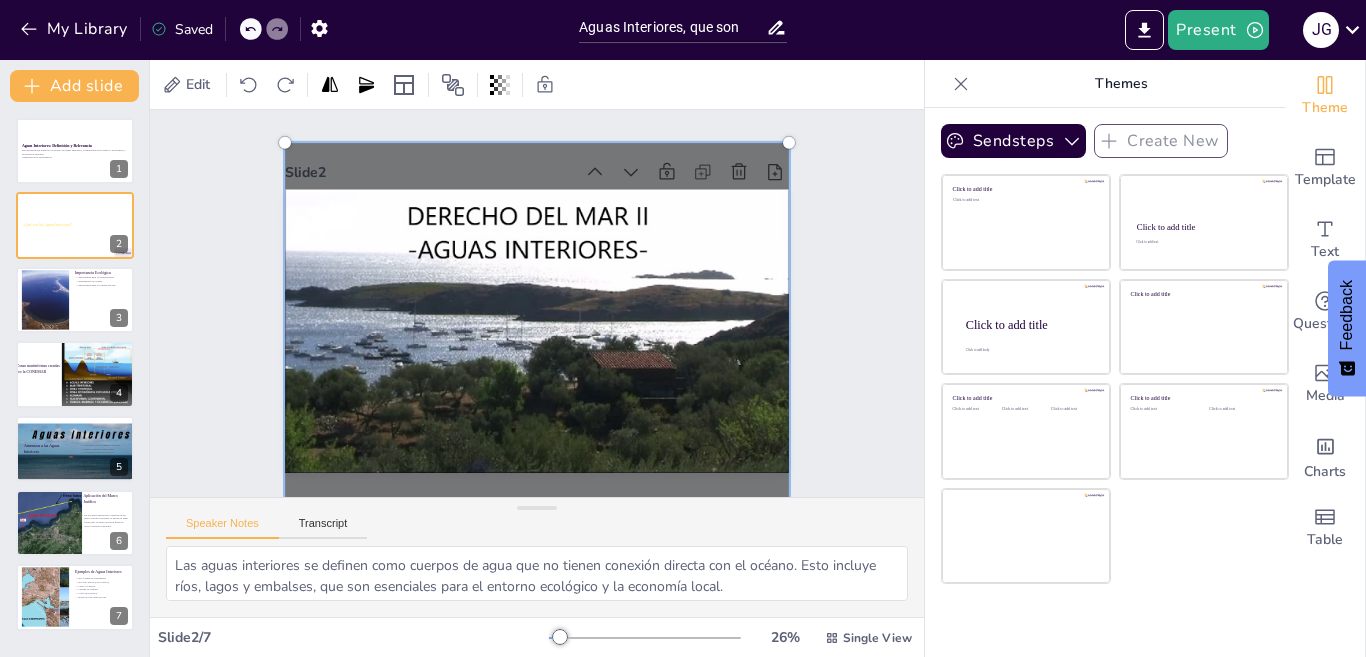 click at bounding box center [534, 331] 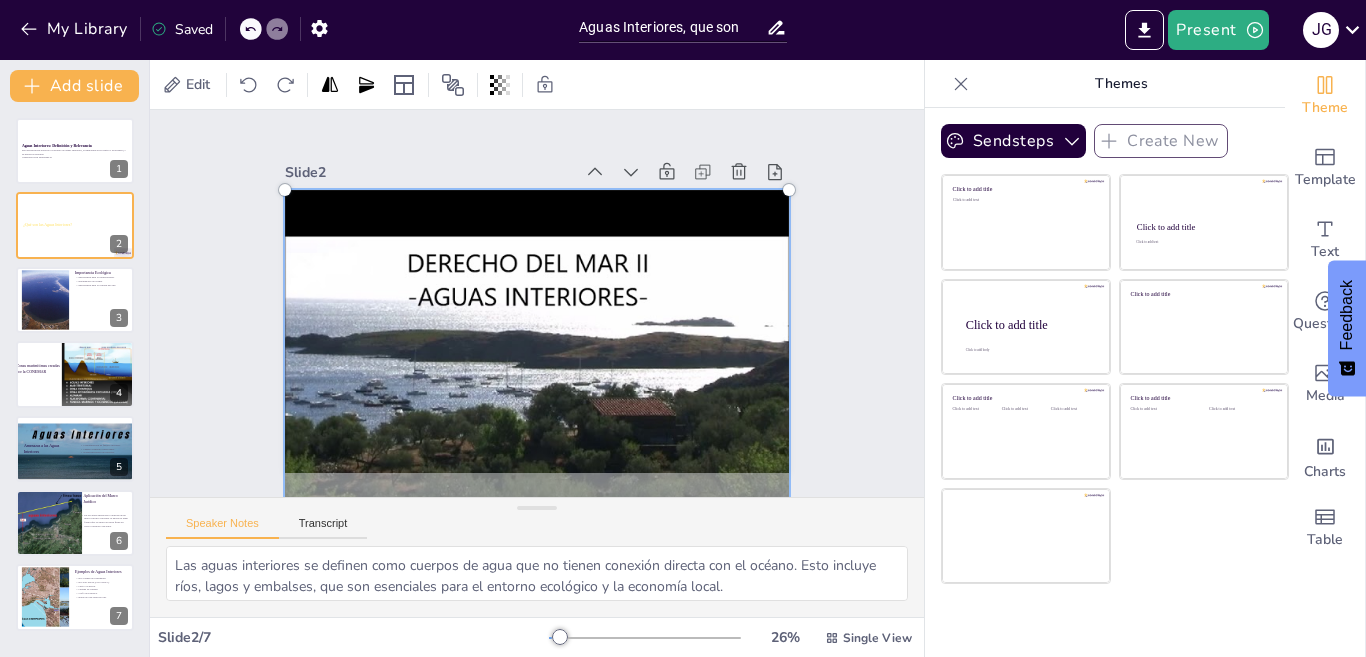 drag, startPoint x: 619, startPoint y: 229, endPoint x: 614, endPoint y: 313, distance: 84.14868 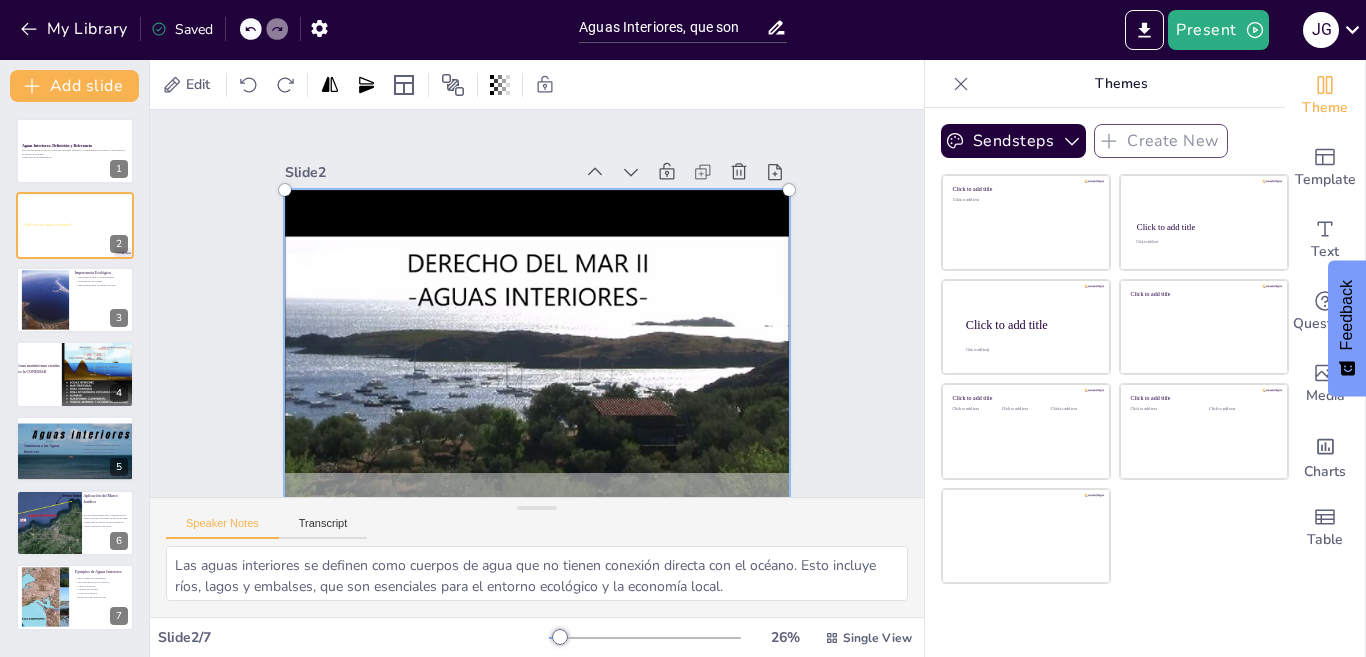 drag, startPoint x: 601, startPoint y: 277, endPoint x: 585, endPoint y: 299, distance: 27.202942 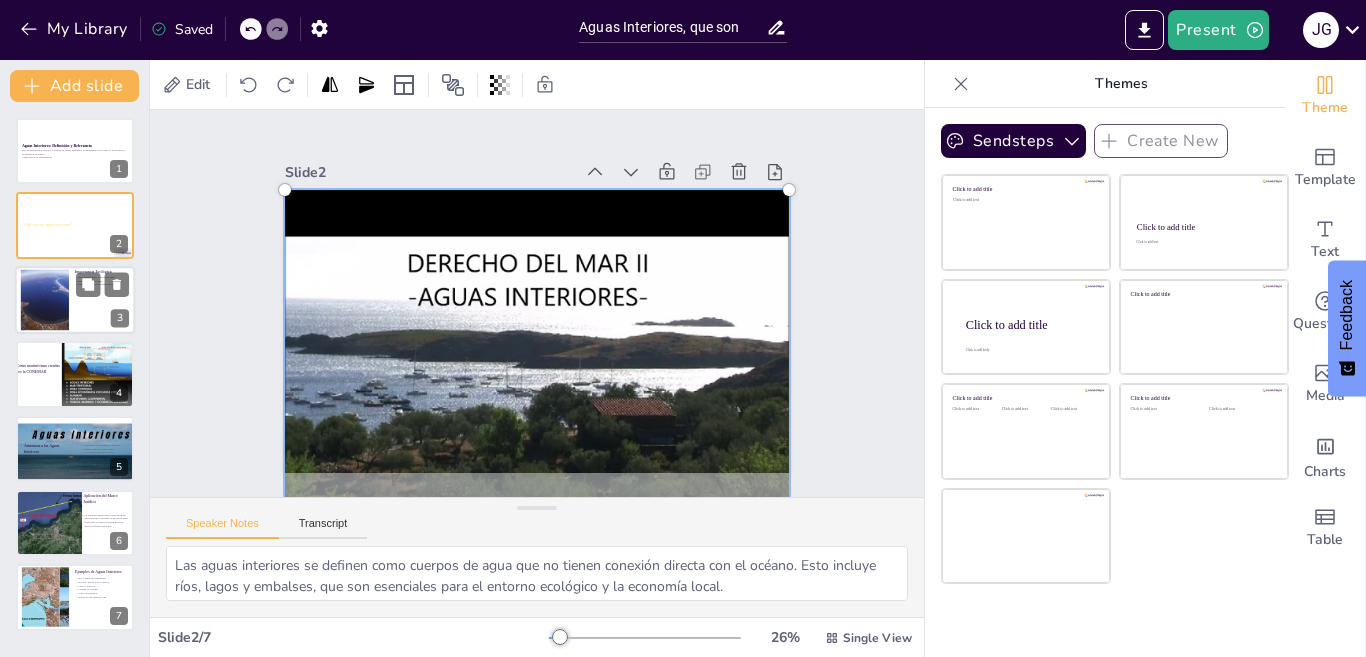 click at bounding box center (44, 299) 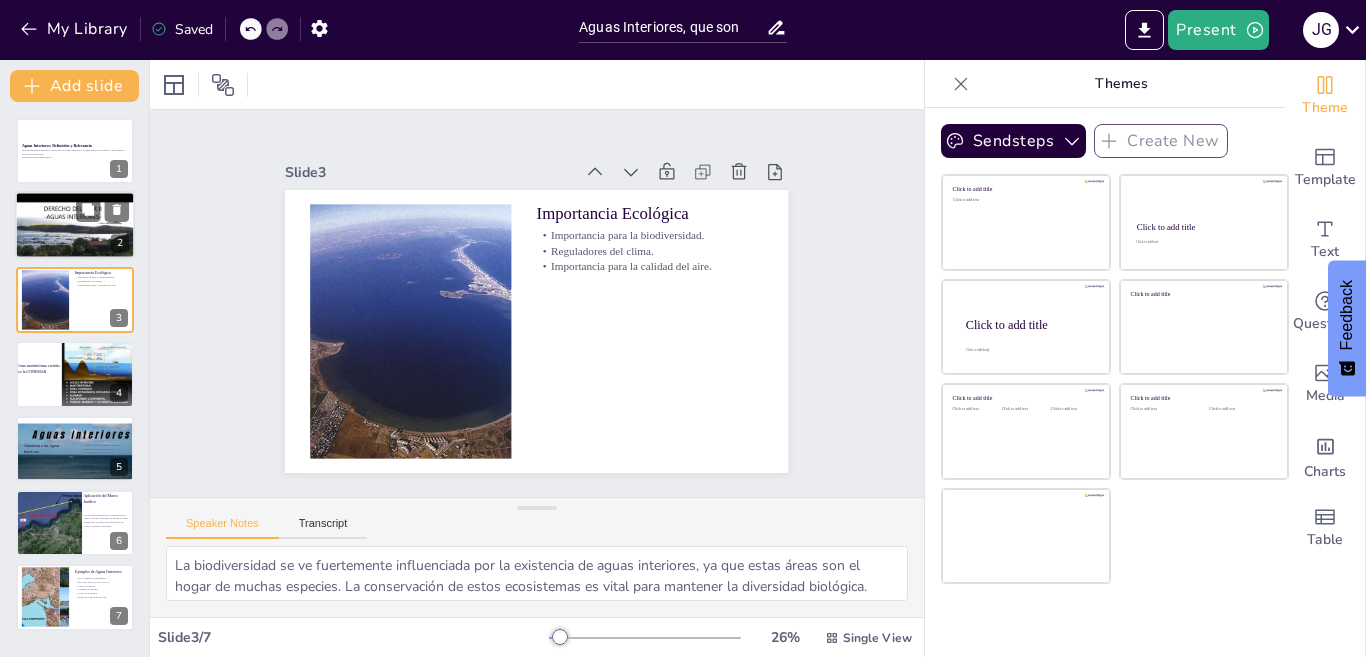 click on "¿Qué son las Aguas Interiores?" at bounding box center (47, 224) 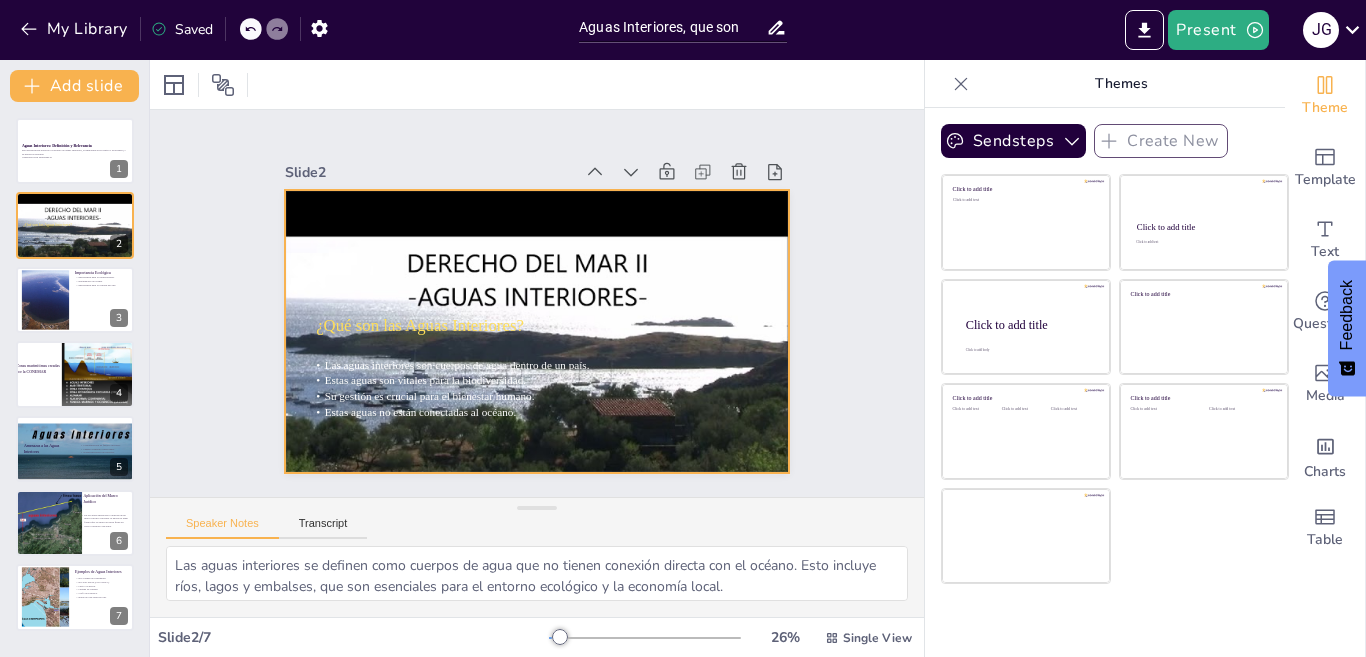 click at bounding box center (476, 347) 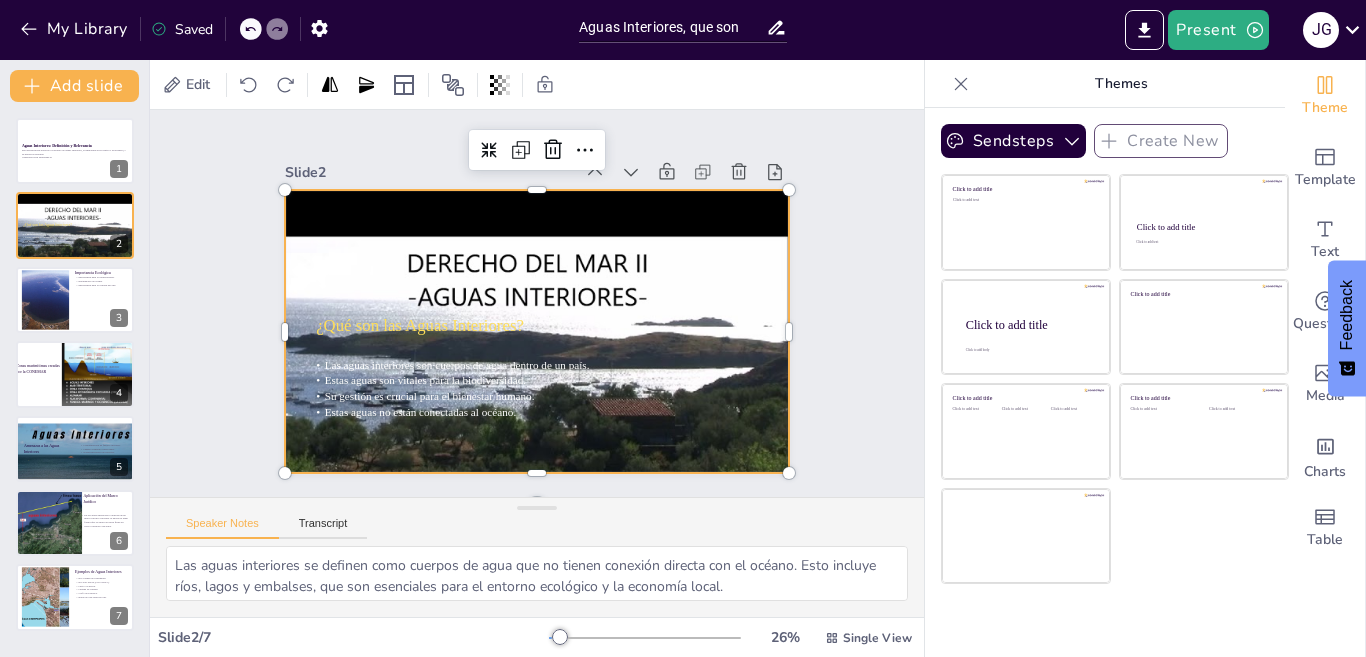 click at bounding box center (462, 296) 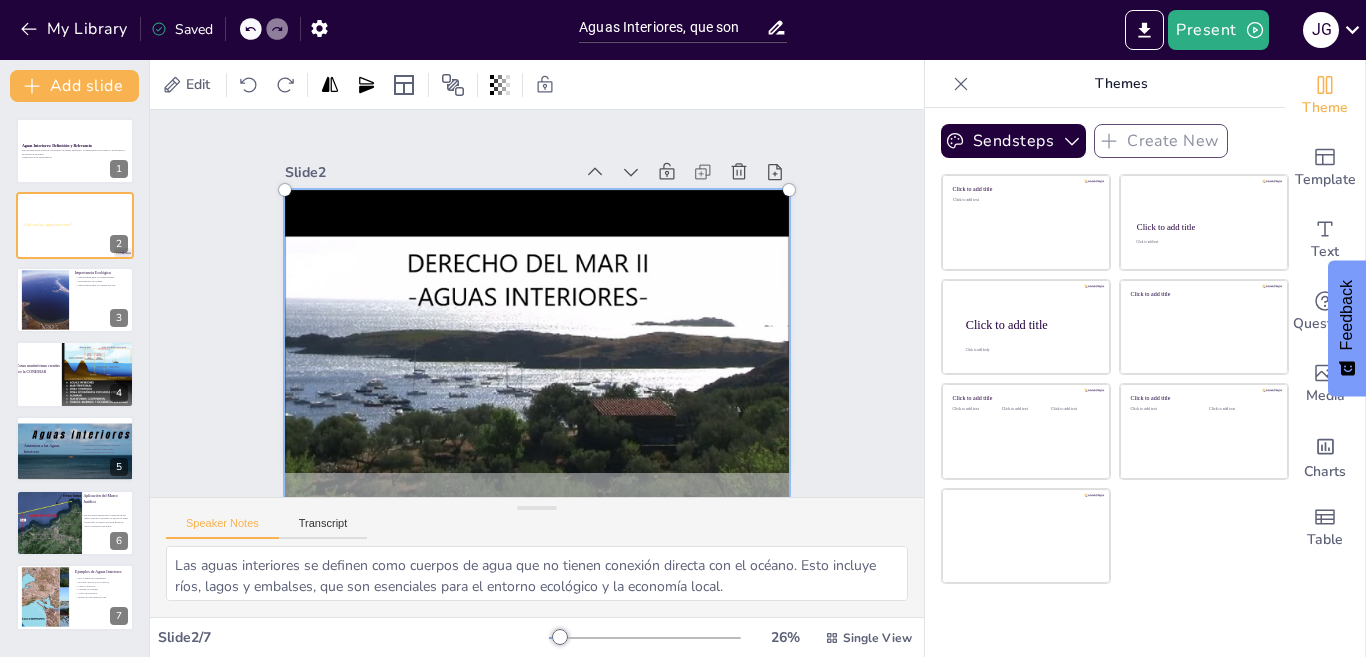 click at bounding box center (529, 378) 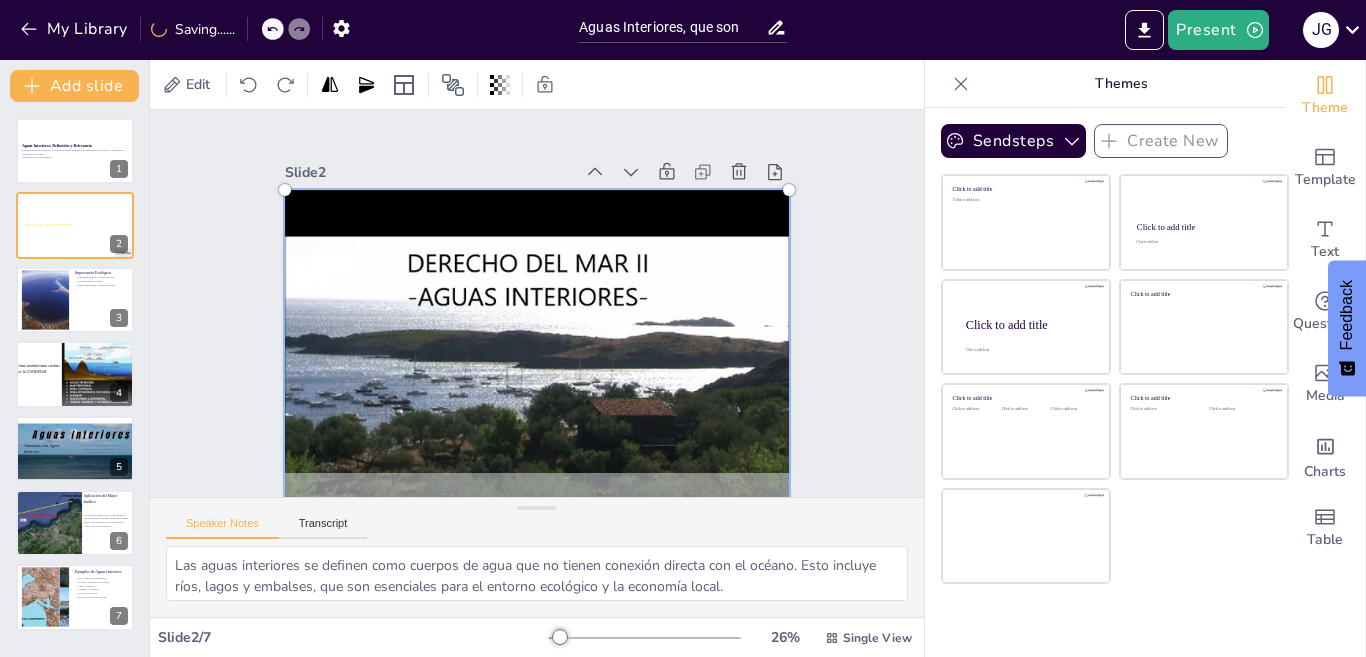 click at bounding box center [536, 378] 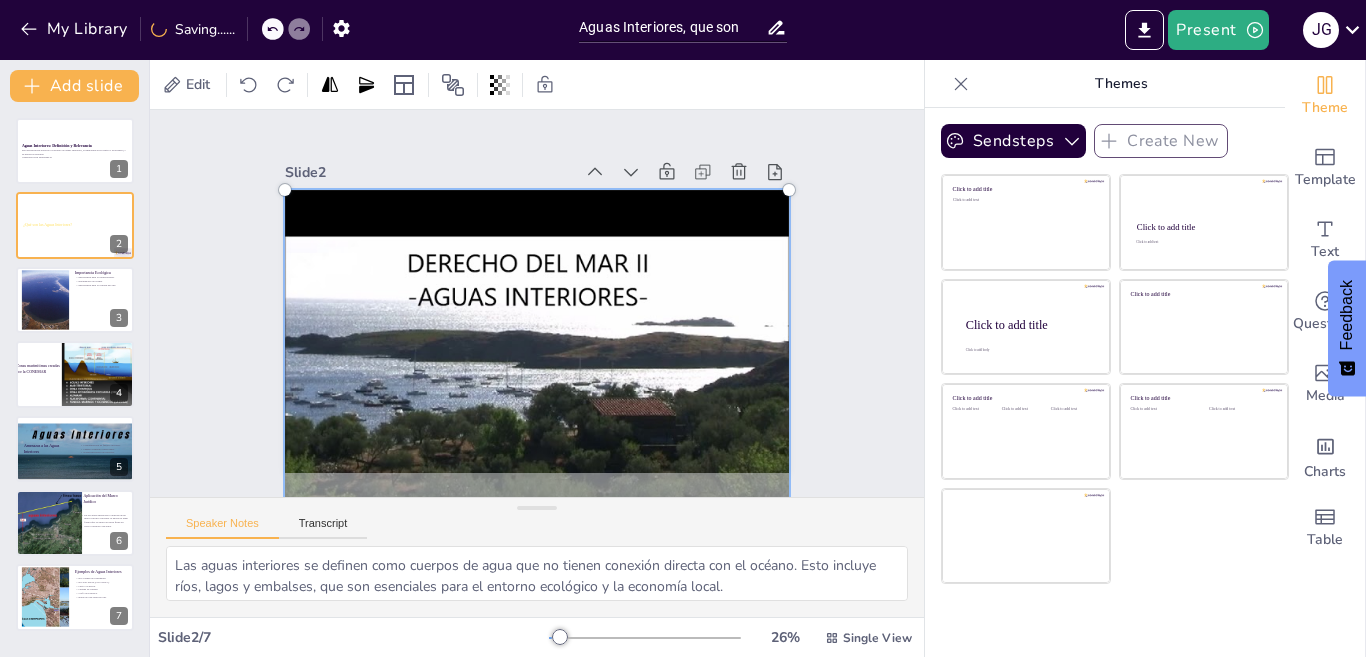 click at bounding box center (536, 378) 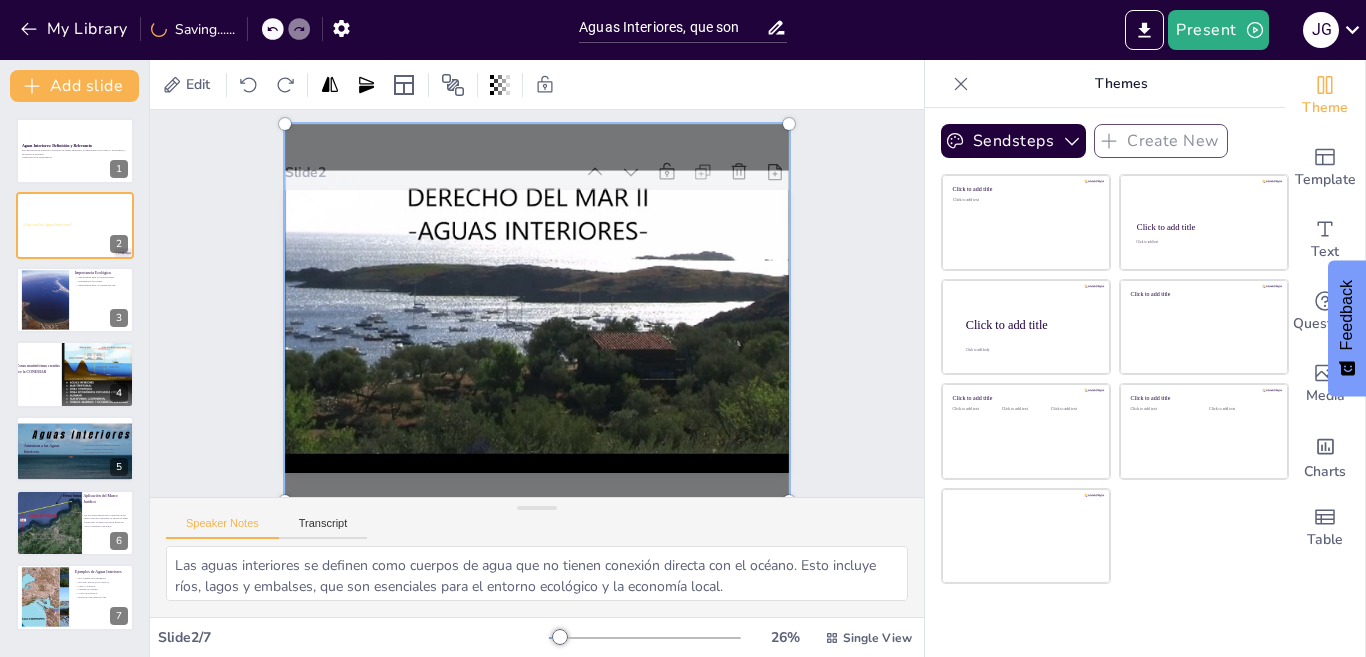 drag, startPoint x: 396, startPoint y: 360, endPoint x: 386, endPoint y: 294, distance: 66.75328 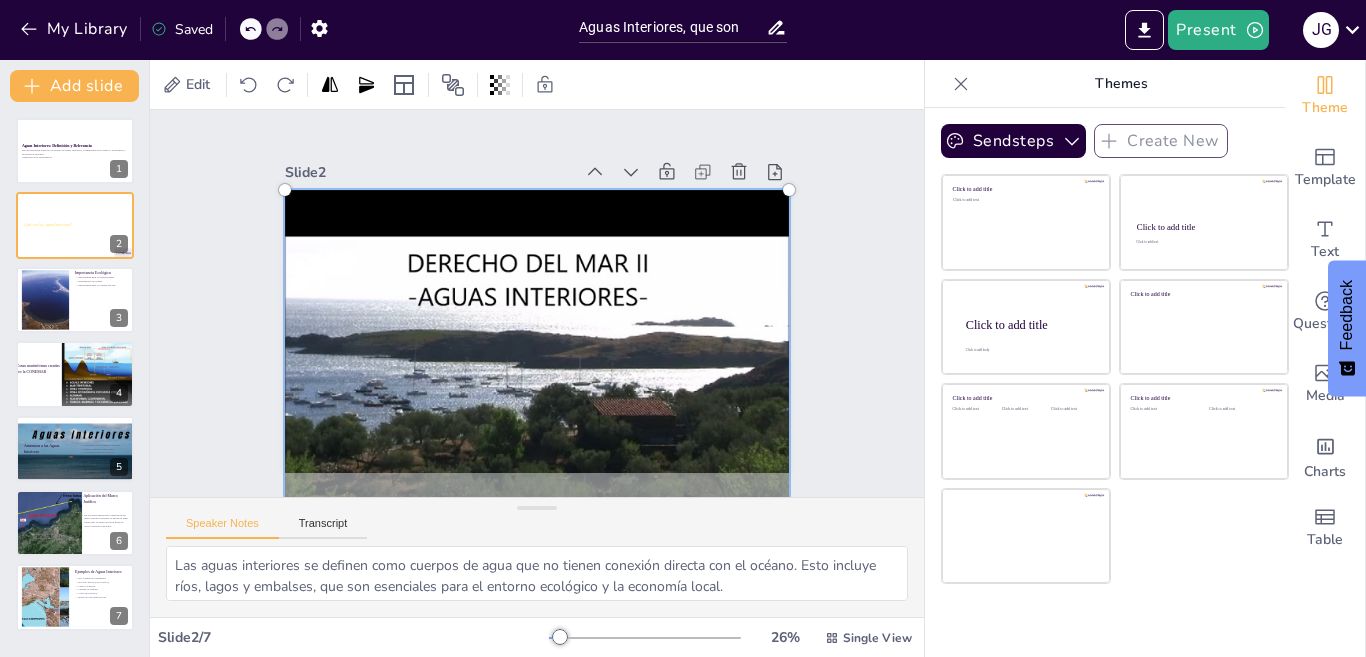 drag, startPoint x: 378, startPoint y: 398, endPoint x: 378, endPoint y: 468, distance: 70 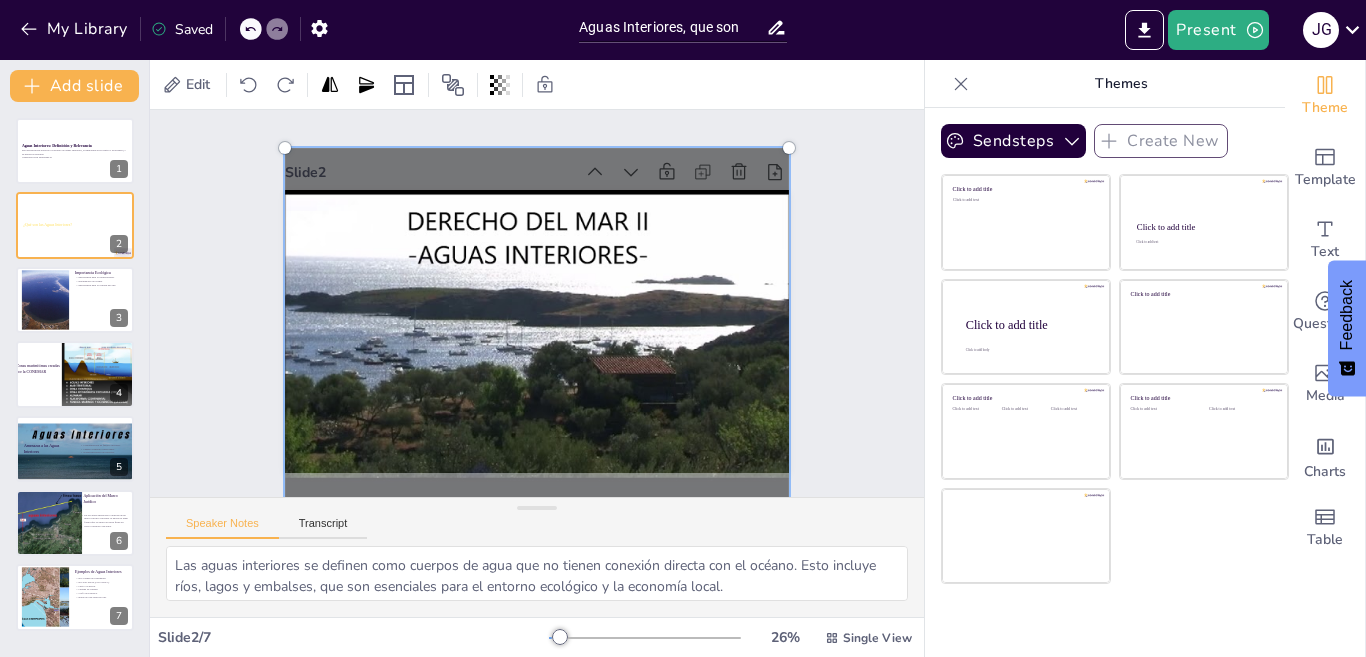drag, startPoint x: 392, startPoint y: 319, endPoint x: 201, endPoint y: 290, distance: 193.18903 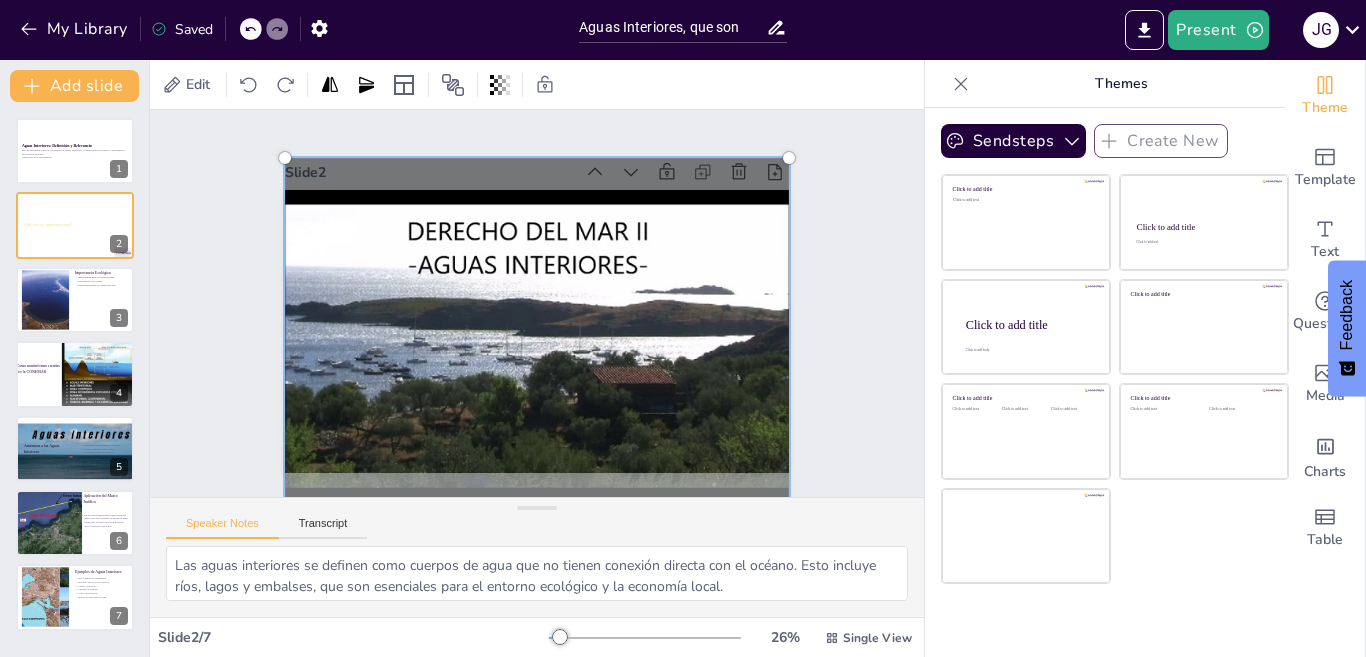 drag, startPoint x: 85, startPoint y: 412, endPoint x: 96, endPoint y: 398, distance: 17.804493 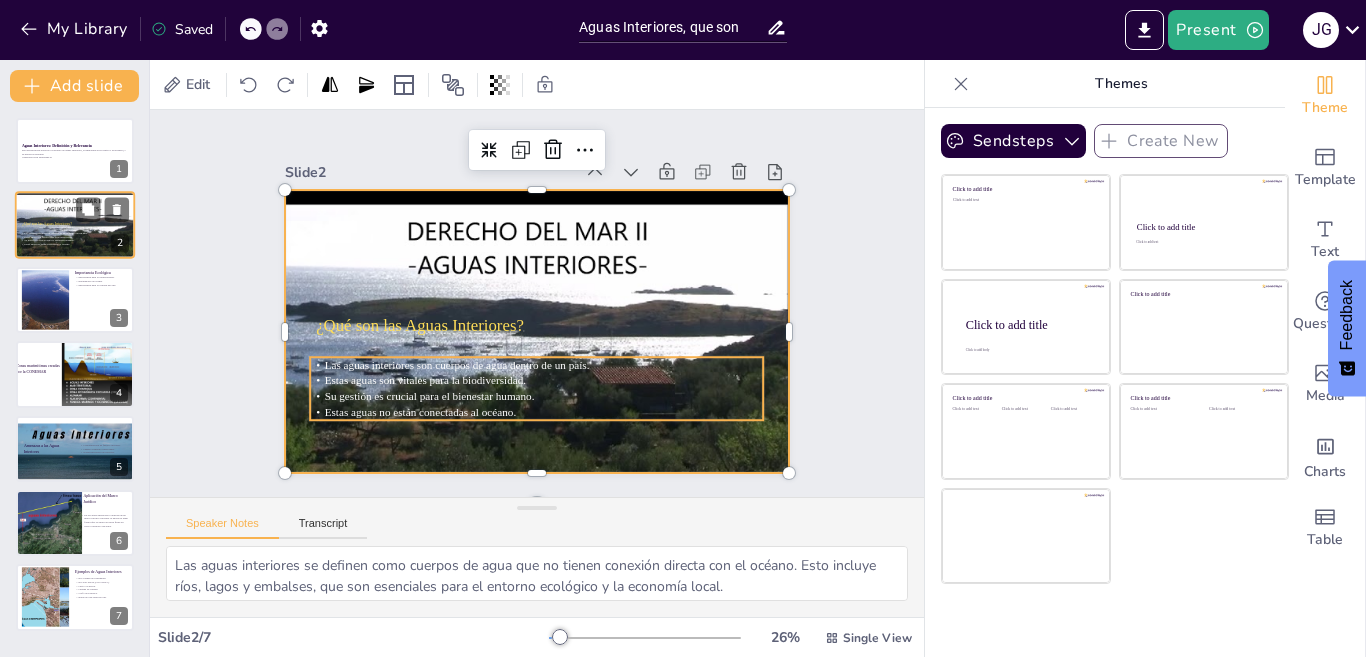 click on "¿Qué son las Aguas Interiores?" at bounding box center [76, 224] 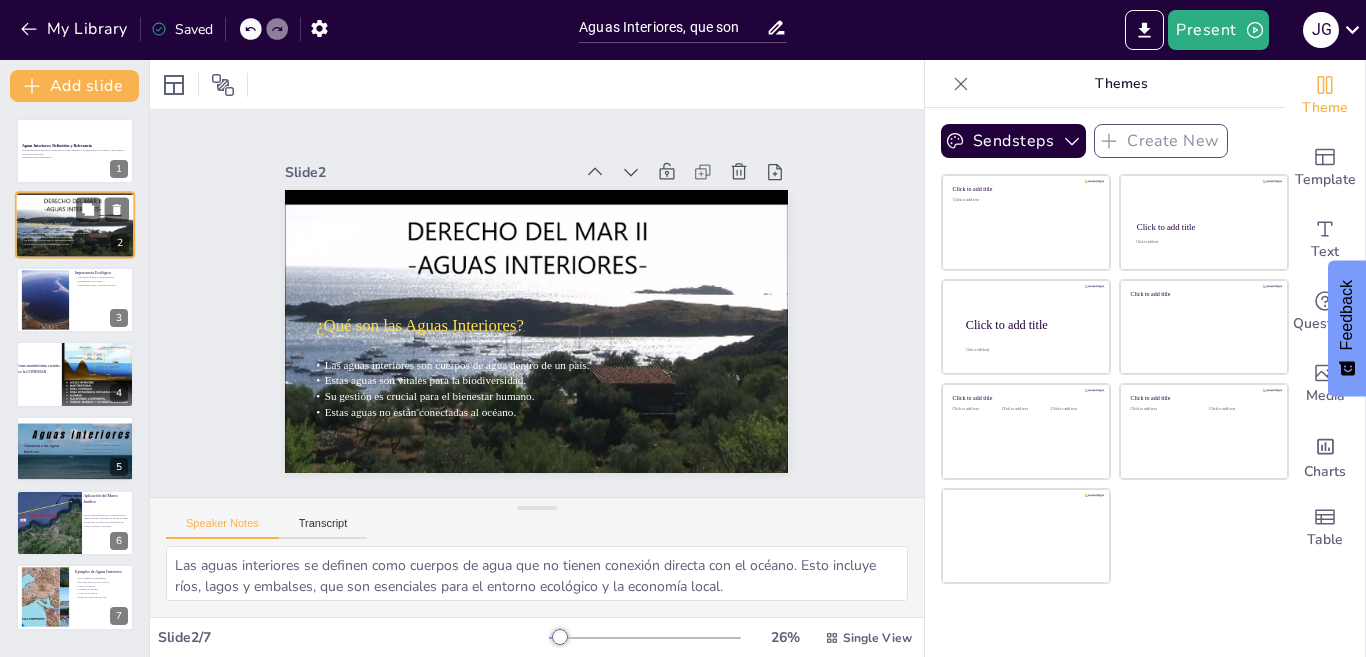 scroll, scrollTop: 0, scrollLeft: 0, axis: both 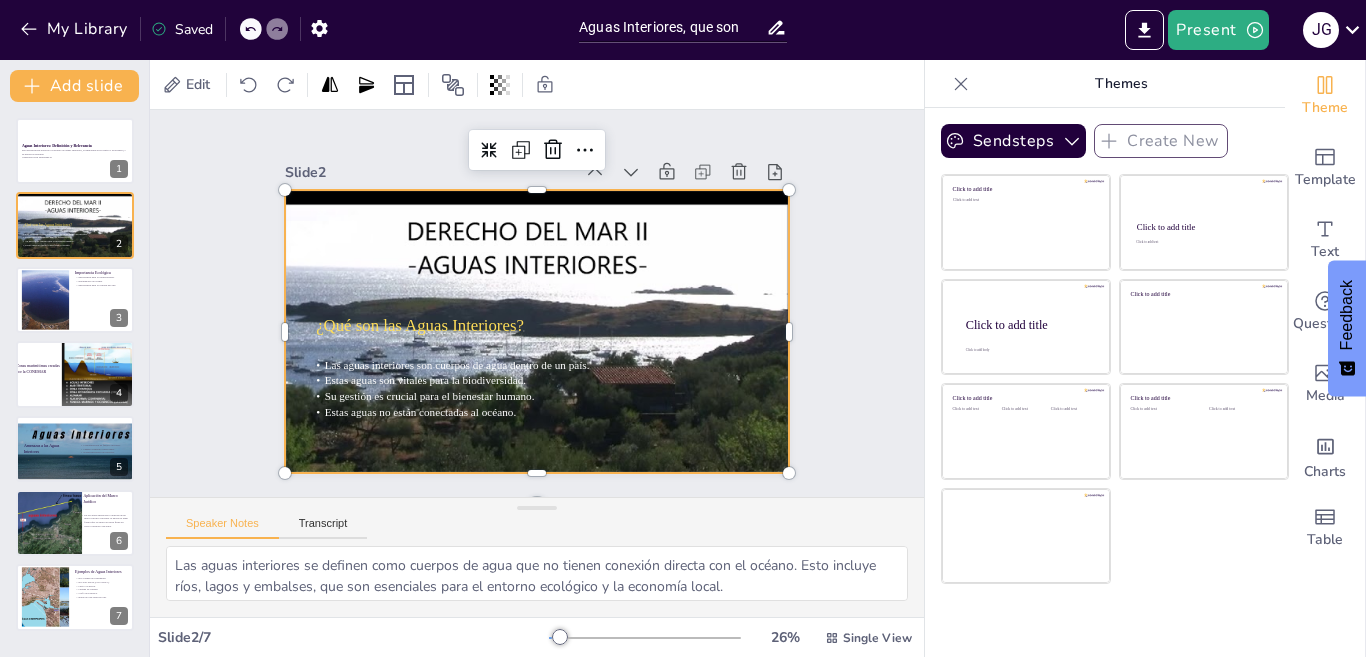 click at bounding box center [536, 346] 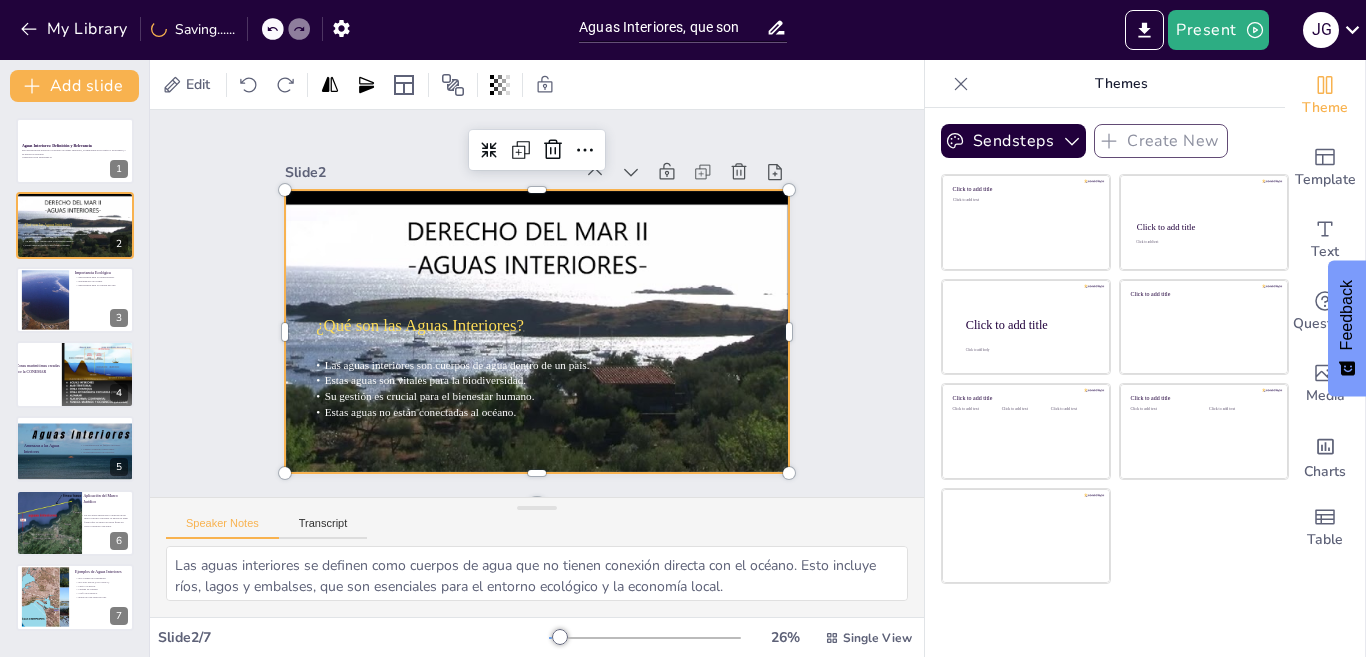 click at bounding box center (533, 347) 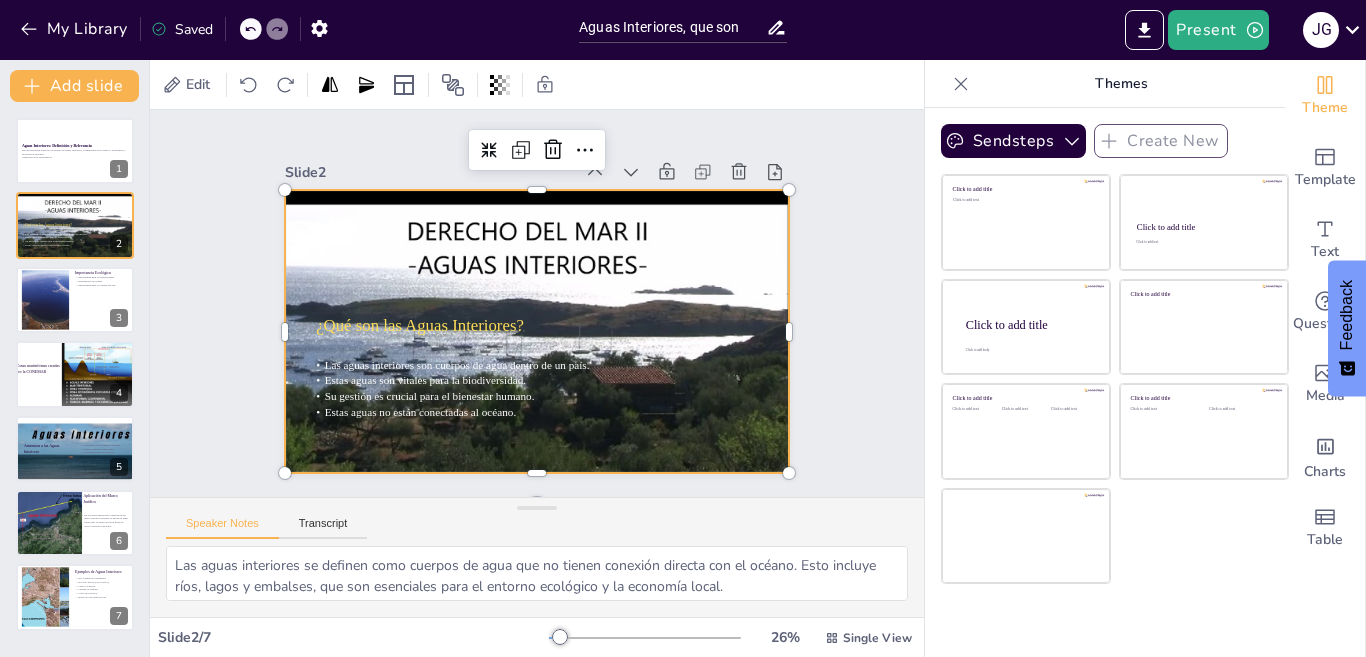 click at bounding box center (533, 347) 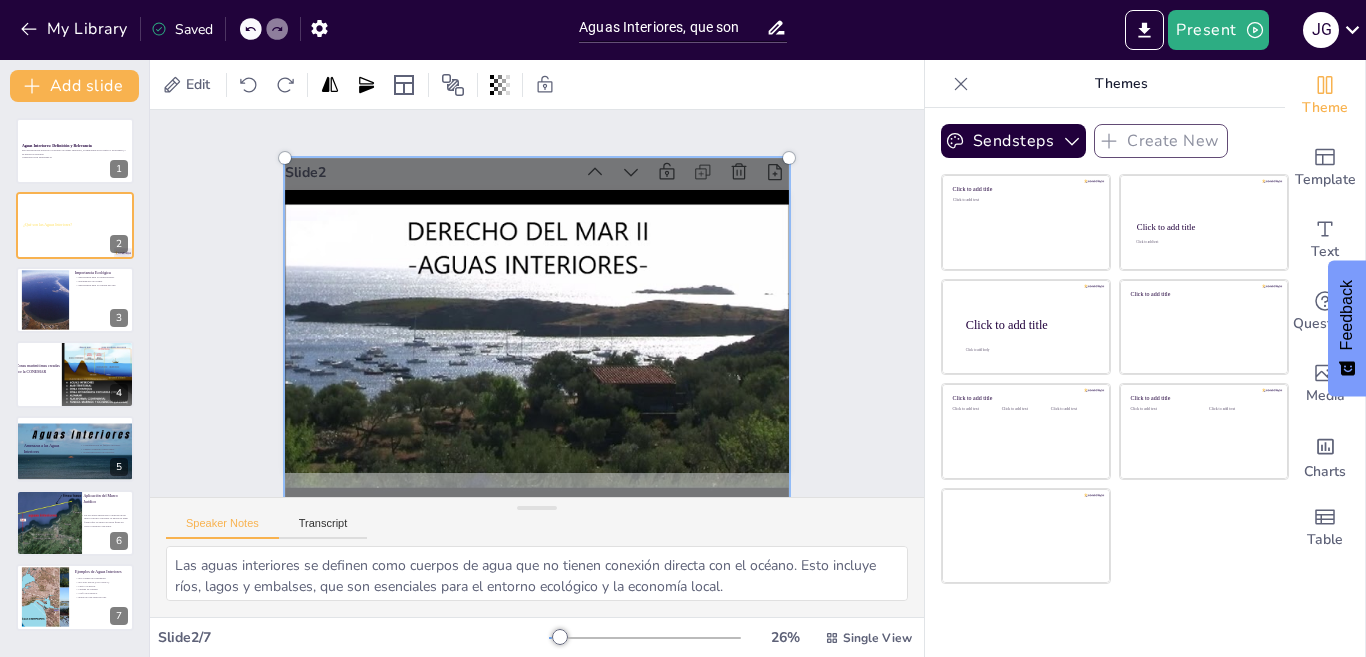 click at bounding box center [519, 342] 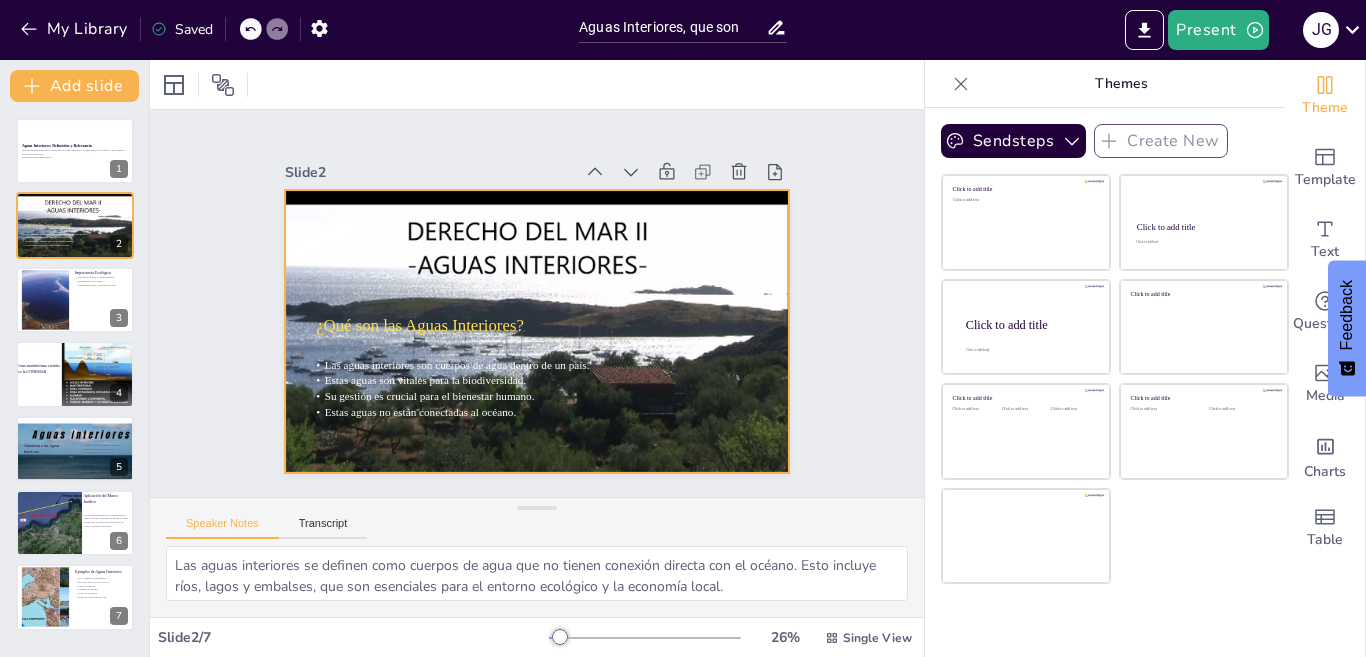 click at bounding box center [494, 299] 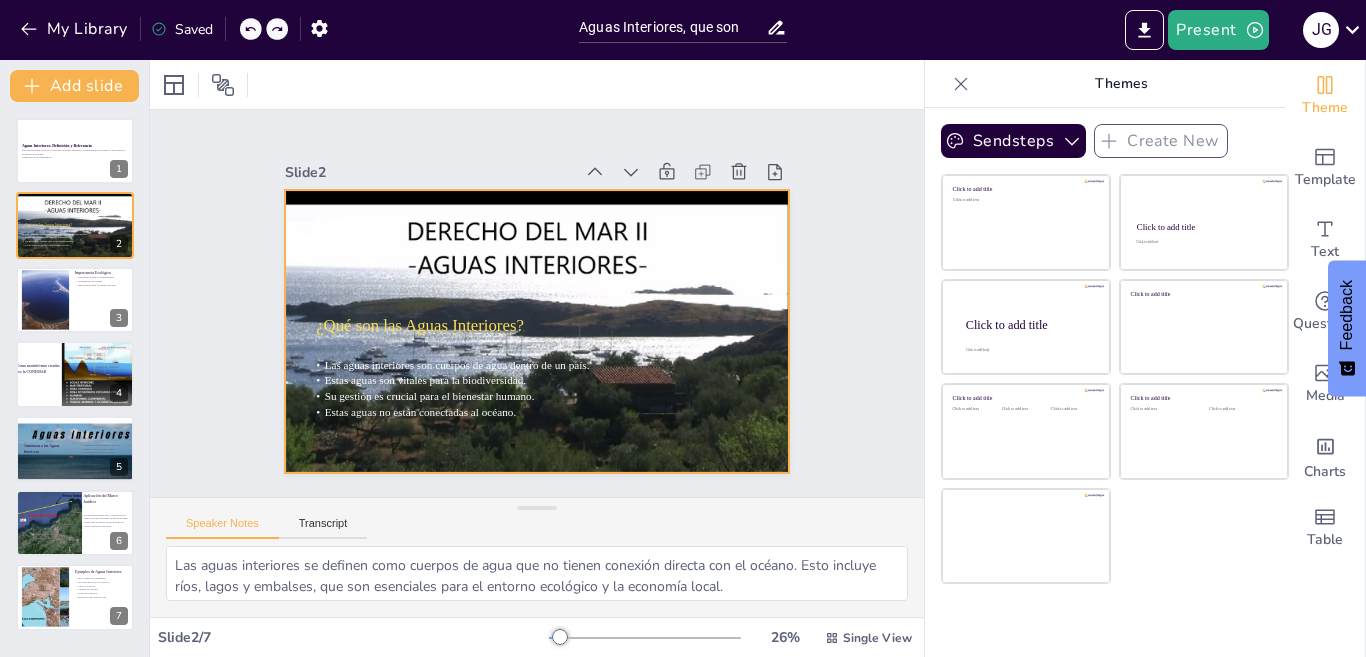 click at bounding box center [533, 347] 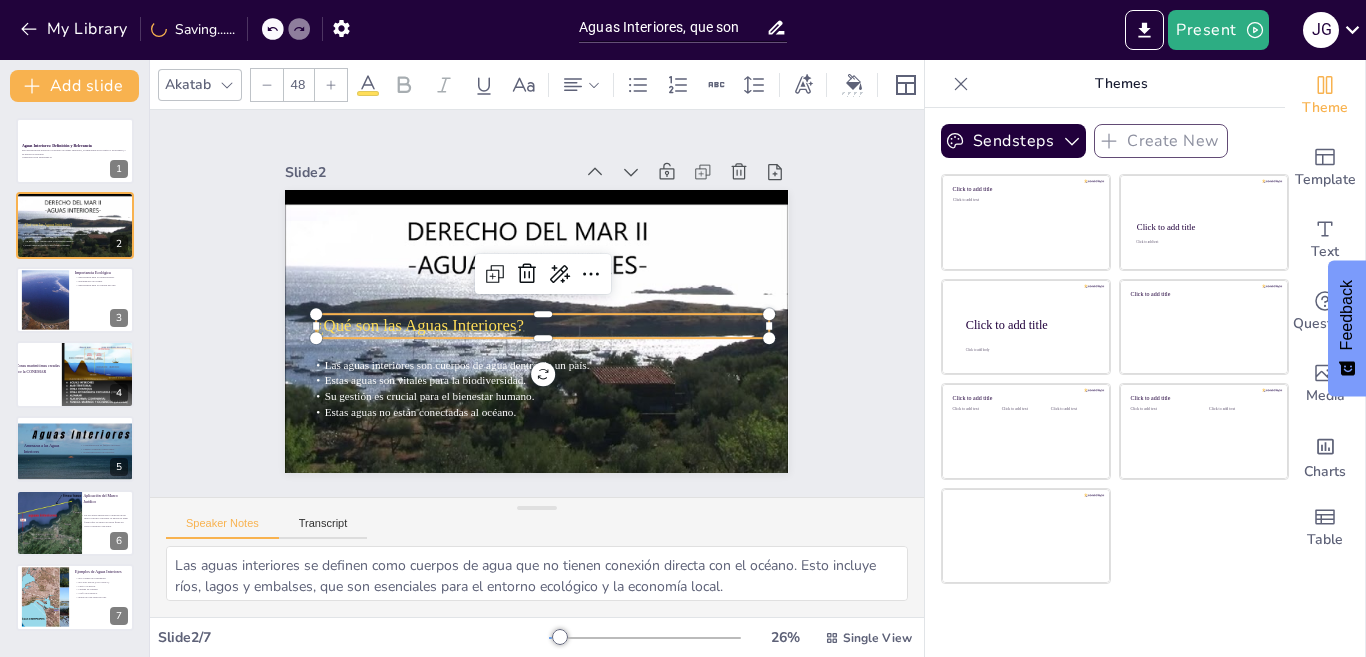 click on "¿Qué son las Aguas Interiores?" at bounding box center [538, 326] 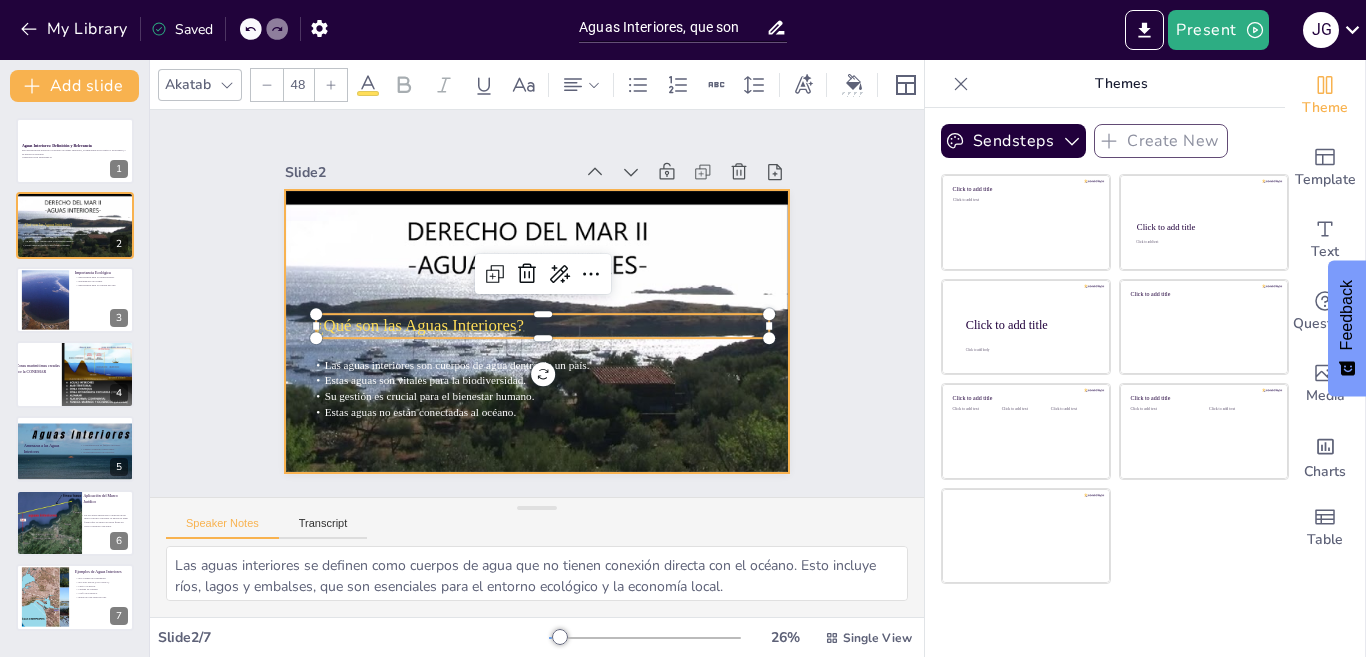 click at bounding box center (523, 344) 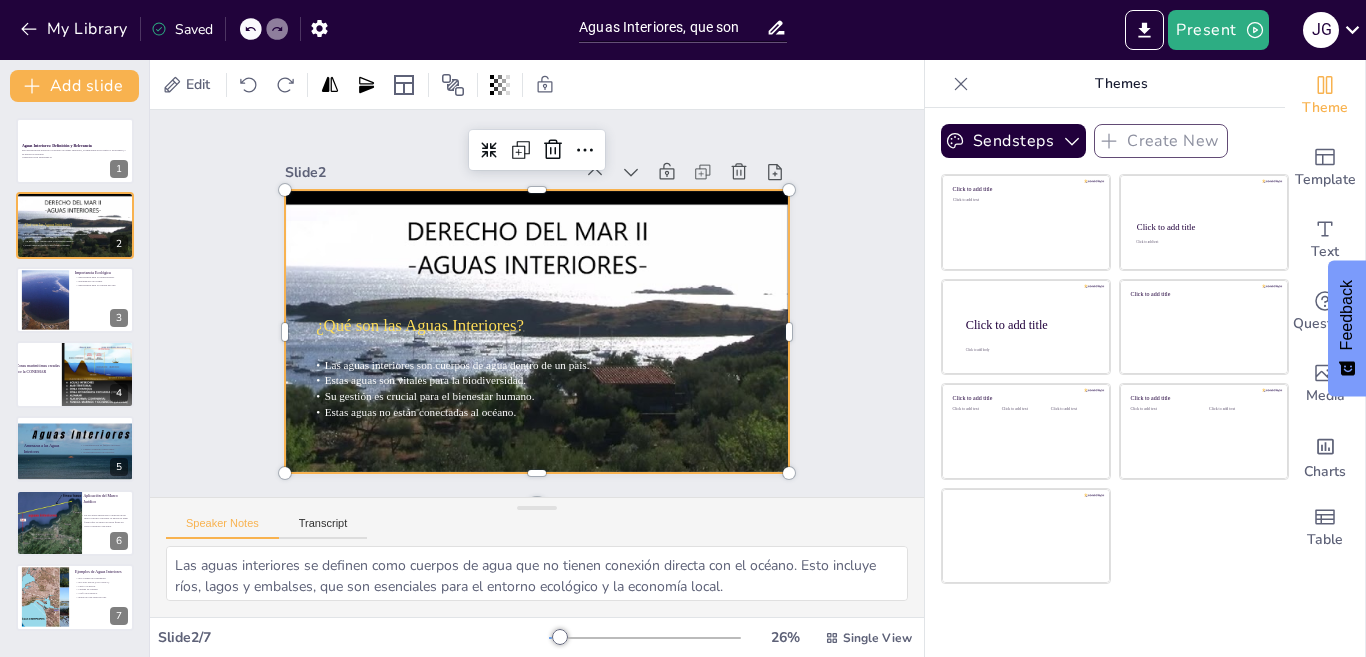 click at bounding box center (533, 347) 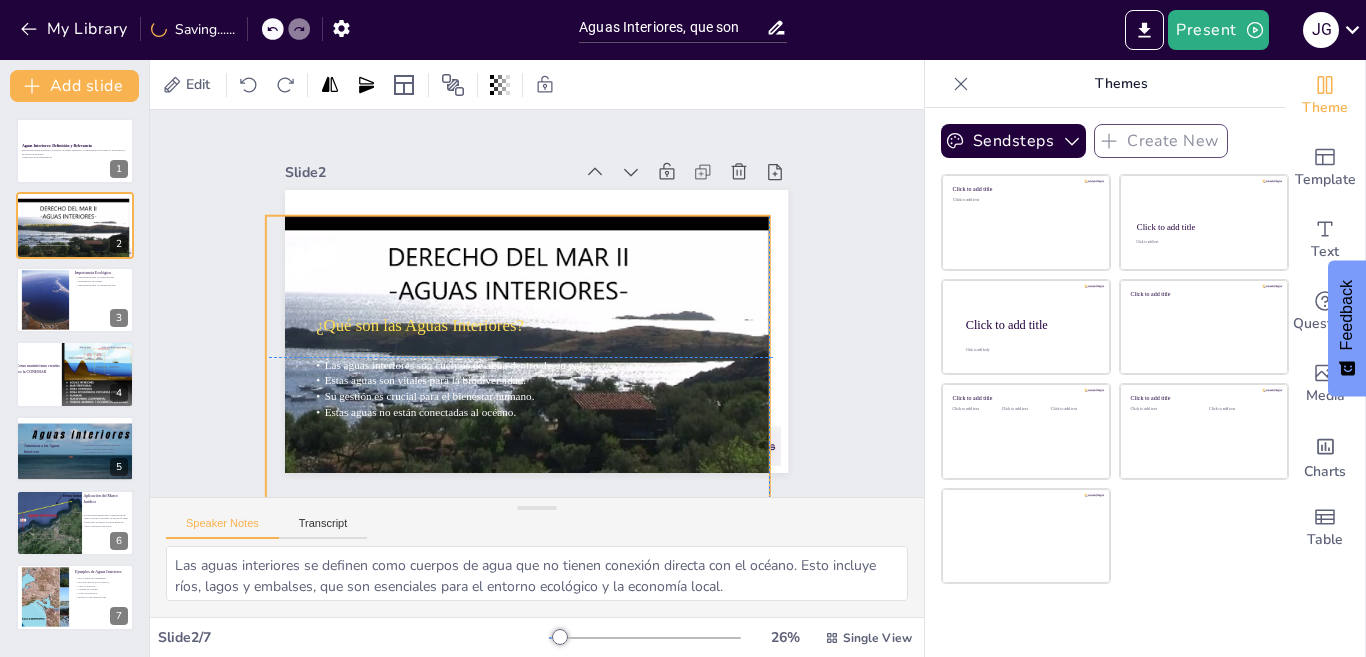 drag, startPoint x: 618, startPoint y: 260, endPoint x: 601, endPoint y: 286, distance: 31.06445 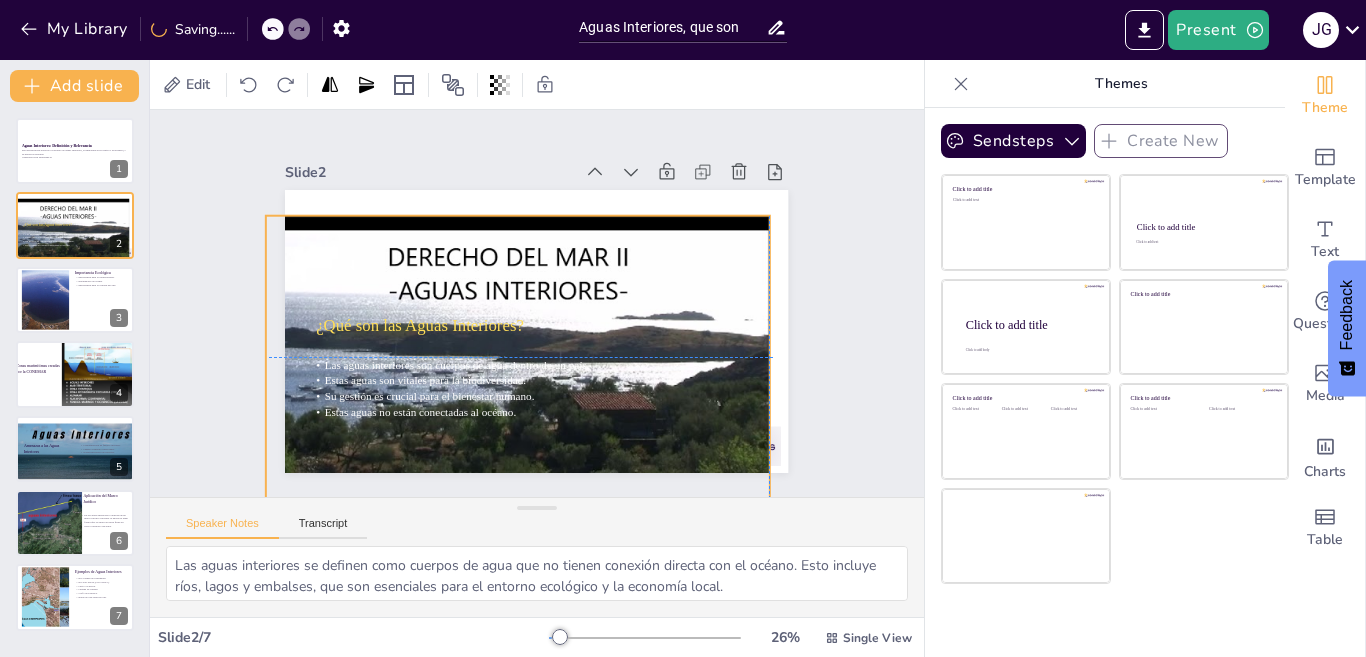 click at bounding box center [511, 370] 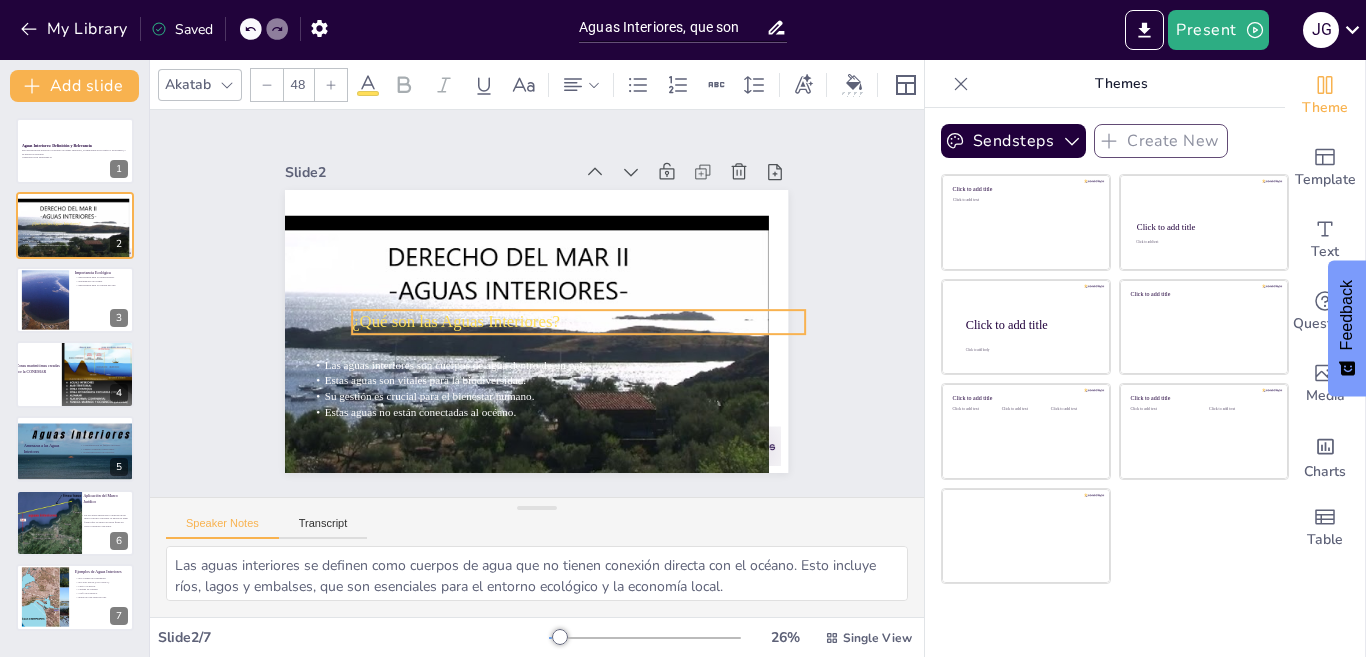 drag, startPoint x: 464, startPoint y: 321, endPoint x: 500, endPoint y: 317, distance: 36.221542 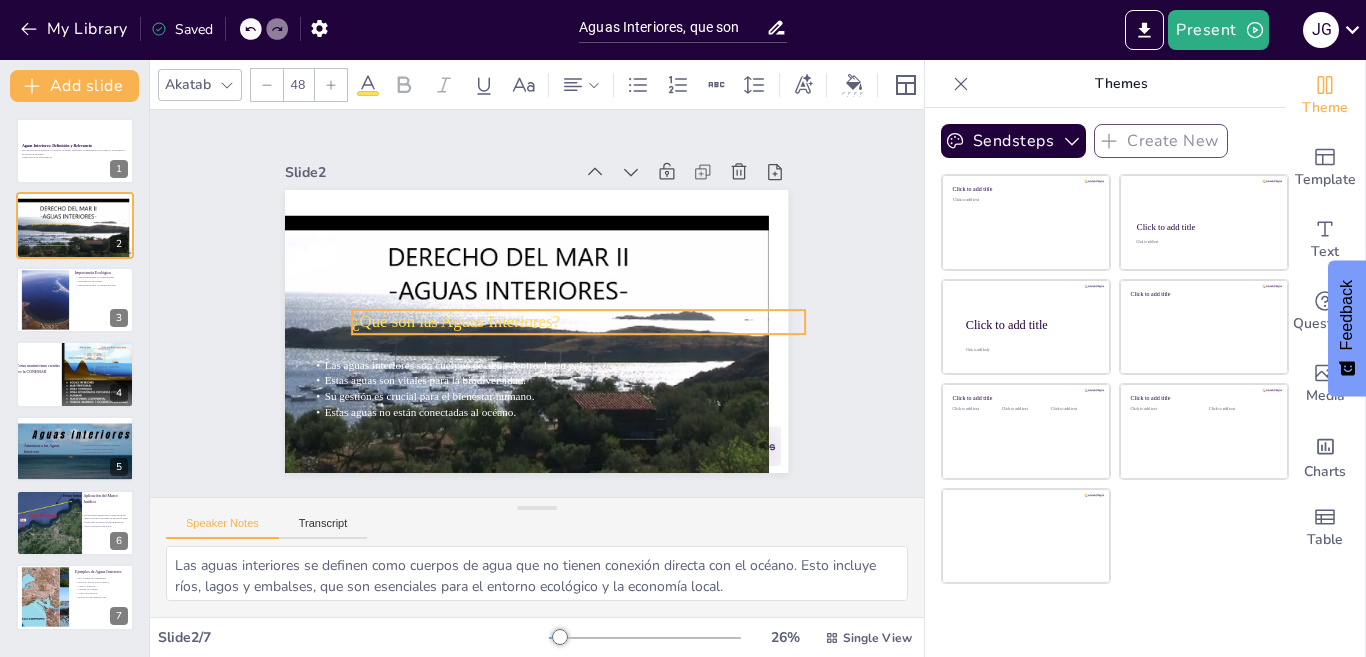 click on "¿Qué son las Aguas Interiores?" at bounding box center (455, 313) 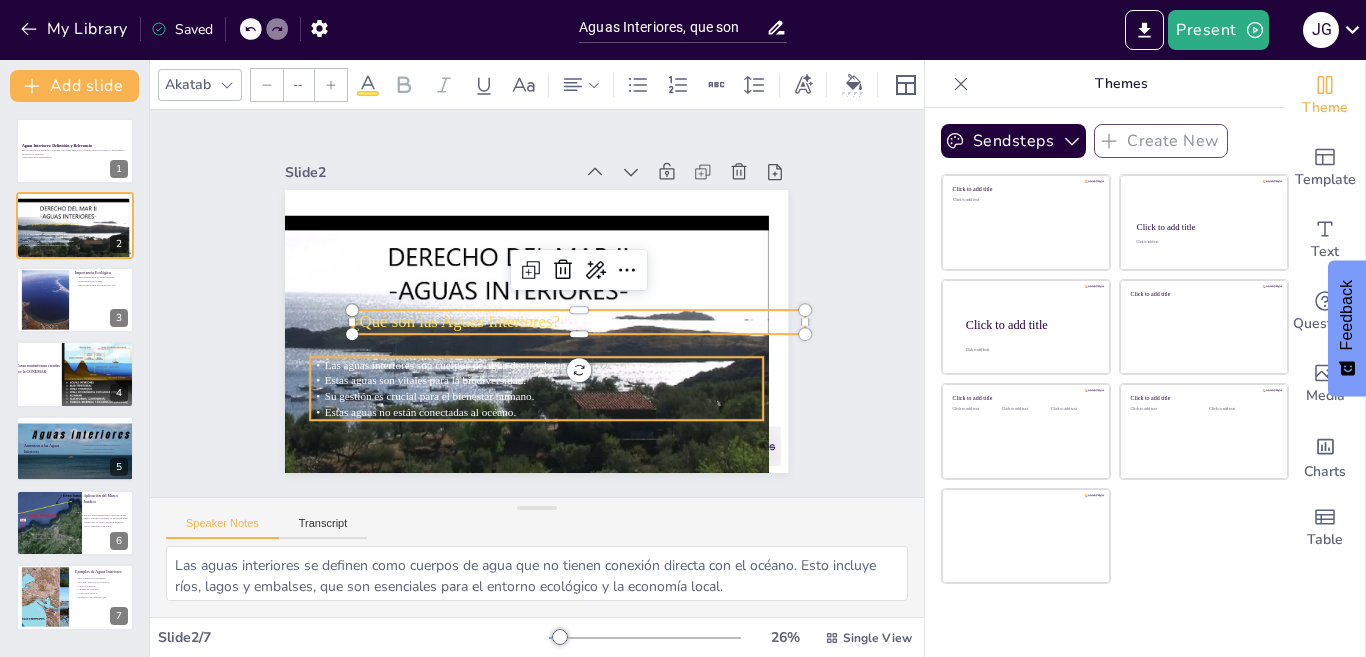 type on "32" 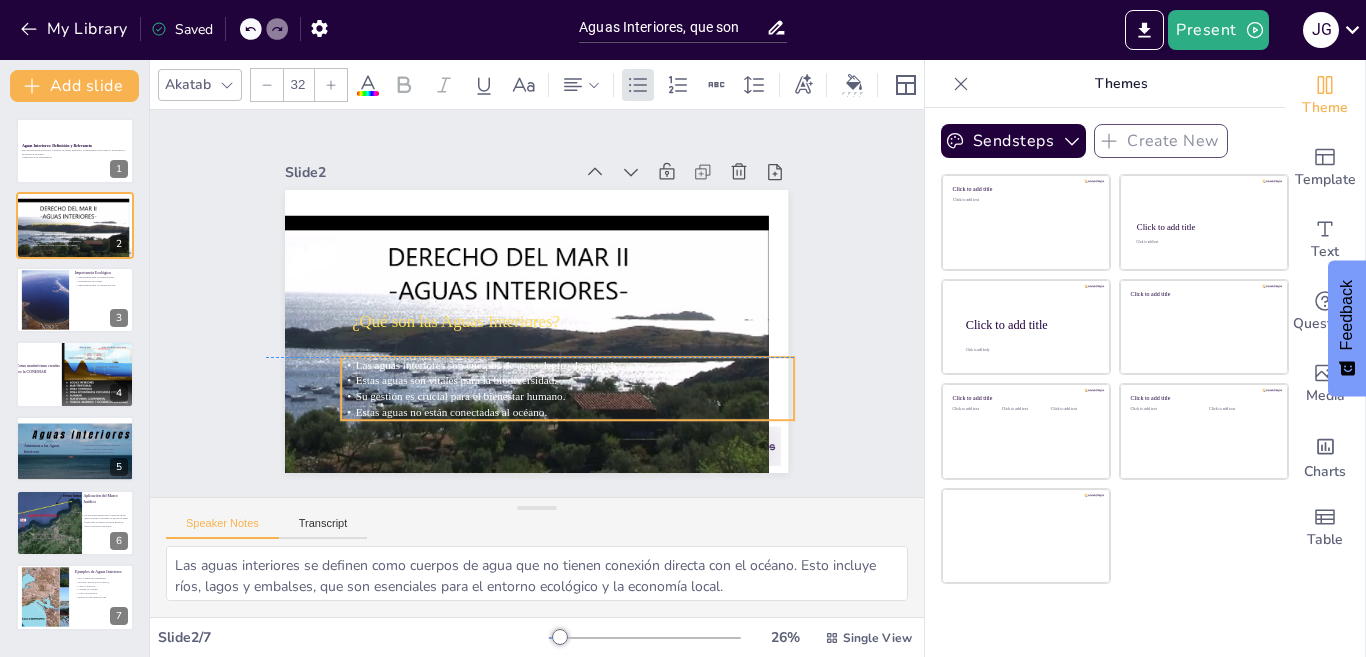 drag, startPoint x: 455, startPoint y: 360, endPoint x: 486, endPoint y: 362, distance: 31.06445 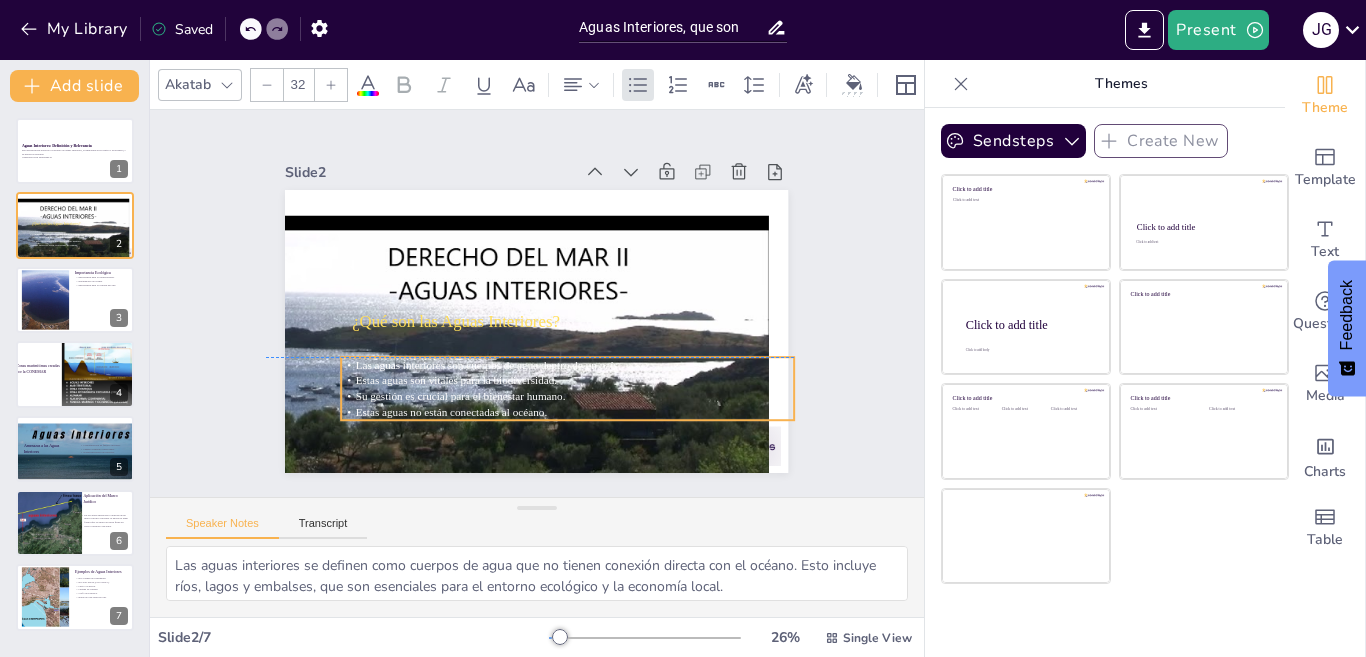 click on "Las aguas interiores son cuerpos de agua dentro de un país." at bounding box center [477, 353] 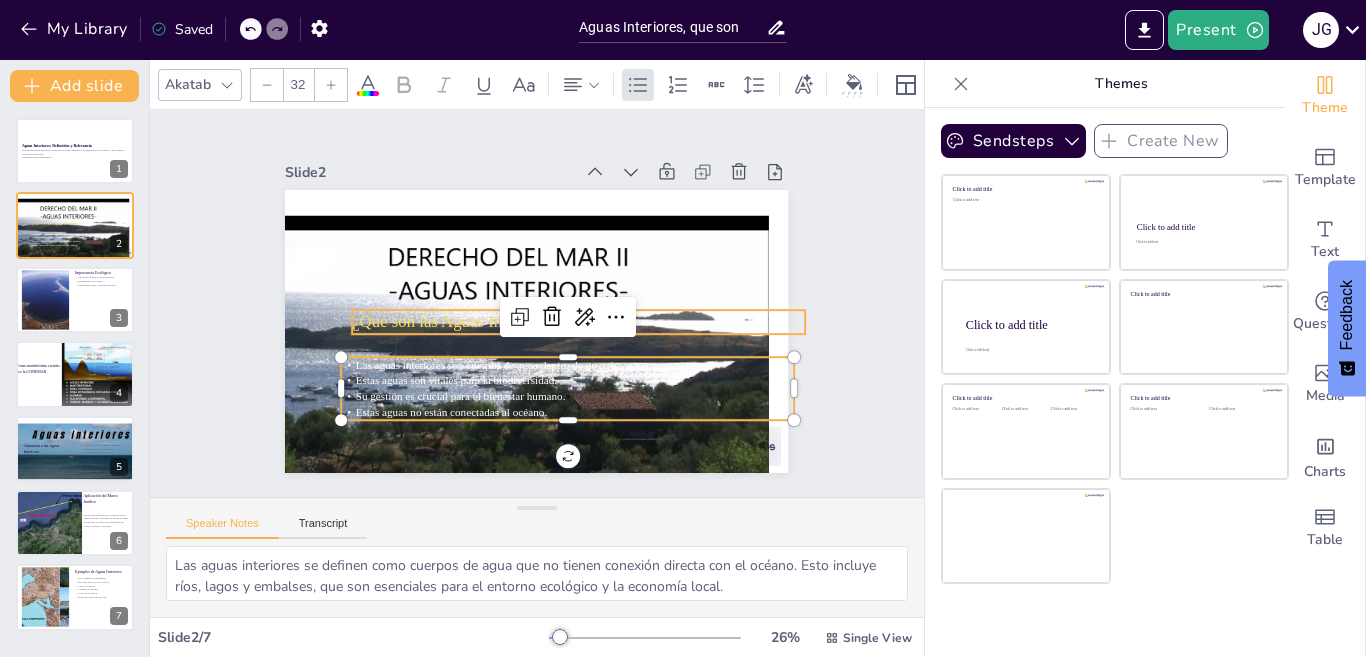 click at bounding box center [511, 370] 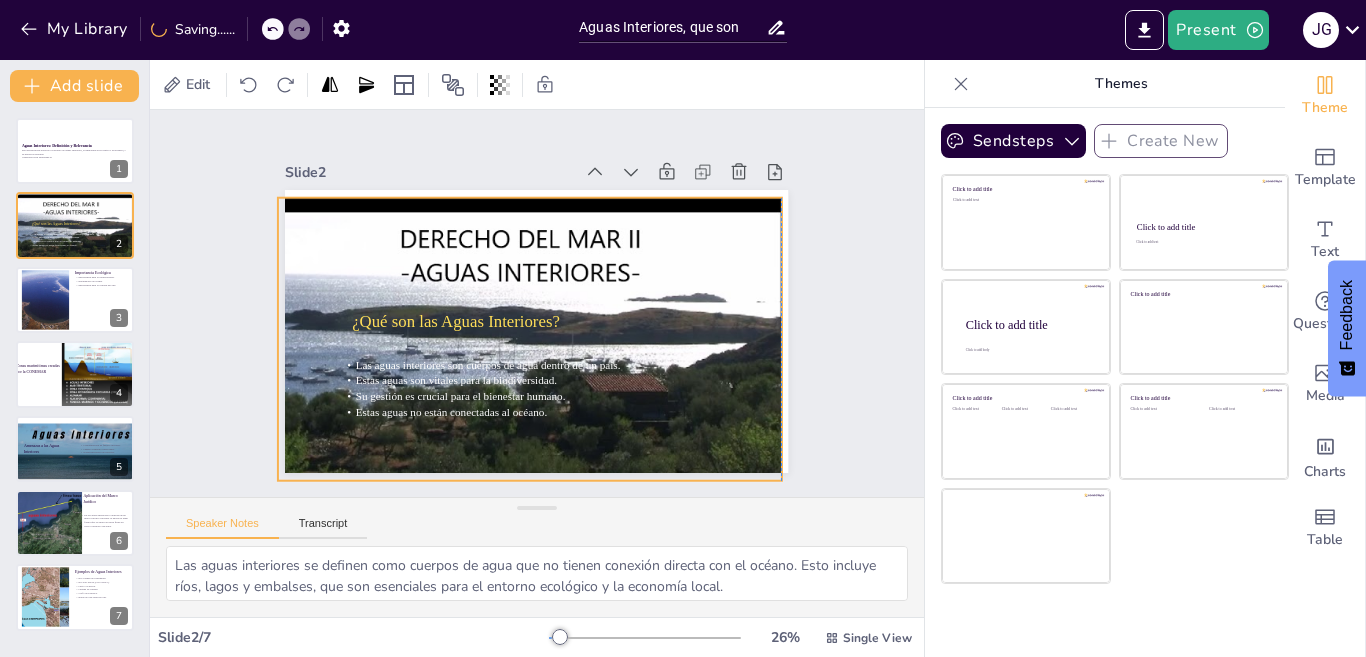 drag, startPoint x: 664, startPoint y: 262, endPoint x: 670, endPoint y: 249, distance: 14.3178215 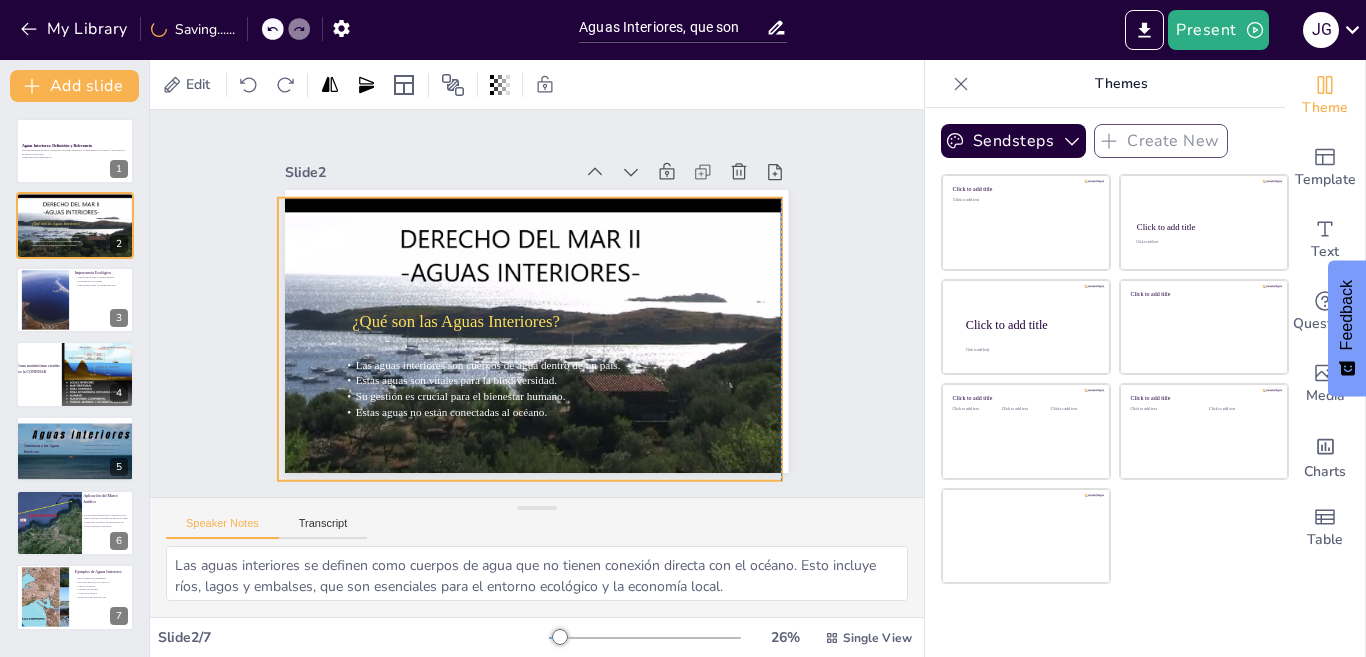 click at bounding box center (525, 353) 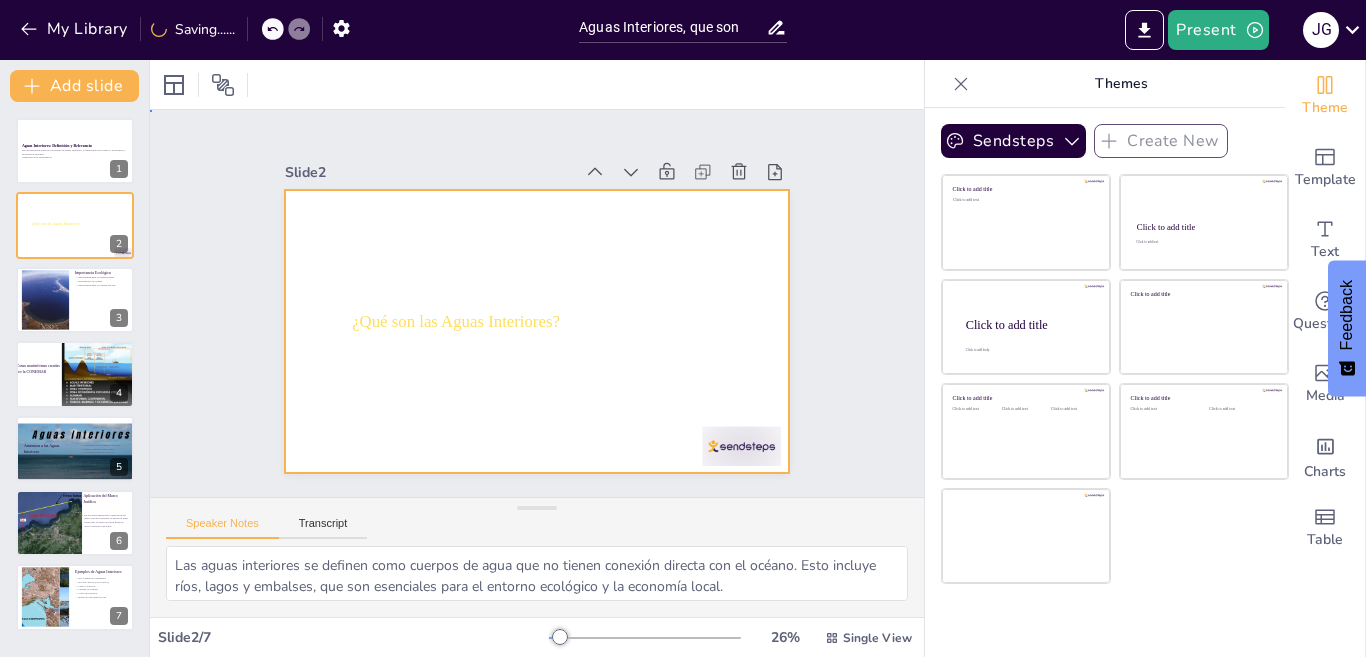 click at bounding box center [534, 331] 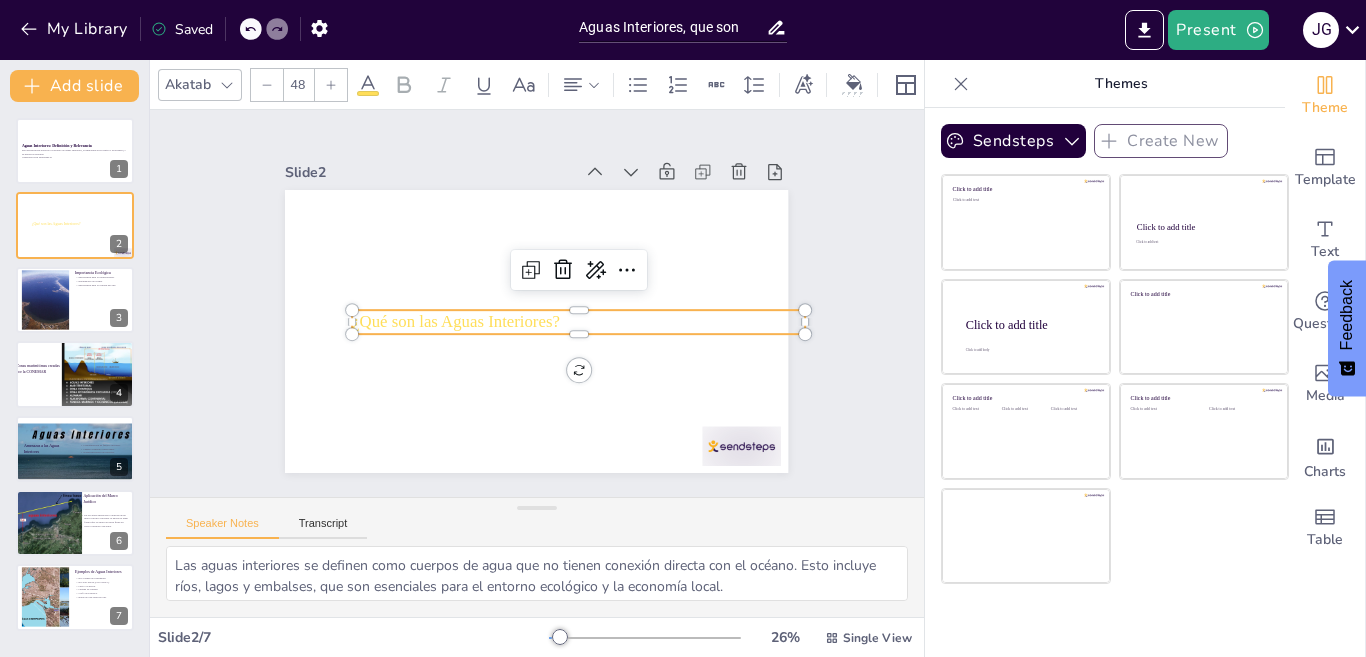 click on "¿Qué son las Aguas Interiores?" at bounding box center (455, 313) 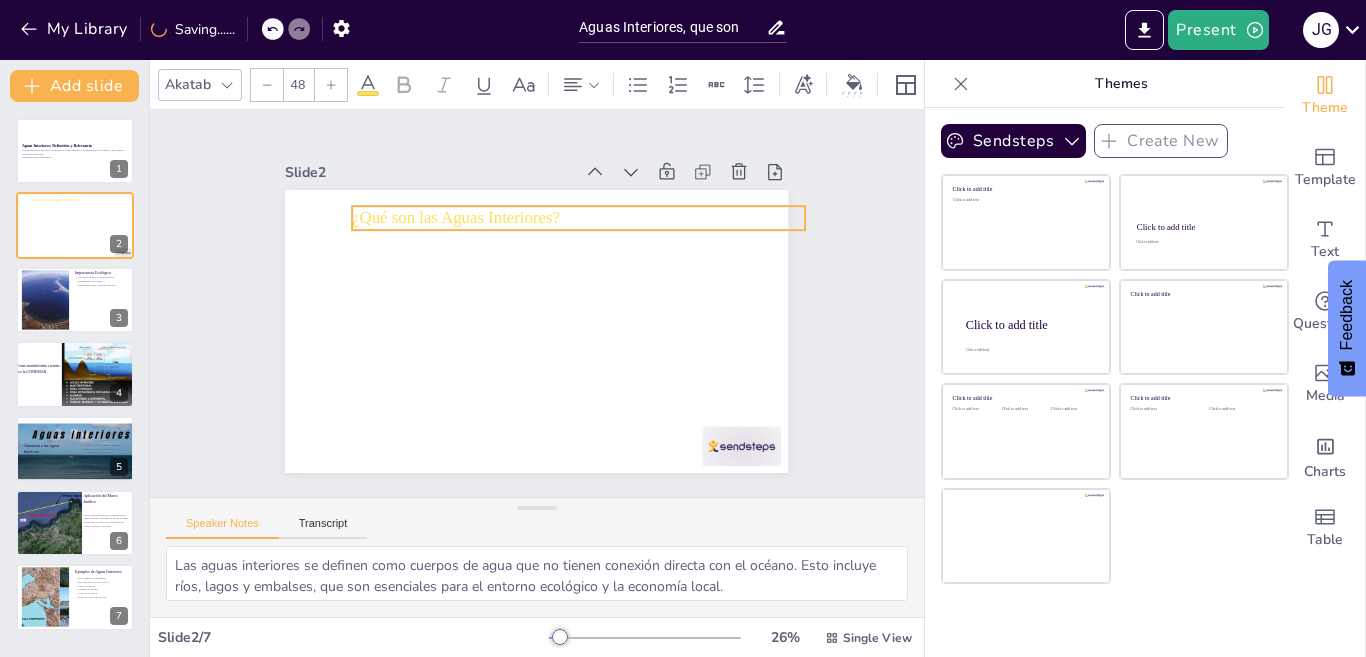 drag, startPoint x: 433, startPoint y: 304, endPoint x: 433, endPoint y: 200, distance: 104 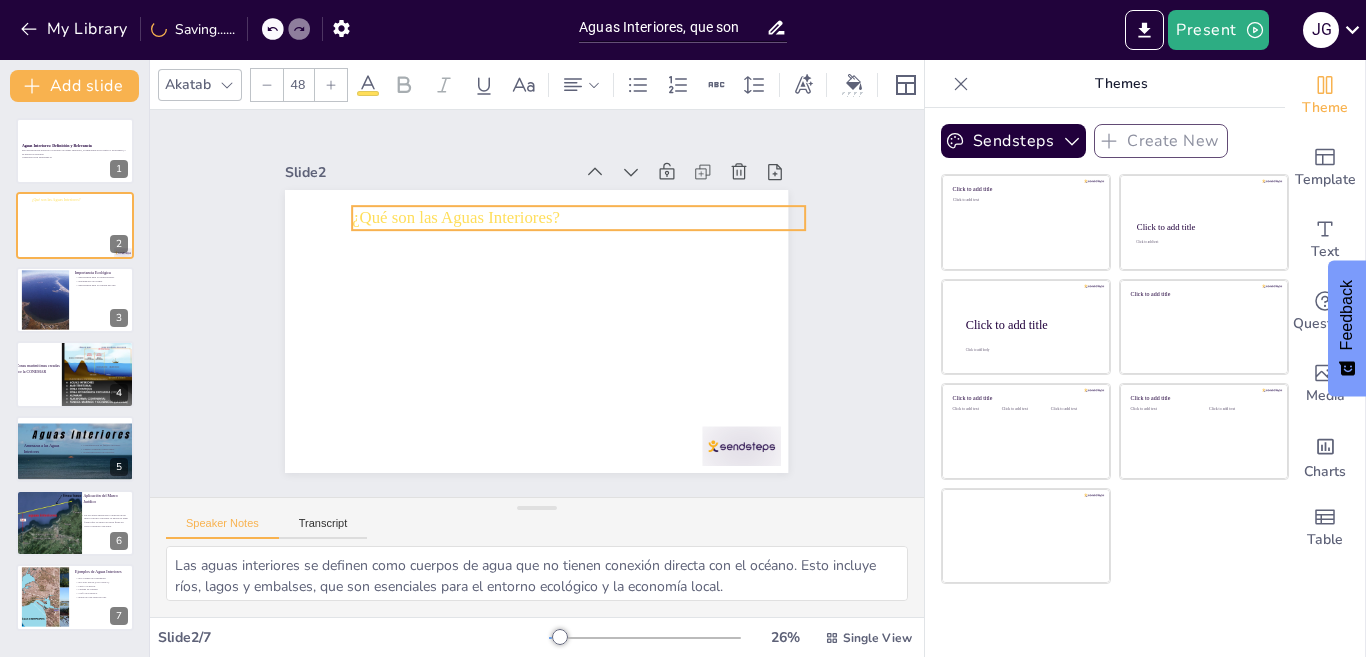 click on "¿Qué son las Aguas Interiores?" at bounding box center (466, 210) 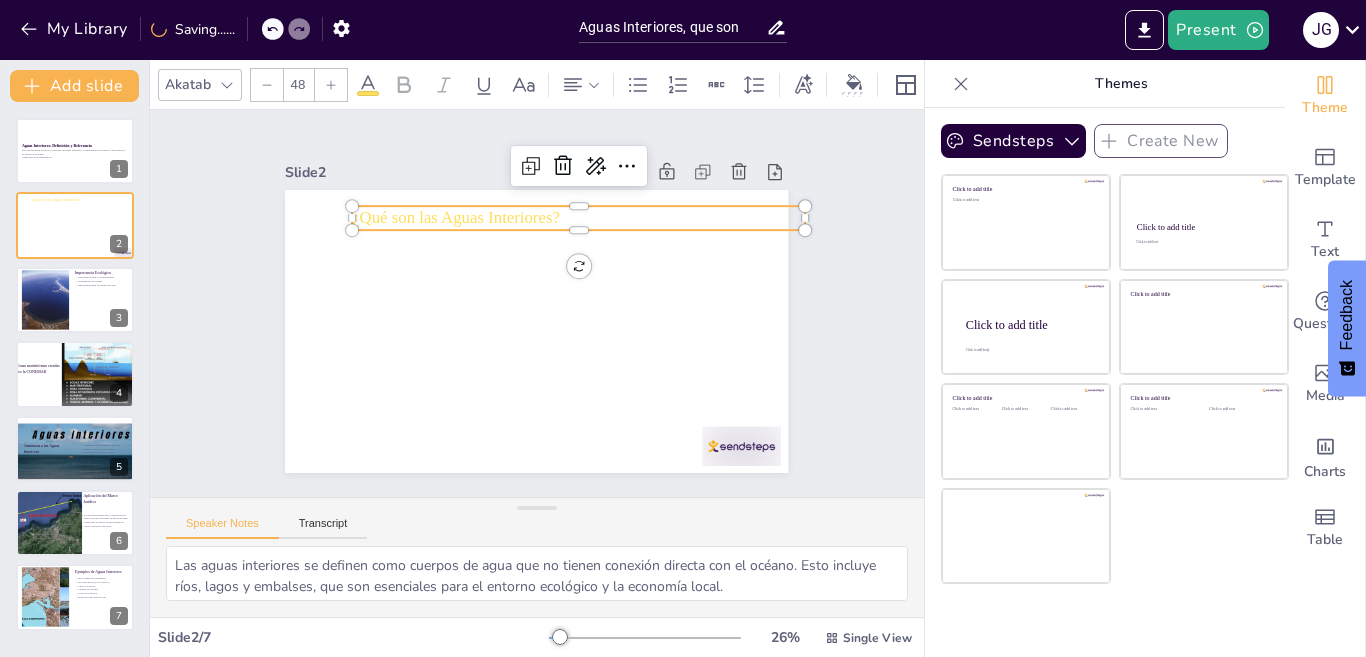 click on "¿Qué son las Aguas Interiores?" at bounding box center [466, 210] 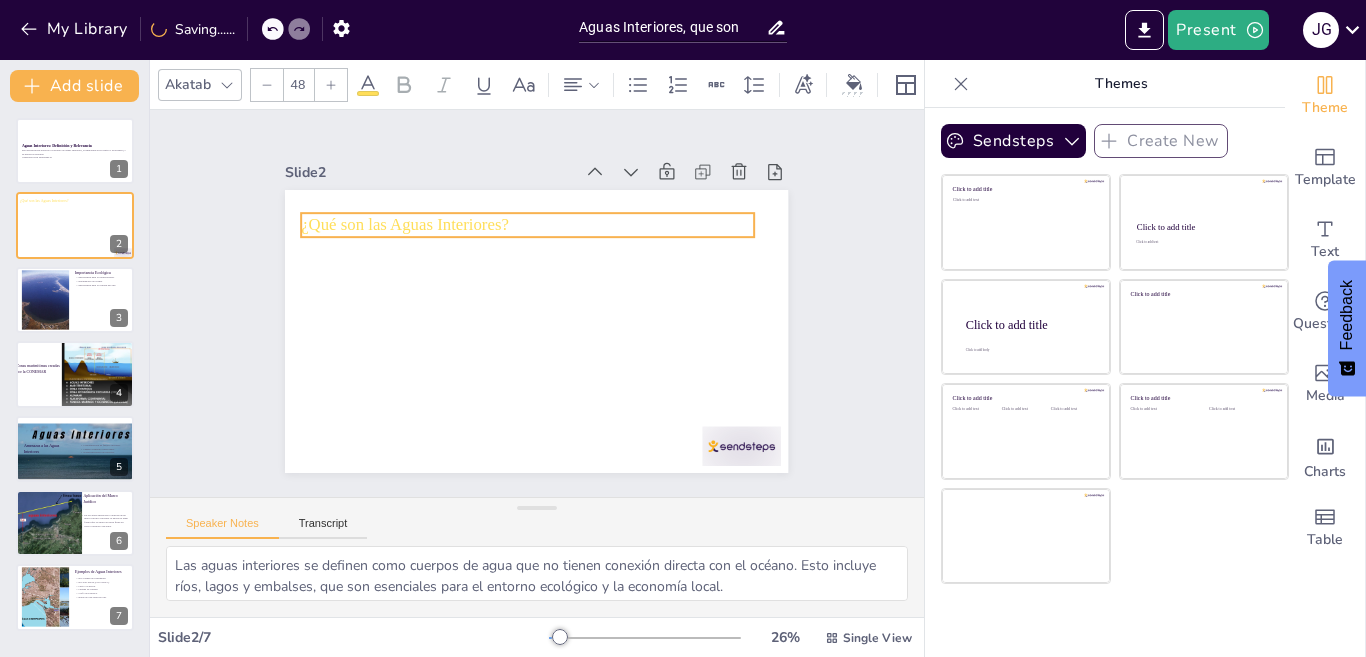 drag, startPoint x: 435, startPoint y: 220, endPoint x: 385, endPoint y: 227, distance: 50.48762 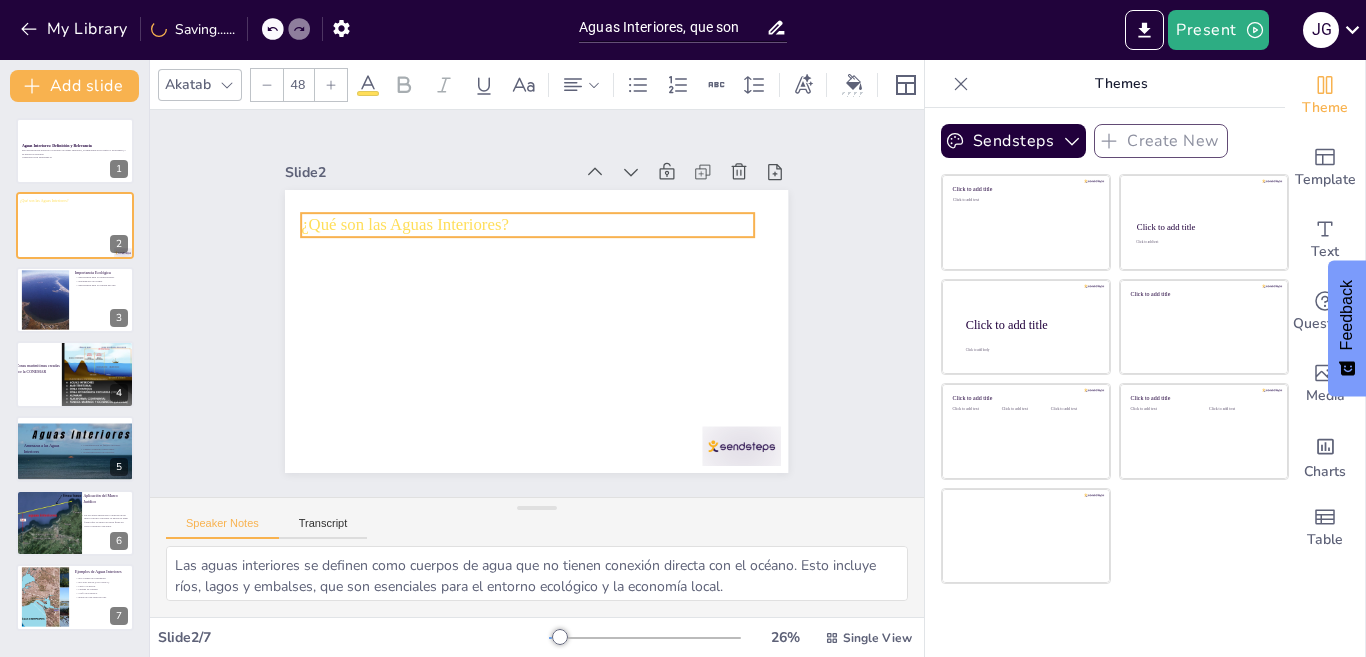 click on "¿Qué son las Aguas Interiores?" at bounding box center (536, 224) 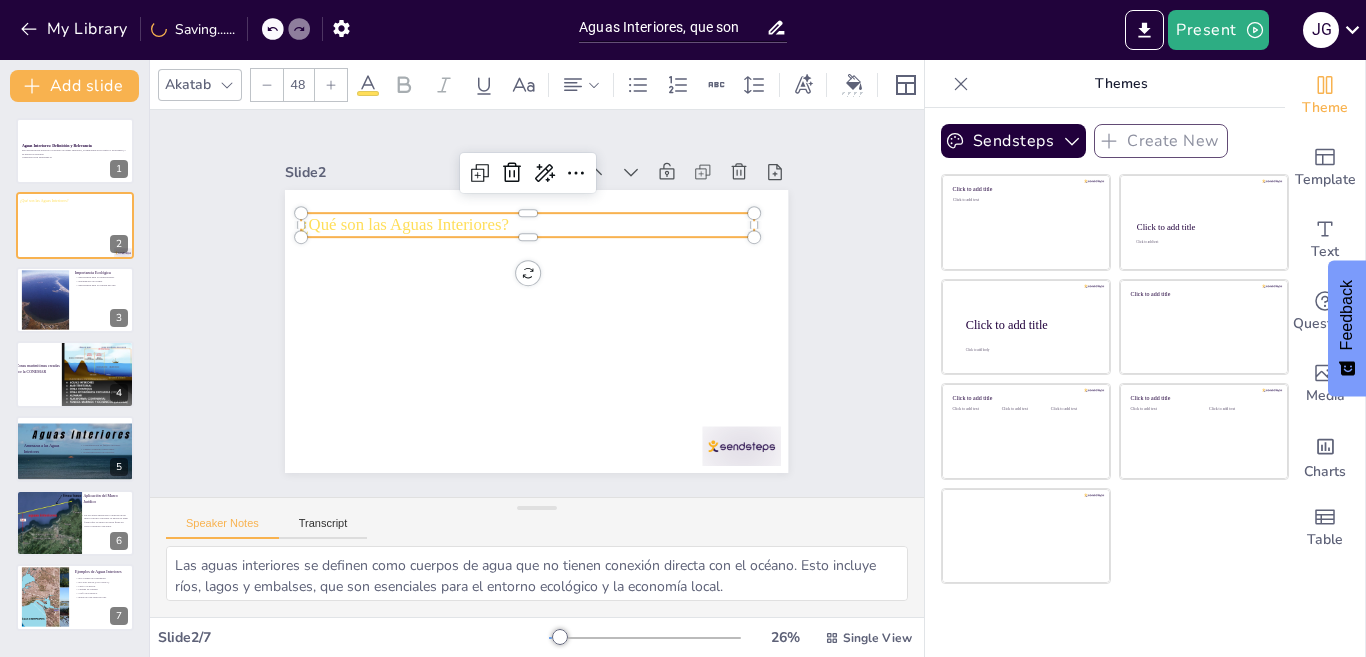 click on "¿Qué son las Aguas Interiores?" at bounding box center [414, 211] 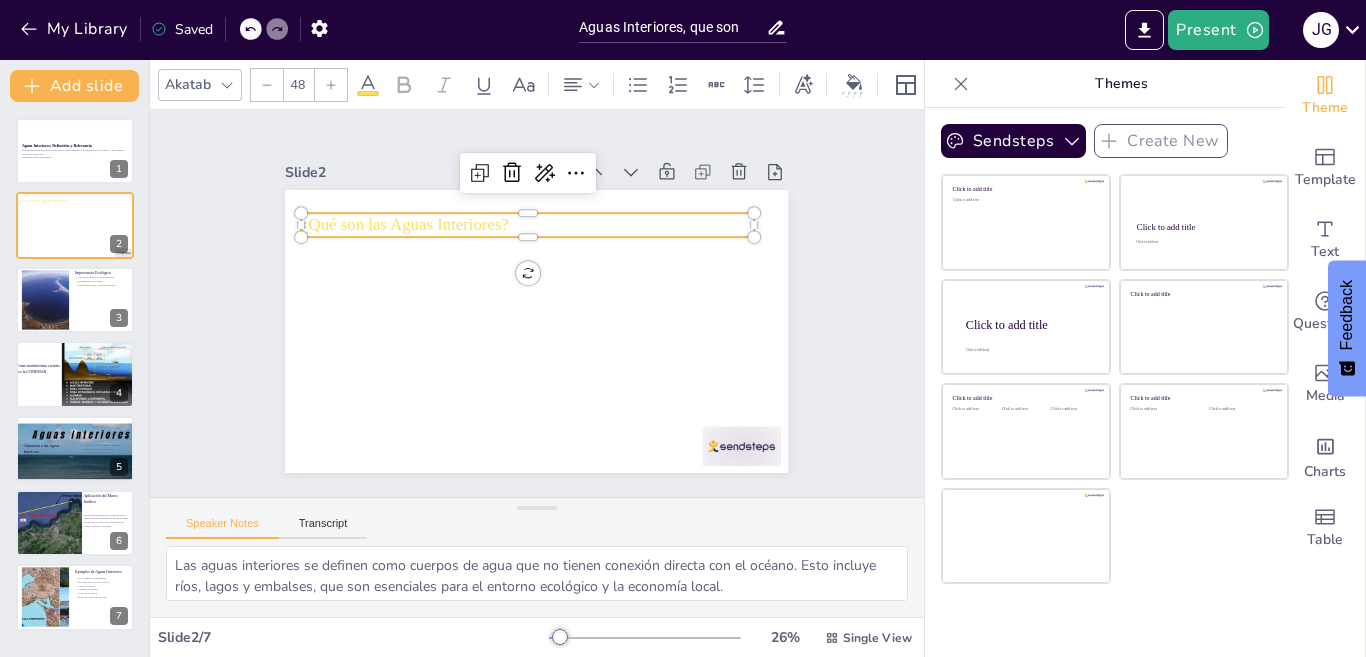 click on "¿Qué son las Aguas Interiores?" at bounding box center (507, 153) 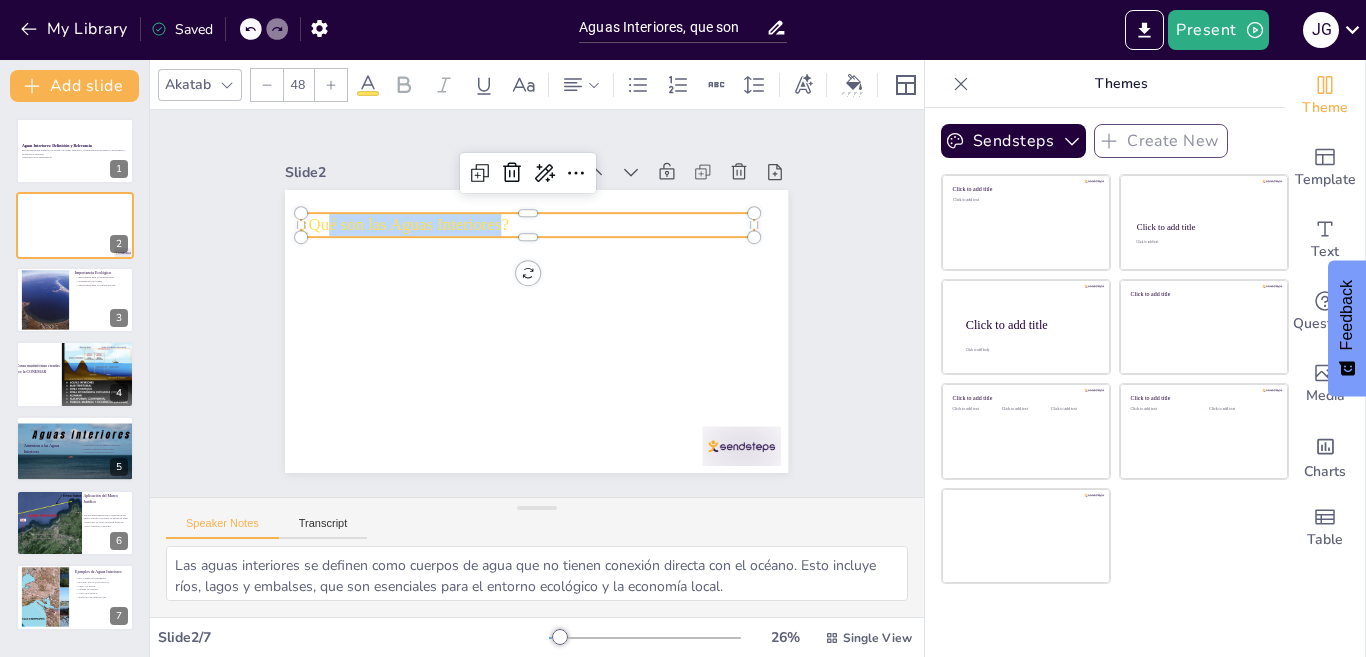 drag, startPoint x: 487, startPoint y: 214, endPoint x: 182, endPoint y: 215, distance: 305.00165 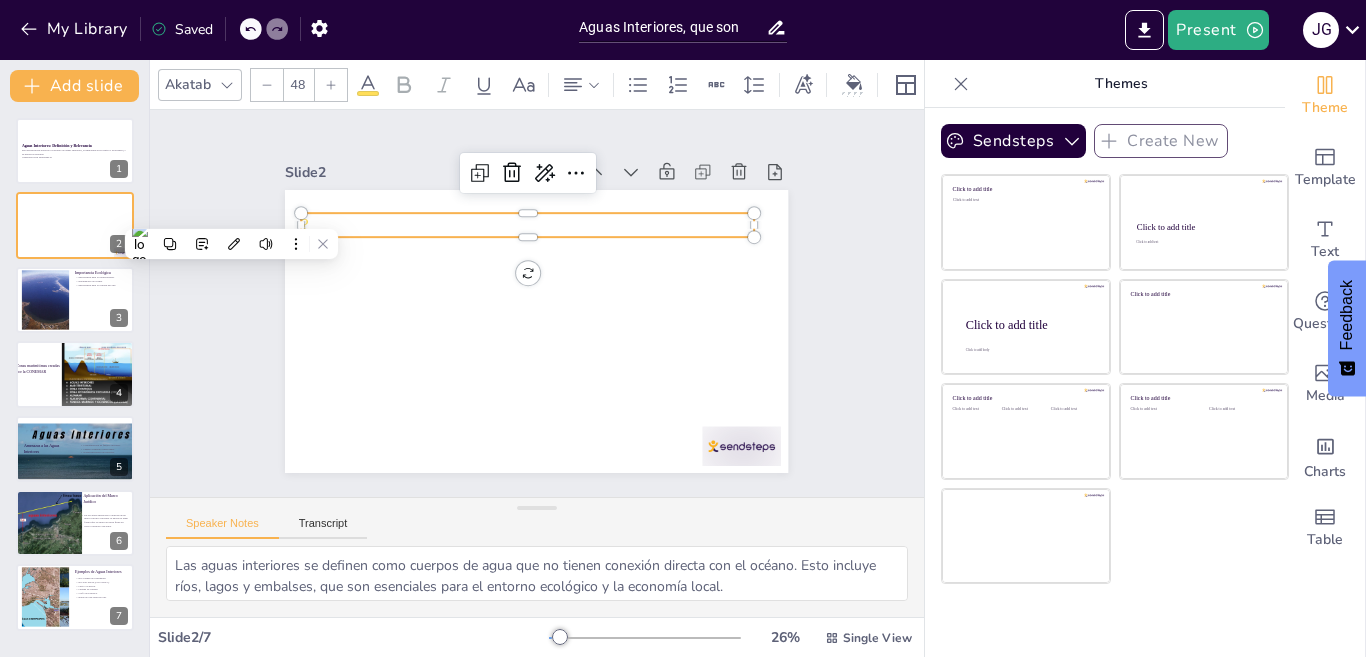 type 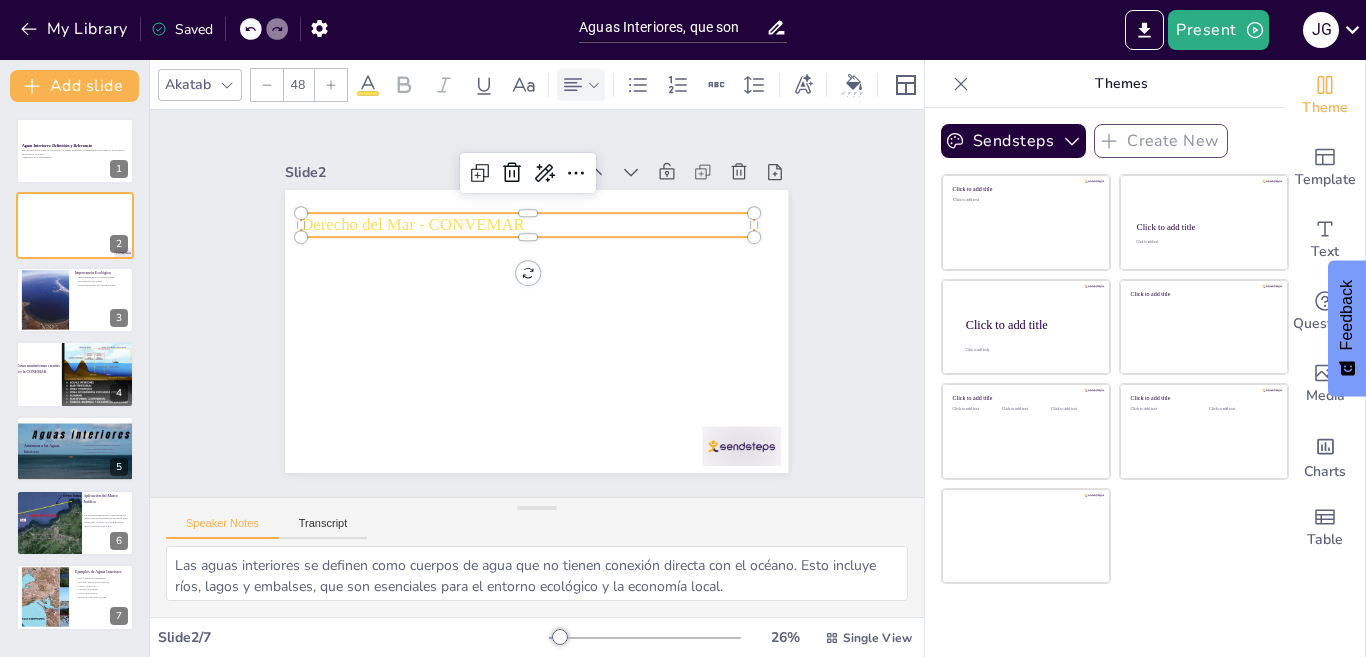 click 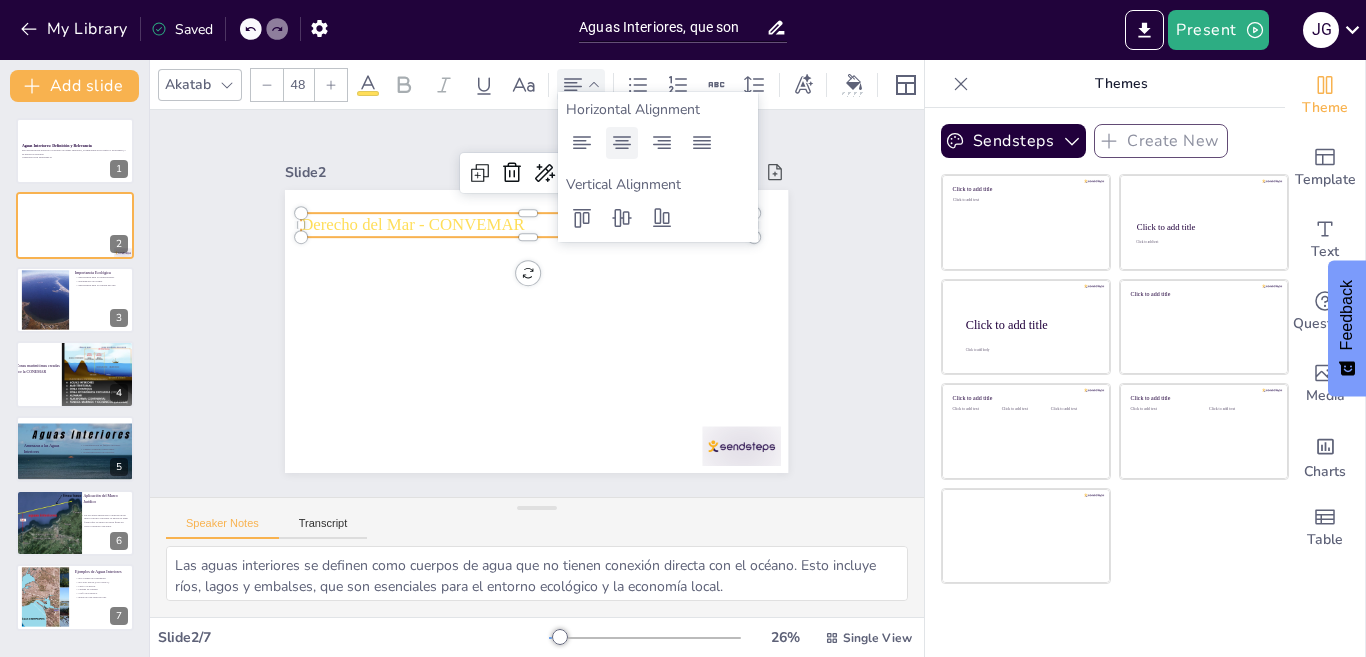 click 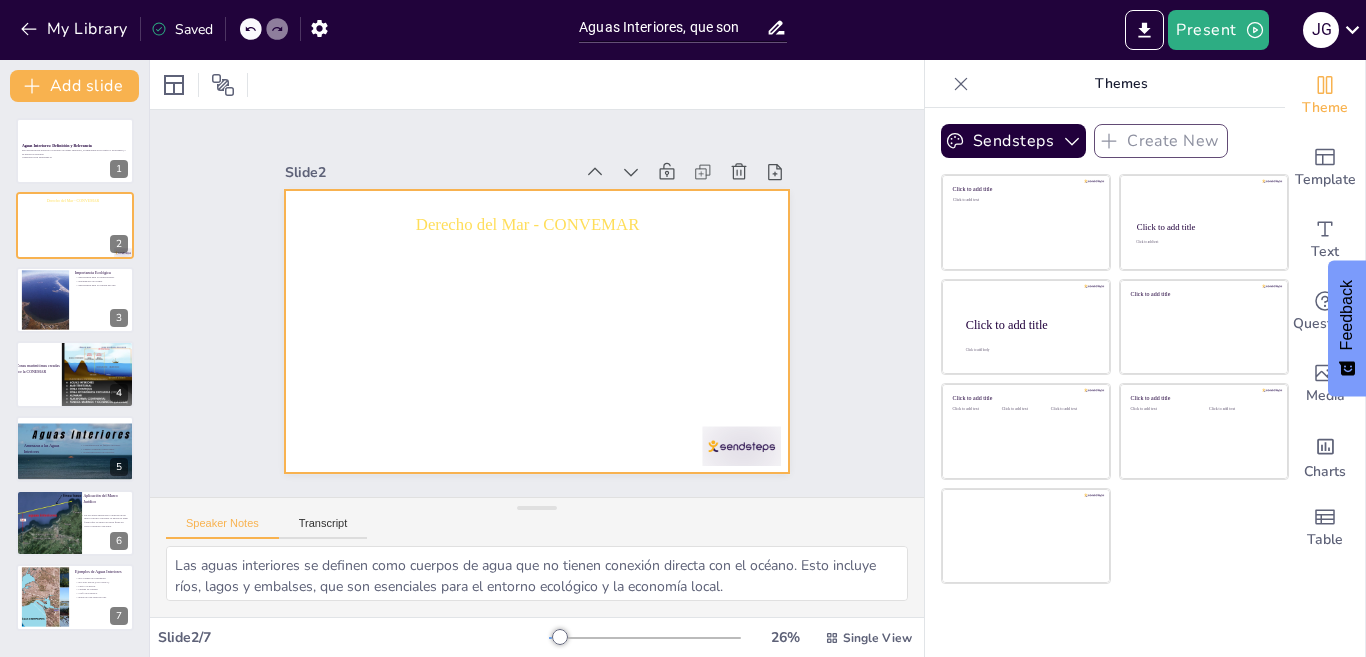 click at bounding box center [534, 331] 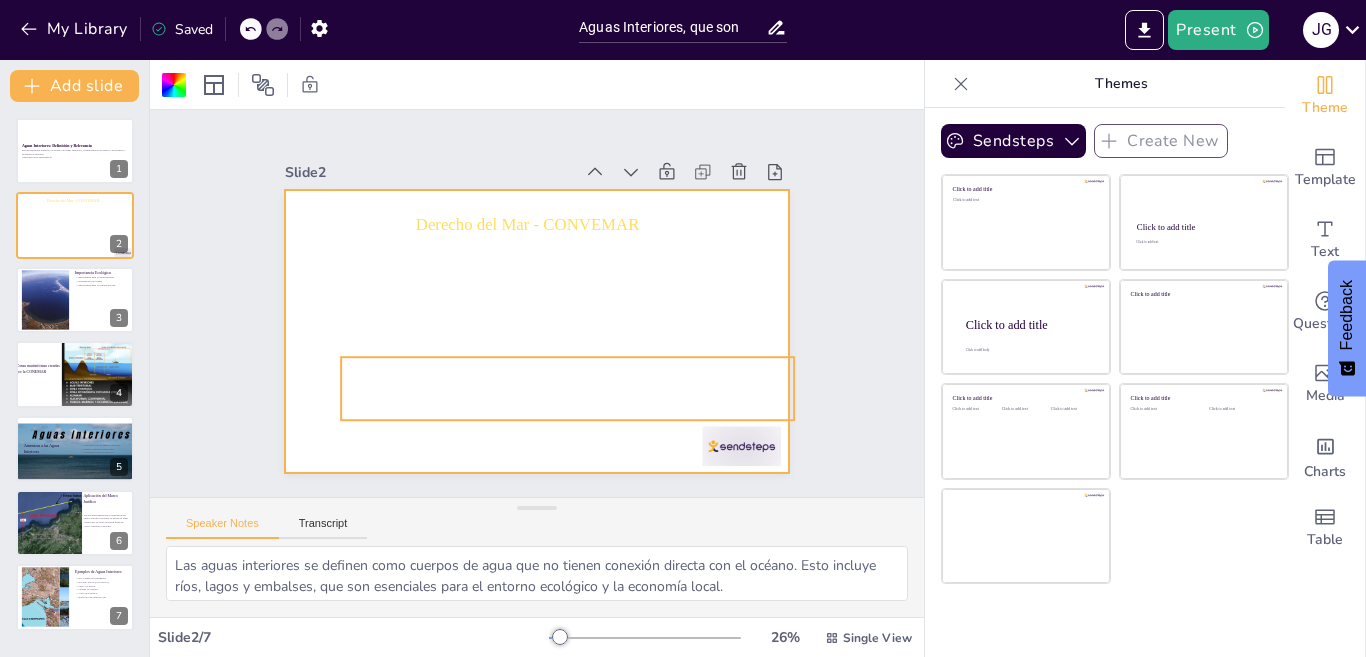 click on "Su gestión es crucial para el bienestar humano." at bounding box center (461, 396) 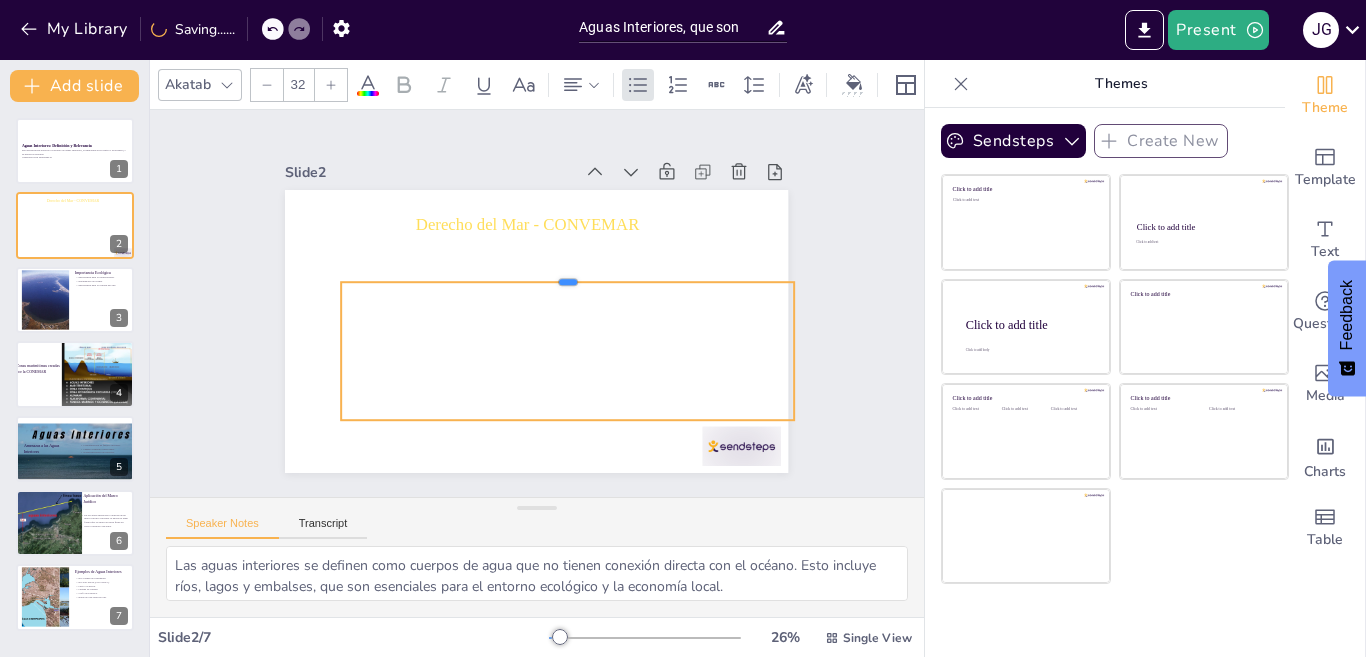 drag, startPoint x: 473, startPoint y: 348, endPoint x: 429, endPoint y: 267, distance: 92.17918 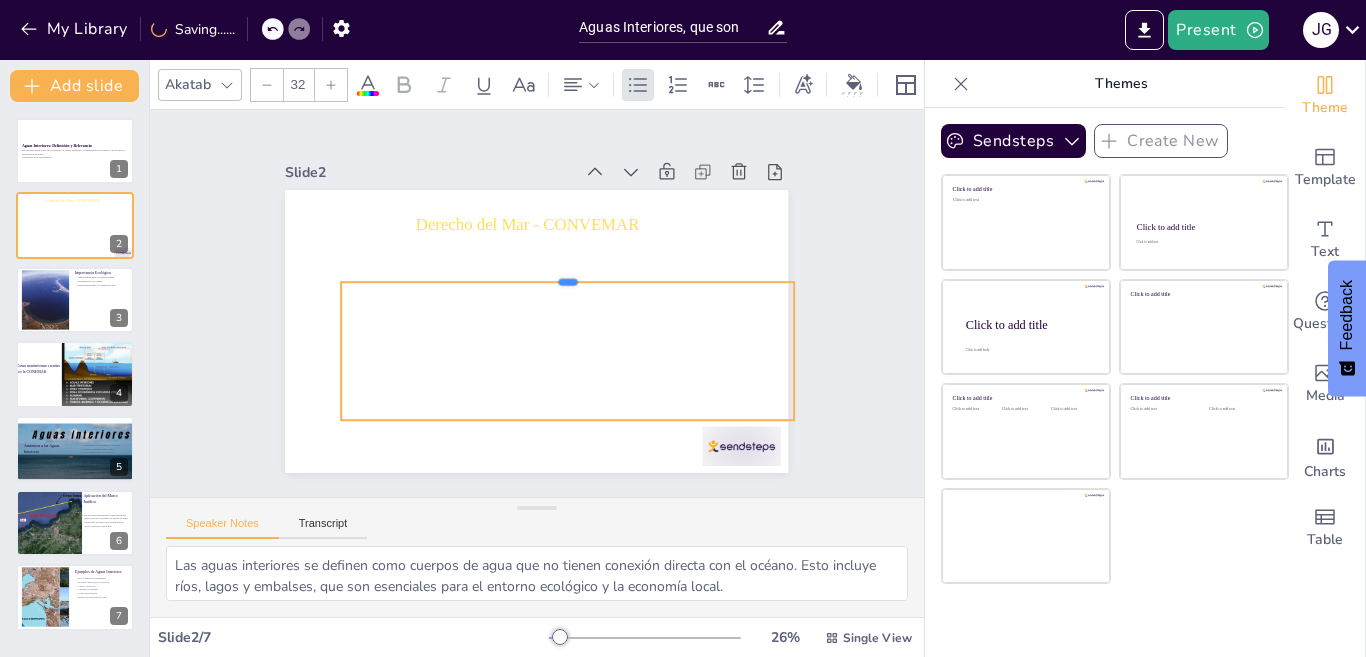 click at bounding box center (578, 293) 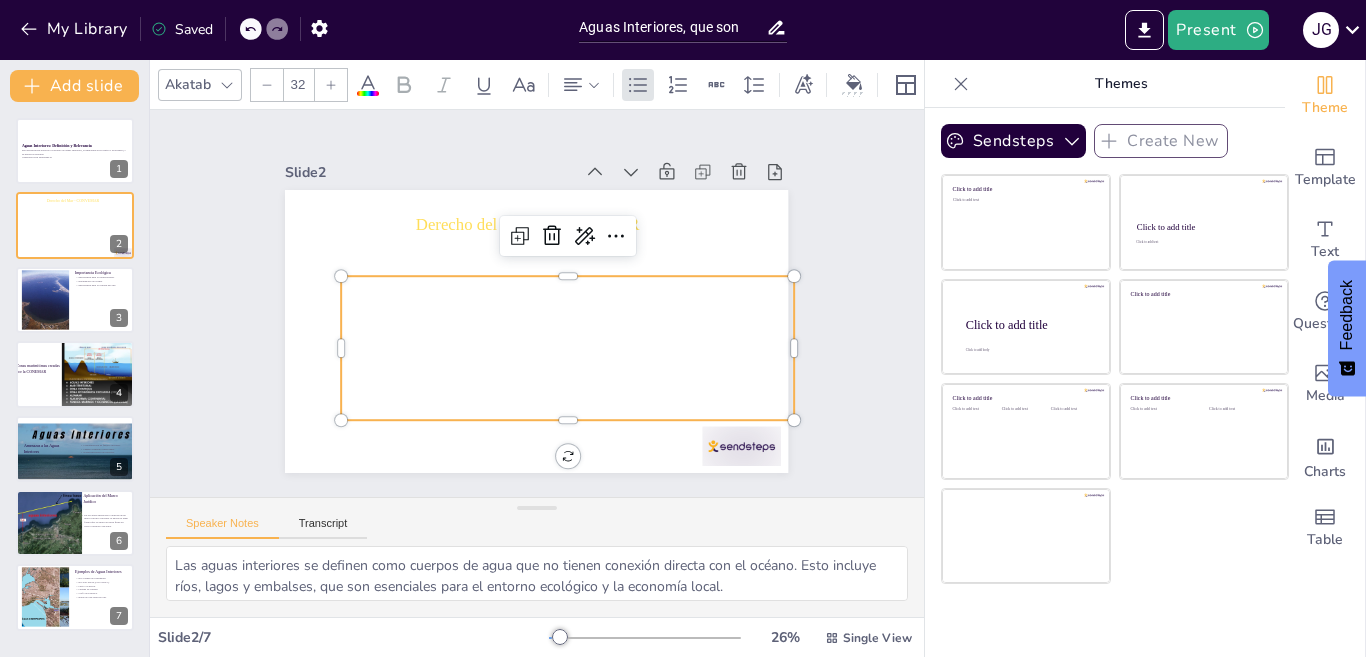 click at bounding box center (368, 93) 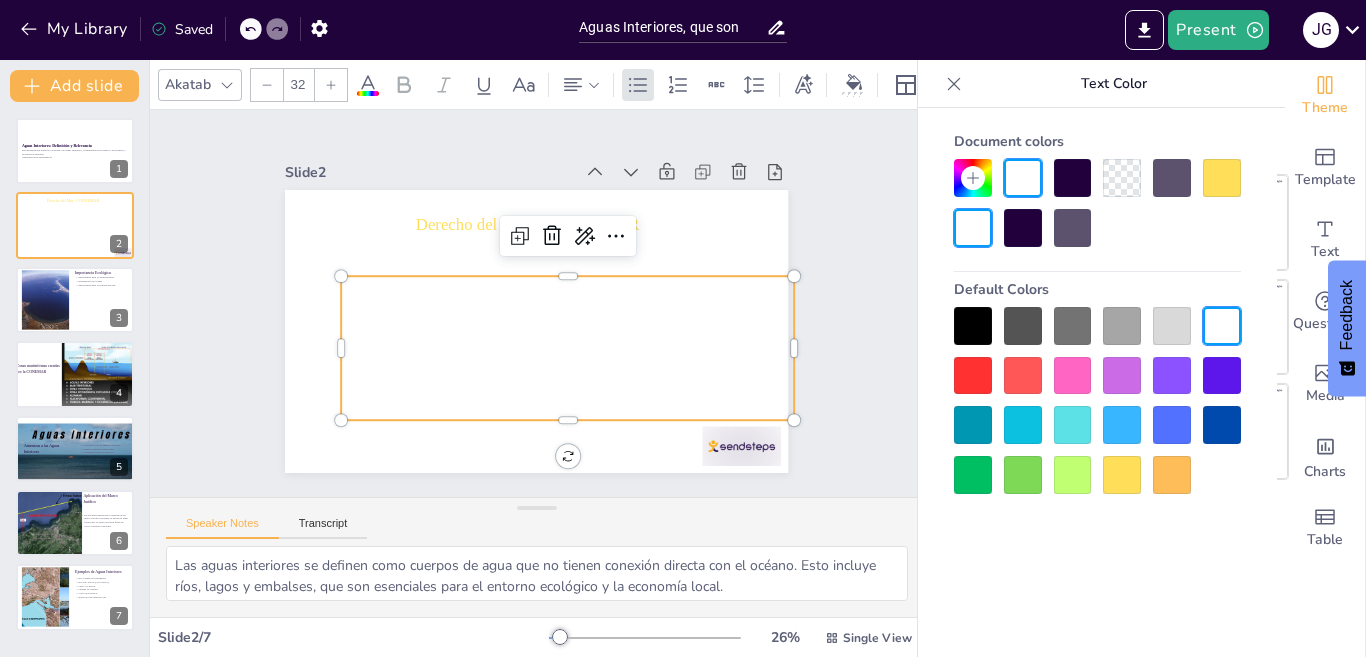 click at bounding box center (1023, 228) 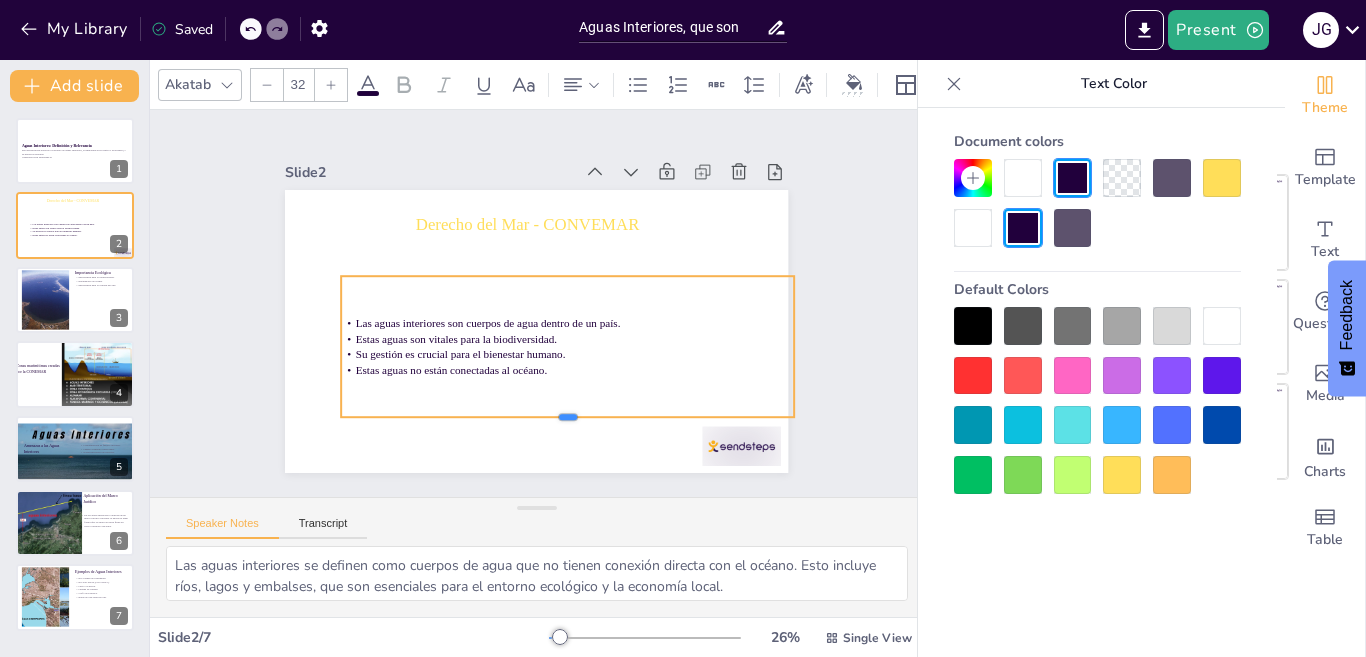 drag, startPoint x: 515, startPoint y: 411, endPoint x: 490, endPoint y: 408, distance: 25.179358 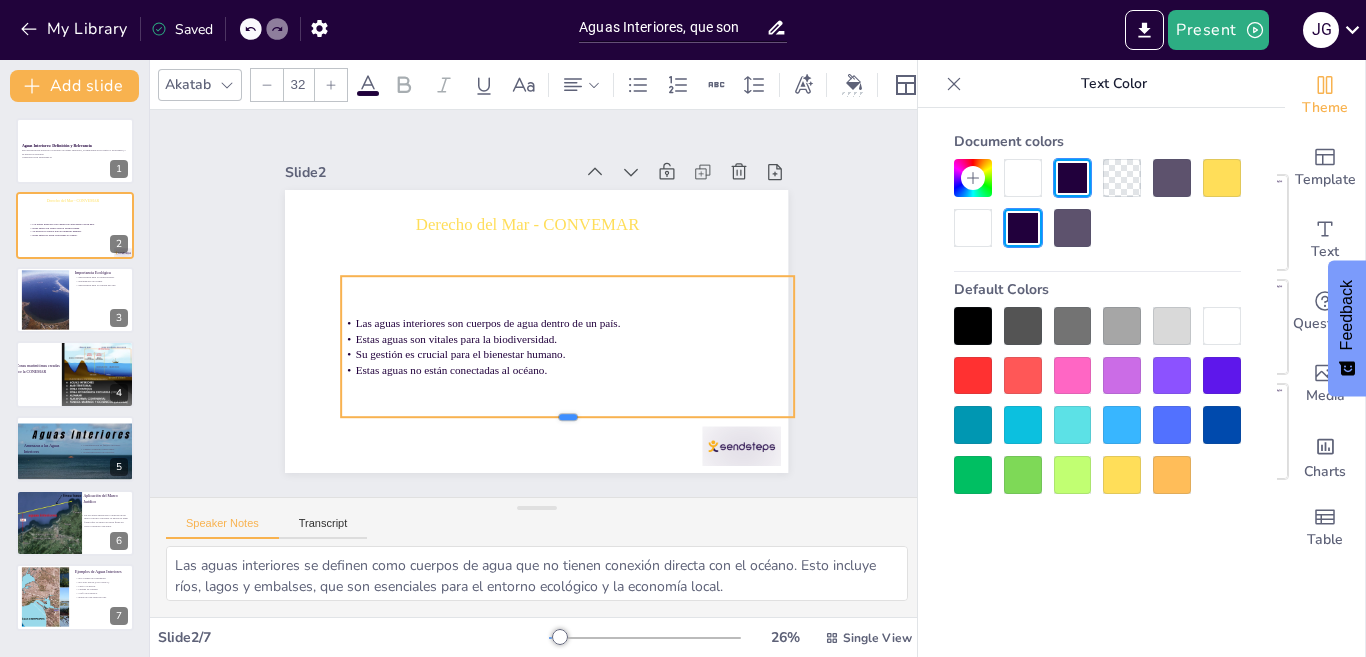 click at bounding box center [516, 427] 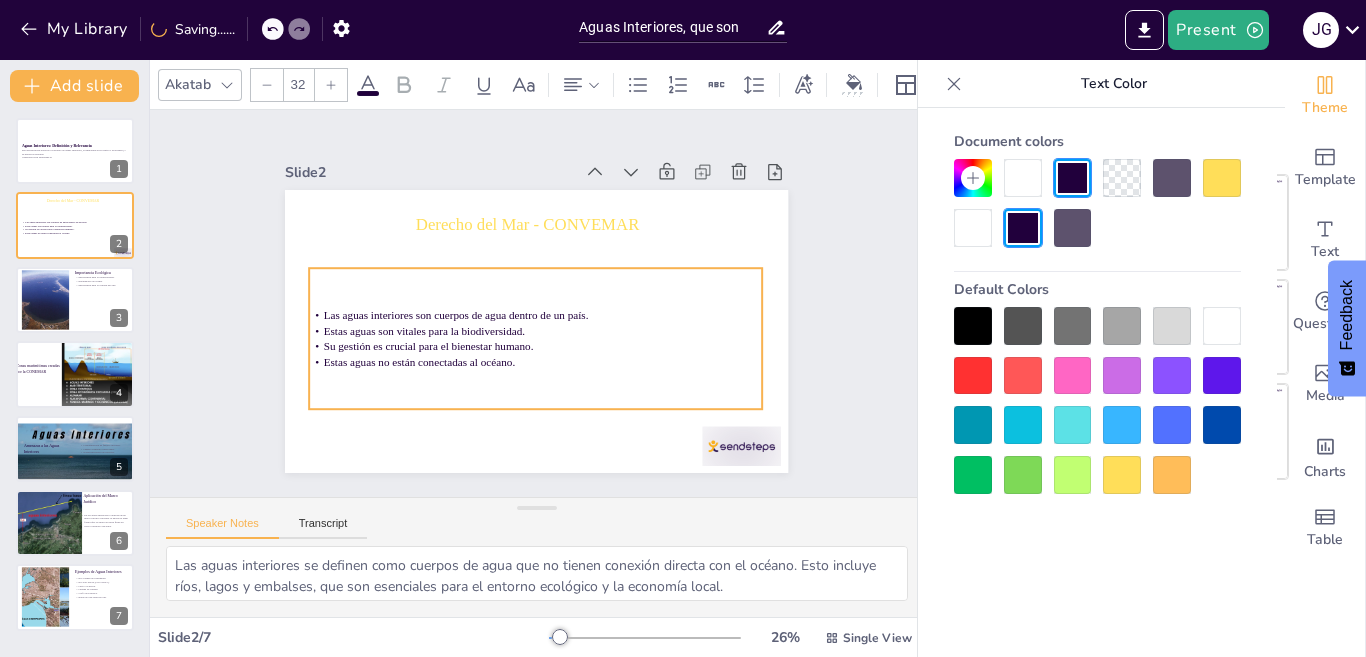 drag, startPoint x: 412, startPoint y: 305, endPoint x: 380, endPoint y: 297, distance: 32.984844 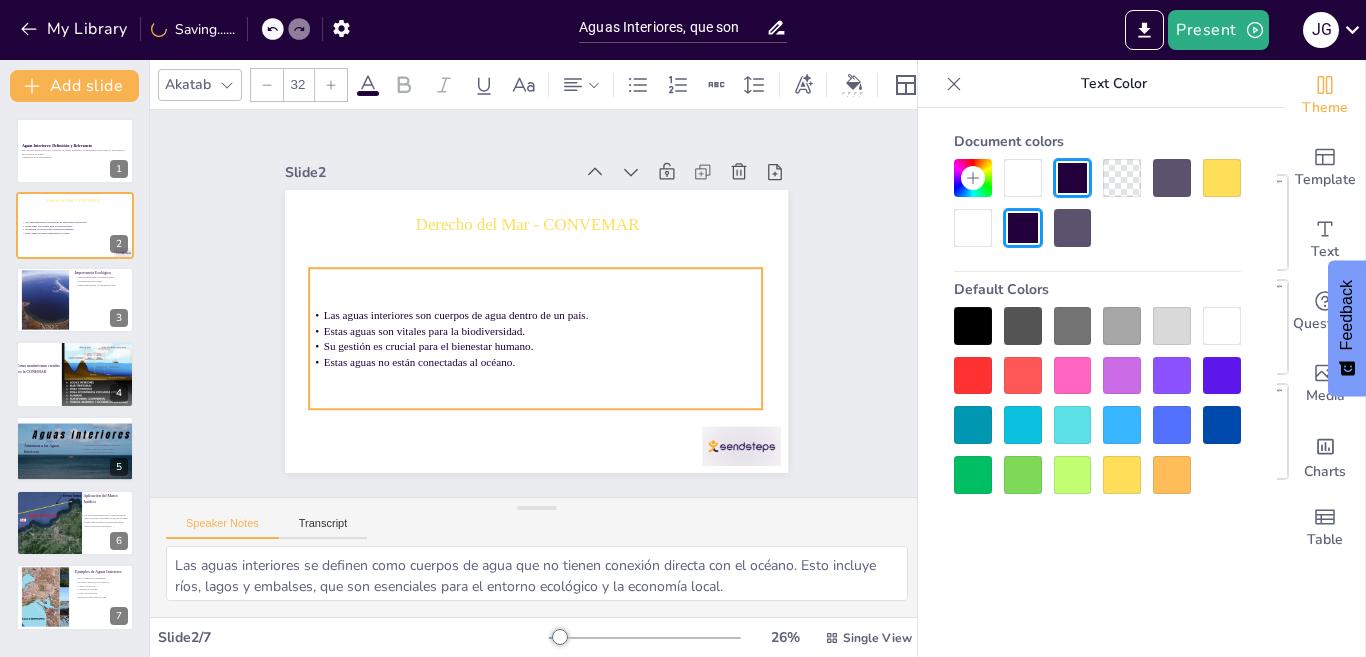 click on "Las aguas interiores son cuerpos de agua dentro de un país. Estas aguas son vitales para la biodiversidad. Su gestión es crucial para el bienestar humano. Estas aguas no están conectadas al océano." at bounding box center [532, 338] 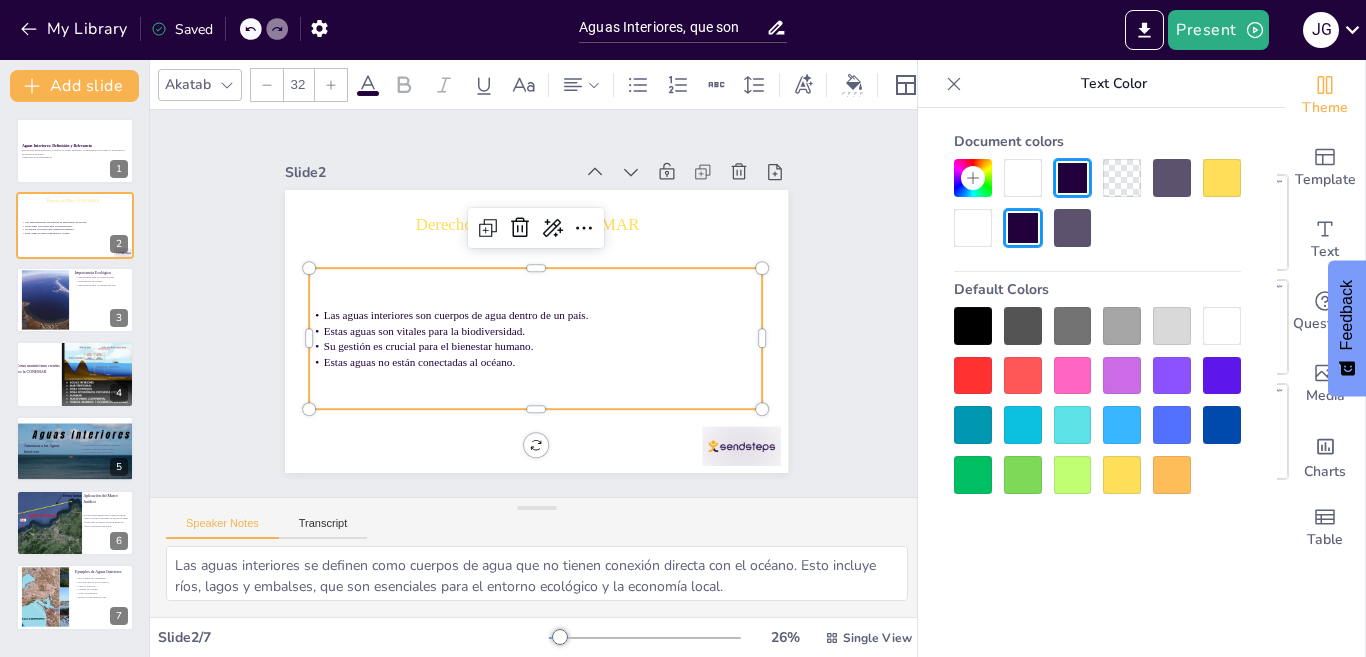 click on "Las aguas interiores son cuerpos de agua dentro de un país. Estas aguas son vitales para la biodiversidad. Su gestión es crucial para el bienestar humano. Estas aguas no están conectadas al océano." at bounding box center [518, 333] 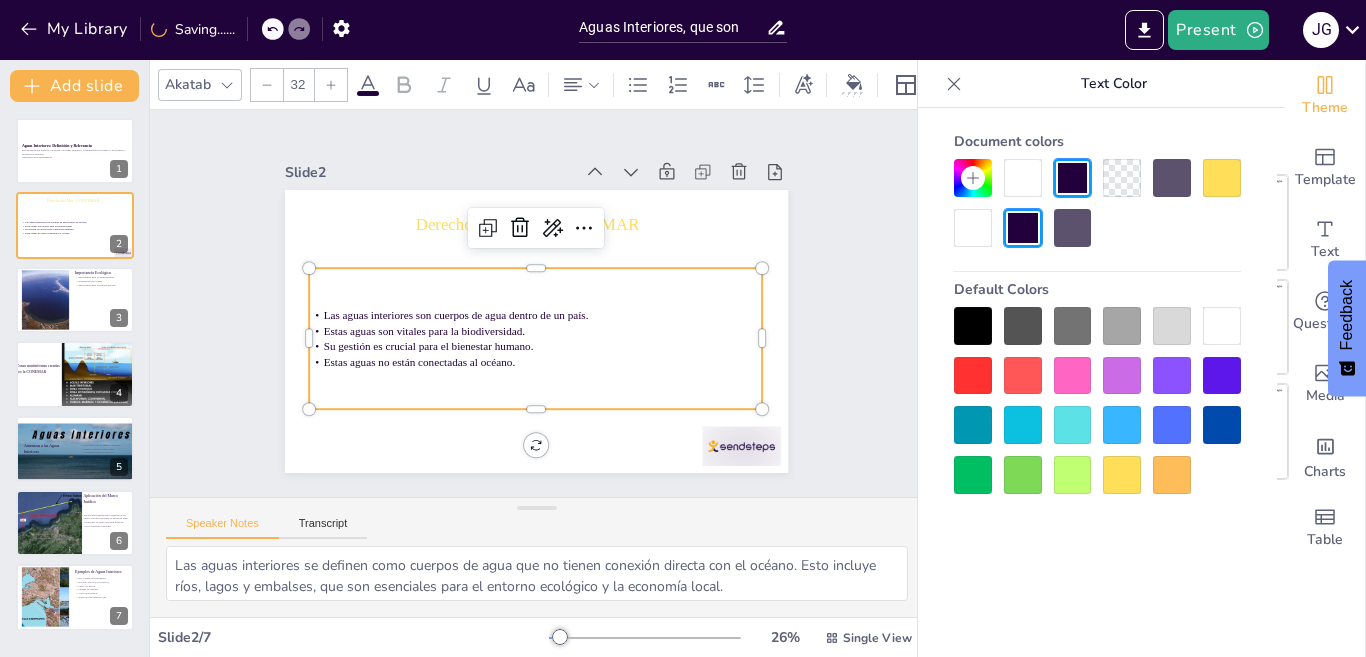 click on "Estas aguas no están conectadas al océano." at bounding box center [419, 362] 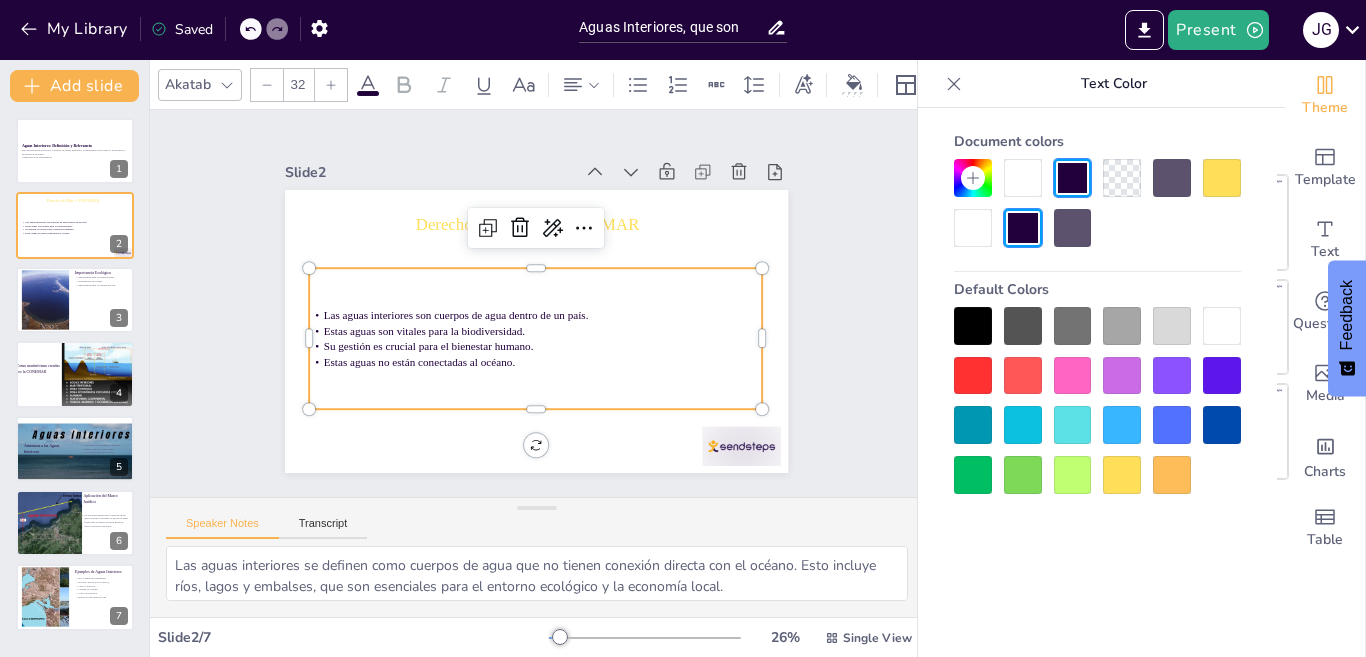 click on "Estas aguas no están conectadas al océano." at bounding box center [415, 349] 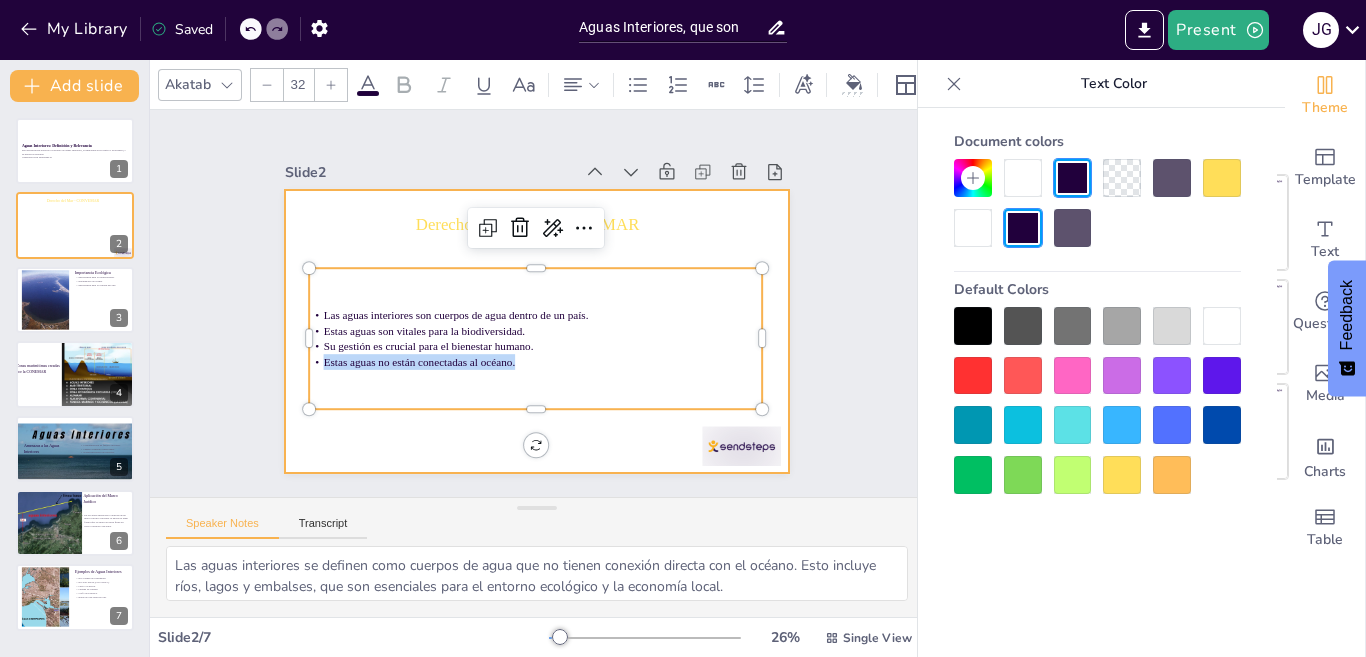 drag, startPoint x: 491, startPoint y: 358, endPoint x: 264, endPoint y: 268, distance: 244.1905 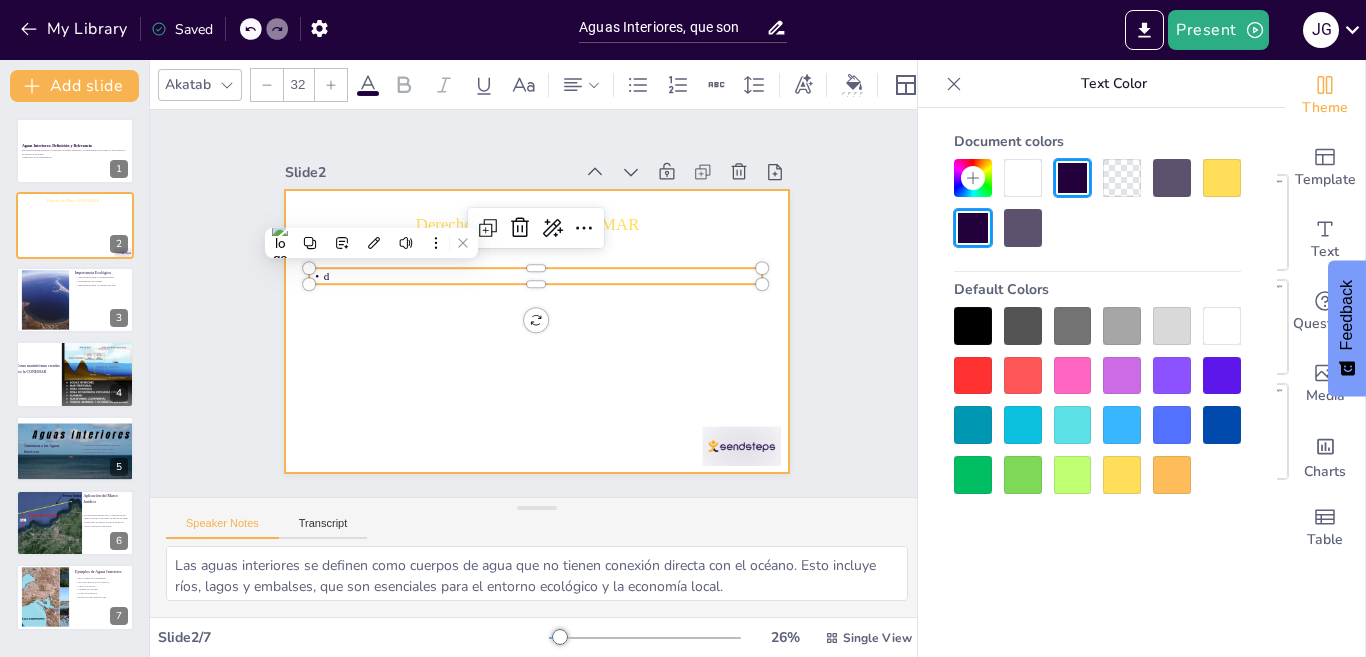 type 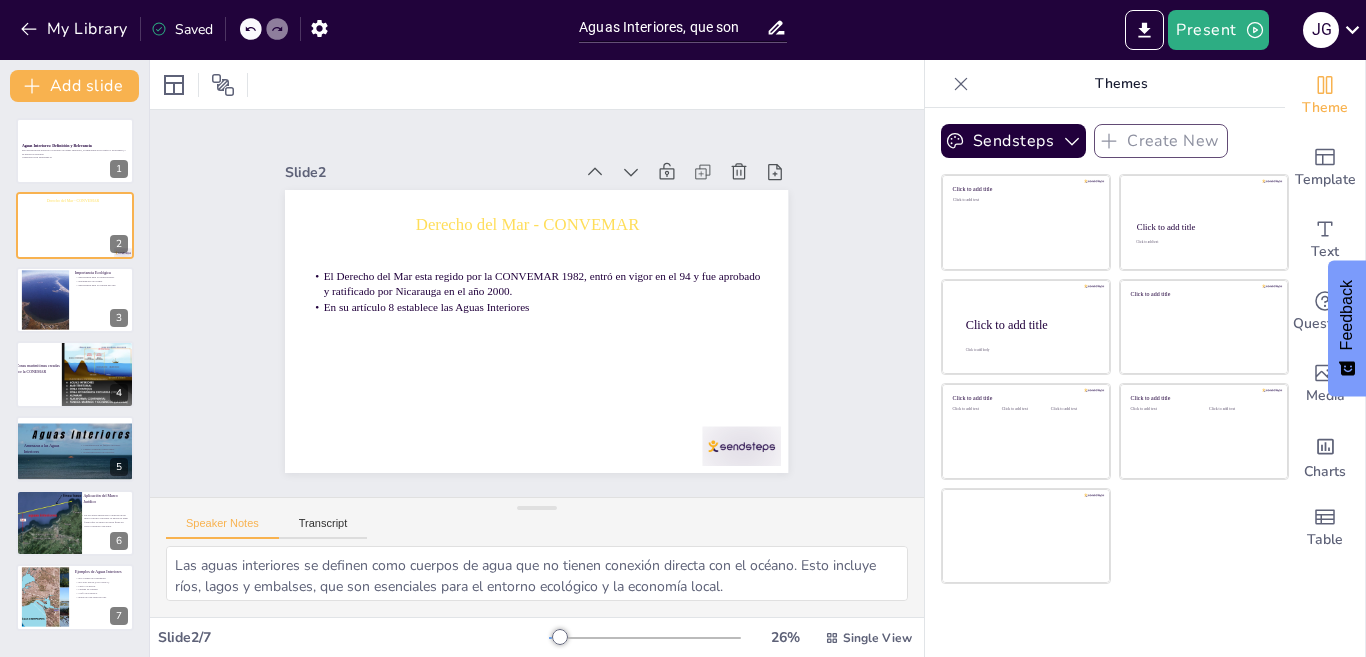 click on "En su artículo 8 establece las Aguas Interiores" at bounding box center (536, 307) 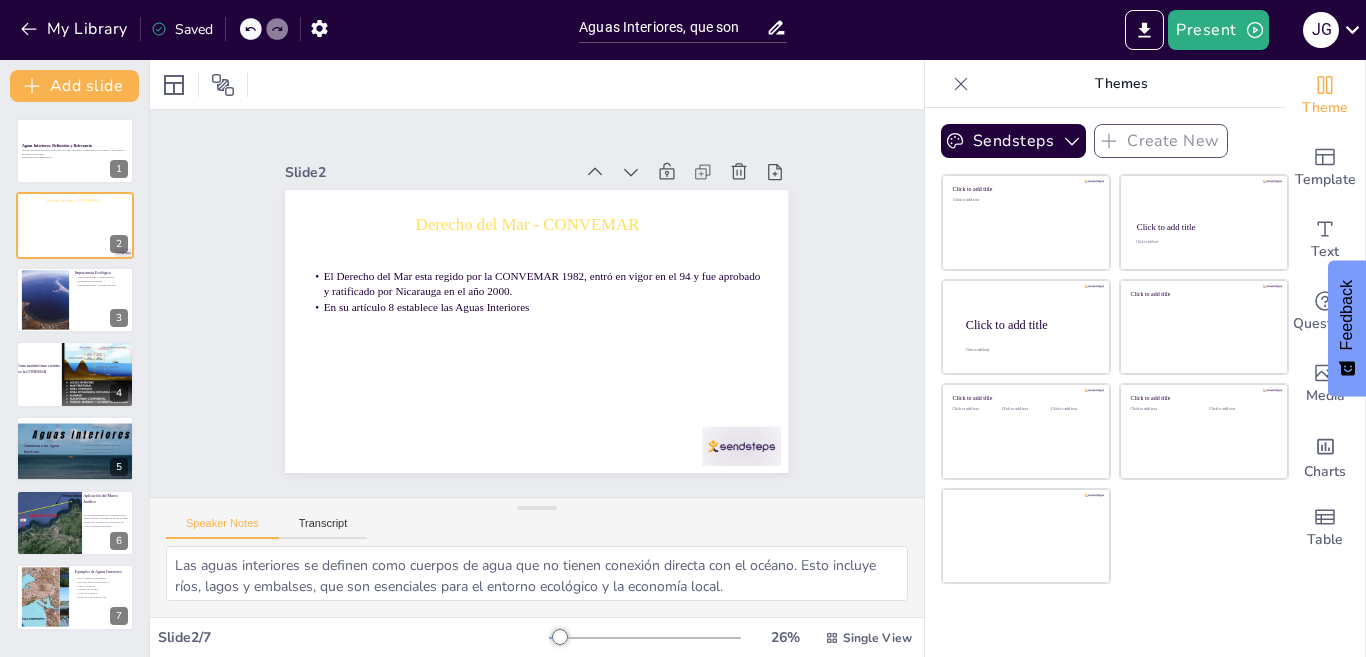 click on "En su artículo 8 establece las Aguas Interiores" at bounding box center [536, 307] 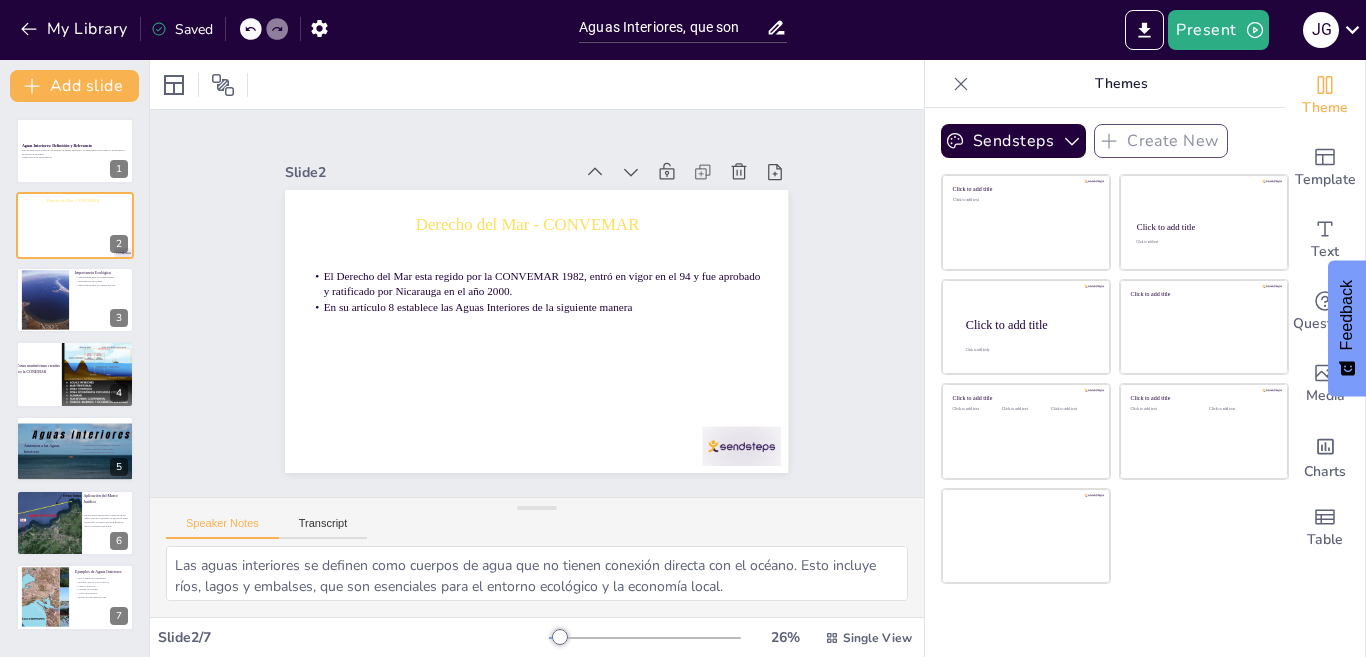 drag, startPoint x: 744, startPoint y: 303, endPoint x: 735, endPoint y: 313, distance: 13.453624 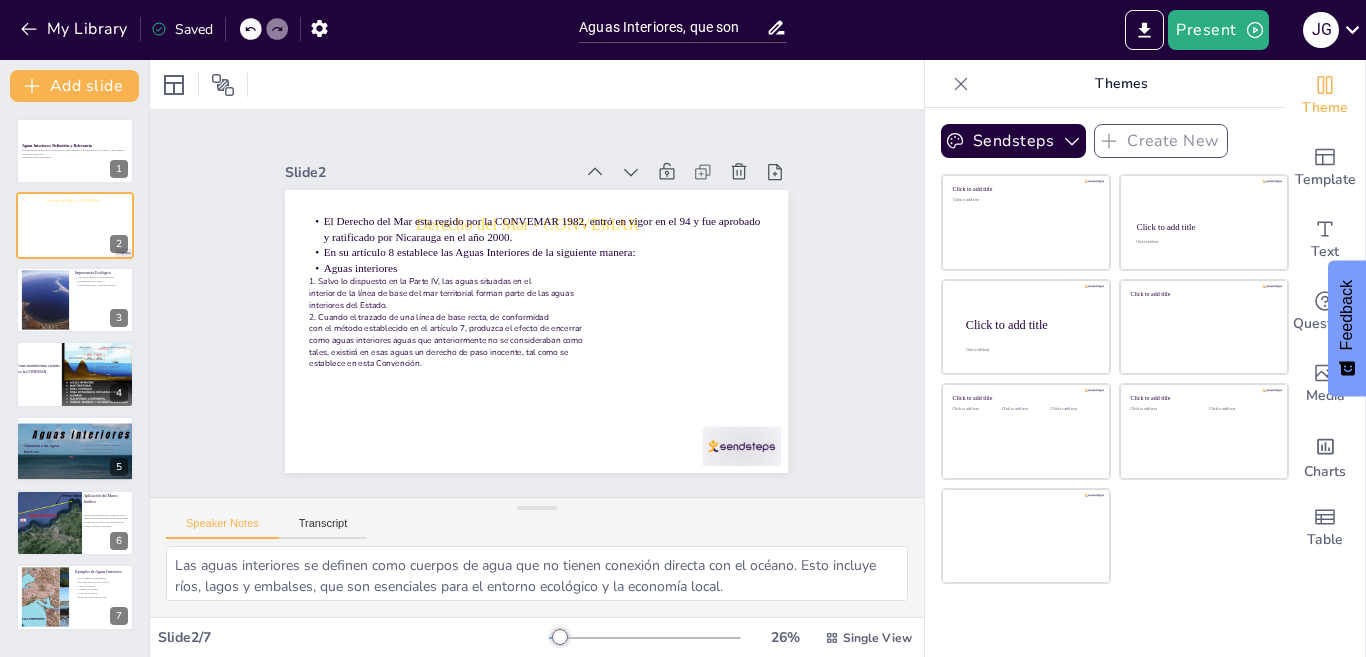 click on "1. Salvo lo dispuesto en la Parte IV, las aguas situadas en el" at bounding box center [538, 281] 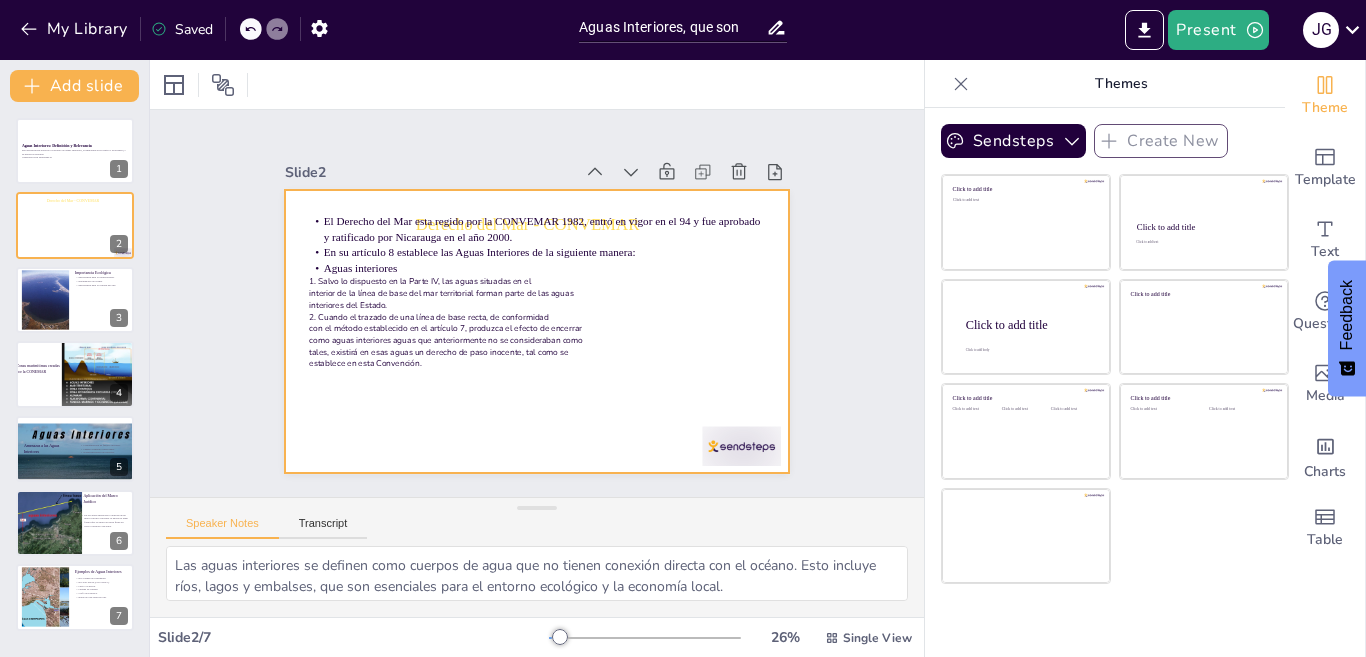 click at bounding box center [726, 466] 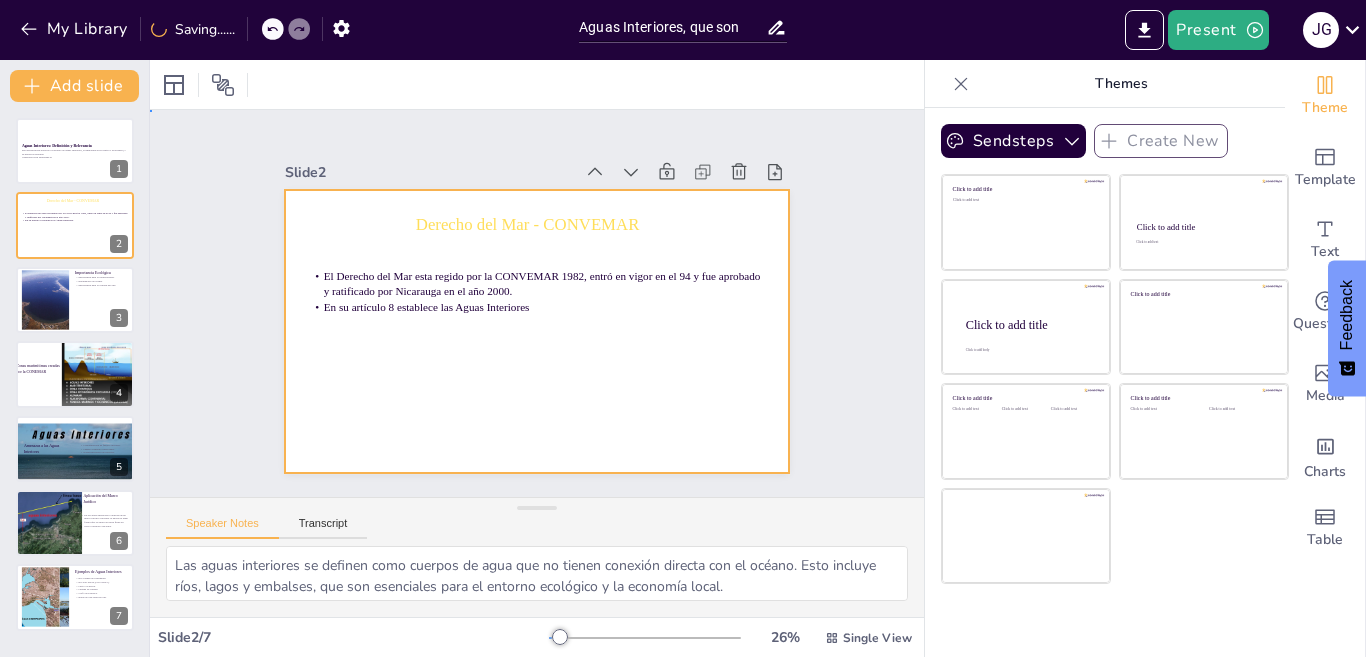 click at bounding box center [528, 330] 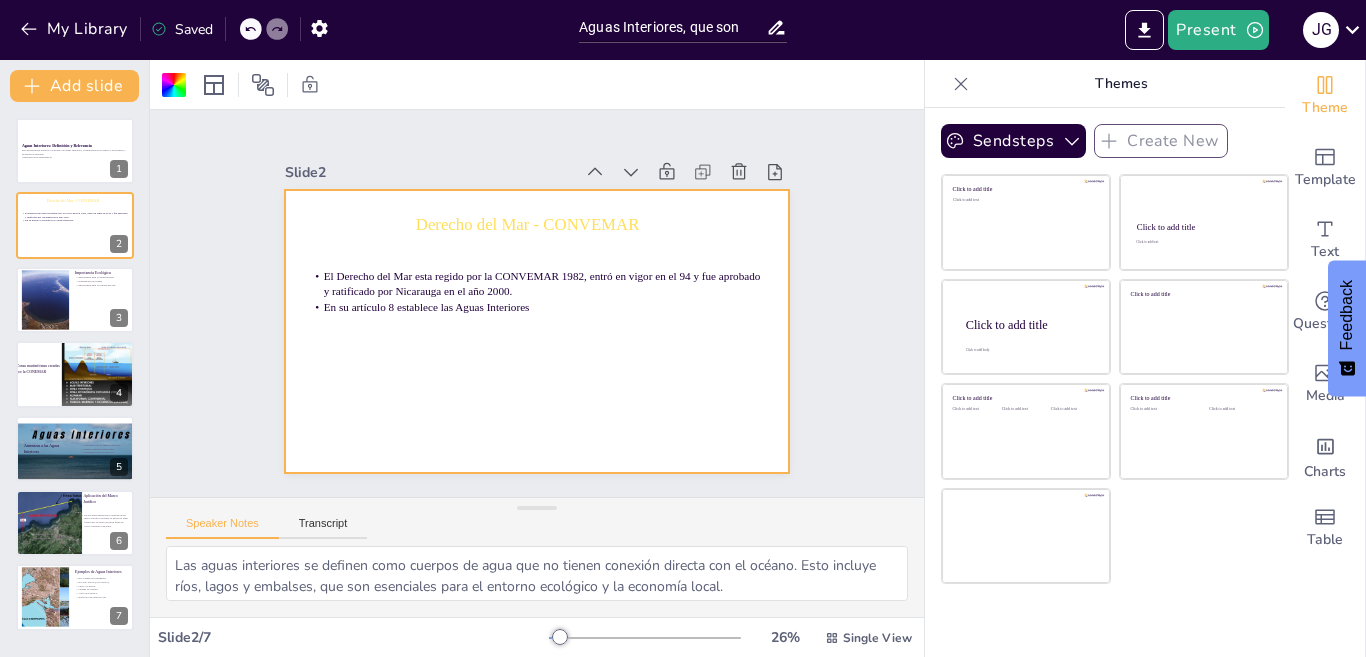 click at bounding box center (534, 331) 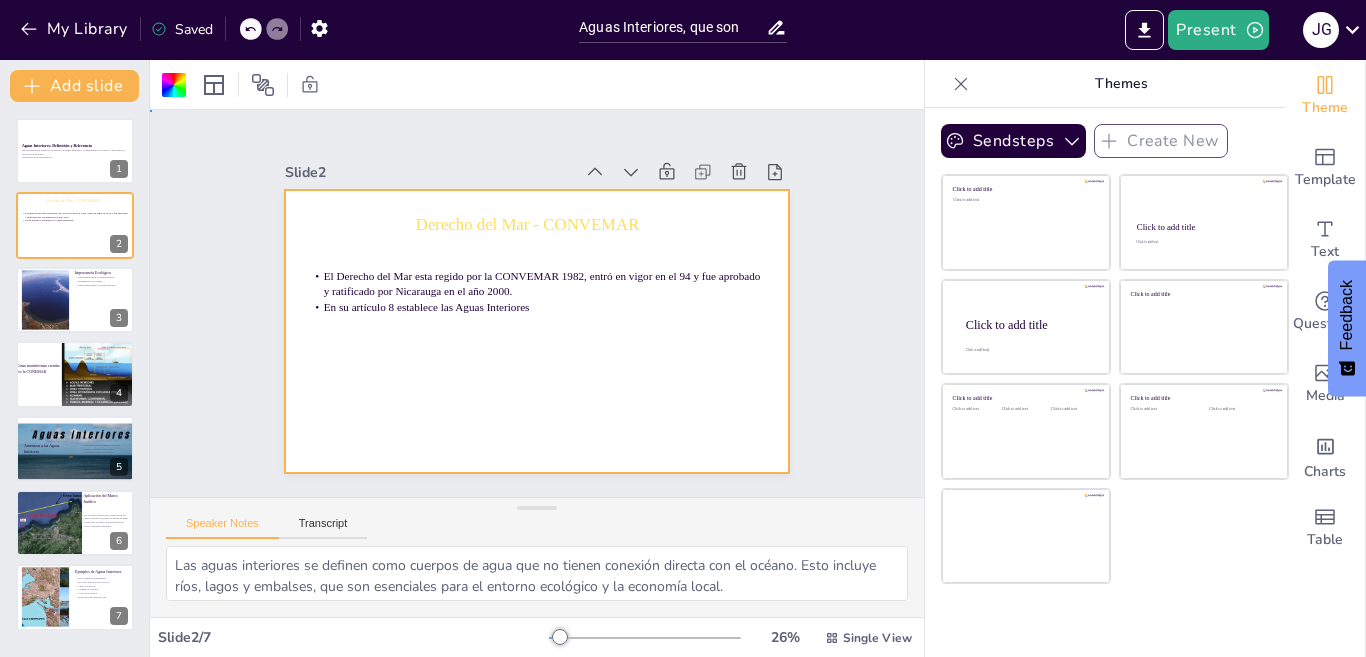 click at bounding box center [534, 331] 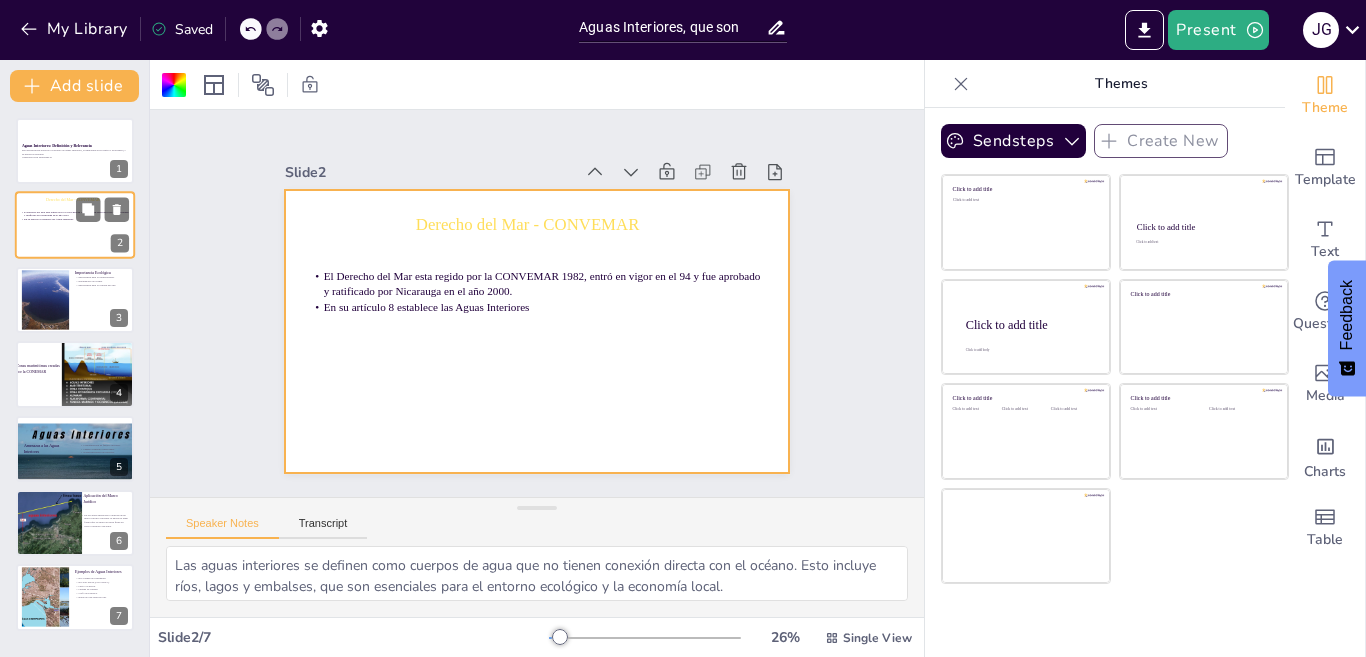 click at bounding box center [75, 226] 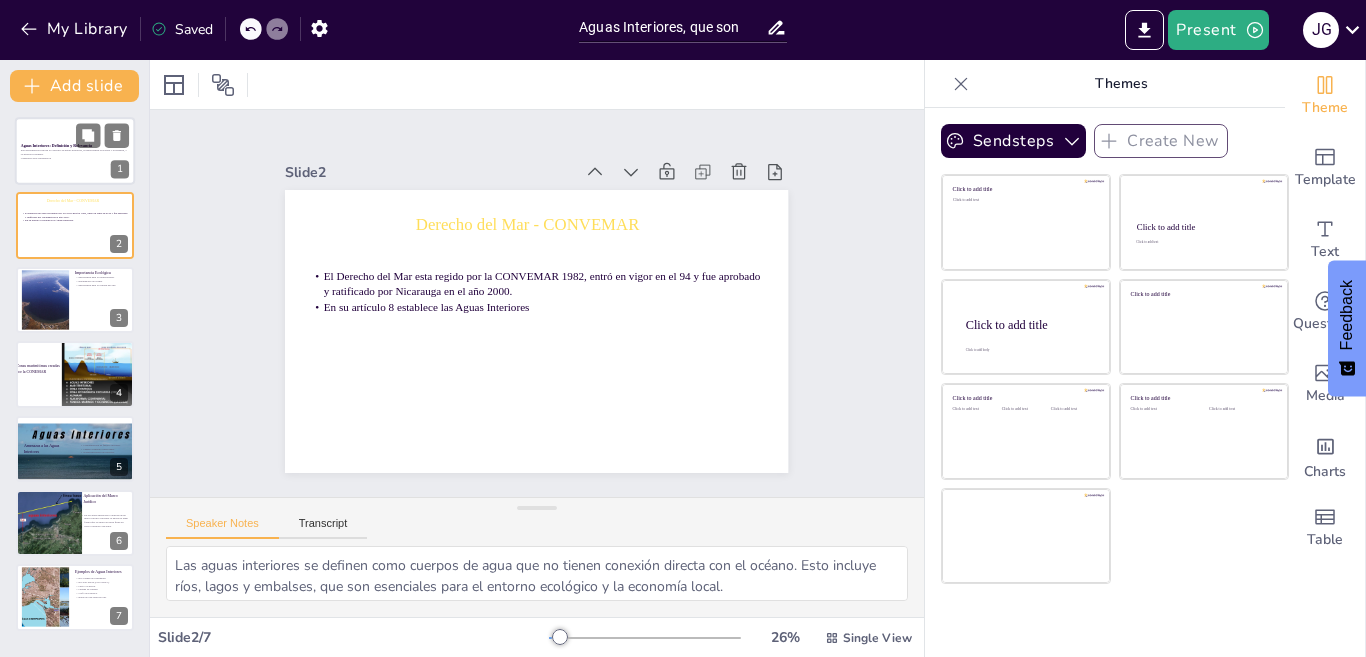 click on "Generated with Sendsteps.ai" at bounding box center [75, 158] 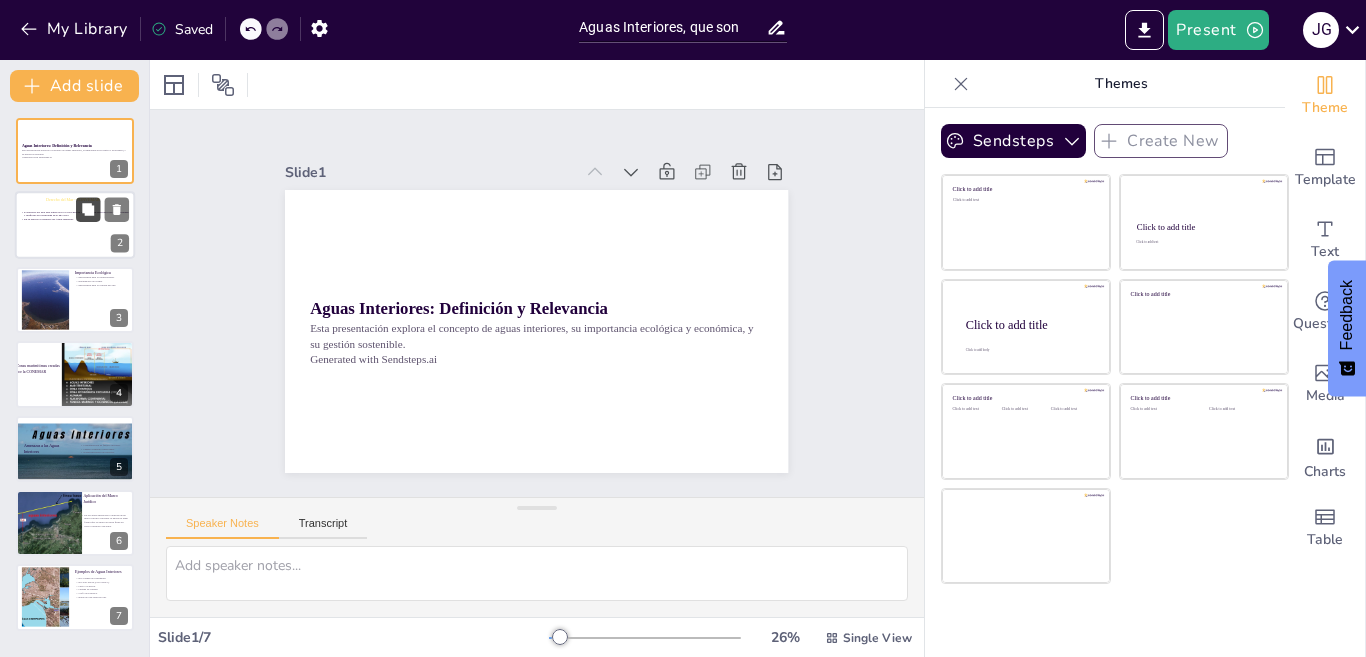 click on "El Derecho del Mar esta regido por la CONVEMAR 1982, entró en vigor en el 94 y fue aprobado y ratificado por Nicarauga en el año 2000." at bounding box center [76, 214] 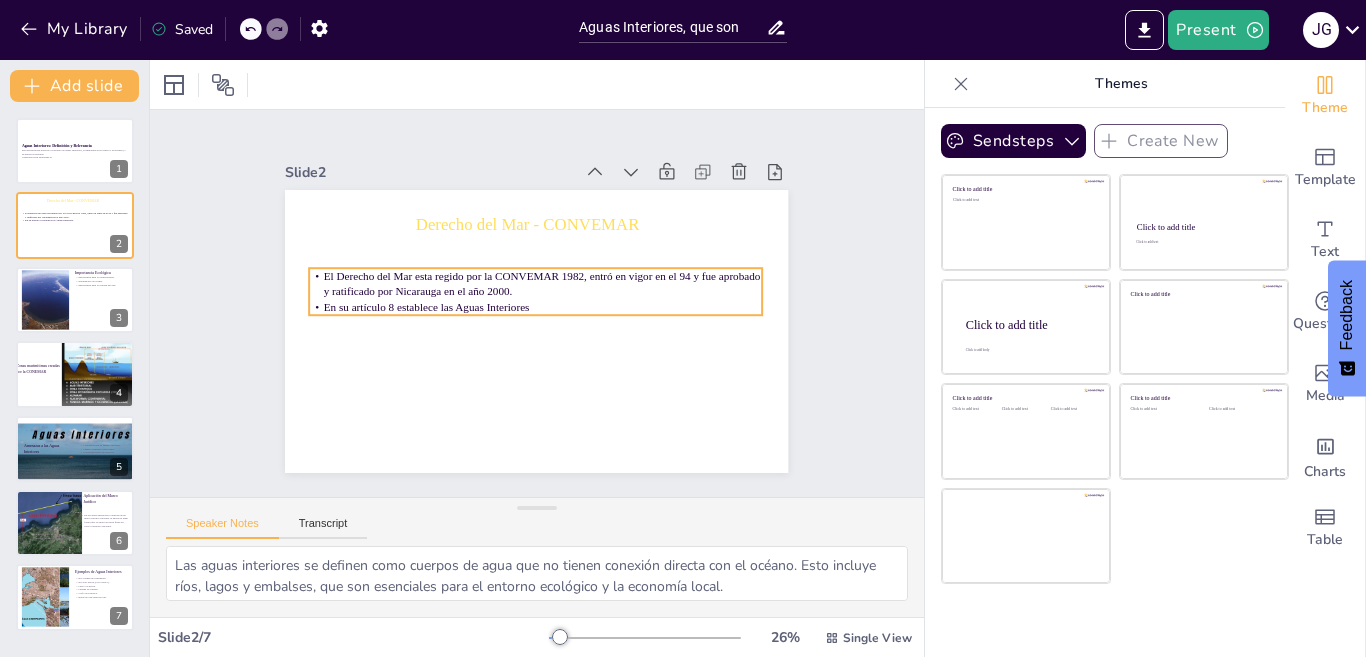 click on "En su artículo 8 establece las Aguas Interiores" at bounding box center (427, 307) 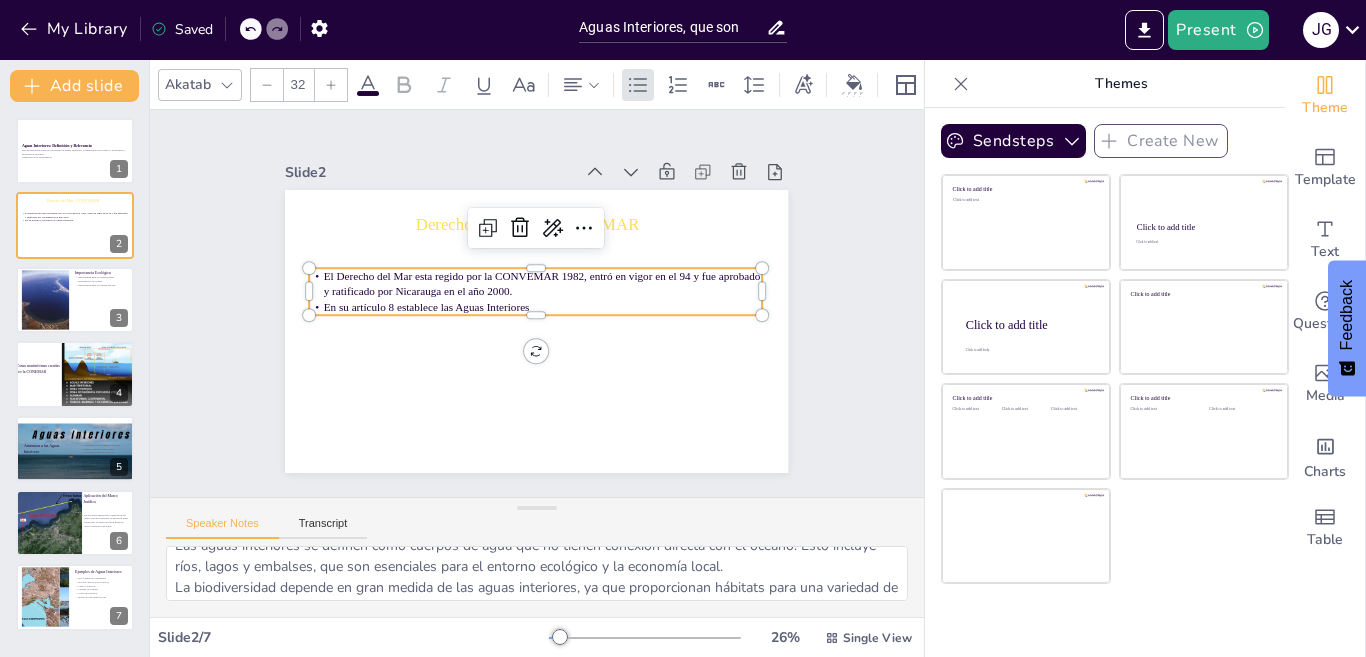 scroll, scrollTop: 0, scrollLeft: 0, axis: both 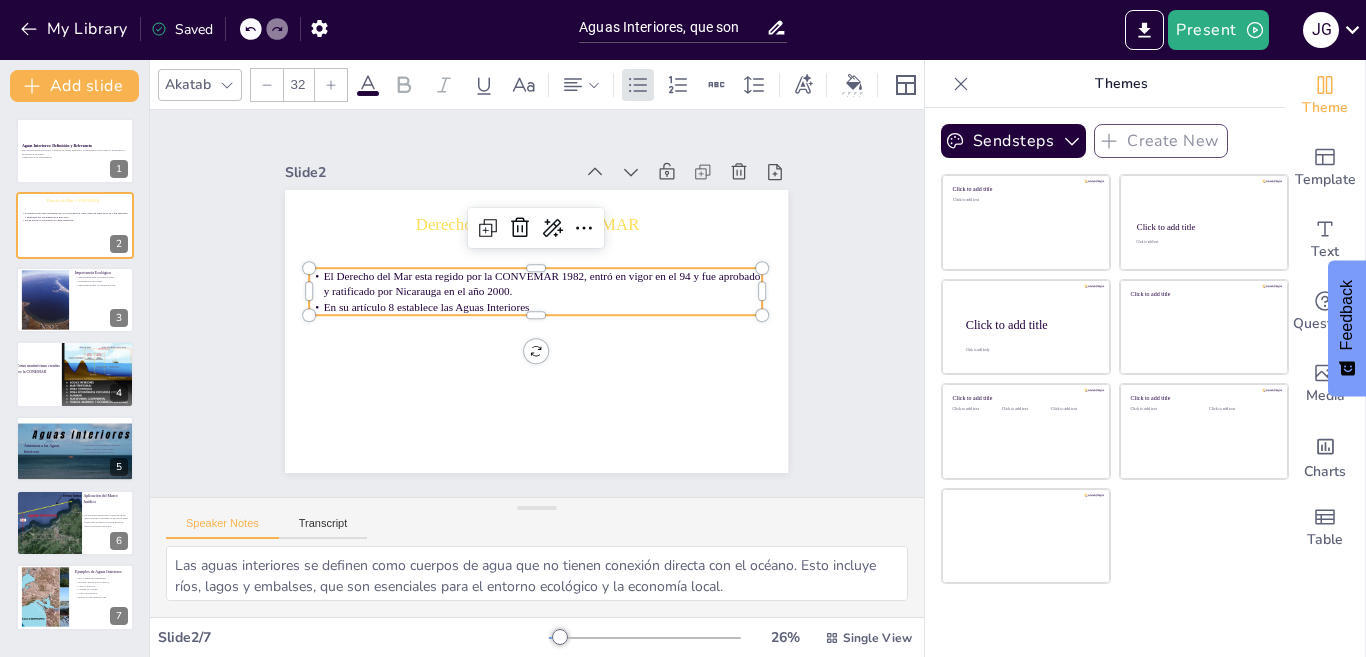 click on "En su artículo 8 establece las Aguas Interiores" at bounding box center [536, 307] 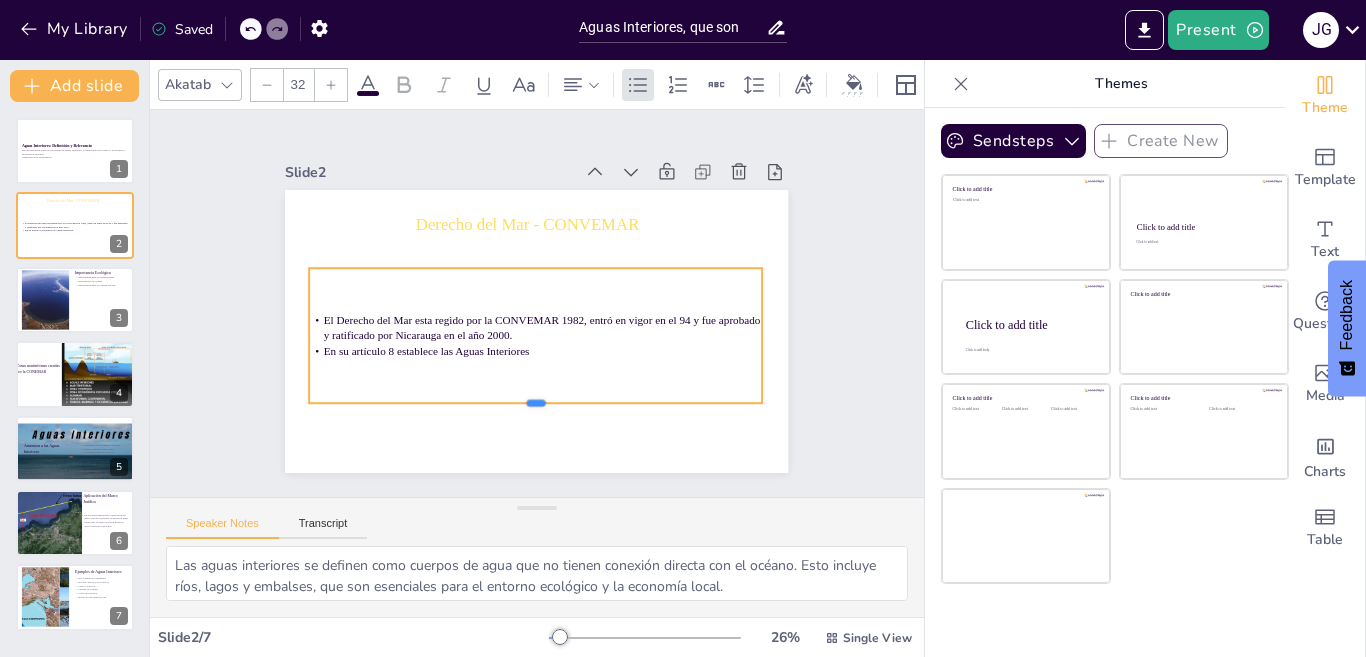 drag, startPoint x: 519, startPoint y: 306, endPoint x: 502, endPoint y: 398, distance: 93.55747 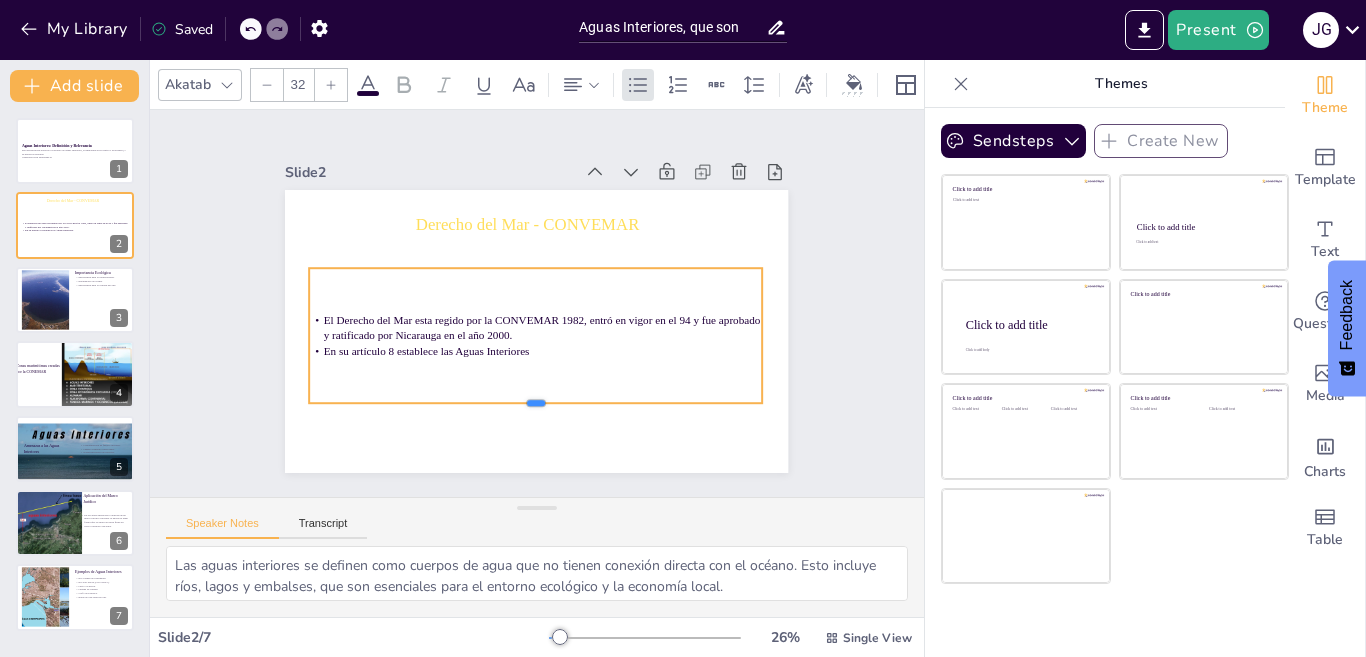 click at bounding box center [525, 410] 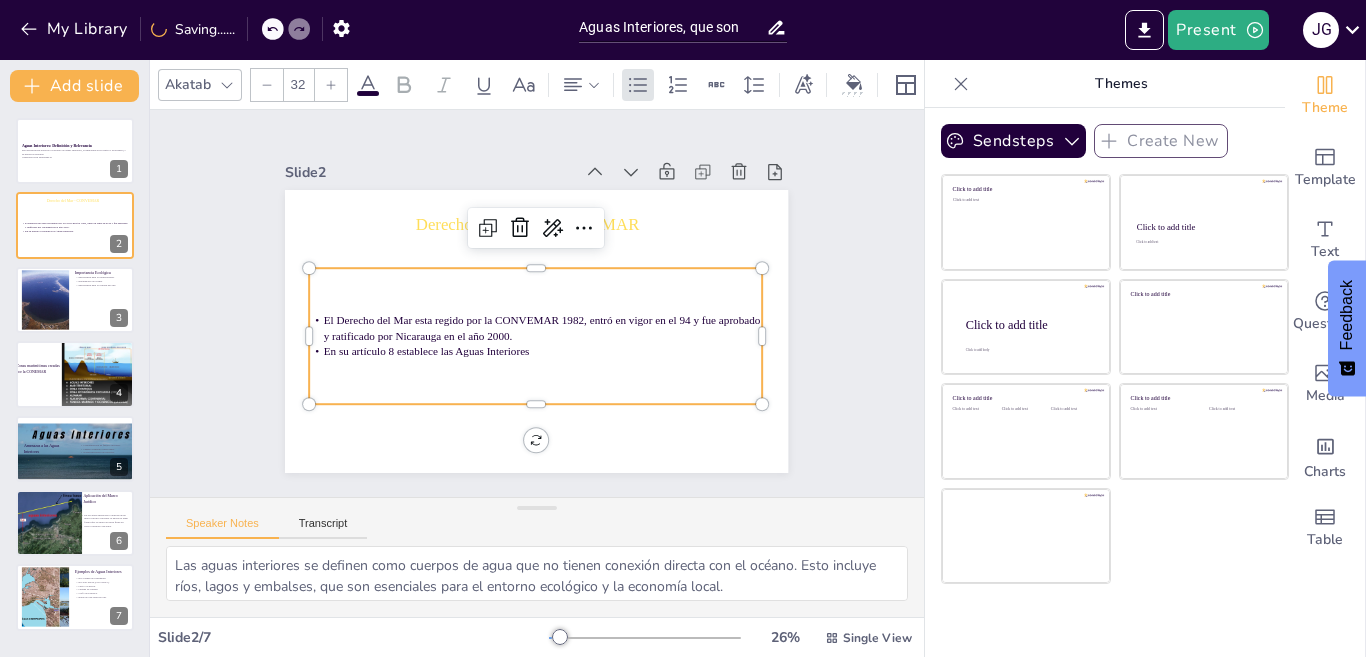 click on "El Derecho del Mar esta regido por la CONVEMAR 1982, entró en vigor en el 94 y fue aprobado y ratificado por [PAÍS] en el año 2000. En su artículo 8 establece las Aguas Interiores" at bounding box center [536, 336] 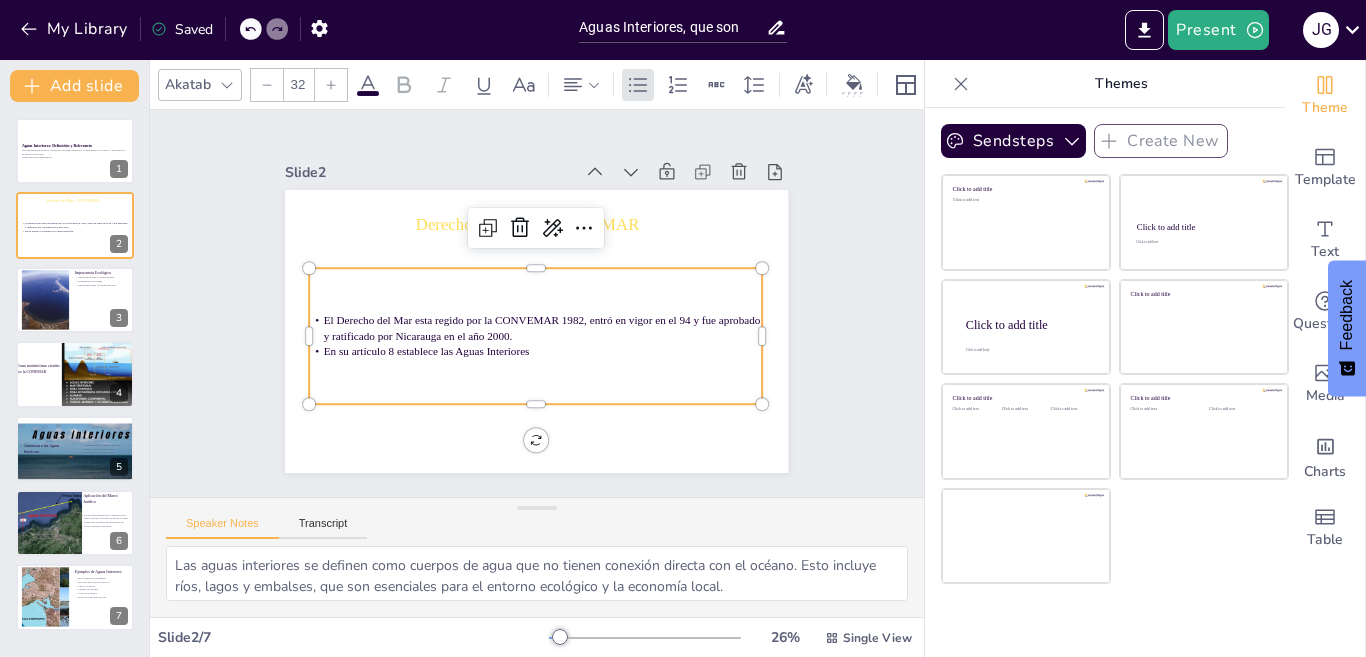 click on "En su artículo 8 establece las Aguas Interiores" at bounding box center [531, 351] 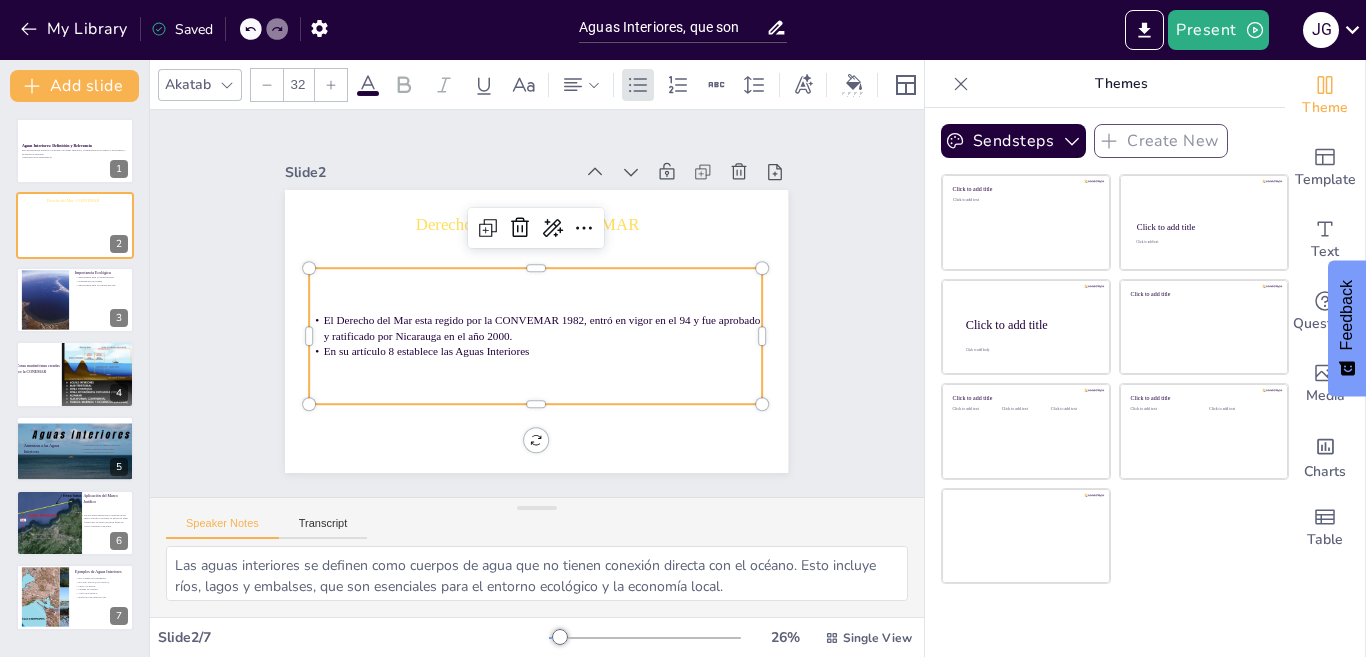click on "En su artículo 8 establece las Aguas Interiores" at bounding box center (531, 351) 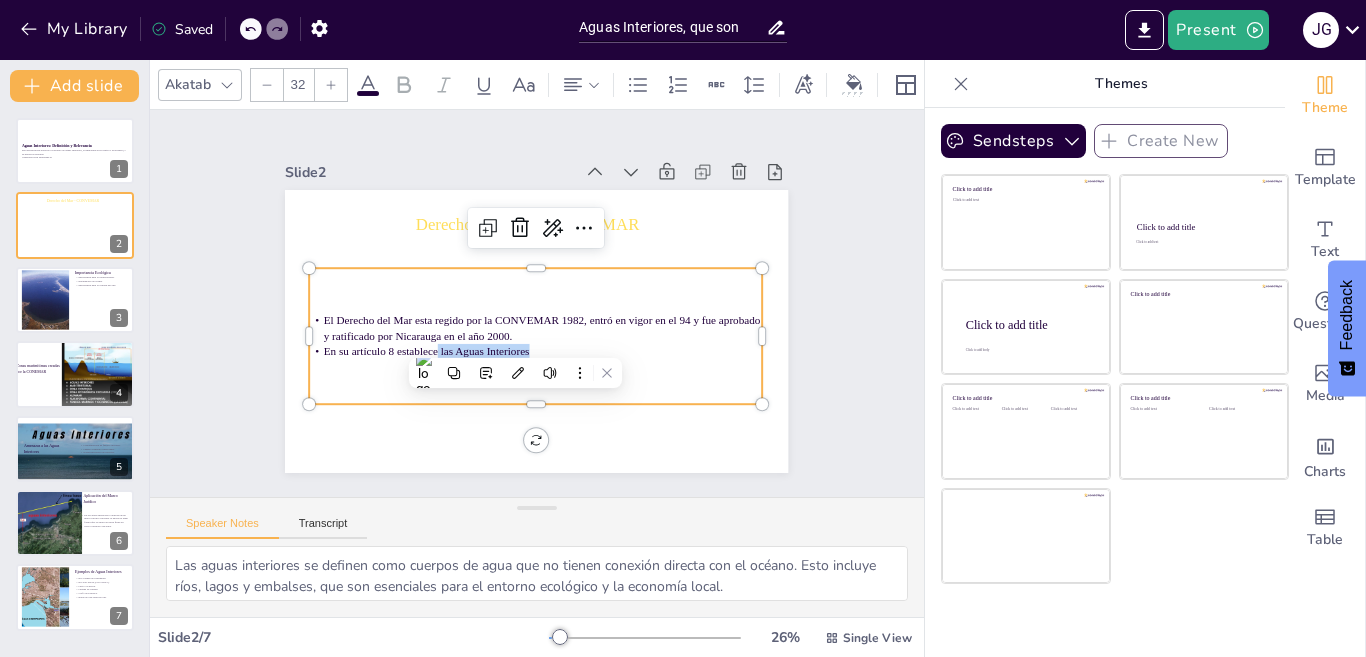 type 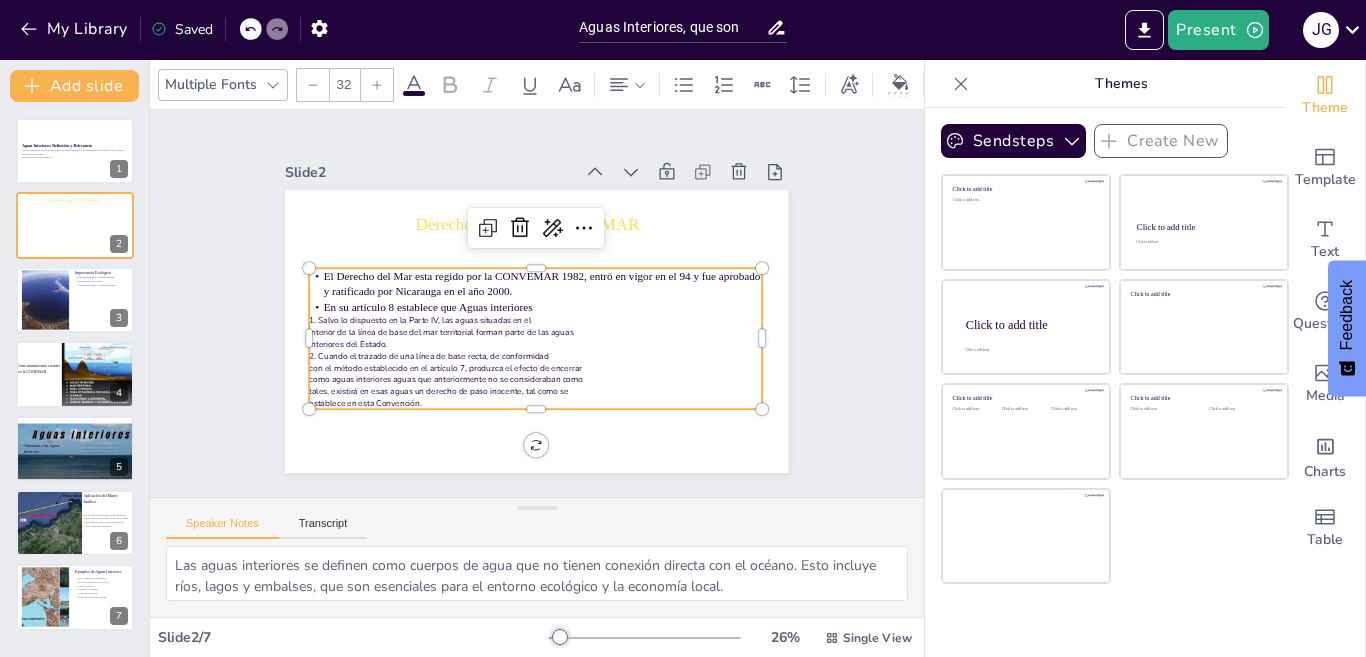 click on "En su artículo 8 establece que Aguas interiores" at bounding box center (428, 296) 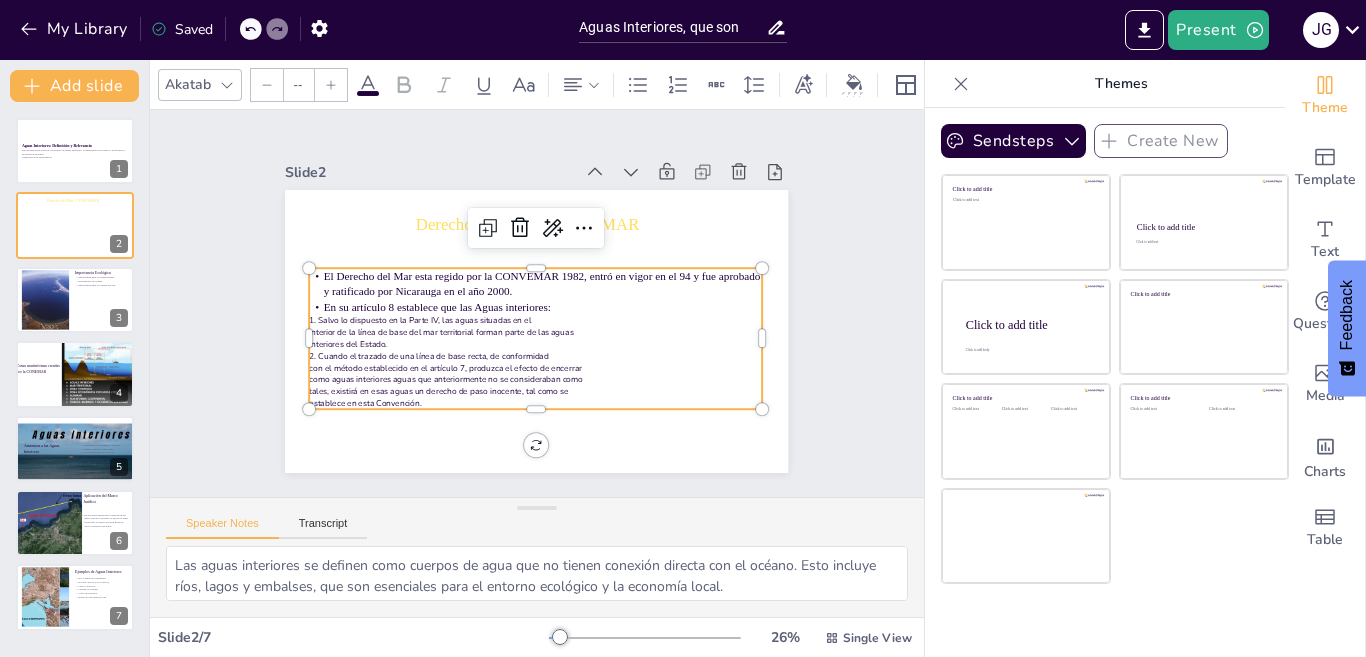 click on "interiores del Estado." at bounding box center (536, 345) 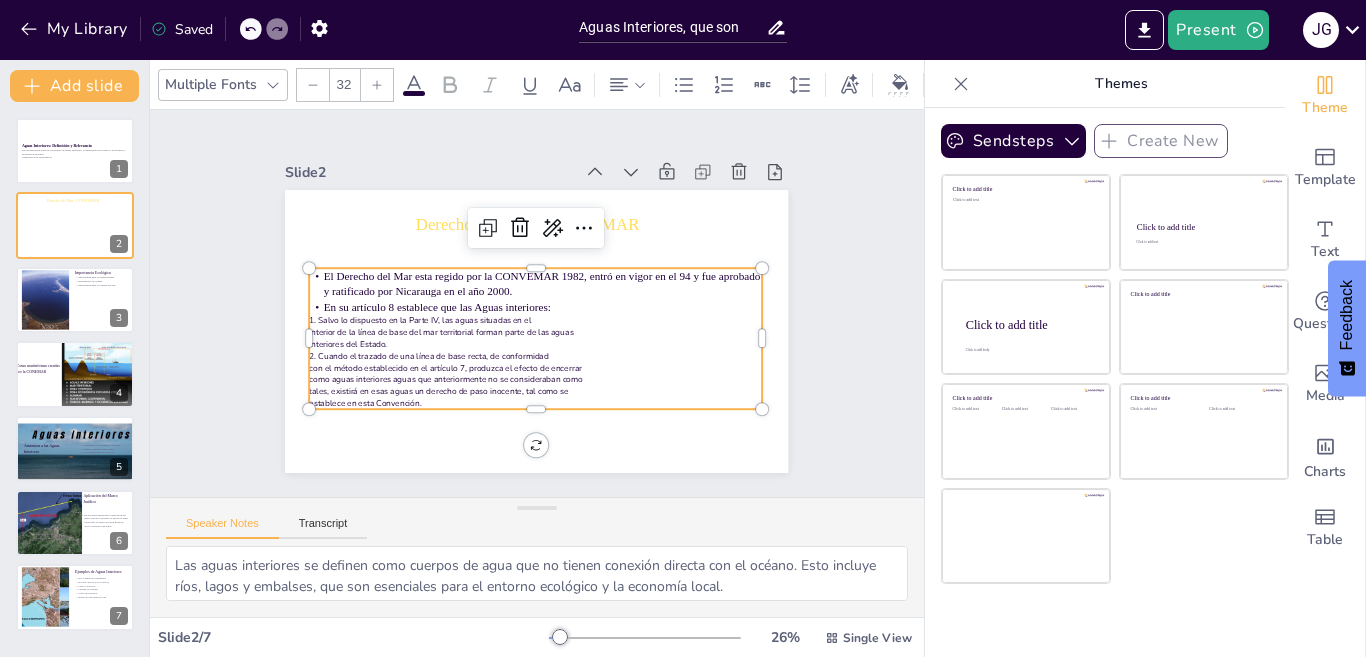 click on "El Derecho del Mar esta regido por la CONVEMAR 1982, entró en vigor en el 94 y fue aprobado y ratificado por Nicarauga en el año 2000." at bounding box center (544, 277) 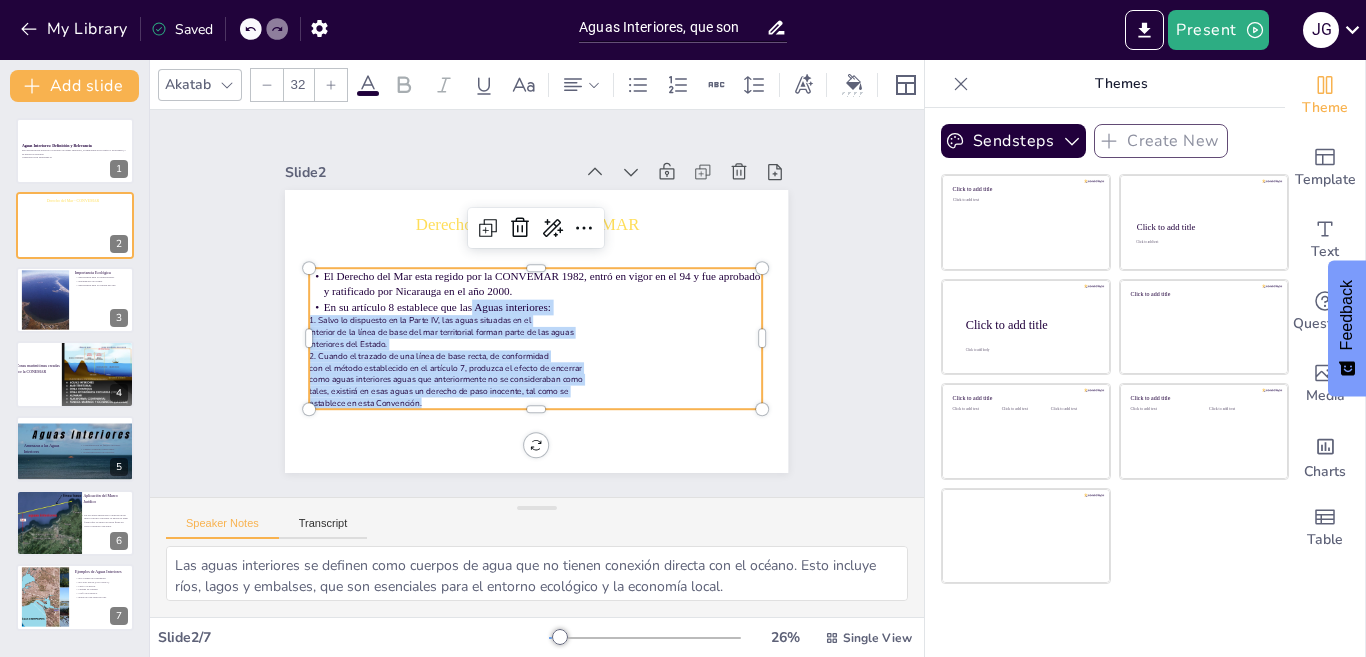 drag, startPoint x: 437, startPoint y: 397, endPoint x: 455, endPoint y: 294, distance: 104.56099 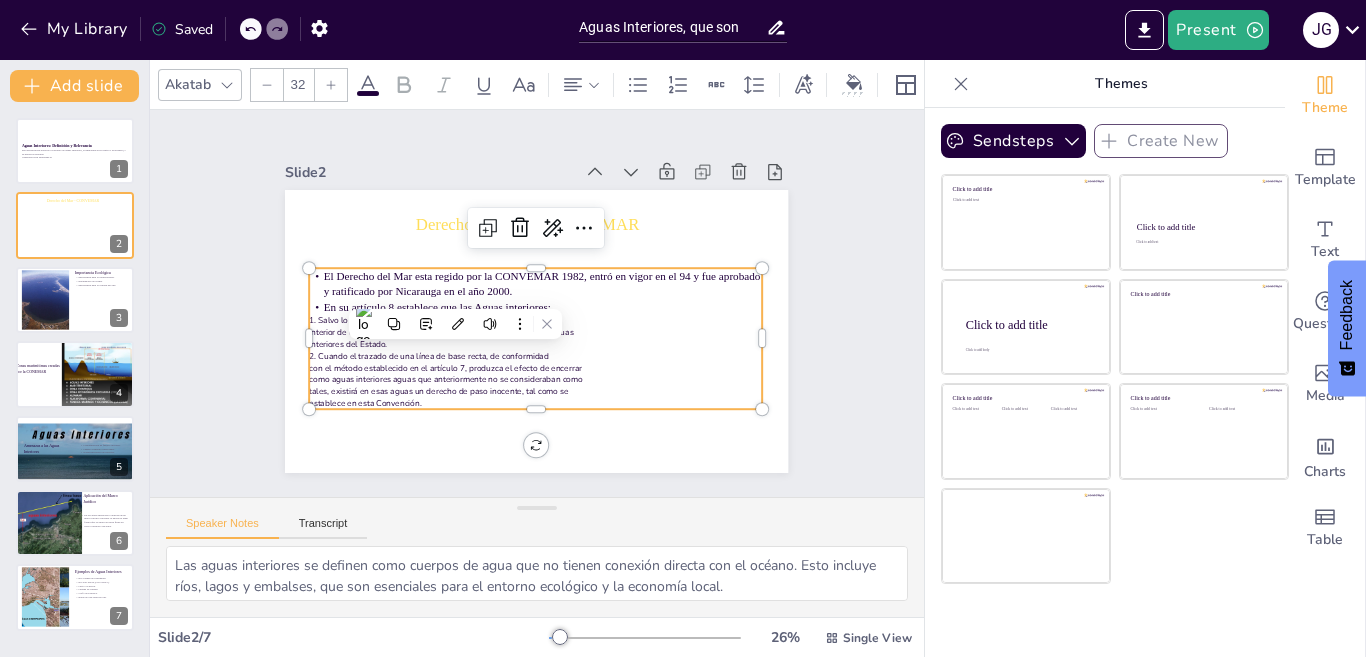 click on "32" at bounding box center [298, 85] 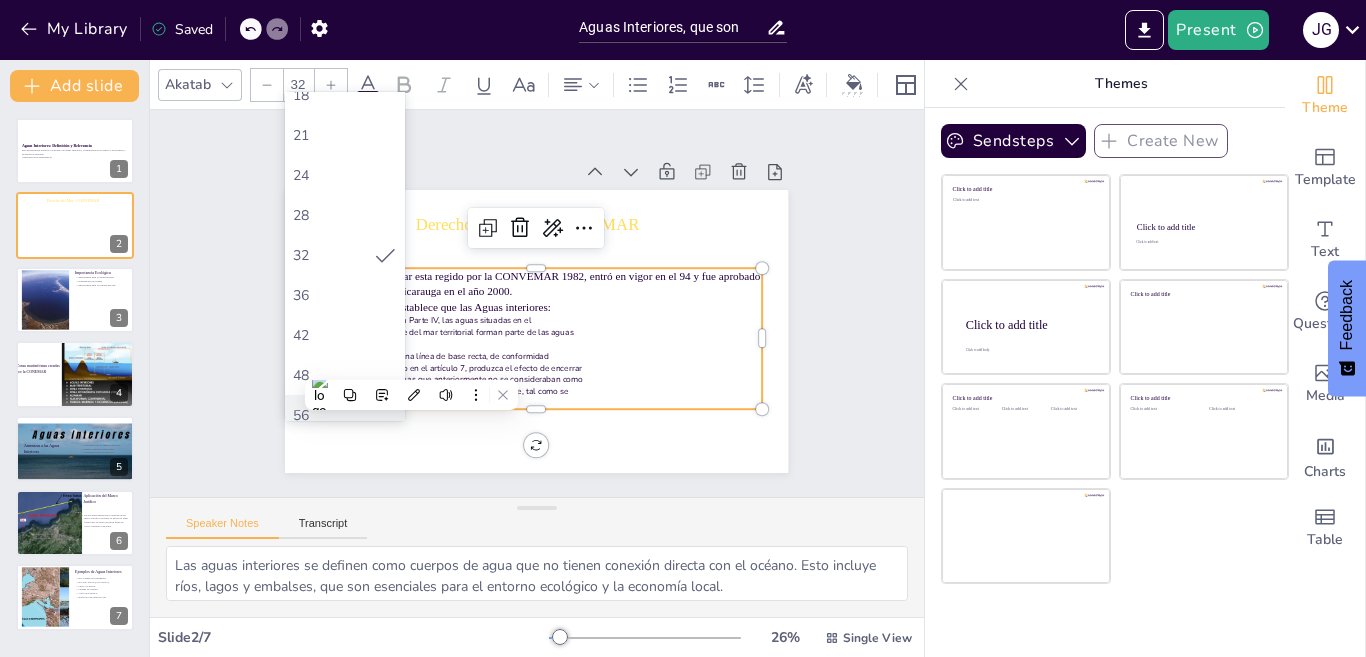 scroll, scrollTop: 288, scrollLeft: 0, axis: vertical 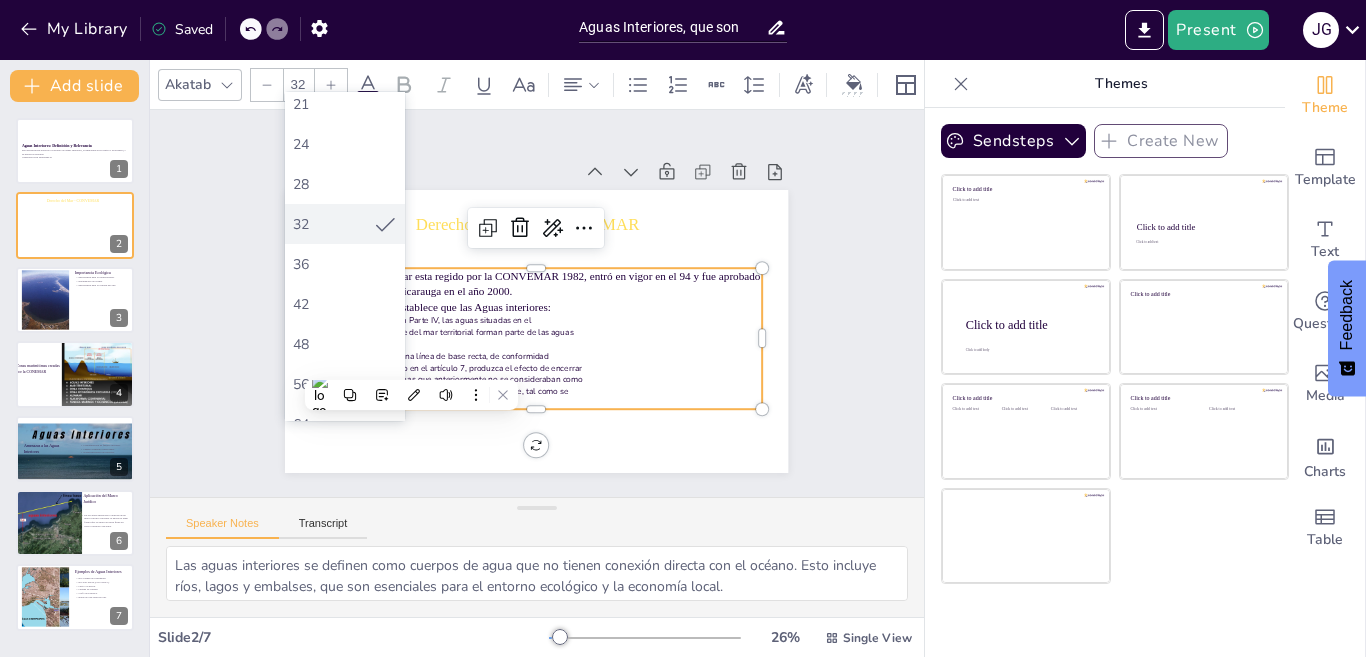 click on "32" at bounding box center [333, 224] 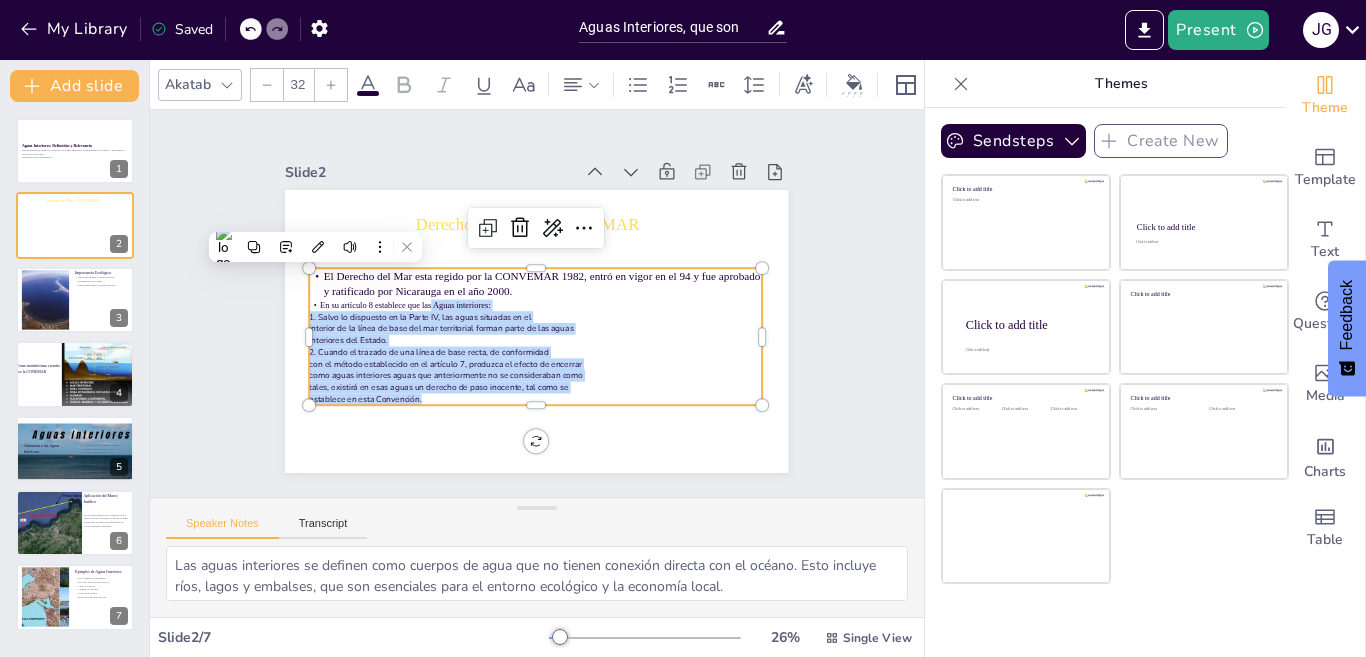 click on "2. Cuando el trazado de una línea de base recta, de conformidad" at bounding box center [425, 341] 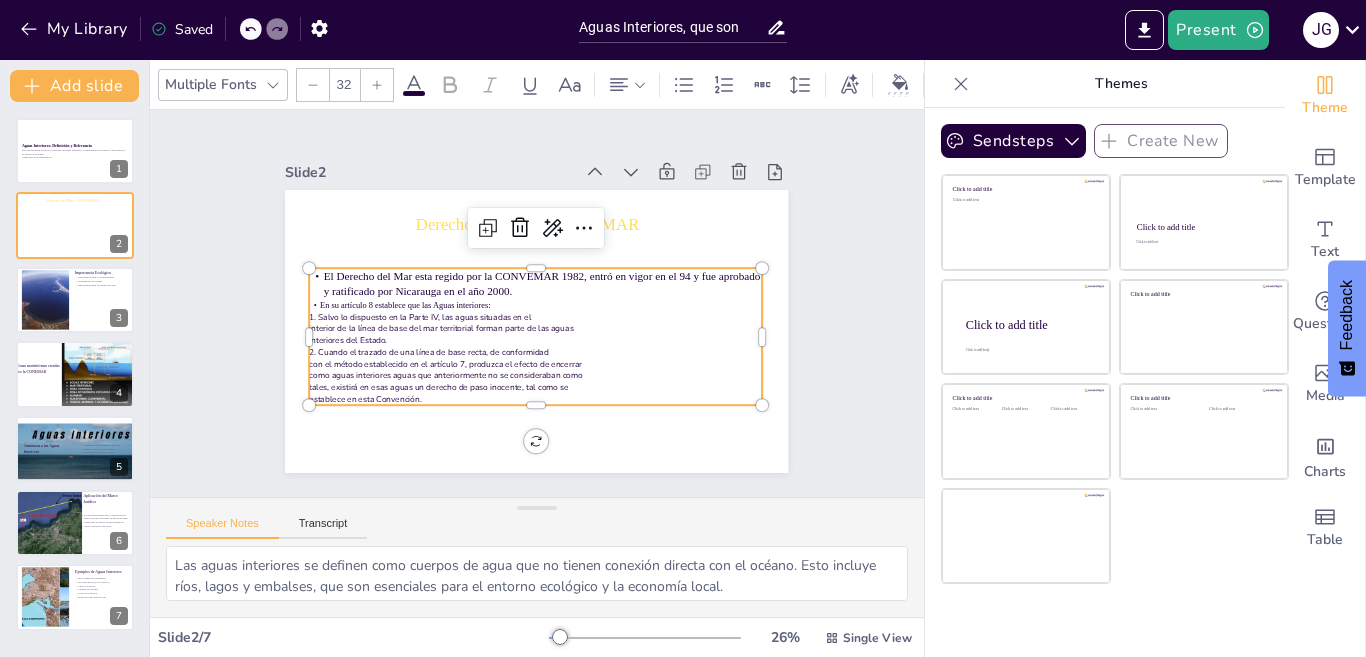 click on "interior de la línea de base del mar territorial forman parte de las aguas" at bounding box center [440, 318] 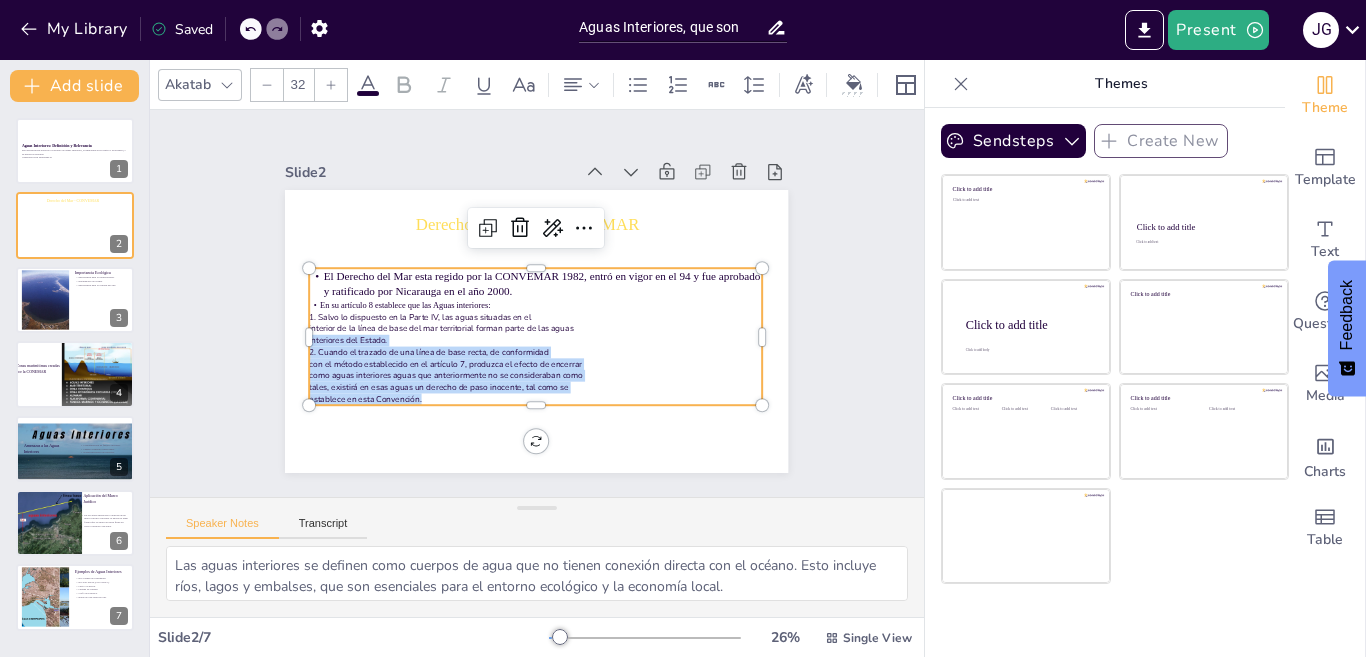 drag, startPoint x: 432, startPoint y: 391, endPoint x: 233, endPoint y: 164, distance: 301.87747 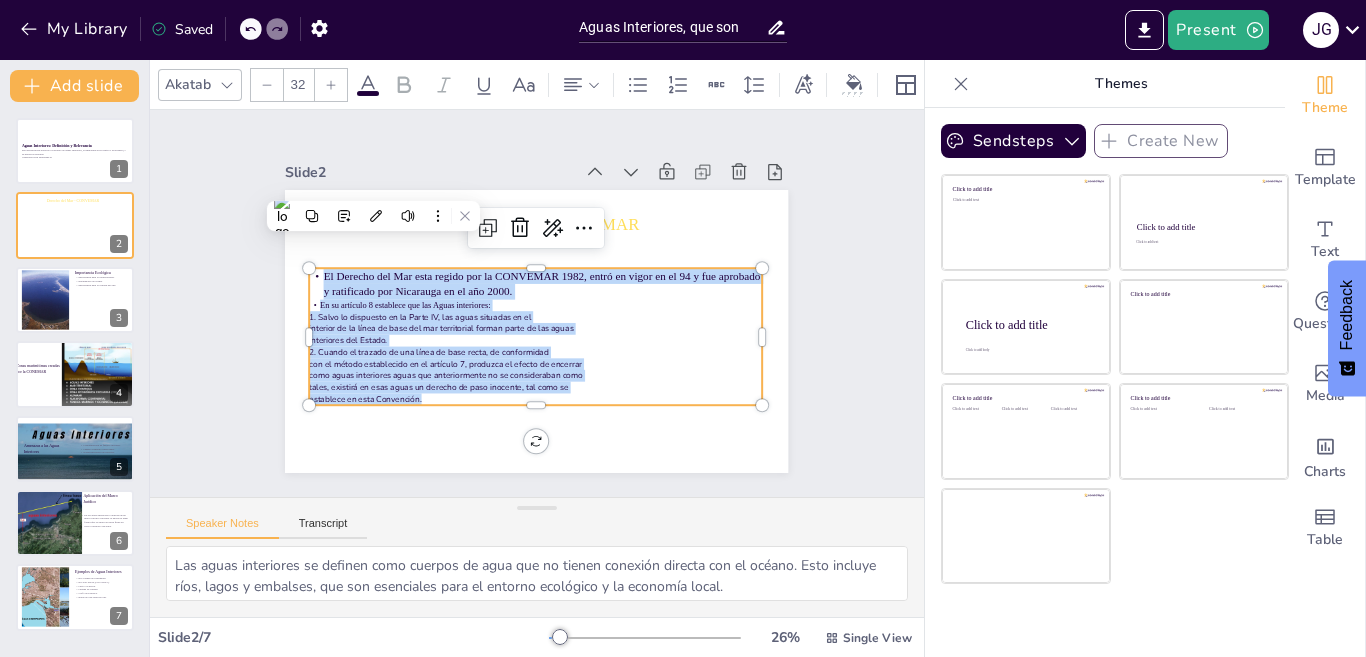 click 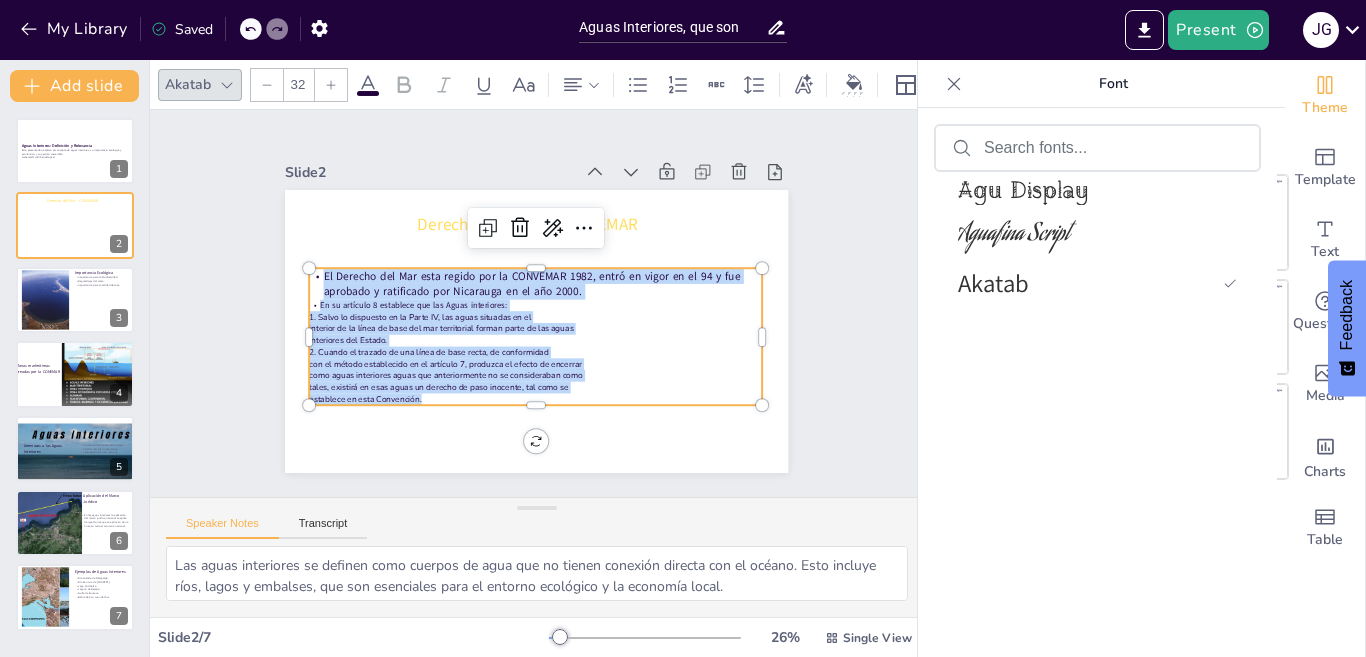 scroll, scrollTop: 1544, scrollLeft: 0, axis: vertical 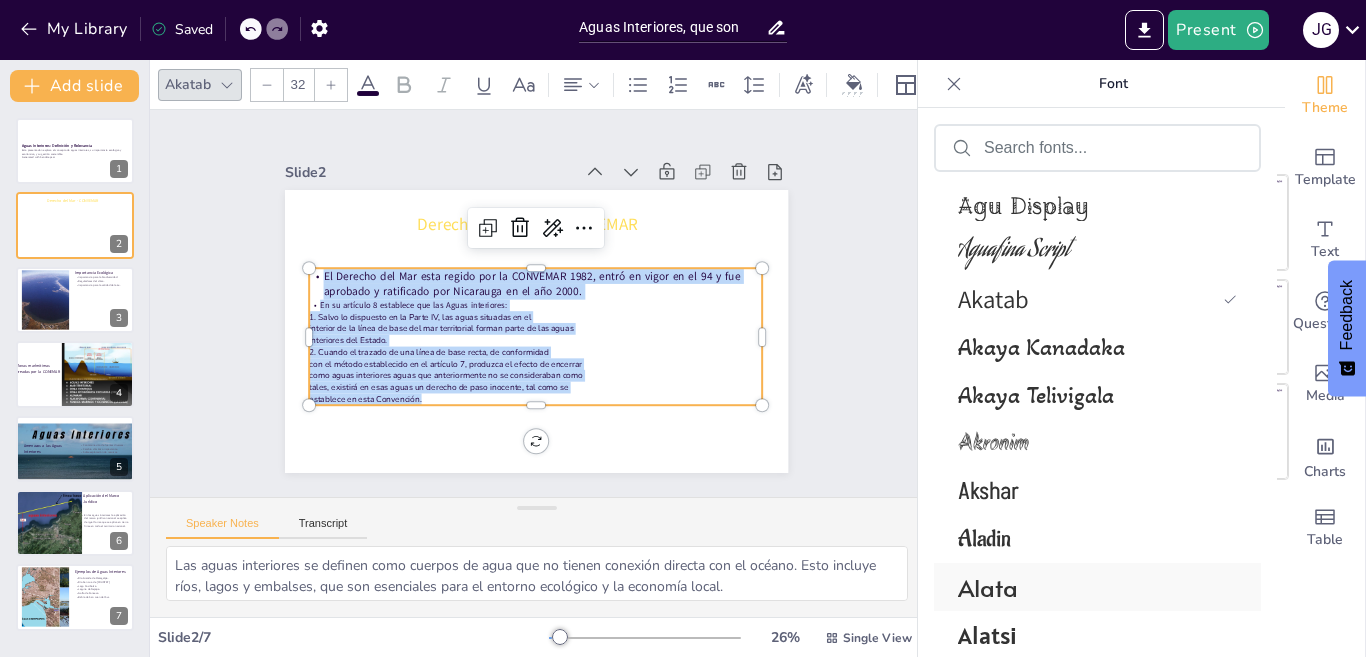click on "Alata" at bounding box center (1093, 587) 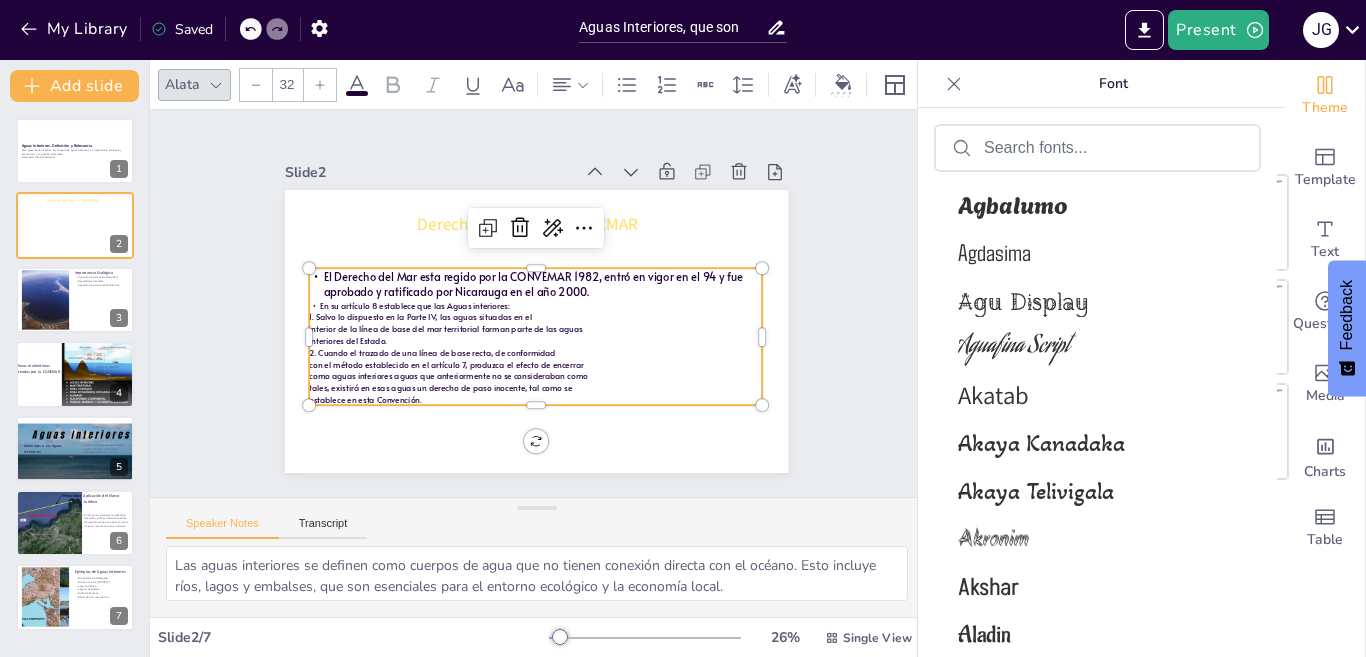 scroll, scrollTop: 1640, scrollLeft: 0, axis: vertical 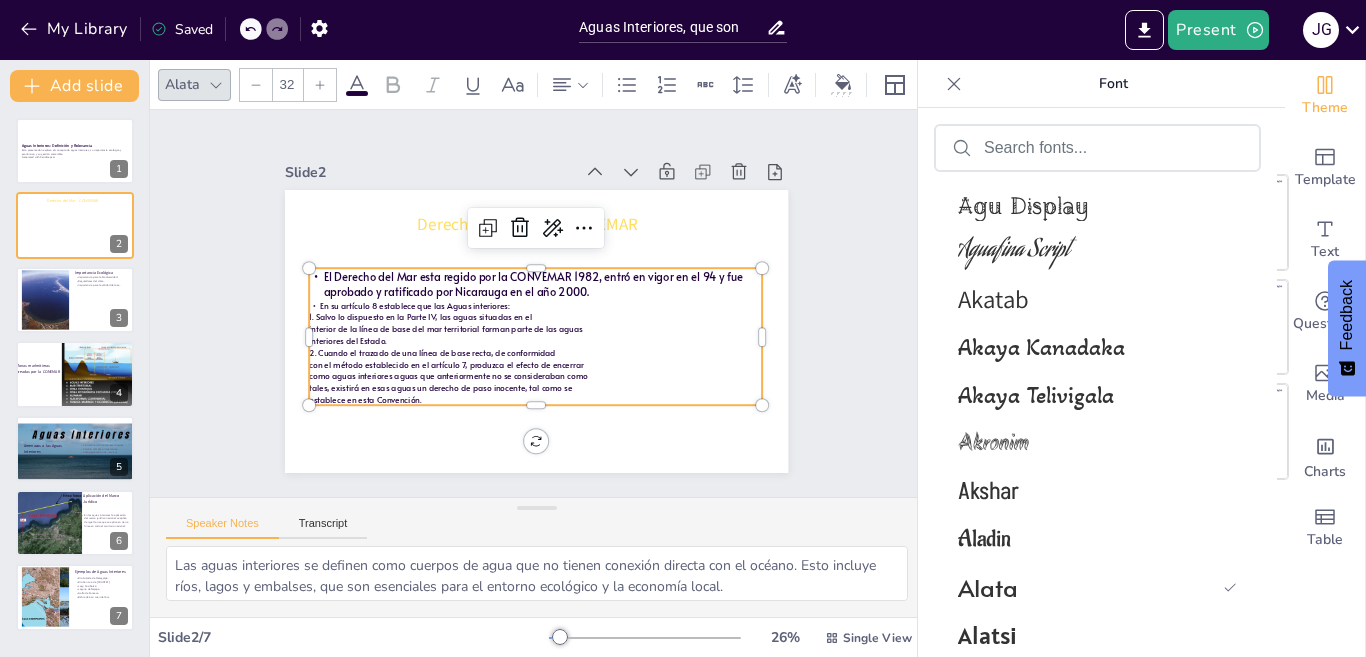 drag, startPoint x: 418, startPoint y: 335, endPoint x: 465, endPoint y: 342, distance: 47.518417 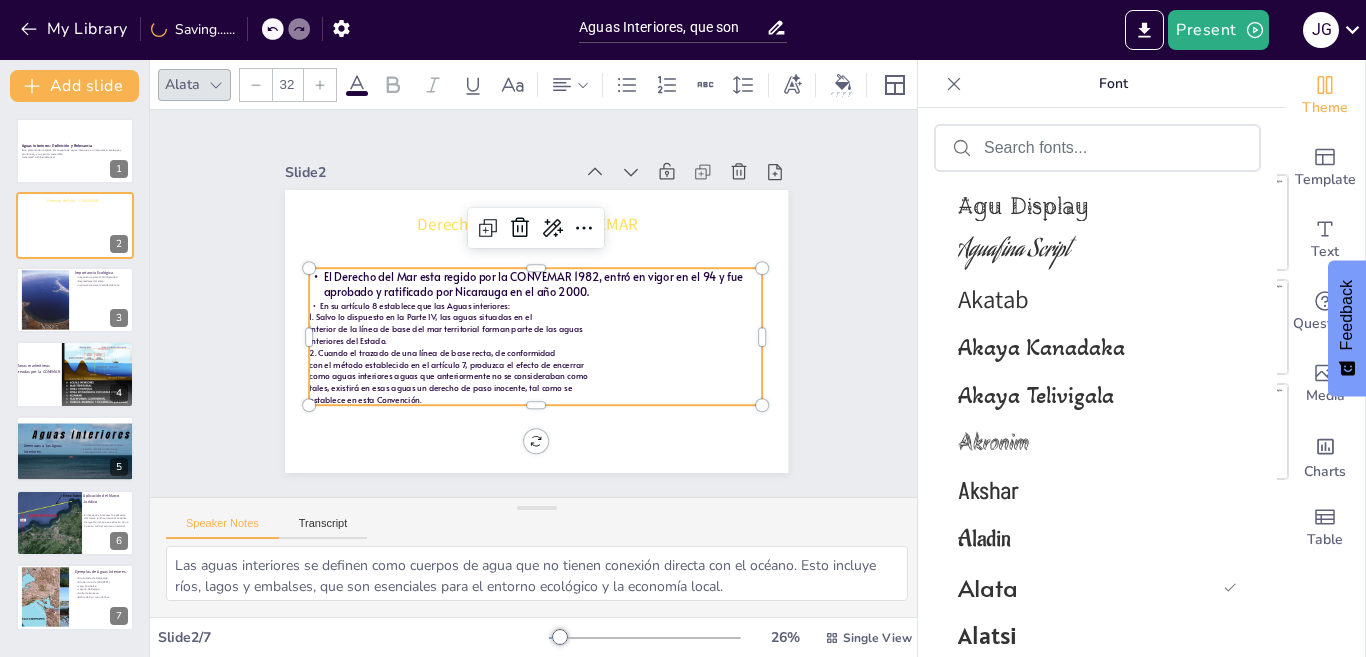 click on "interior de la línea de base del mar territorial forman parte de las aguas" at bounding box center [536, 329] 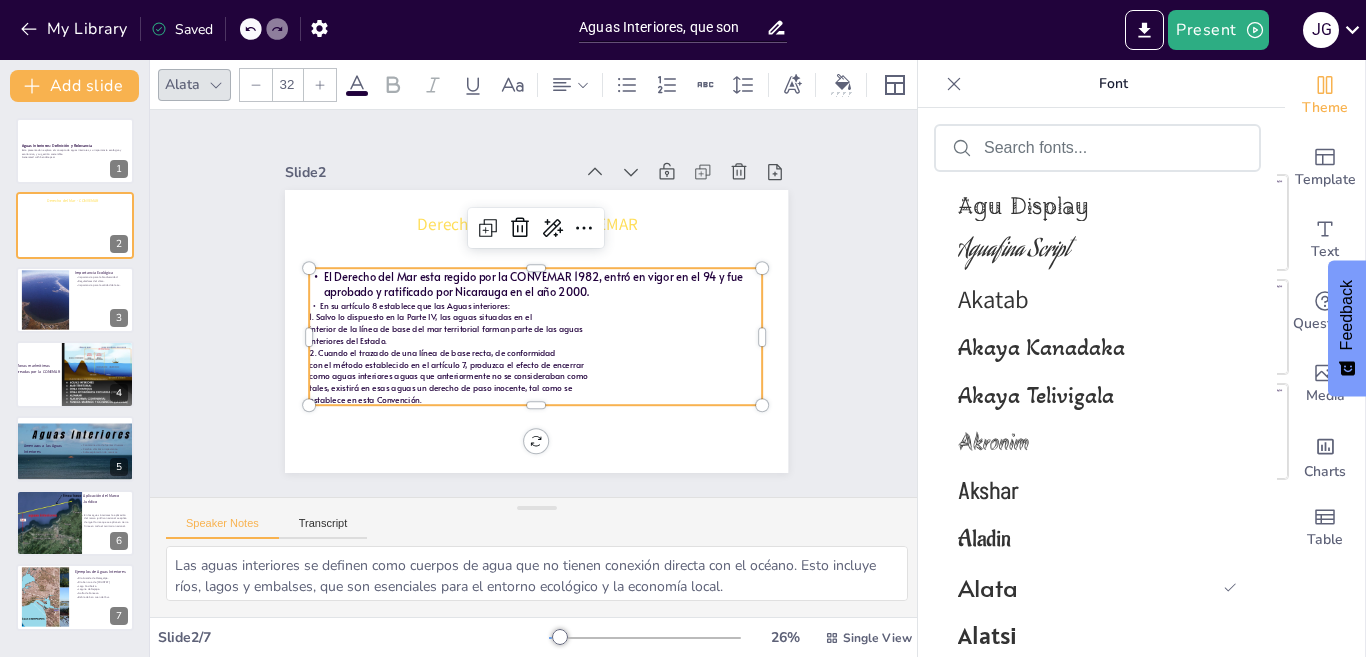 click on "establece en esta Convención." at bounding box center (526, 398) 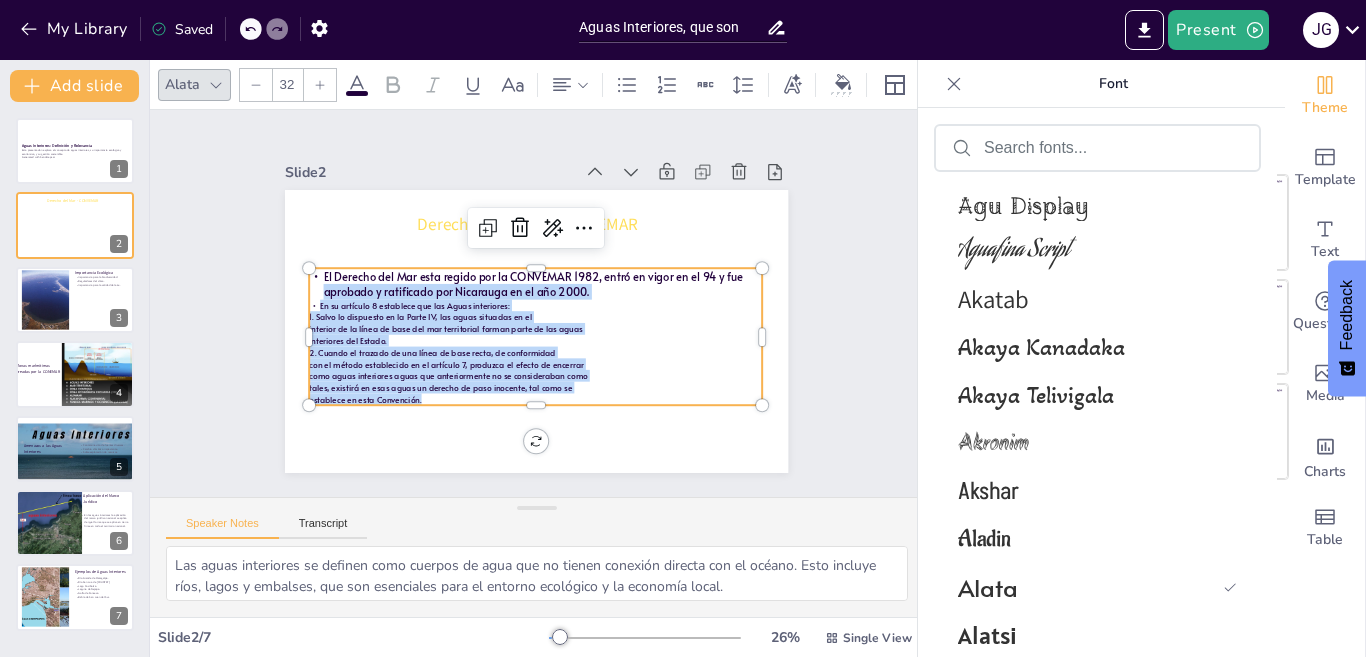 drag, startPoint x: 448, startPoint y: 390, endPoint x: 296, endPoint y: 277, distance: 189.40169 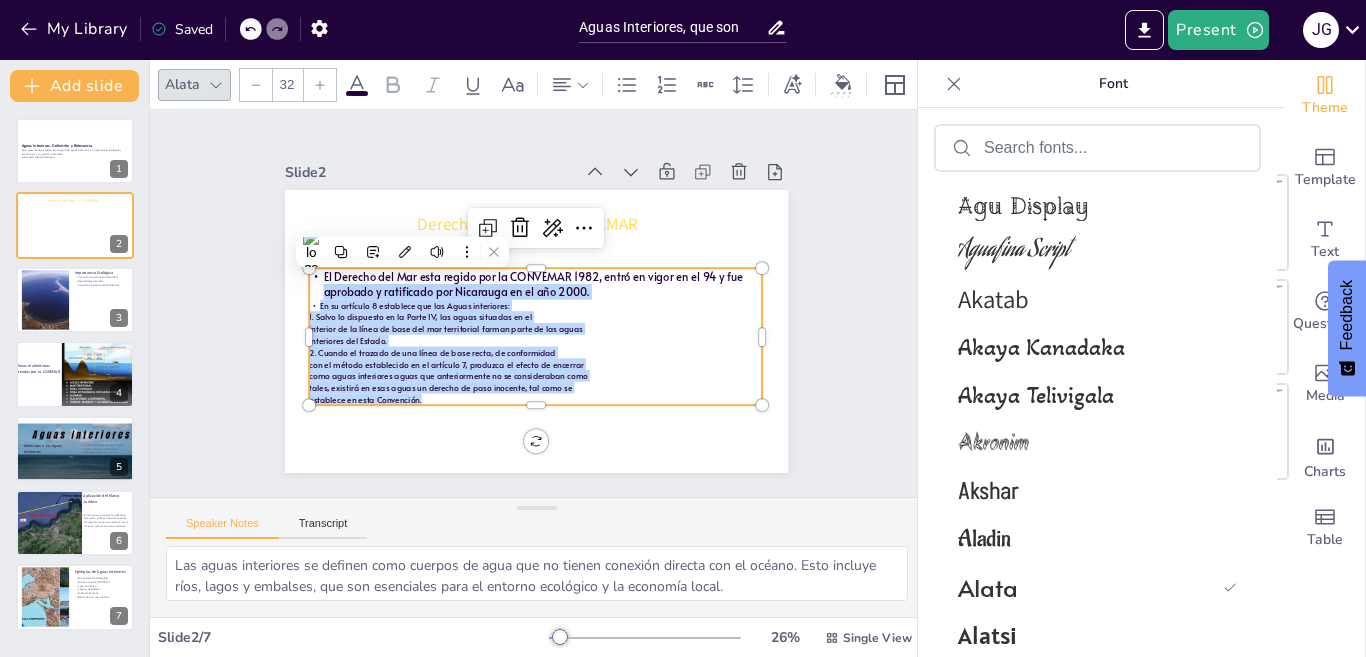 click 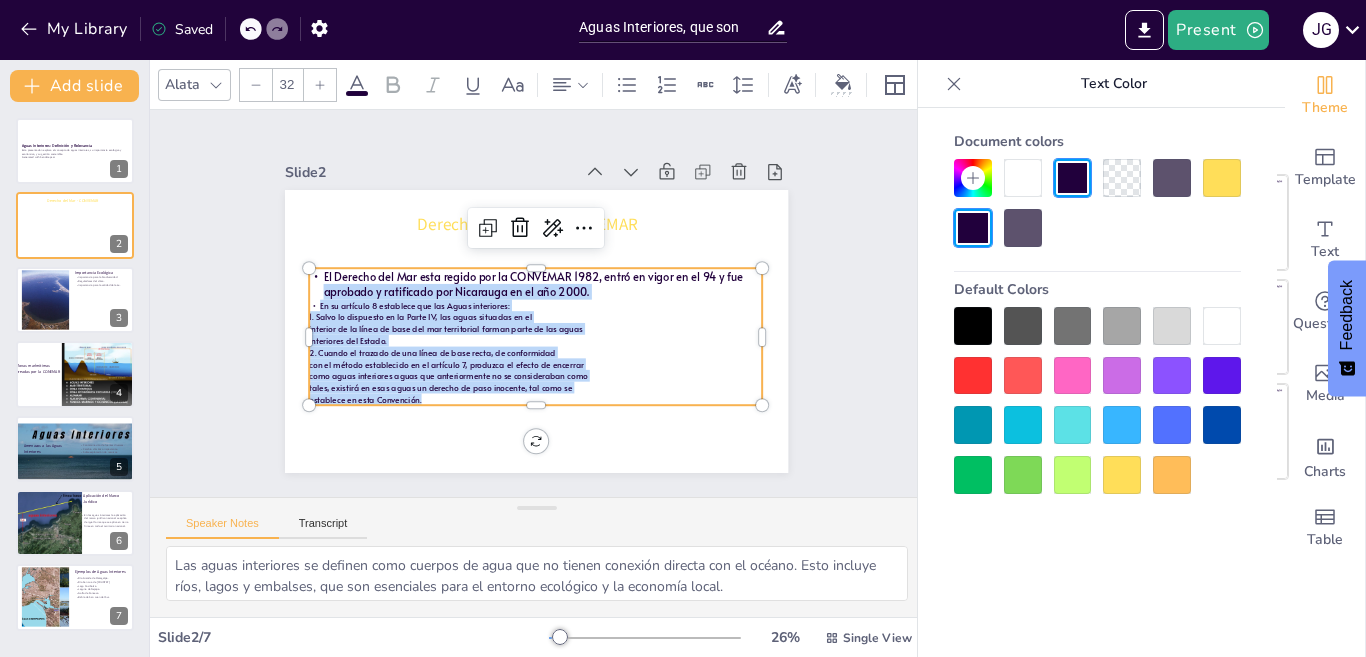 click on "Derecho del Mar - CONVEMAR" at bounding box center (536, 224) 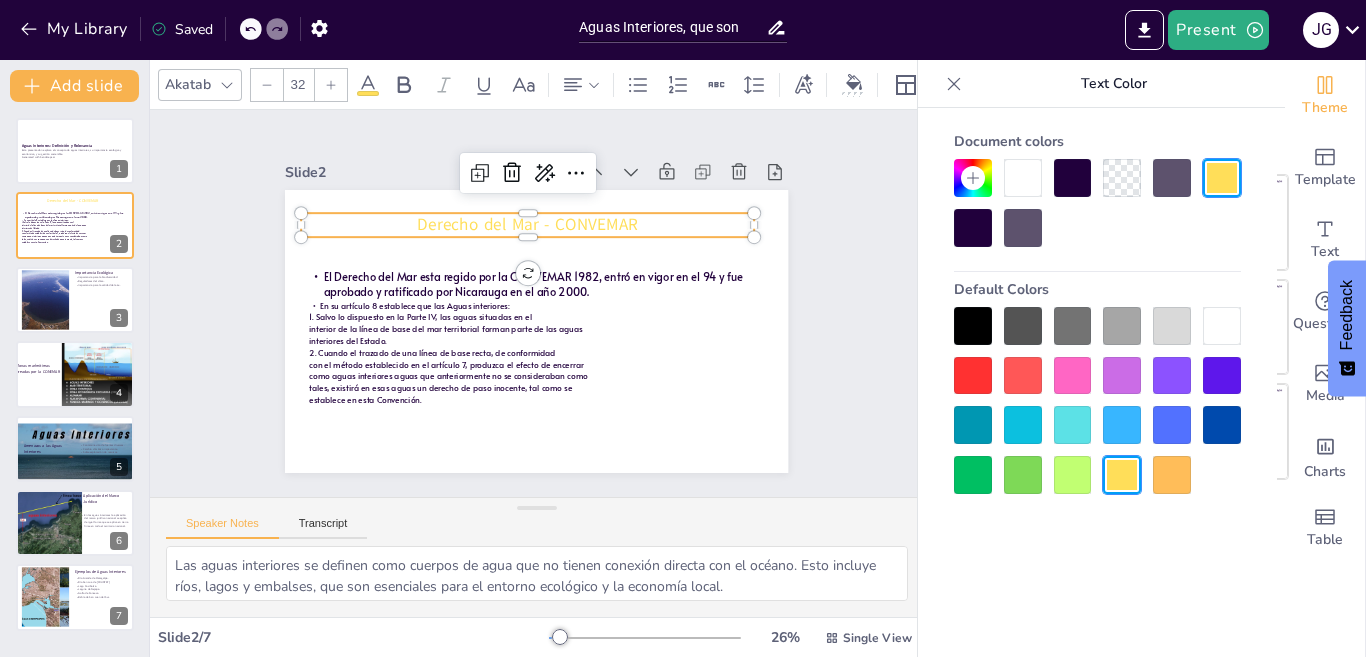 type on "48" 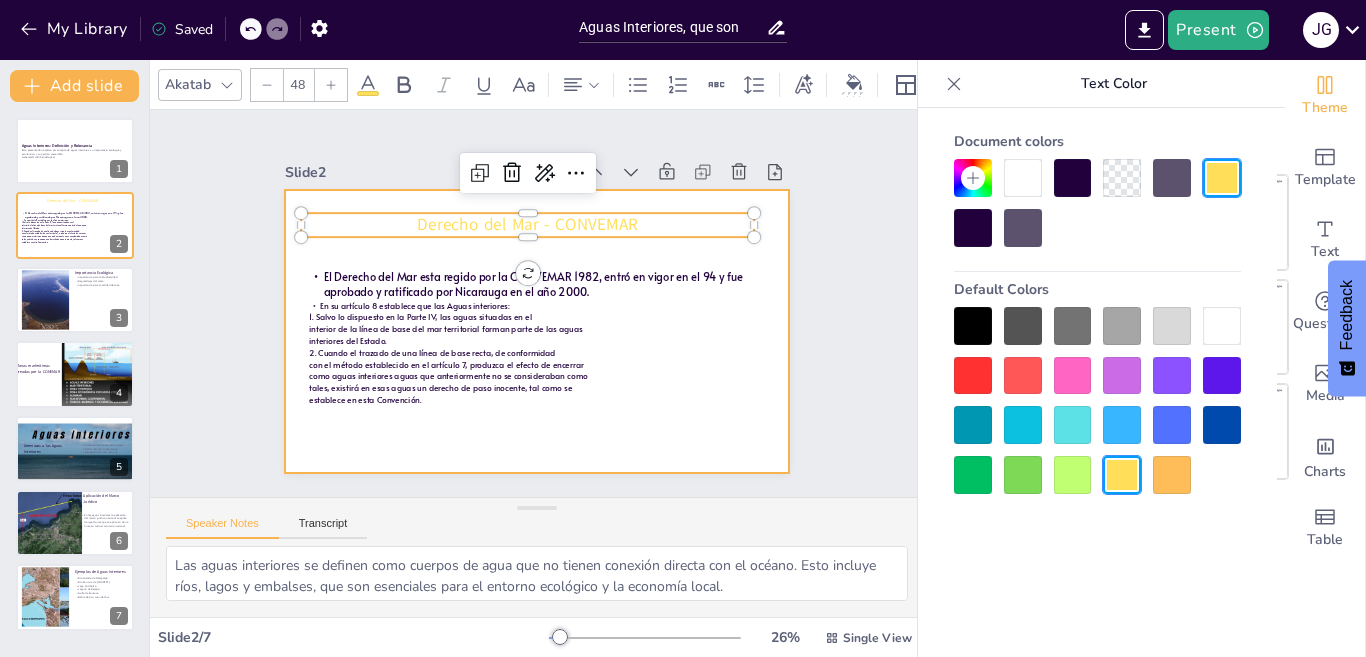 click at bounding box center (522, 327) 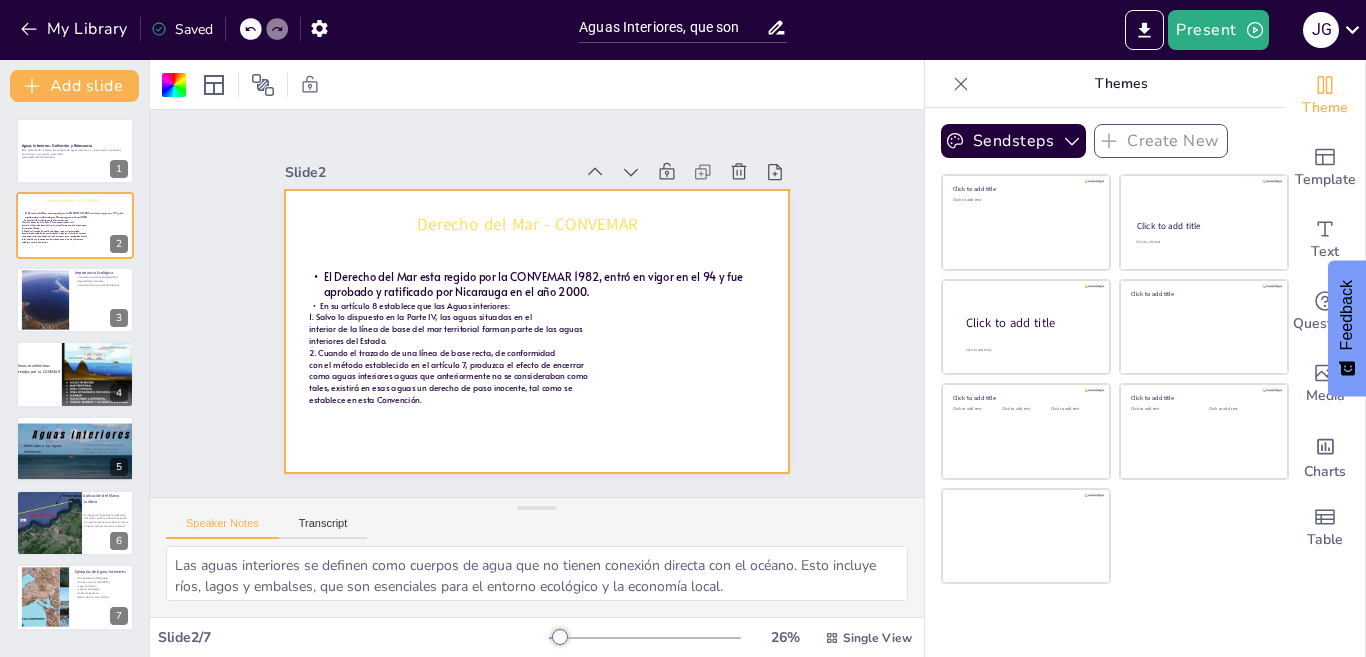 click at bounding box center [534, 331] 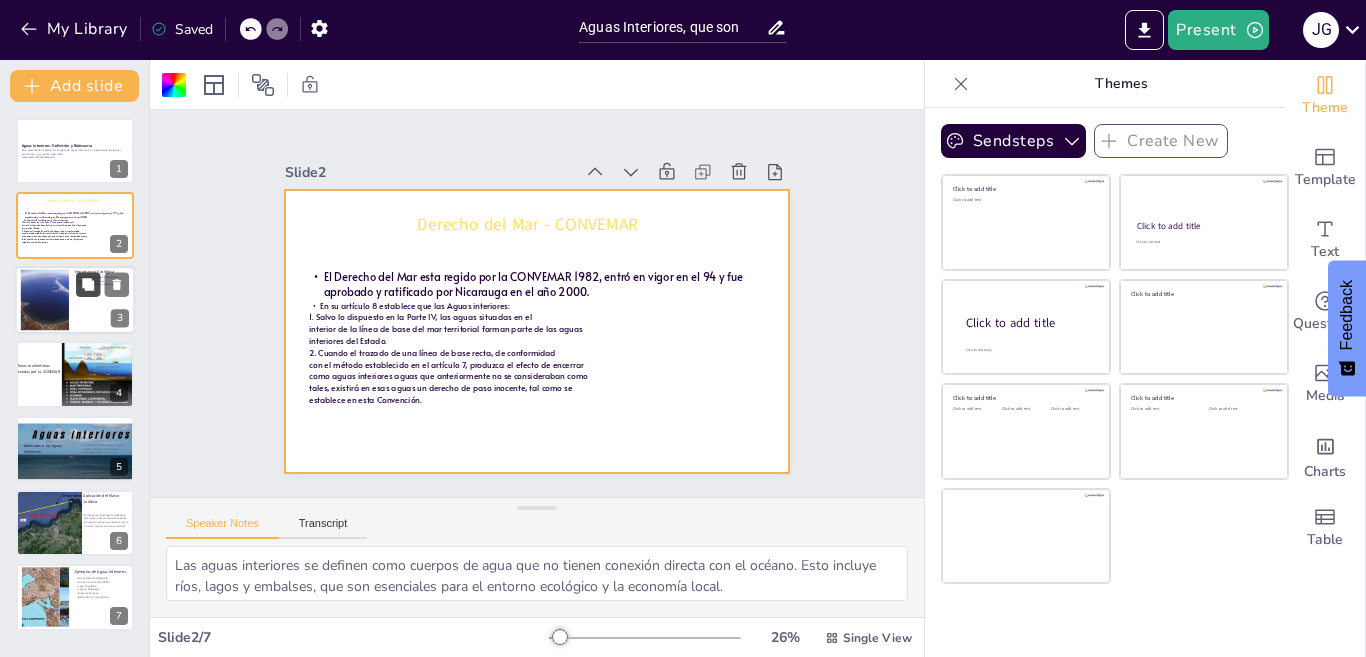 click at bounding box center [88, 284] 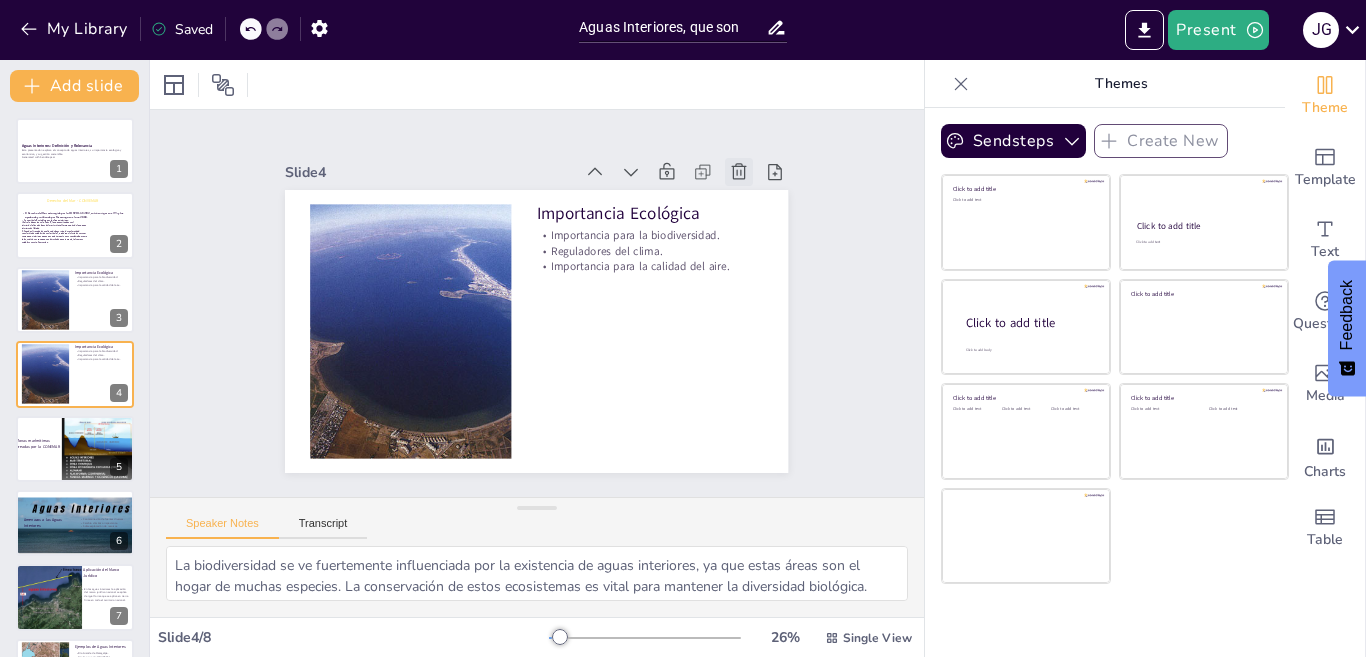 click 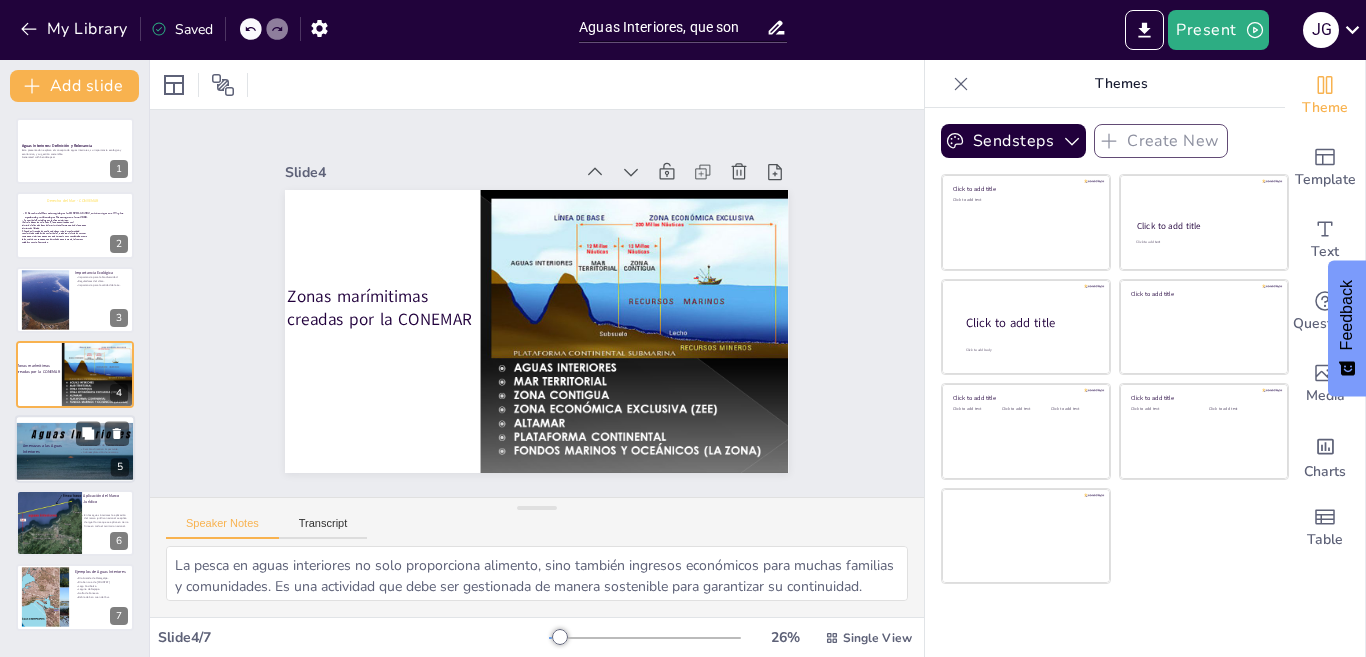 click on "Amenazas a las Aguas Interiores" at bounding box center [47, 448] 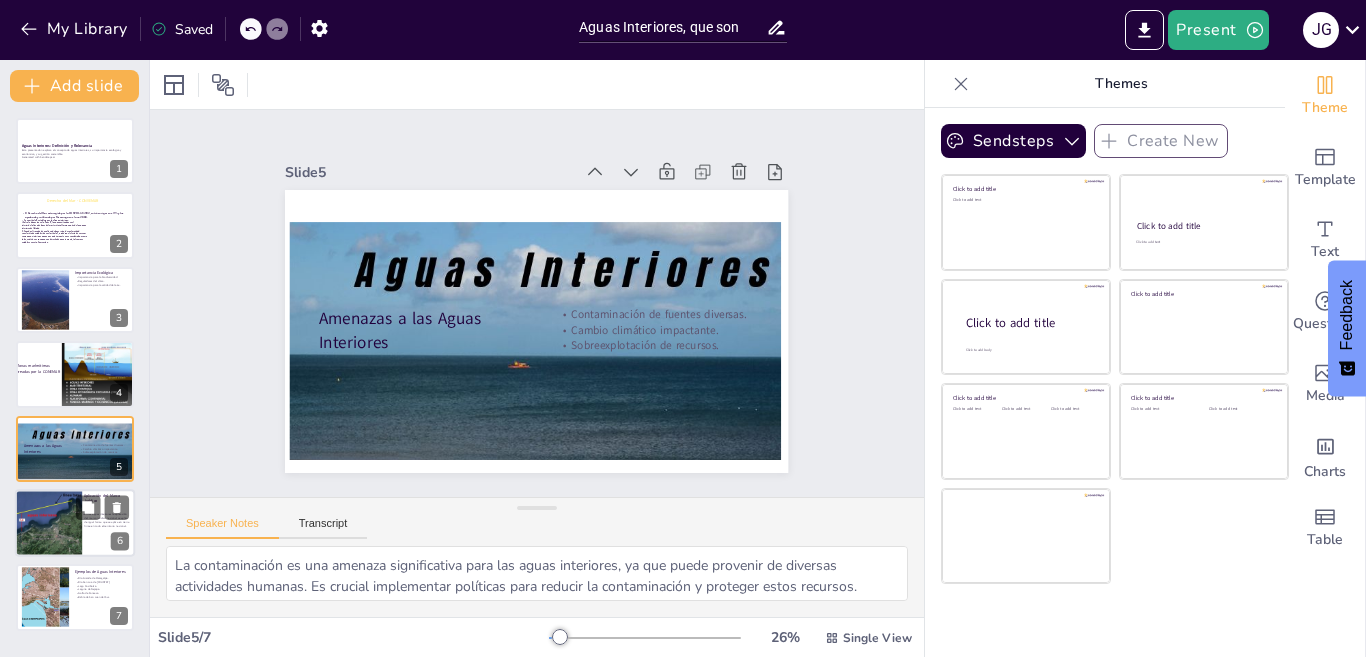 click at bounding box center (30, 523) 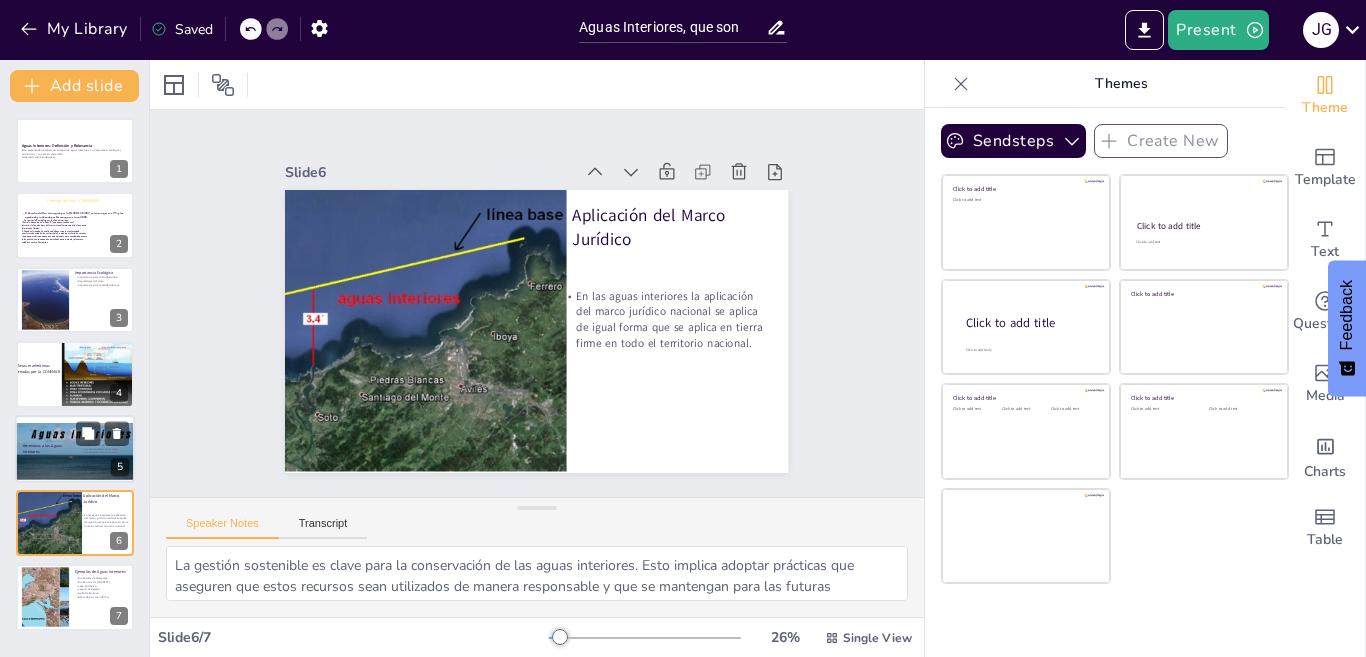 click on "Amenazas a las Aguas Interiores" at bounding box center [47, 448] 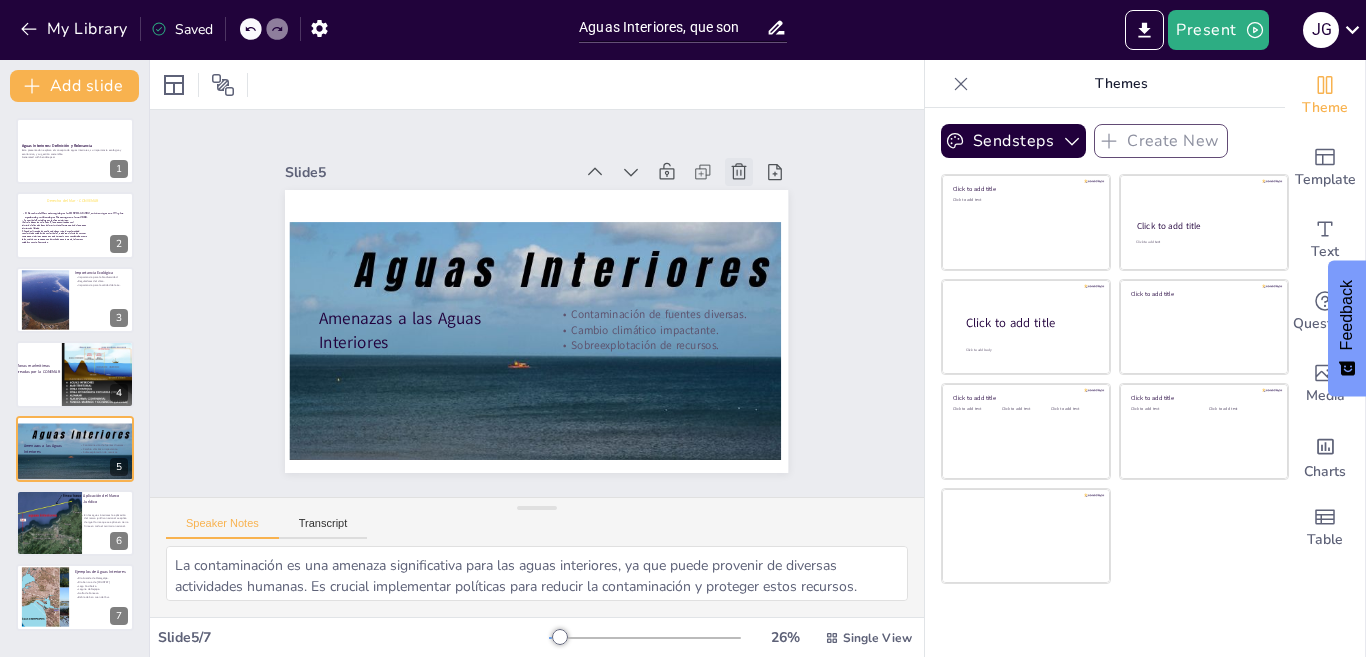 click at bounding box center (739, 172) 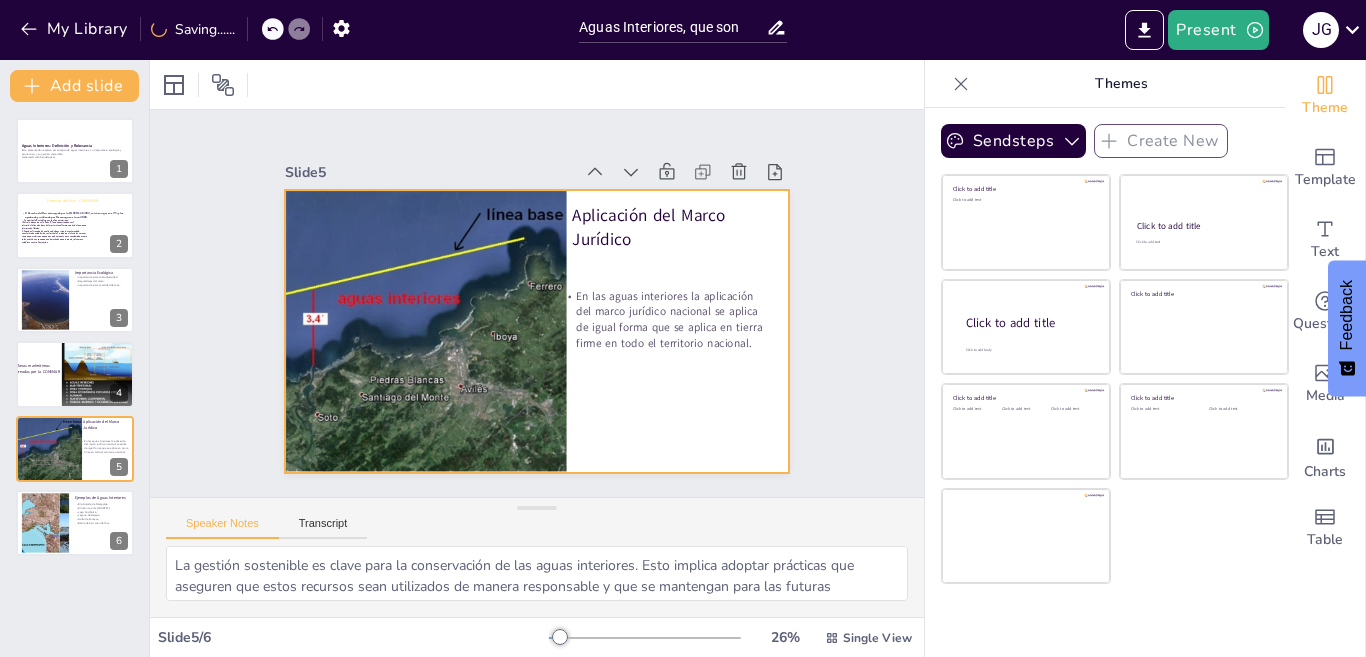click at bounding box center [536, 331] 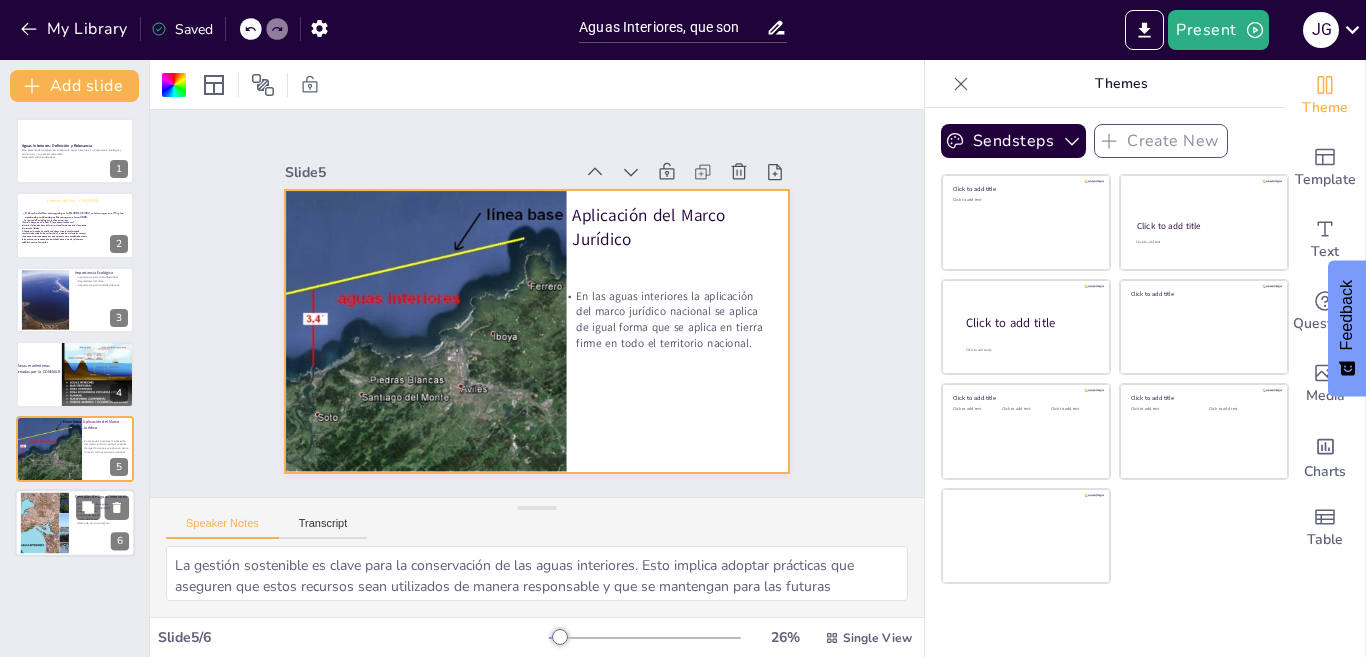 click at bounding box center (45, 523) 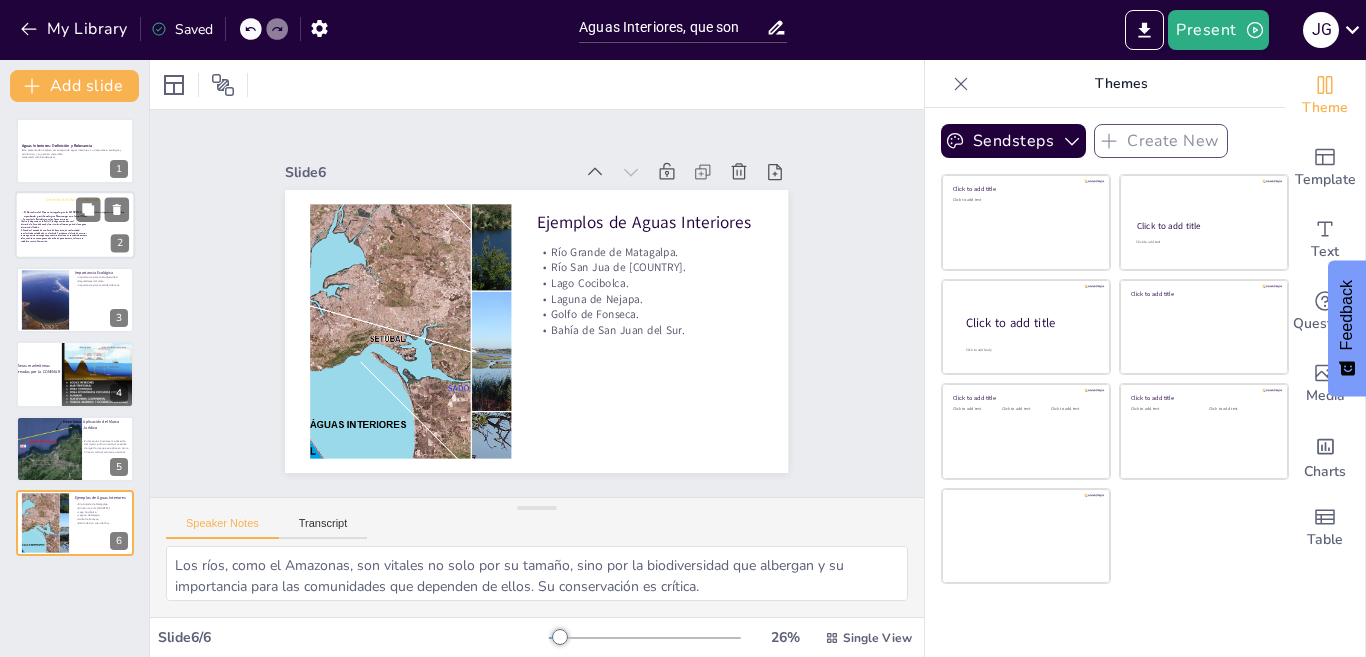 click on "interiores del Estado." at bounding box center (30, 227) 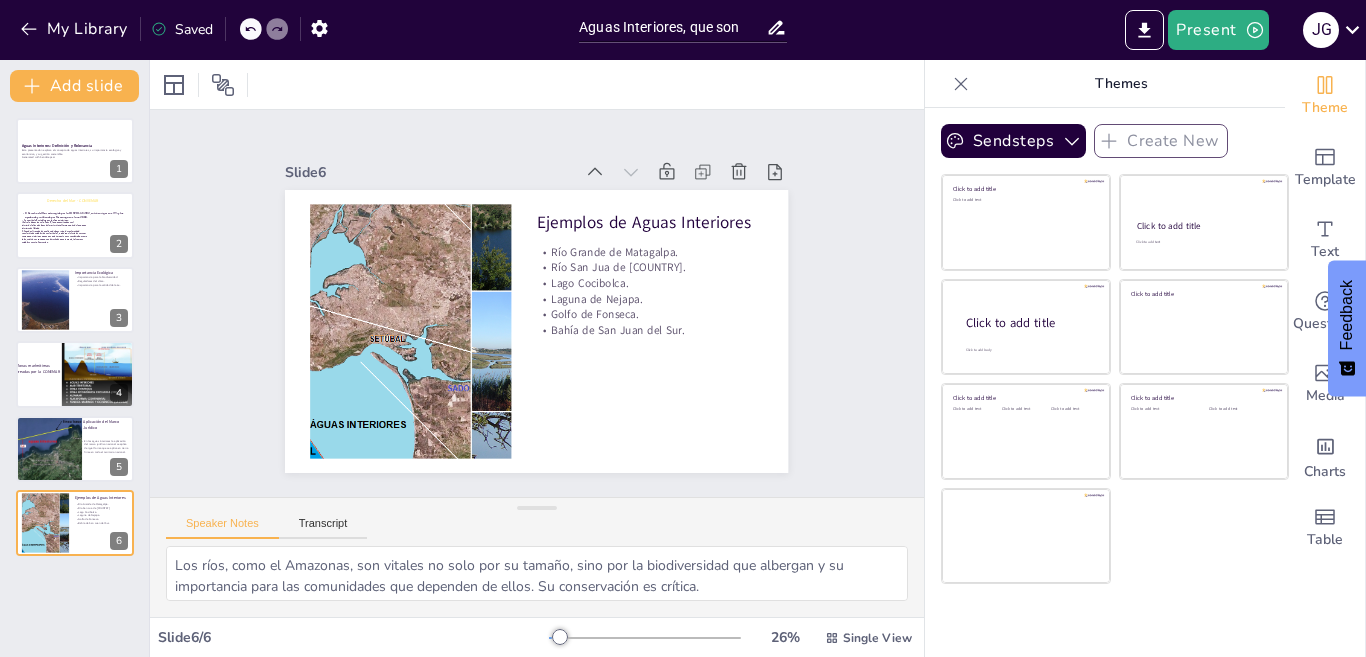 type on "Las aguas interiores se definen como cuerpos de agua que no tienen conexión directa con el océano. Esto incluye ríos, lagos y embalses, que son esenciales para el entorno ecológico y la economía local.
La biodiversidad depende en gran medida de las aguas interiores, ya que proporcionan hábitats para una variedad de especies de flora y fauna. La salud de estos ecosistemas acuáticos es fundamental para mantener el equilibrio ecológico.
La gestión adecuada de las aguas interiores es esencial para garantizar que se mantengan limpias y disponibles para el uso humano, como el abastecimiento de agua potable y la agricultura. Esto requiere un enfoque responsable y sostenible.
La falta de conexión directa con el océano hace que las aguas interiores sean únicas y que su gestión requiera consideraciones específicas para evitar la contaminación y la sobreexplotación." 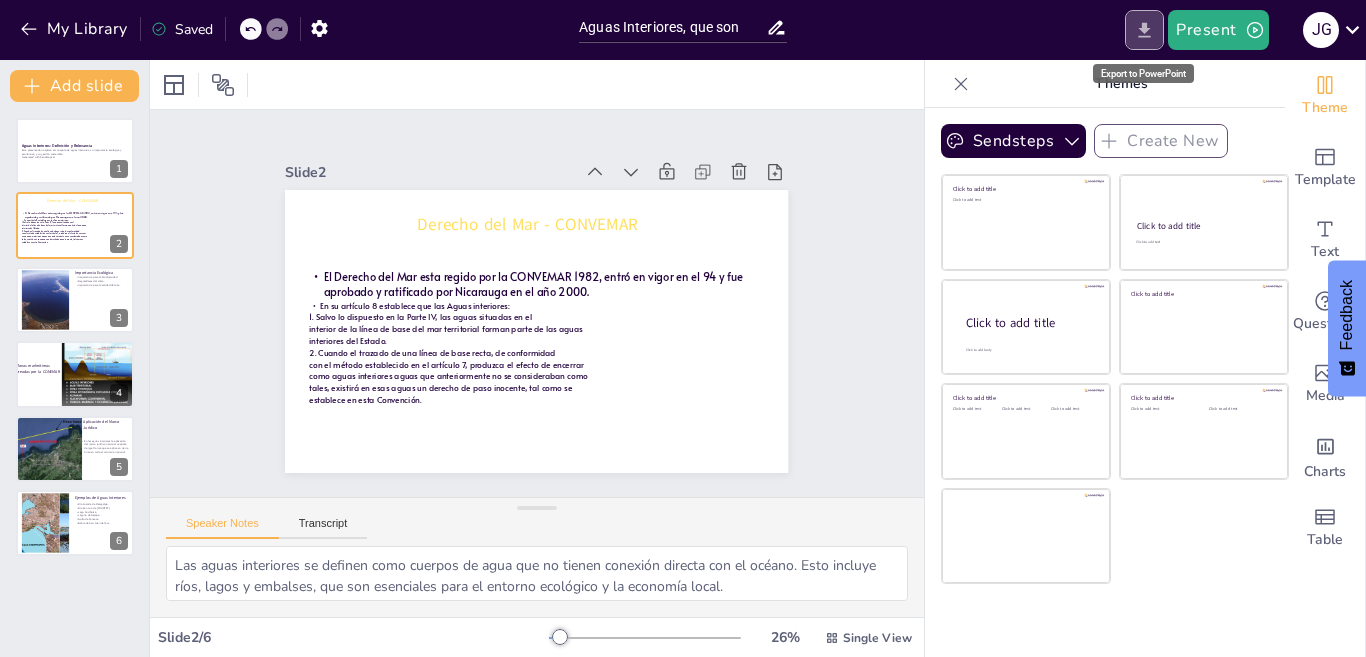 click 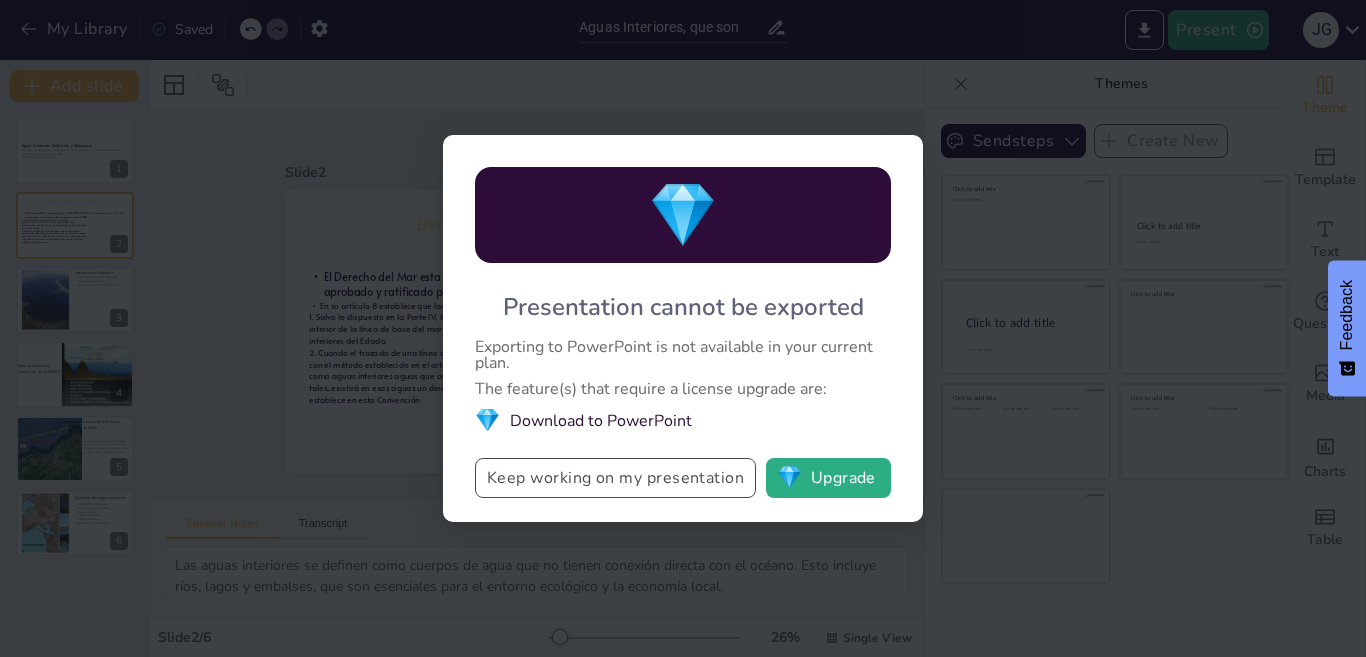 click on "Keep working on my presentation" at bounding box center (615, 478) 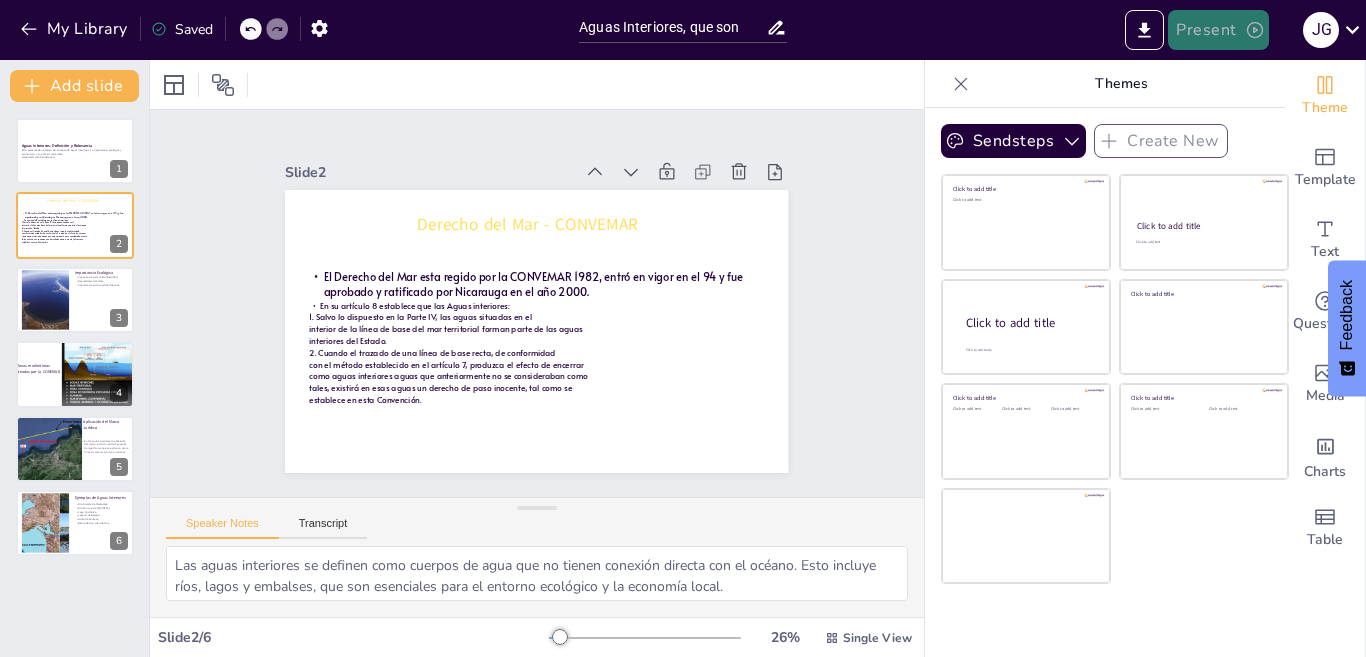 click on "Present" at bounding box center (1218, 30) 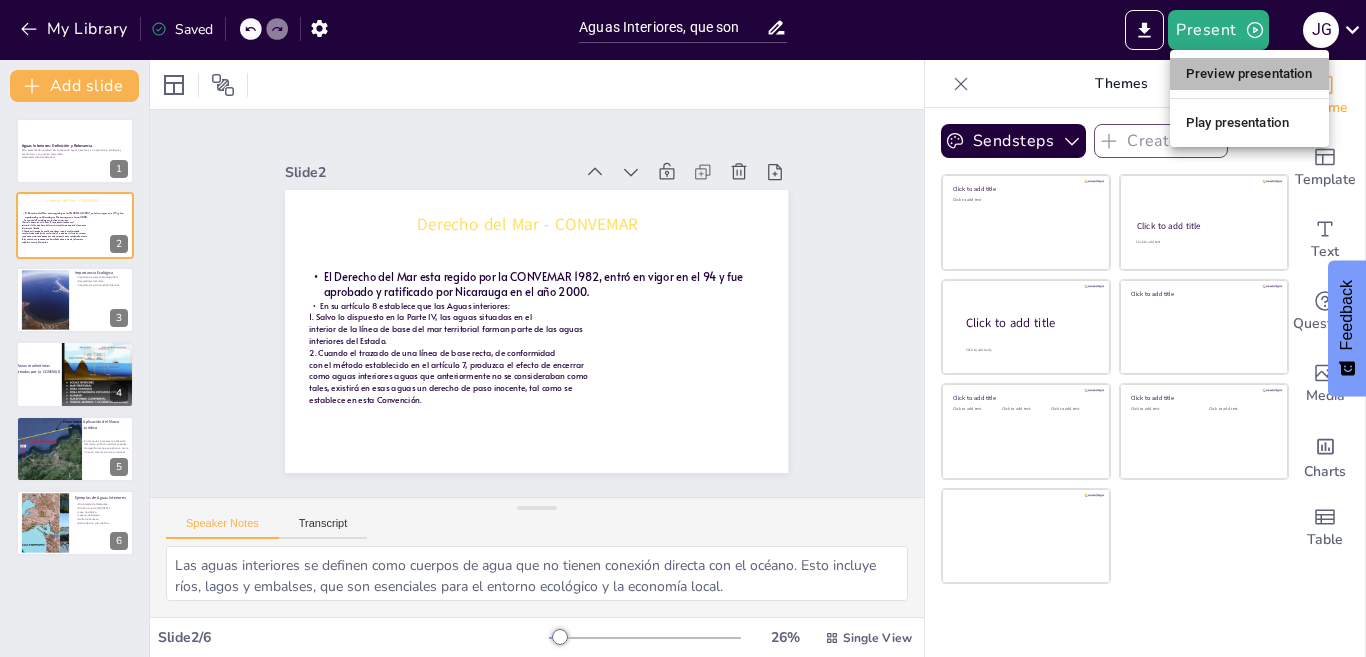 click on "Preview presentation" at bounding box center [1249, 74] 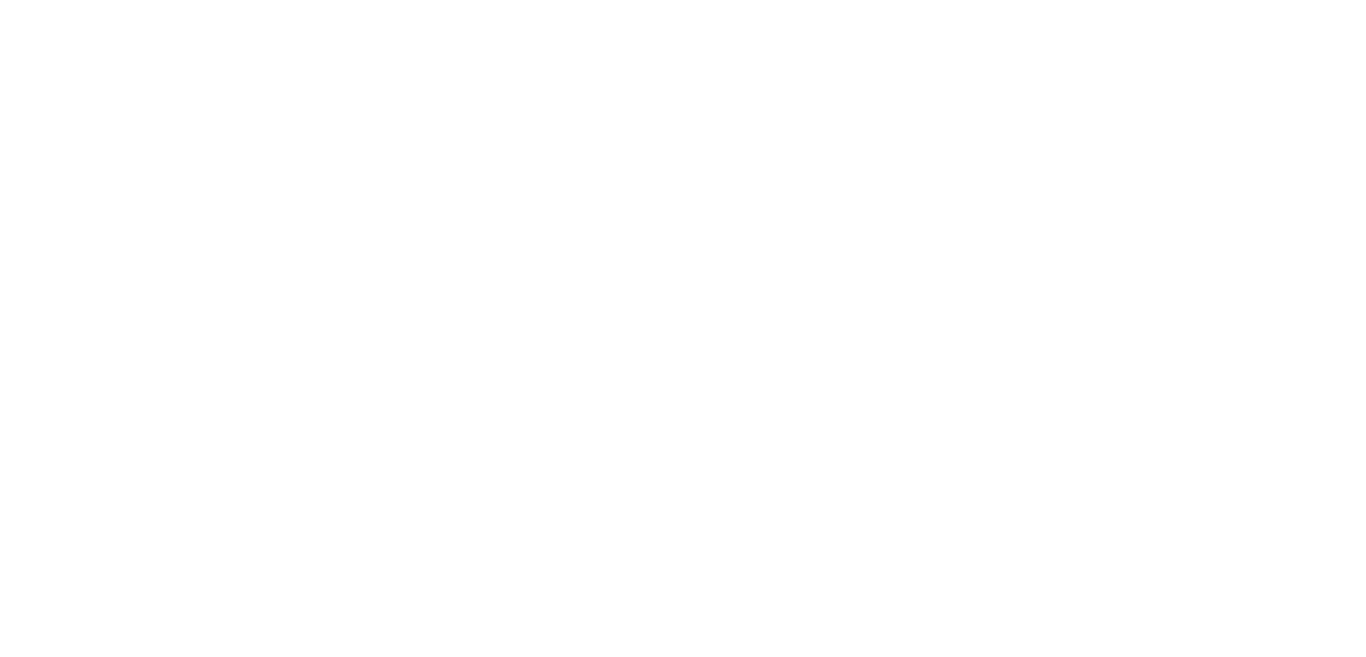 scroll, scrollTop: 0, scrollLeft: 0, axis: both 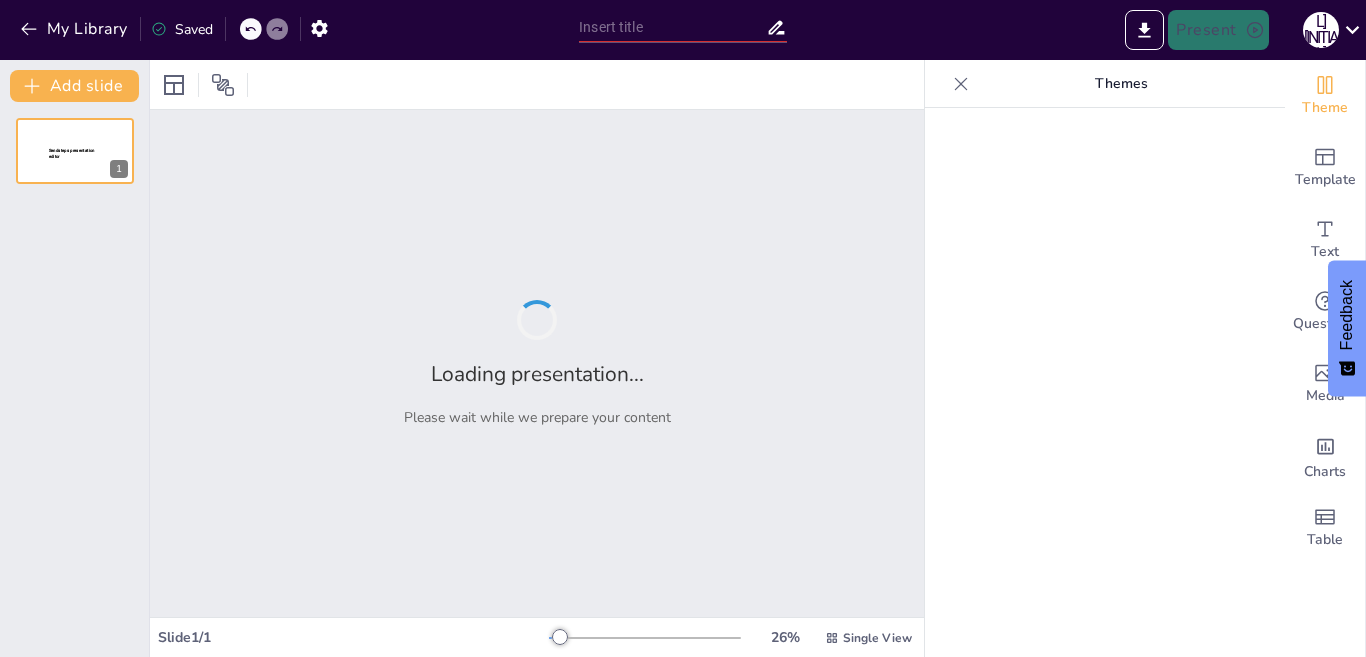 type on "Aguas Interiores, que son" 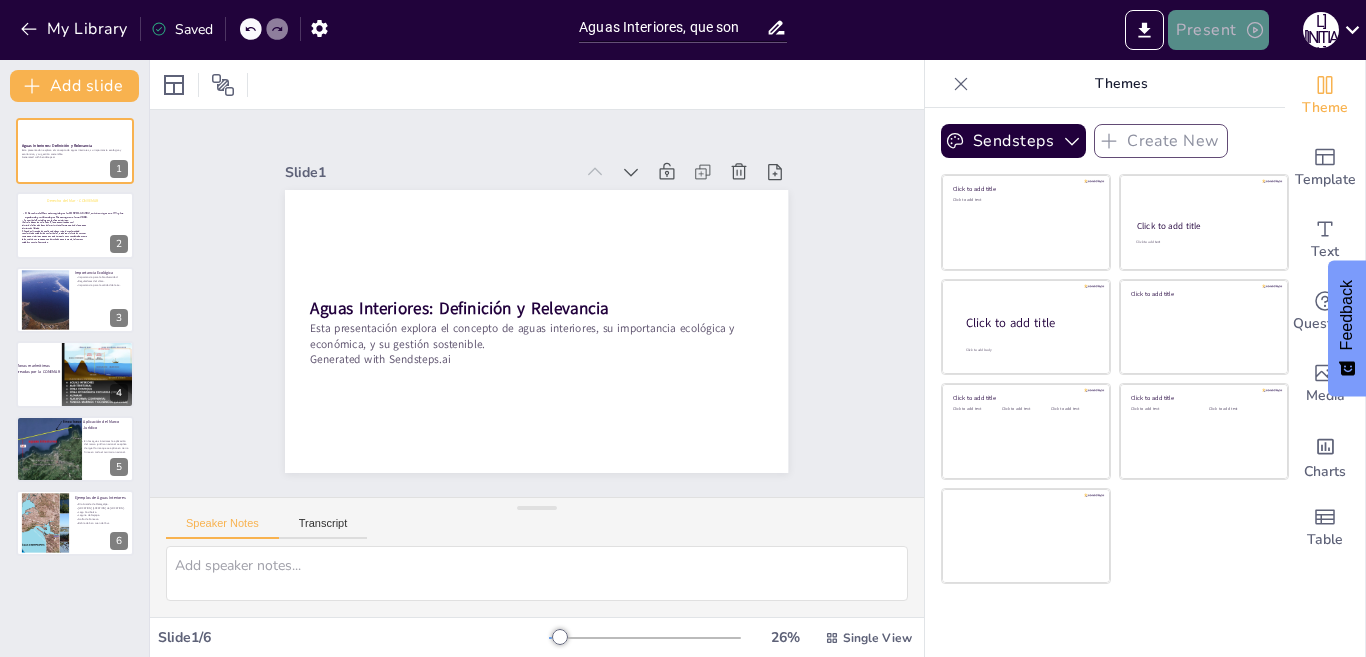 click 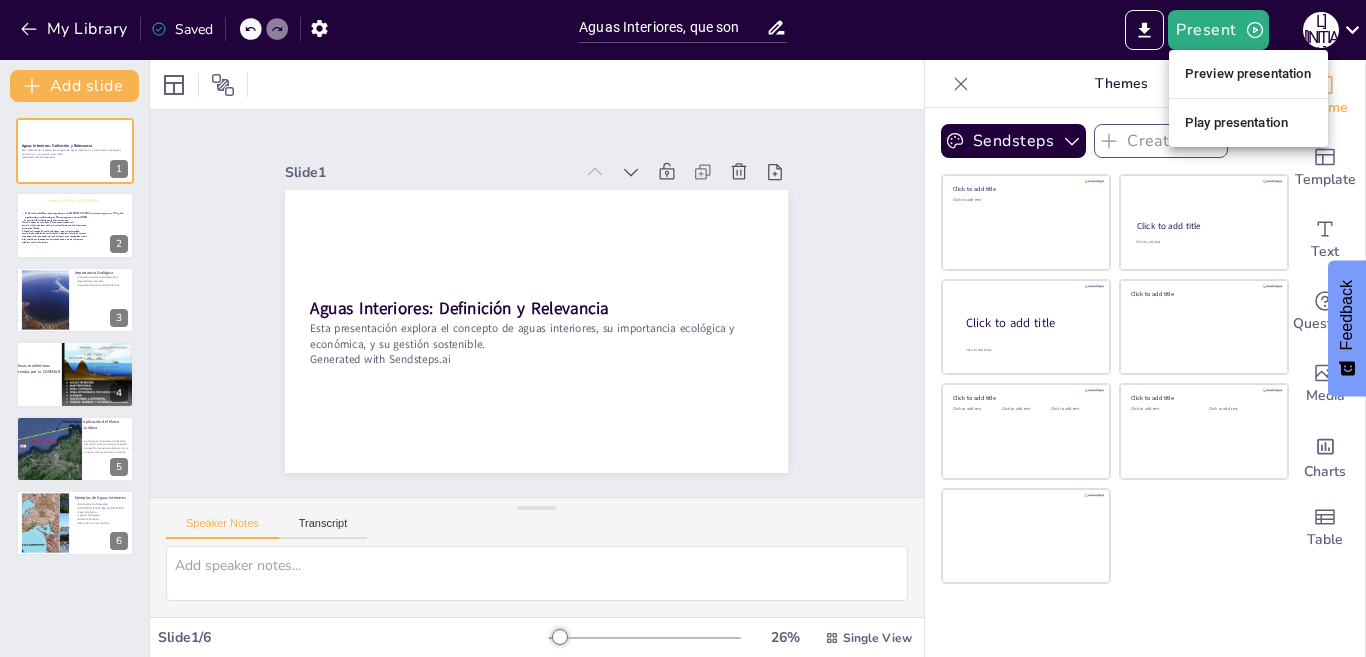 click on "Preview presentation" at bounding box center [1248, 74] 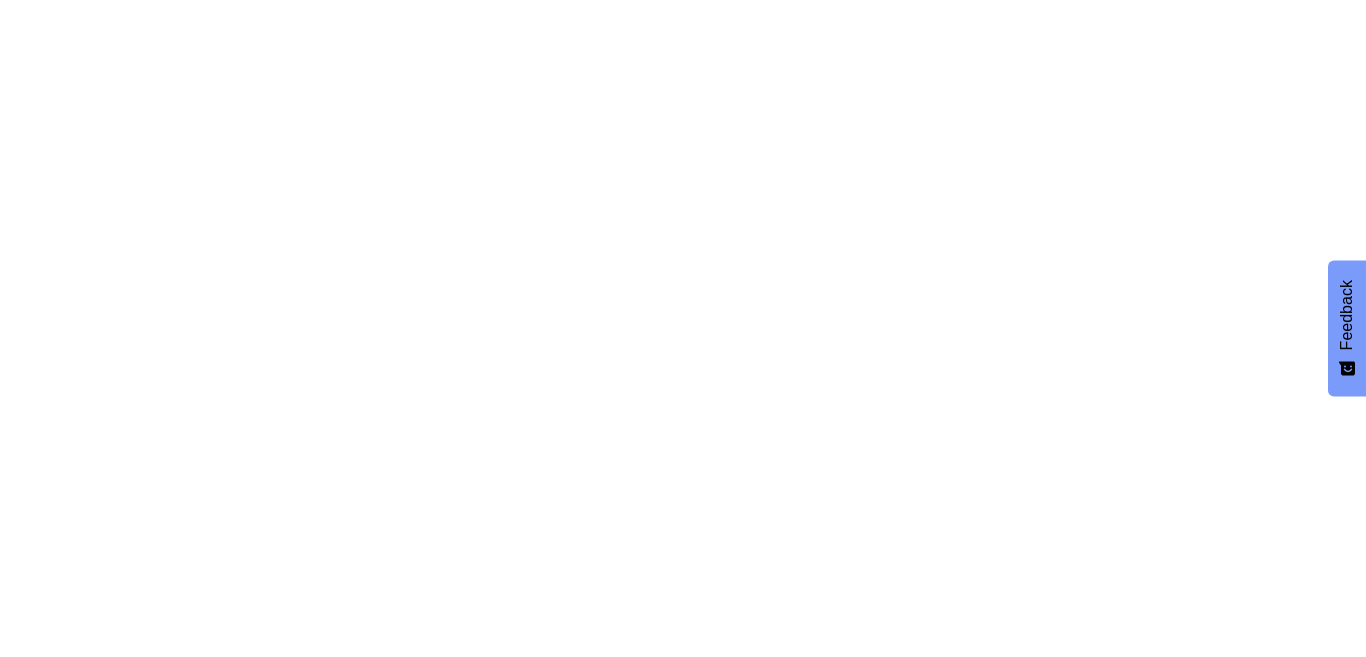 scroll, scrollTop: 0, scrollLeft: 0, axis: both 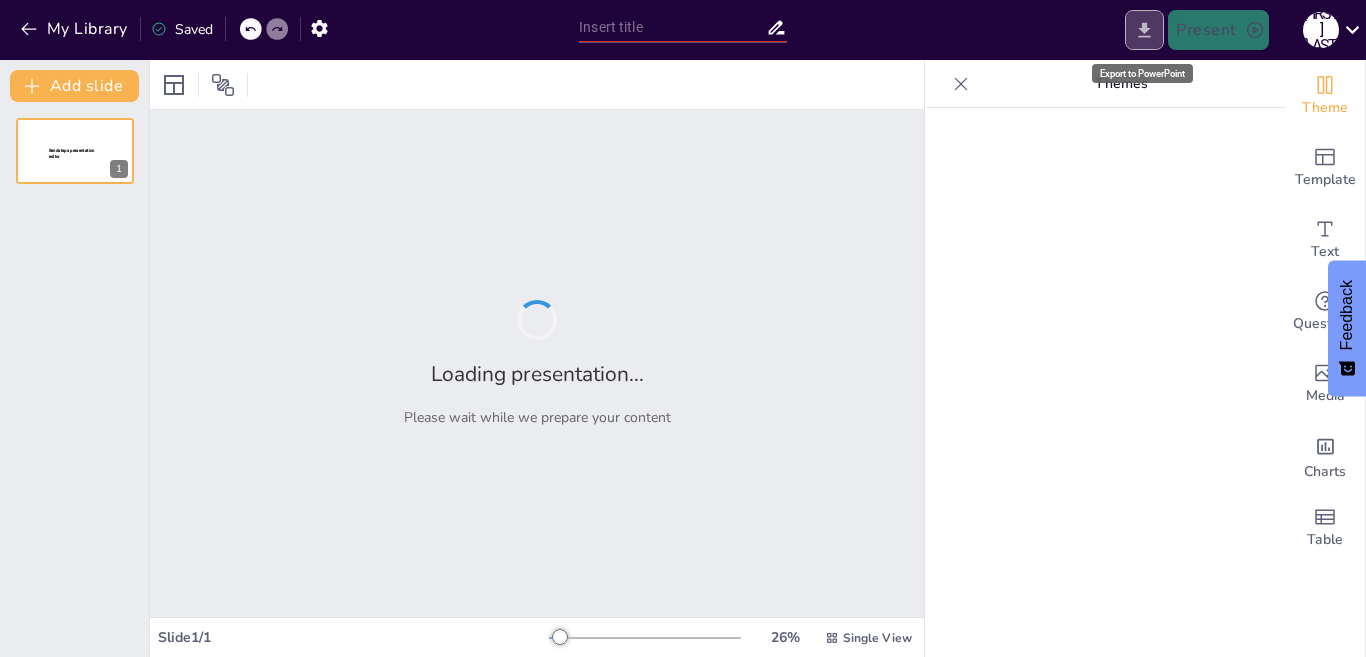 click 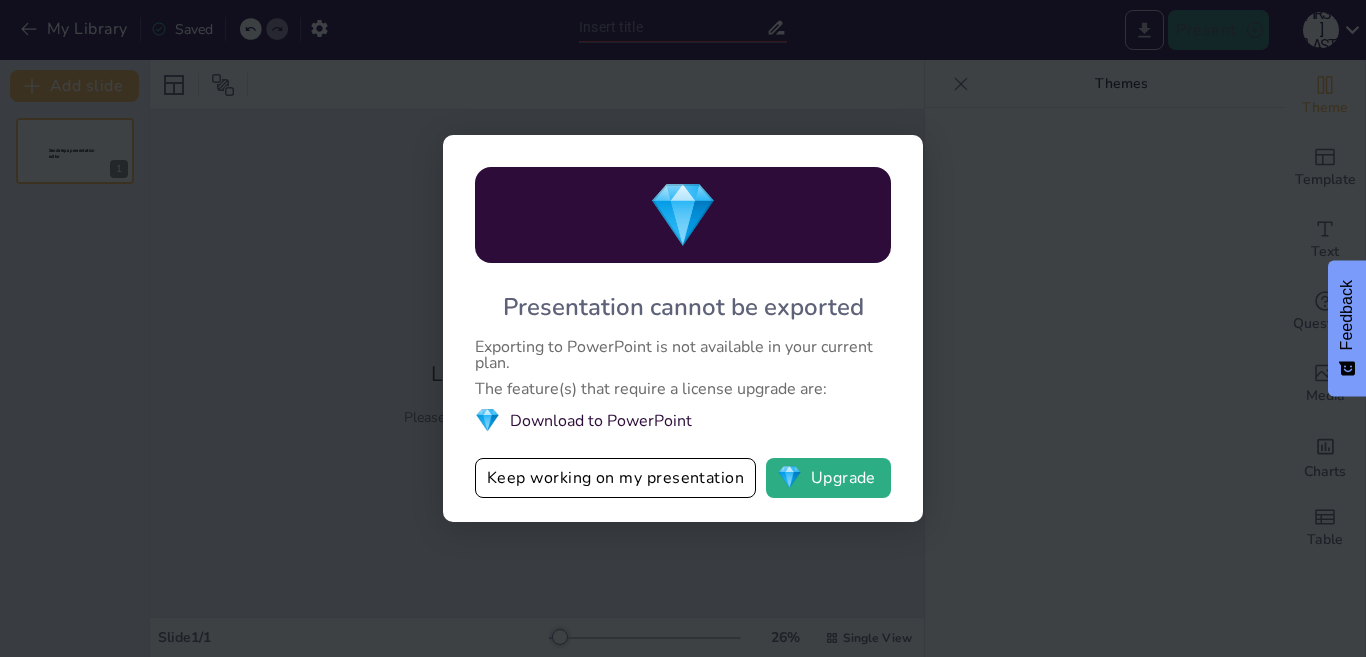 type on "Aguas Interiores, que son" 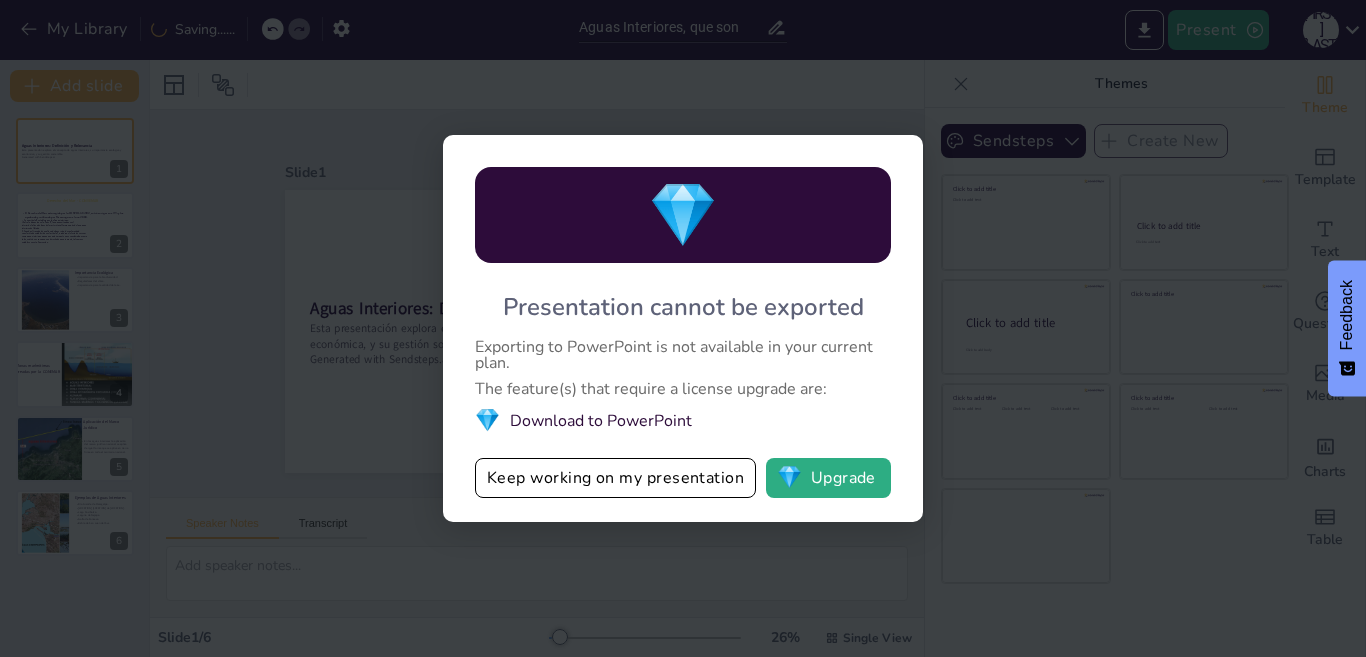 click on "💎 Download to PowerPoint" at bounding box center (683, 420) 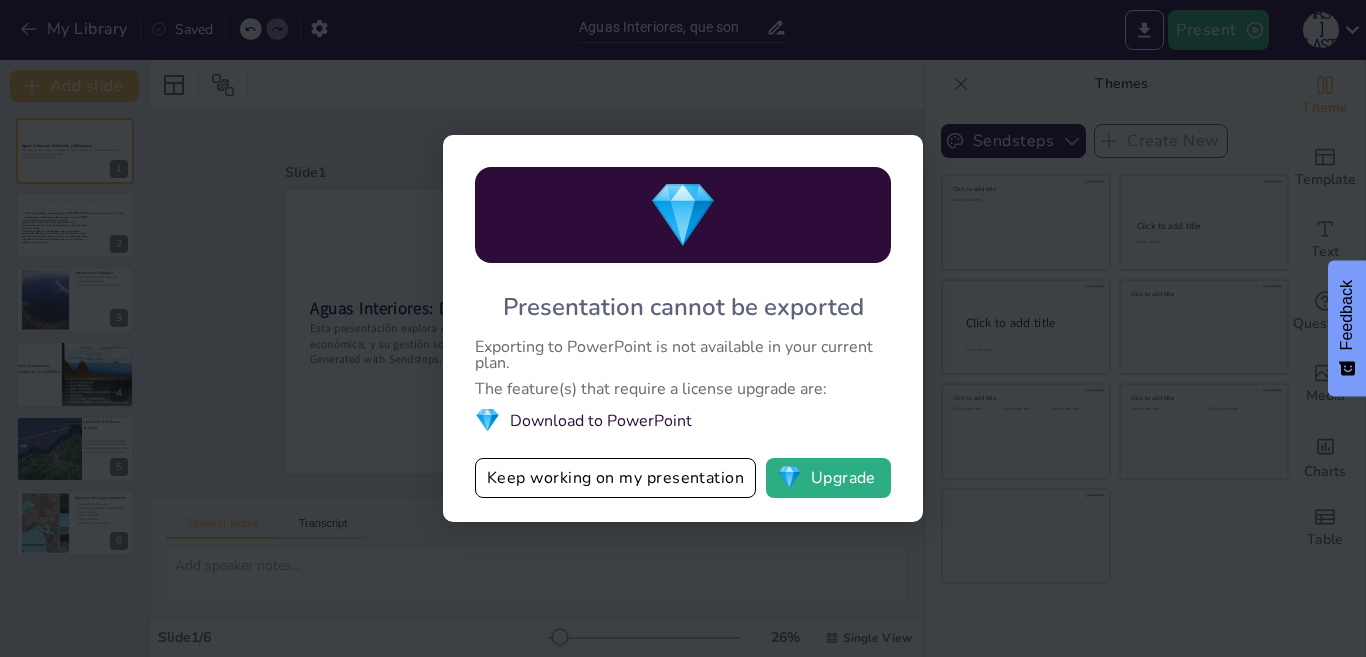 click on "💎 Download to PowerPoint" at bounding box center (683, 420) 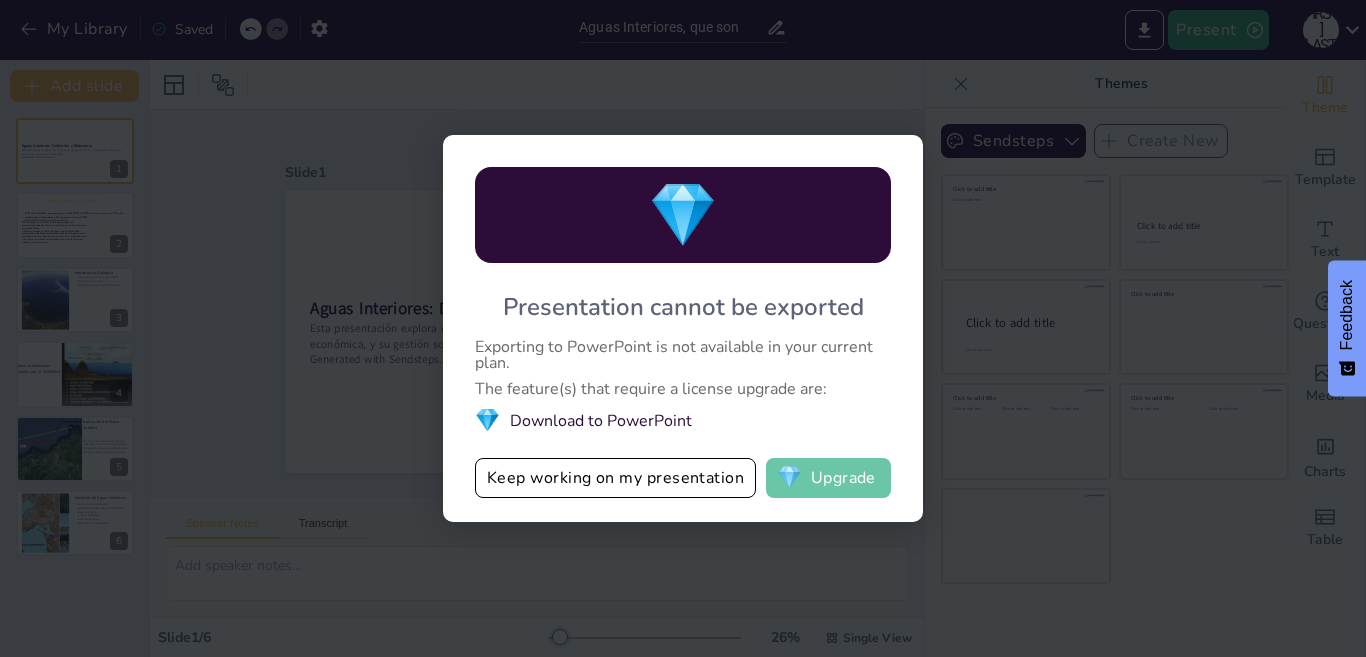 click on "💎 Upgrade" at bounding box center [828, 478] 